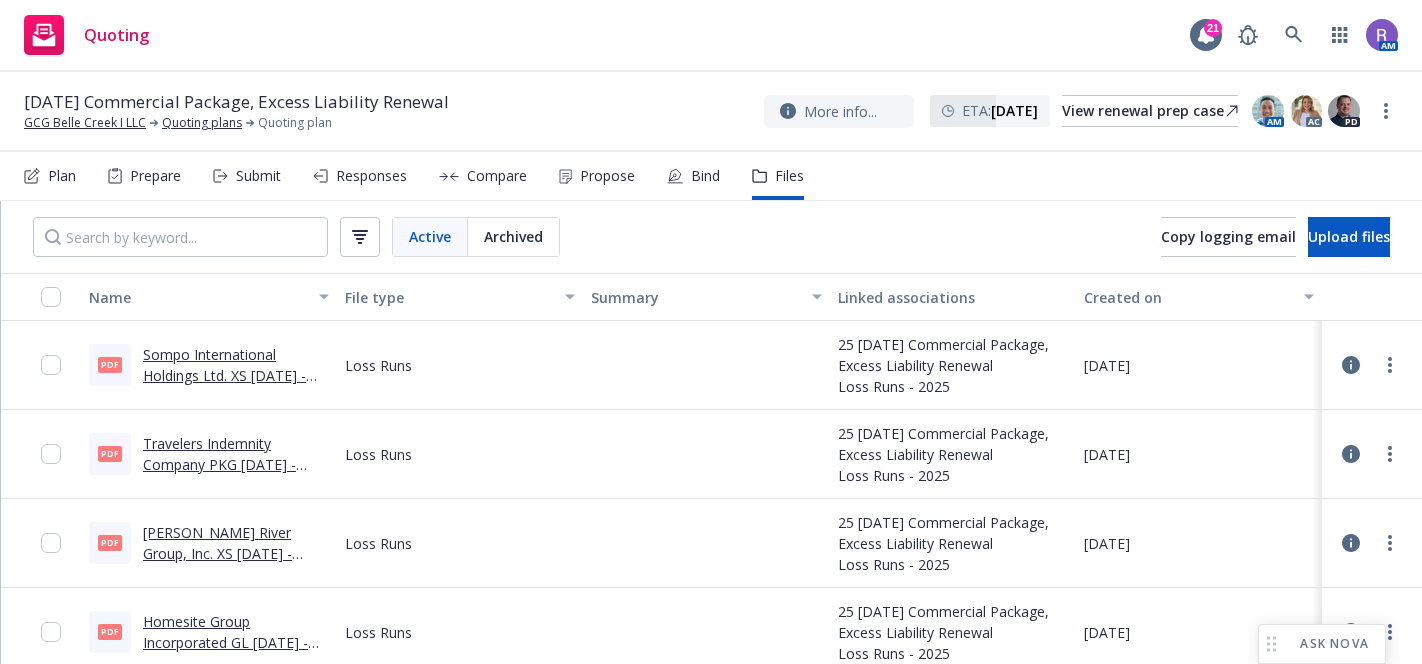 scroll, scrollTop: 0, scrollLeft: 0, axis: both 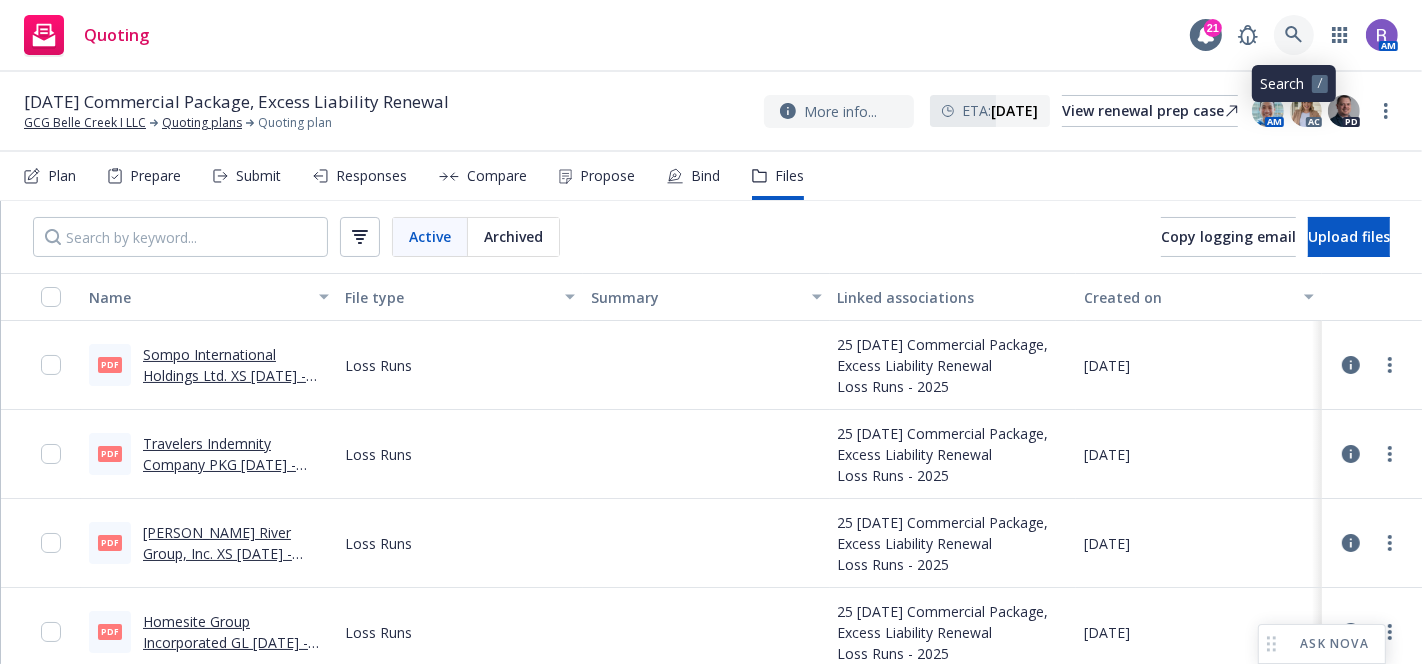 click at bounding box center (1294, 35) 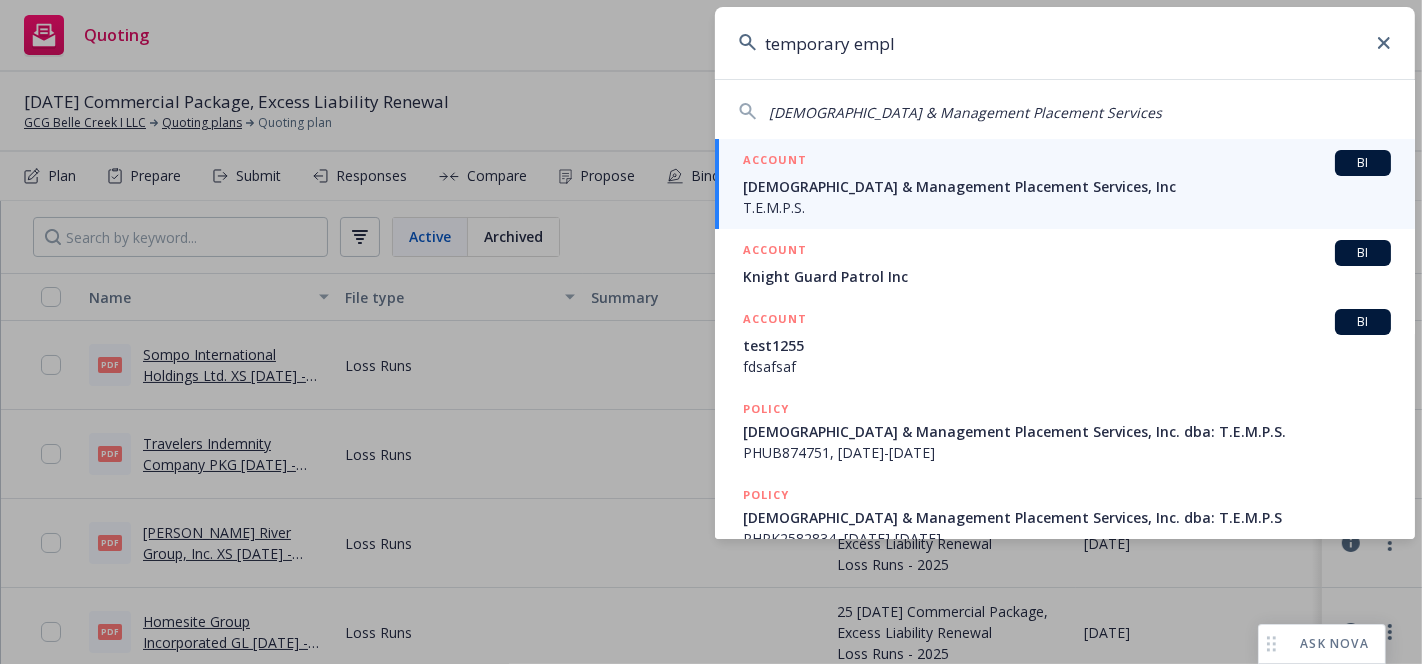type on "temporary empl" 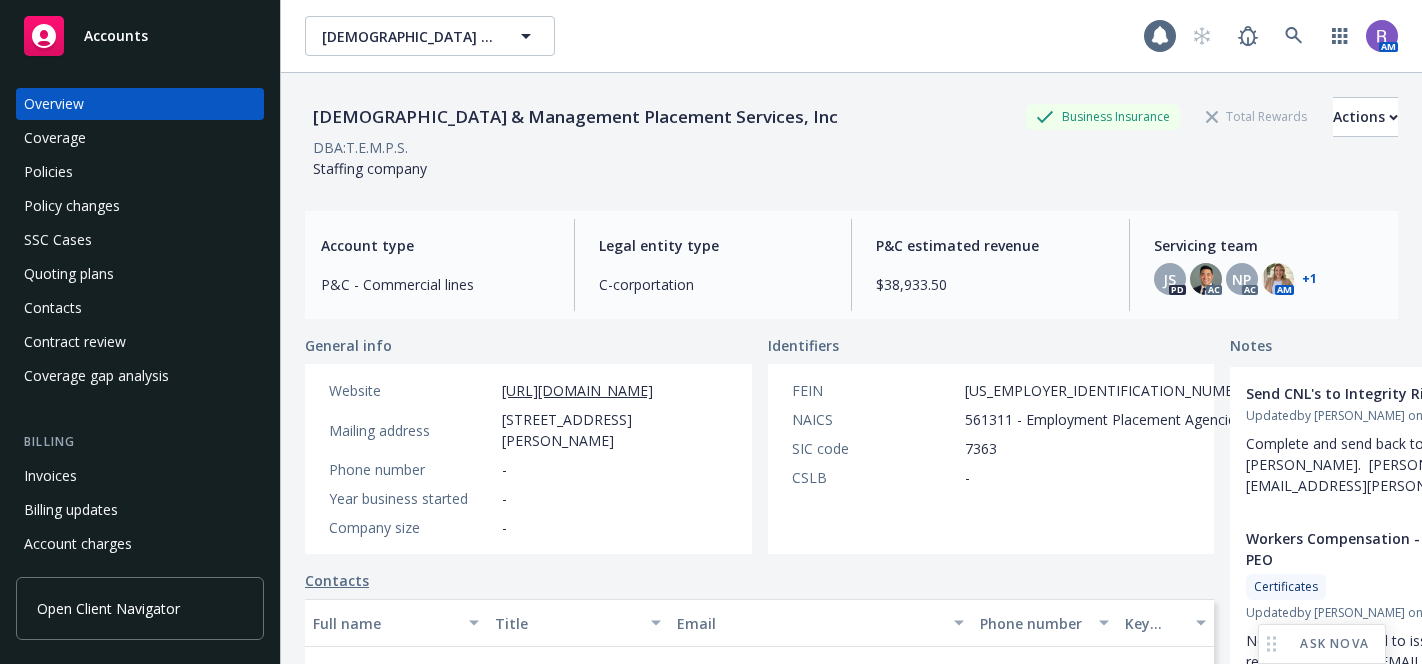 scroll, scrollTop: 0, scrollLeft: 0, axis: both 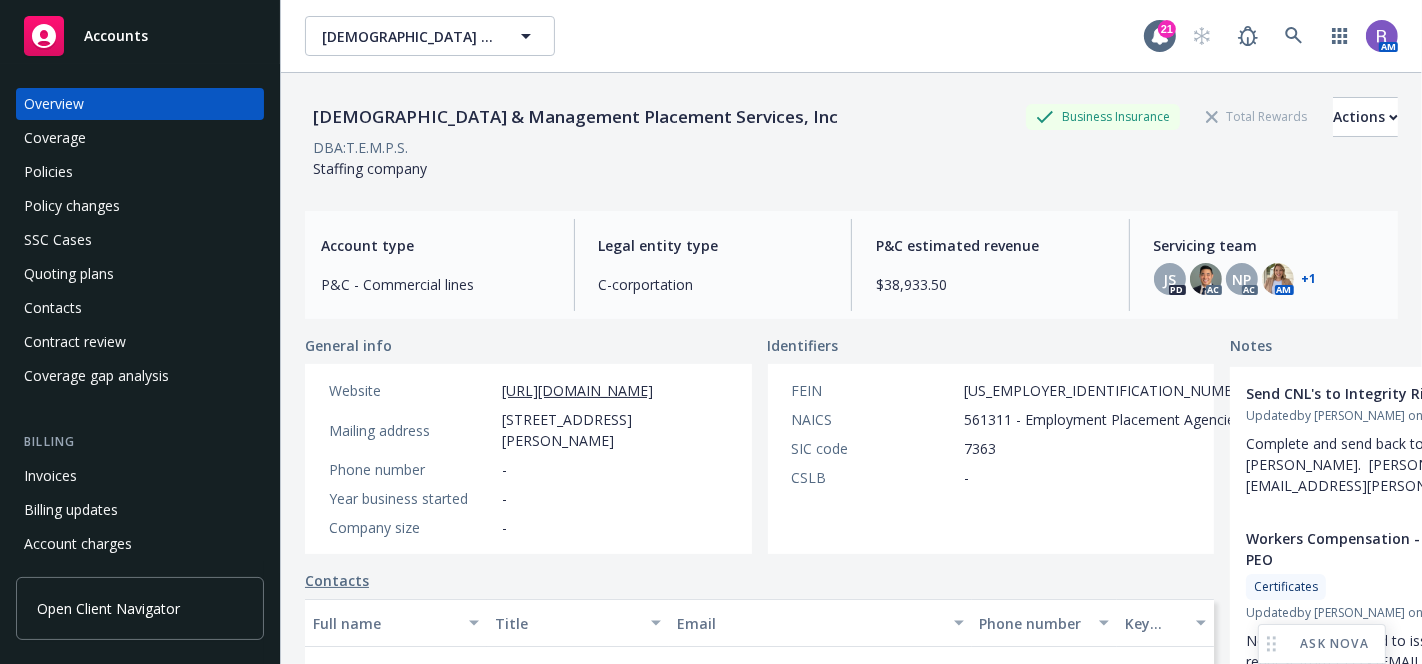 click on "Overview" at bounding box center [54, 104] 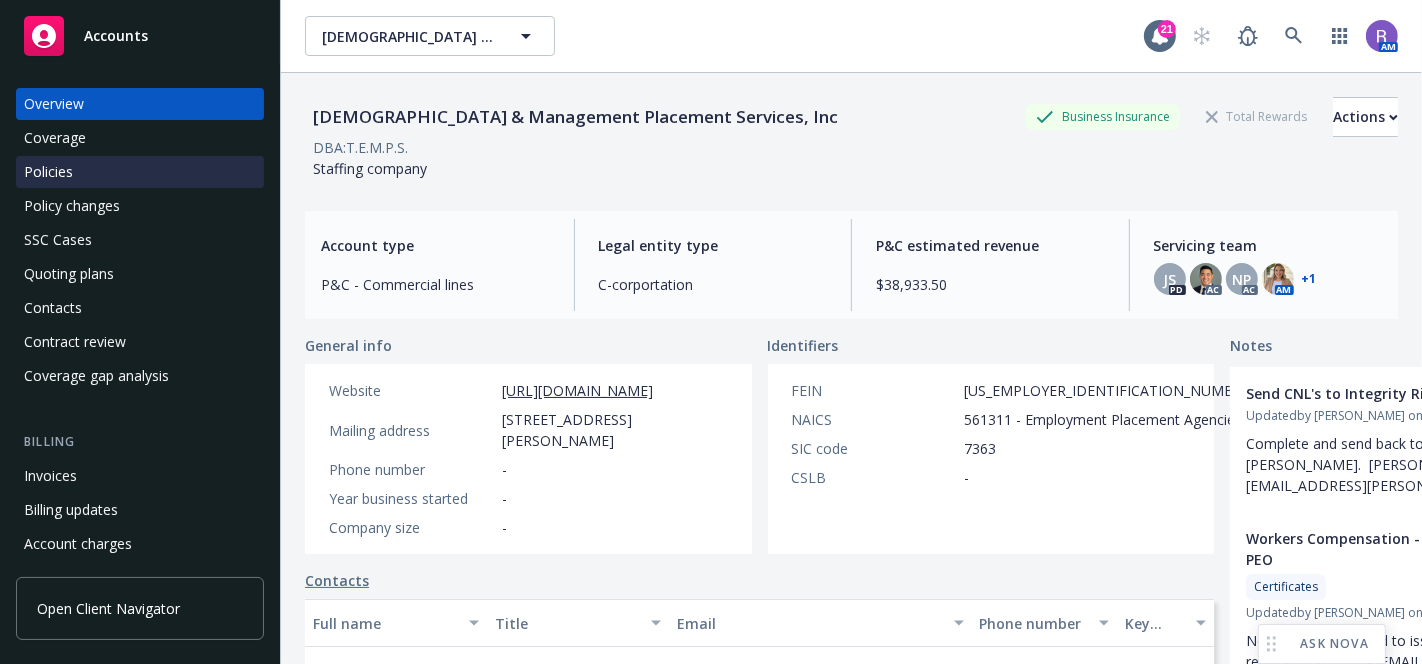 click on "Policies" at bounding box center [140, 172] 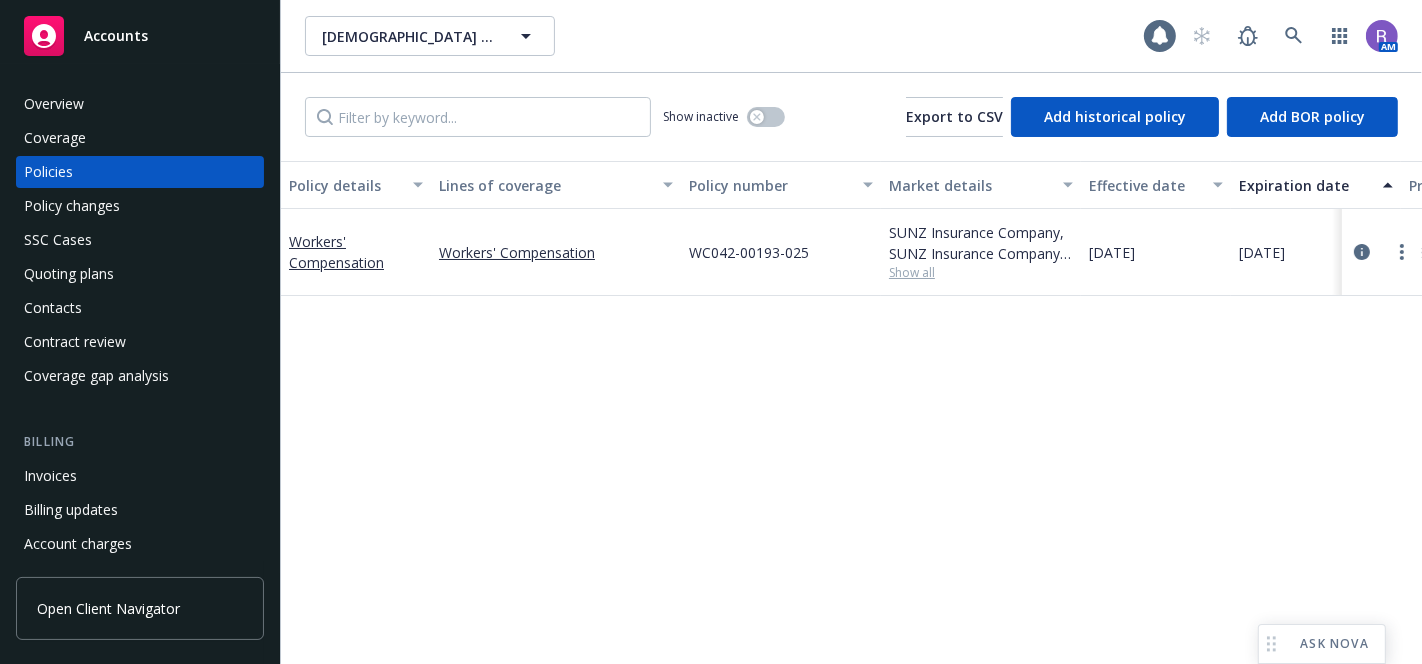 click on "Quoting plans" at bounding box center (69, 274) 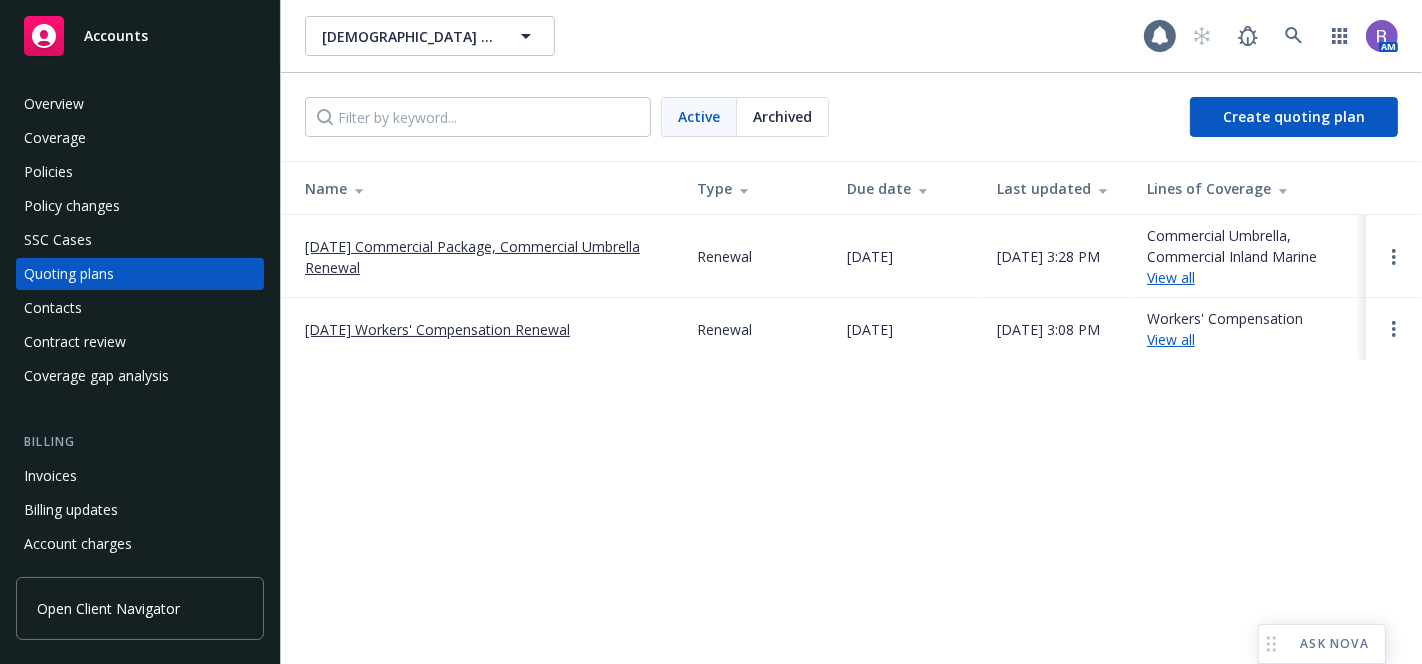 click on "07/15/25 Commercial Package, Commercial Umbrella Renewal" at bounding box center [485, 257] 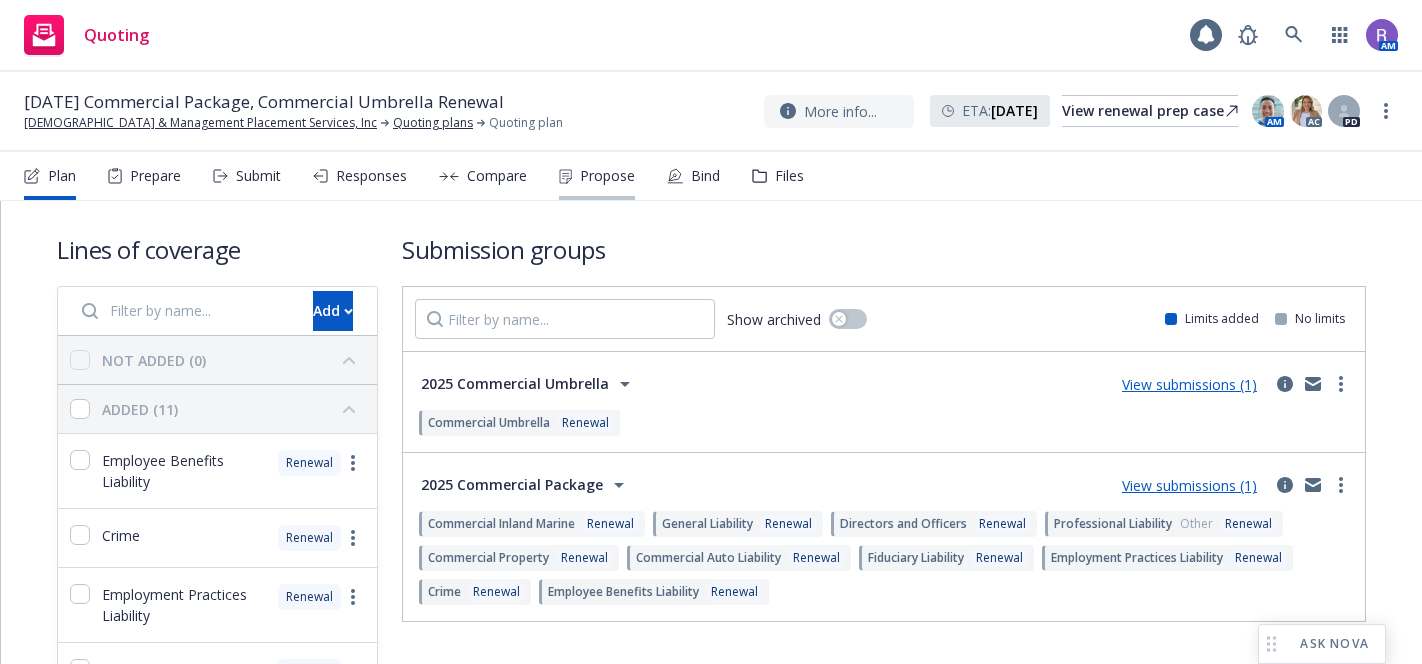 scroll, scrollTop: 0, scrollLeft: 0, axis: both 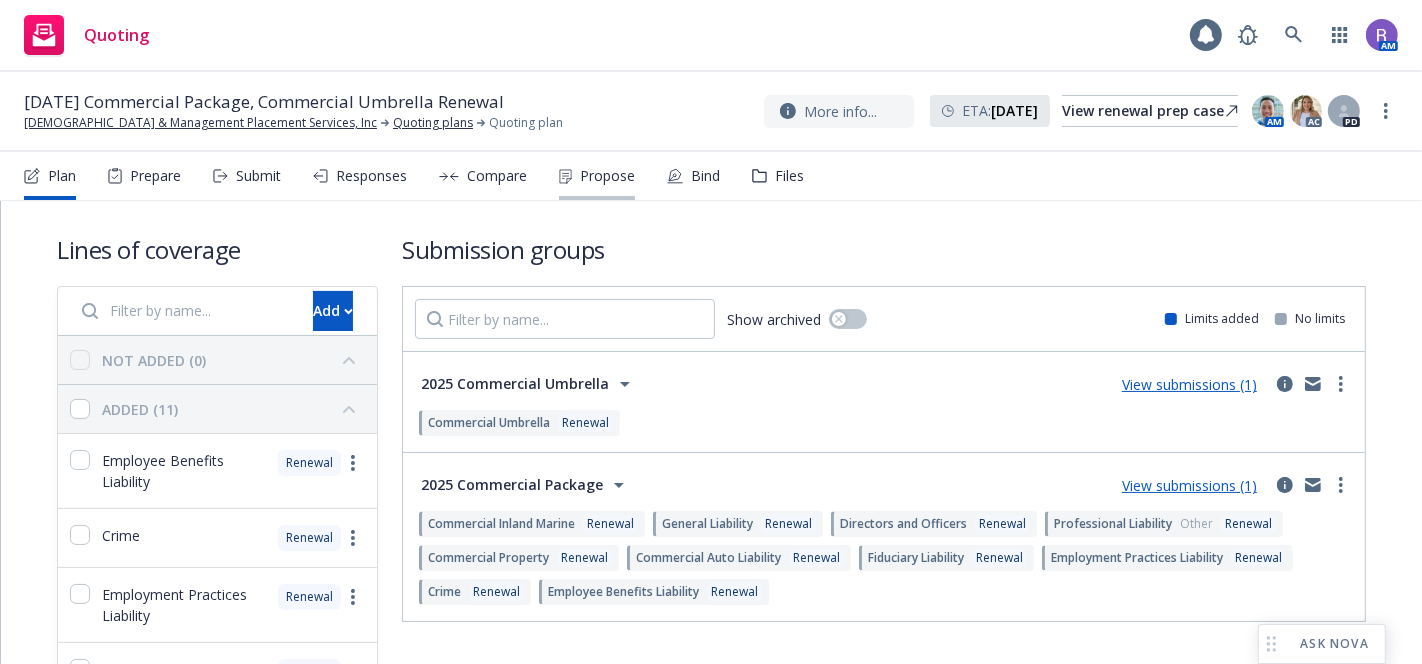 click on "Propose" at bounding box center (597, 176) 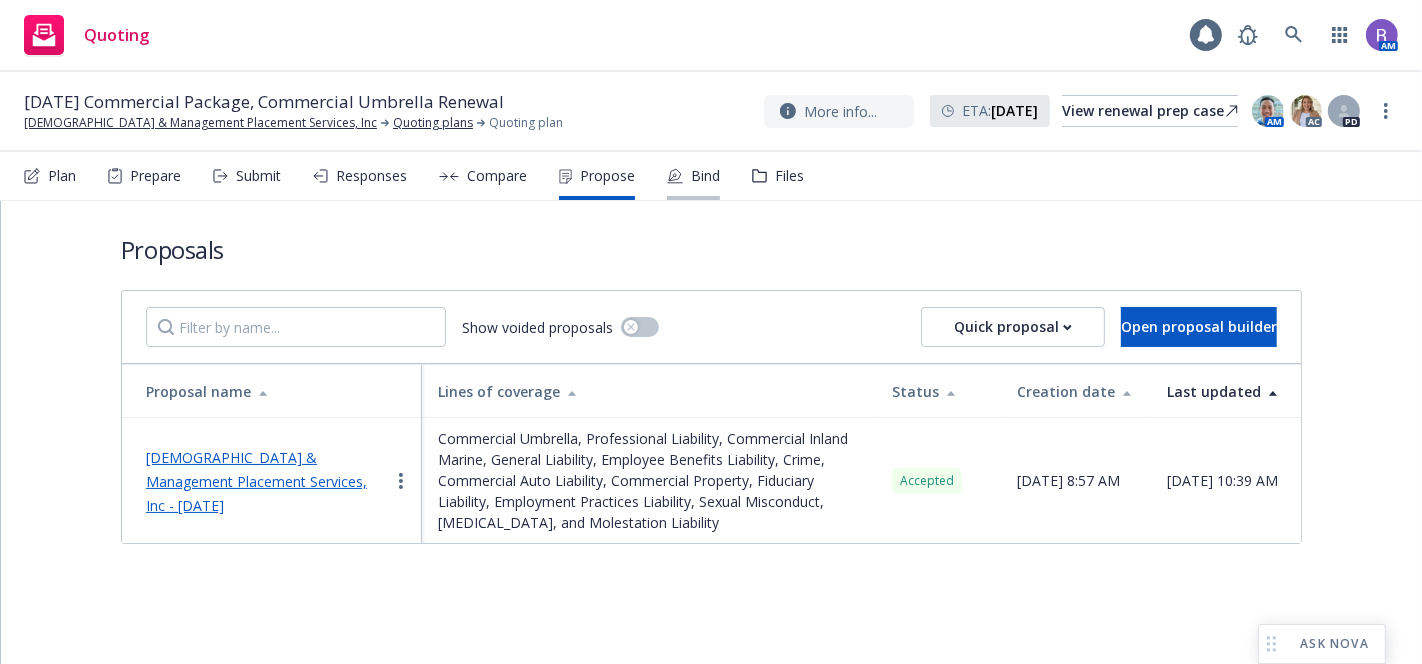 click on "Bind" at bounding box center (693, 176) 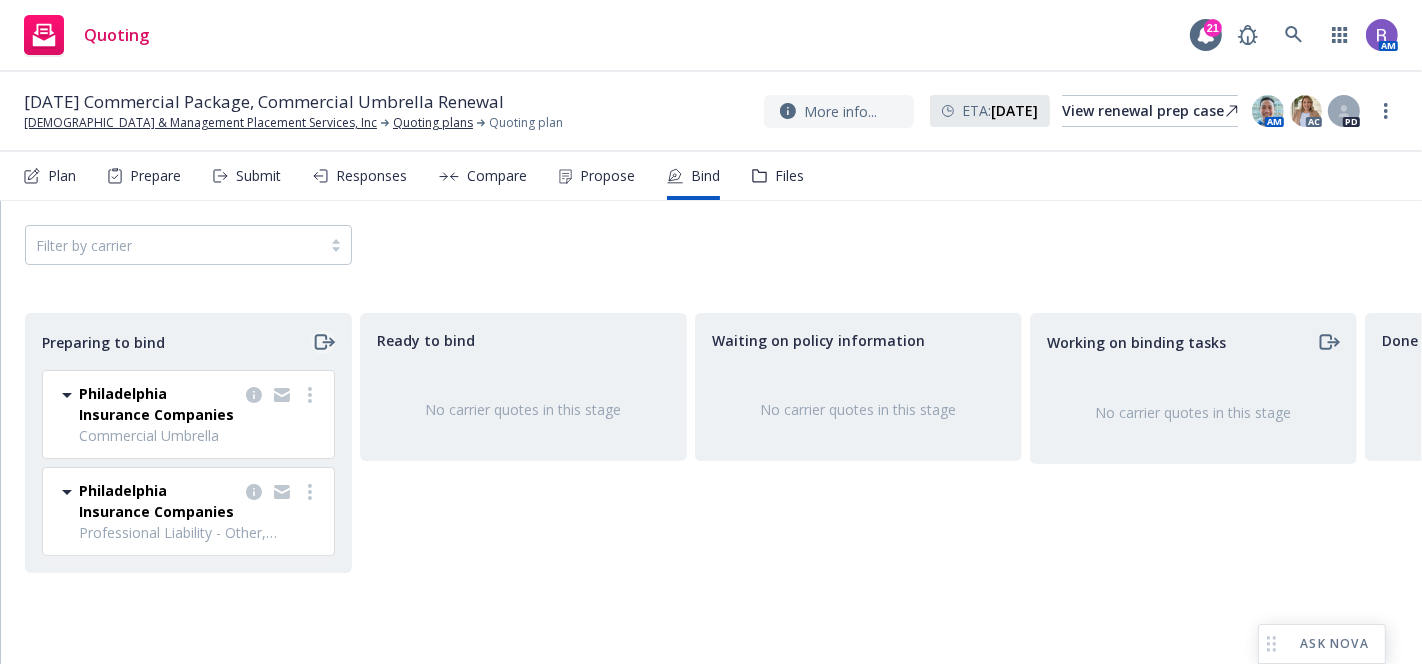 click 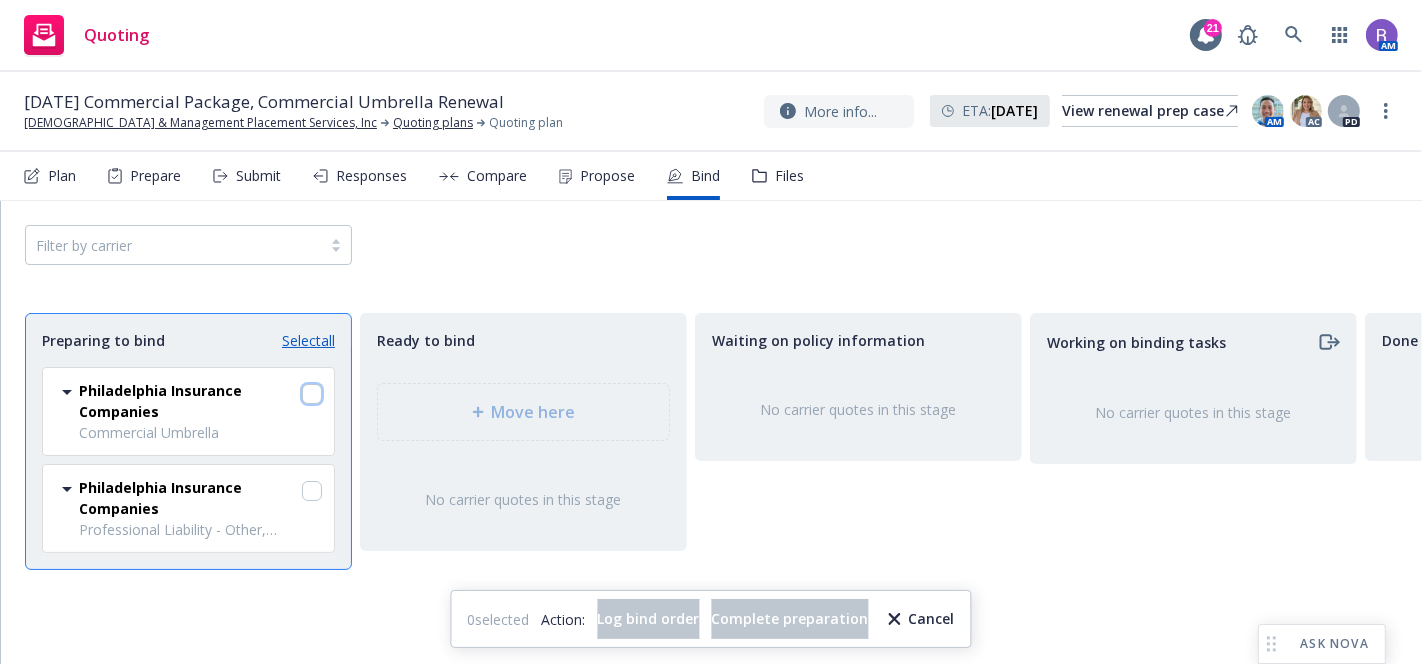 click at bounding box center [312, 394] 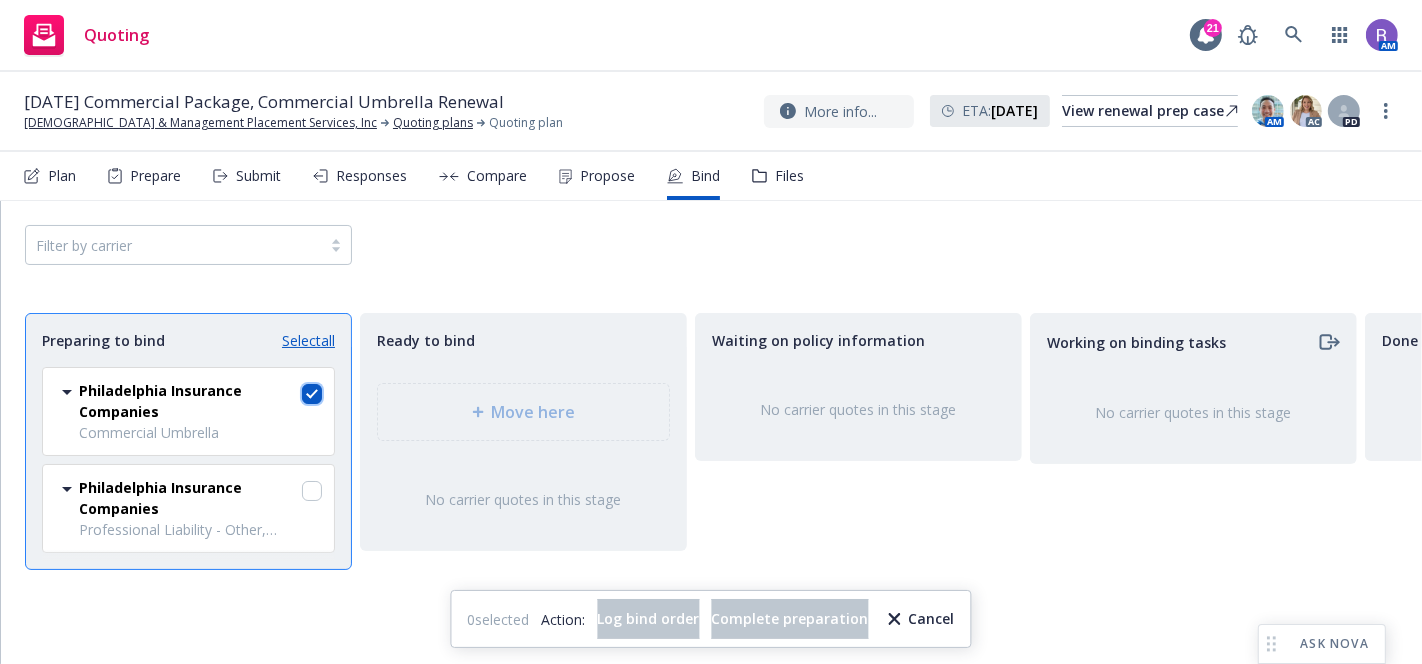 checkbox on "true" 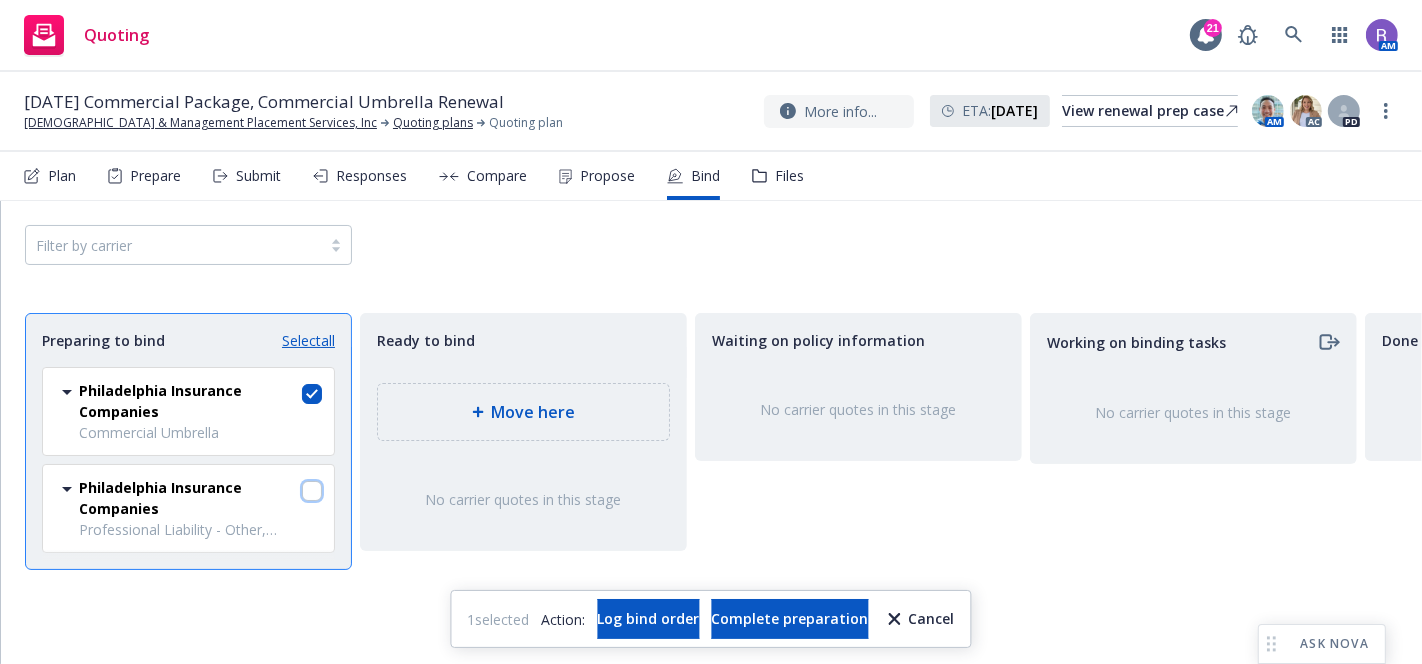 click at bounding box center [312, 491] 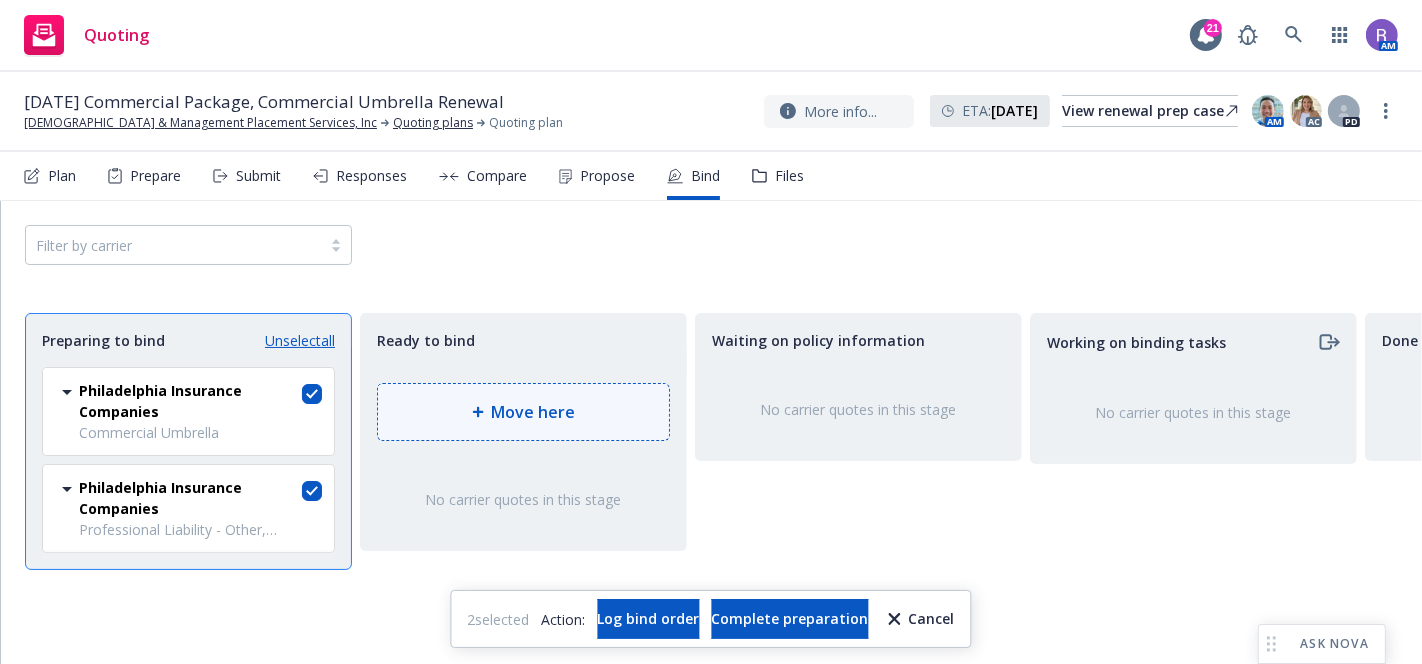 click on "Move here" at bounding box center (534, 412) 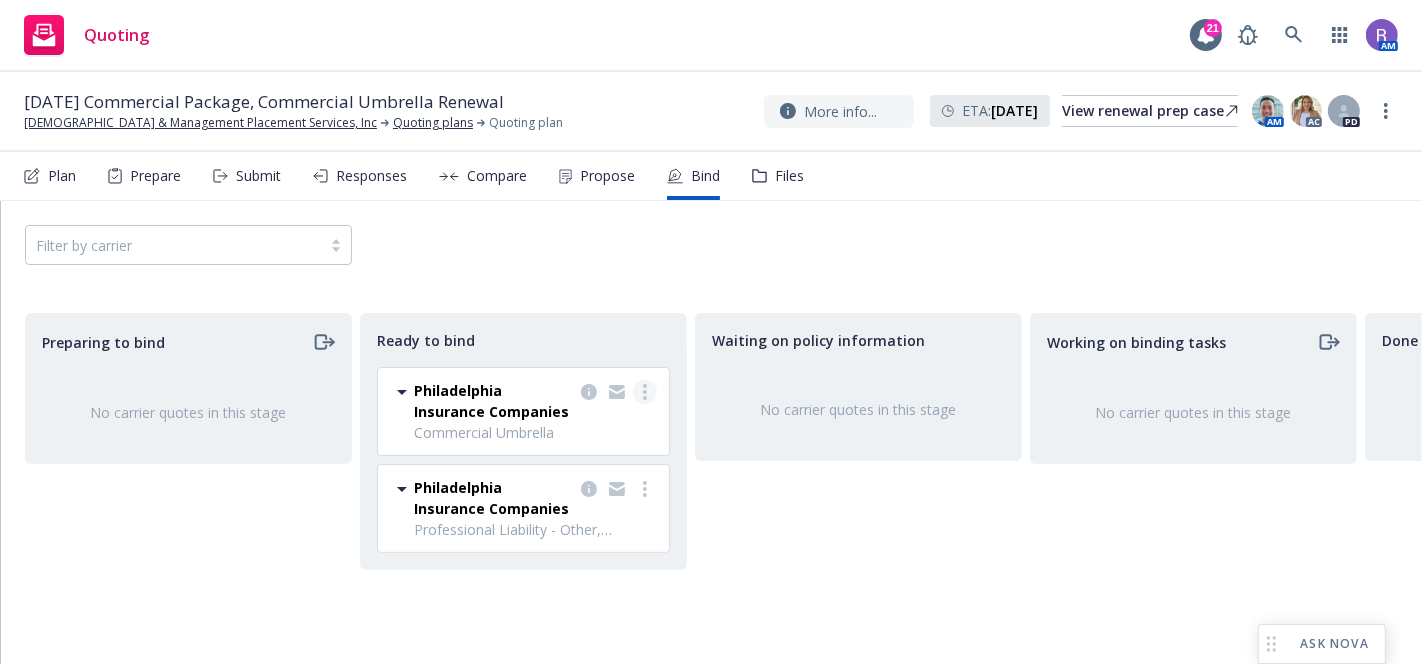 click at bounding box center (645, 392) 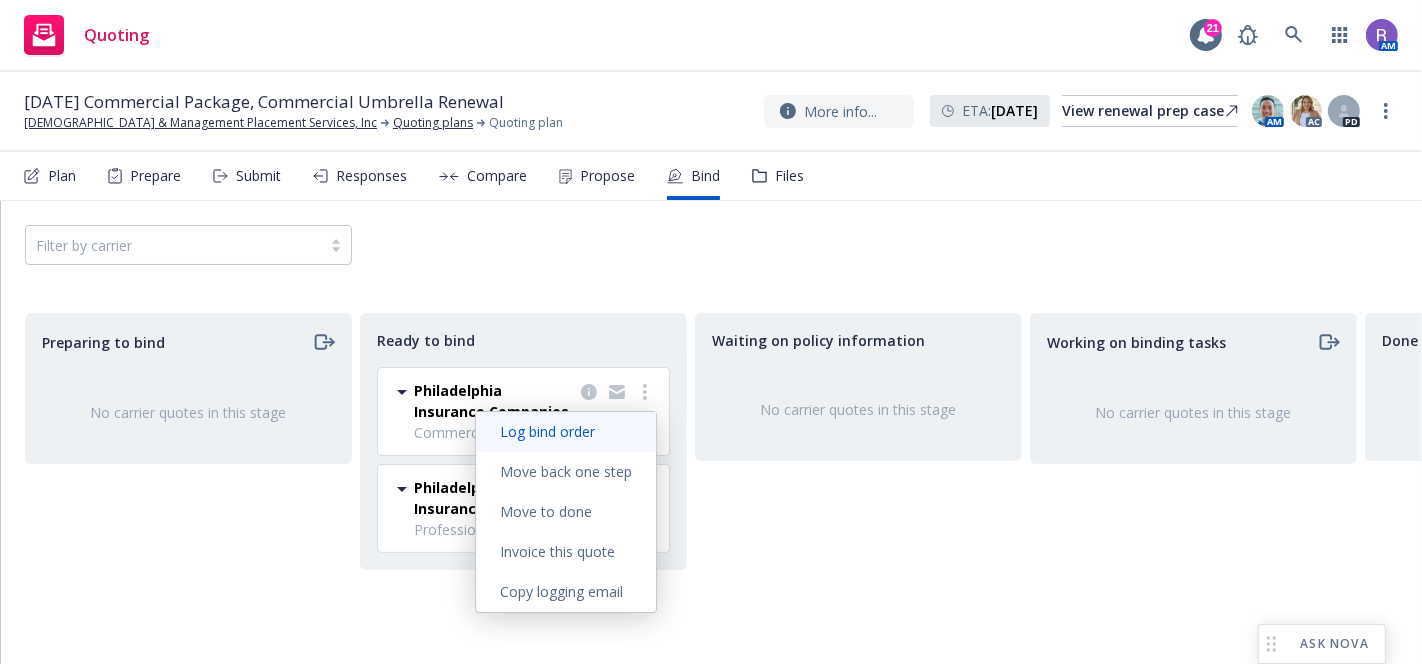 click on "Log bind order" at bounding box center (547, 431) 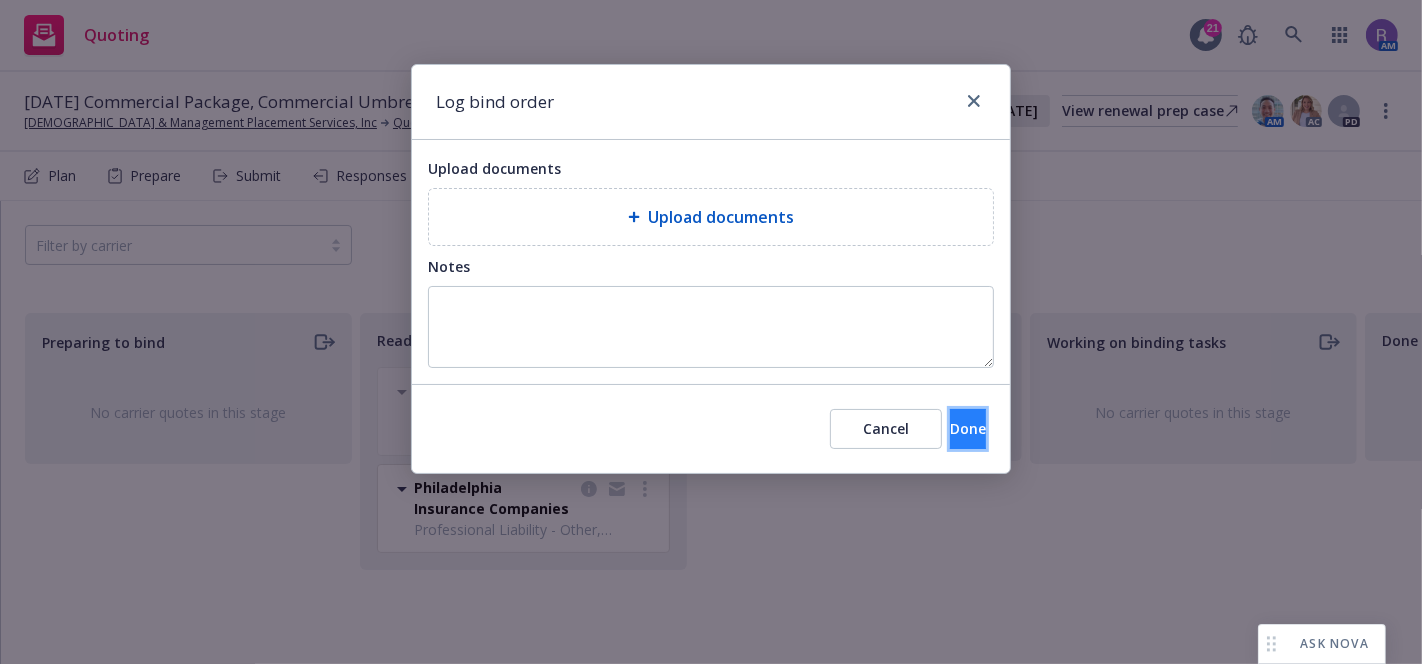 click on "Done" at bounding box center (968, 429) 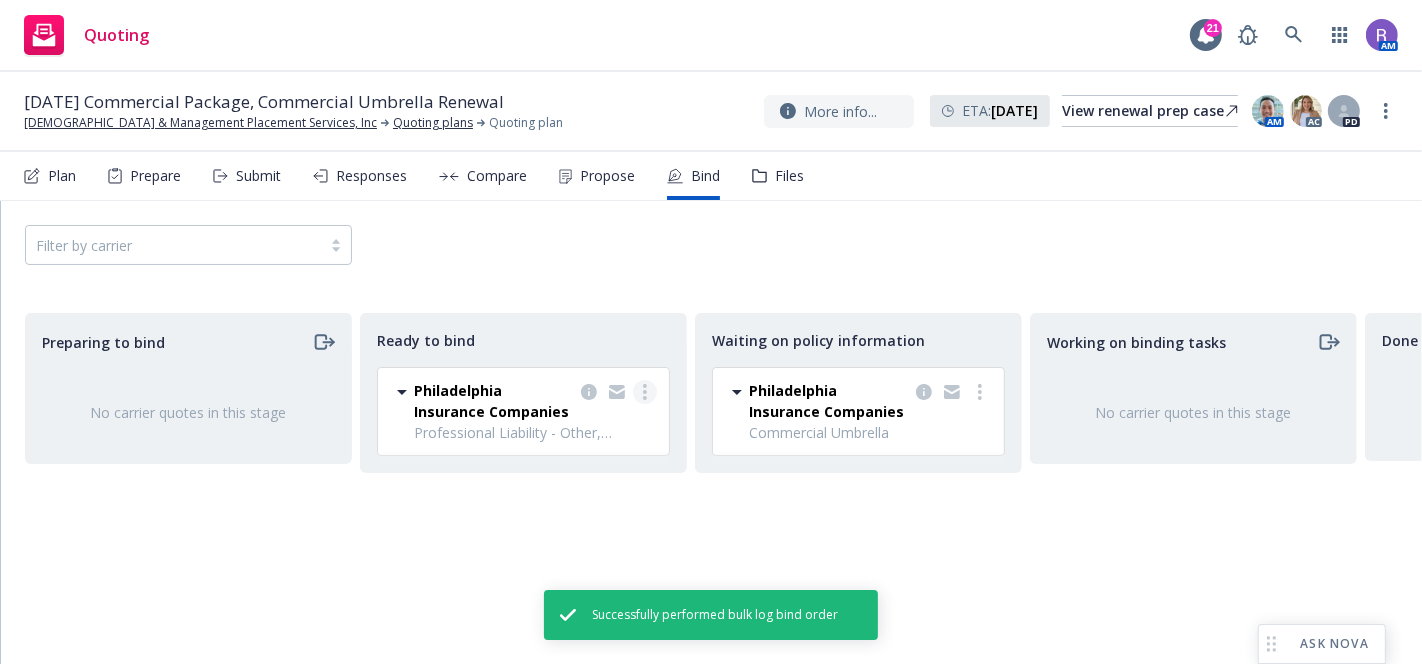 click at bounding box center [645, 392] 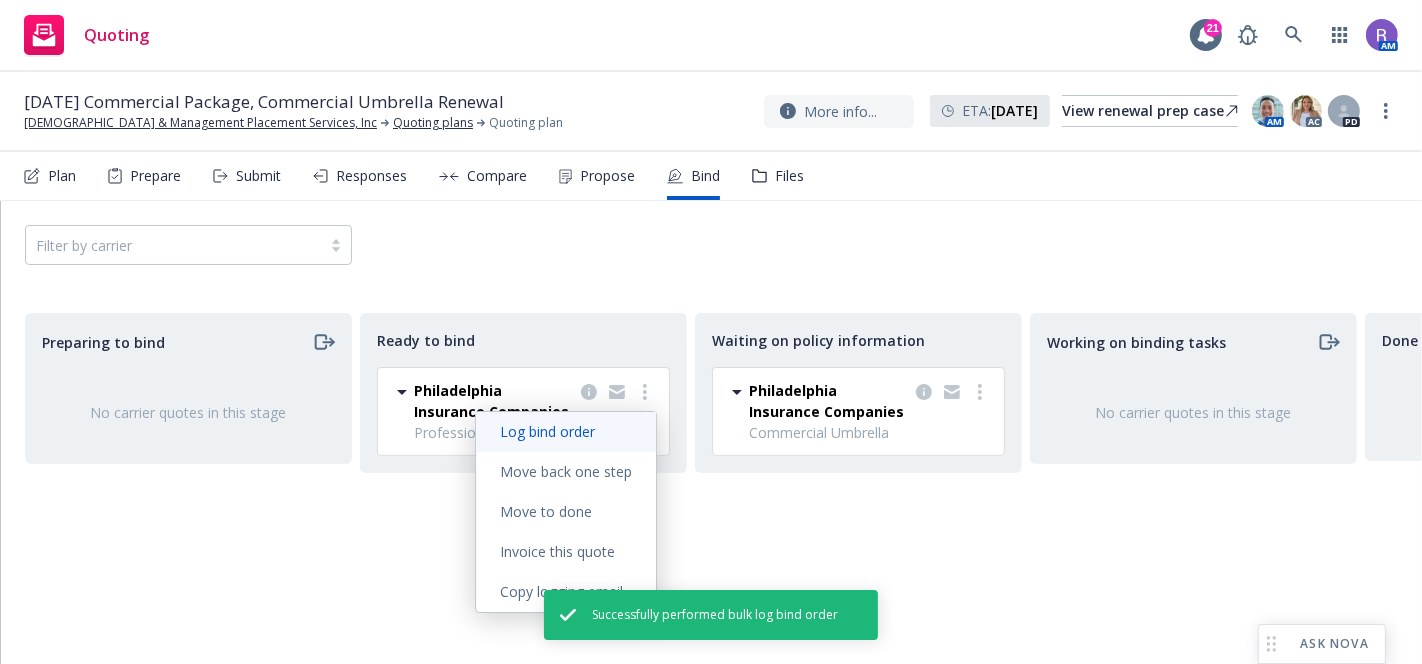 click on "Log bind order" at bounding box center [566, 432] 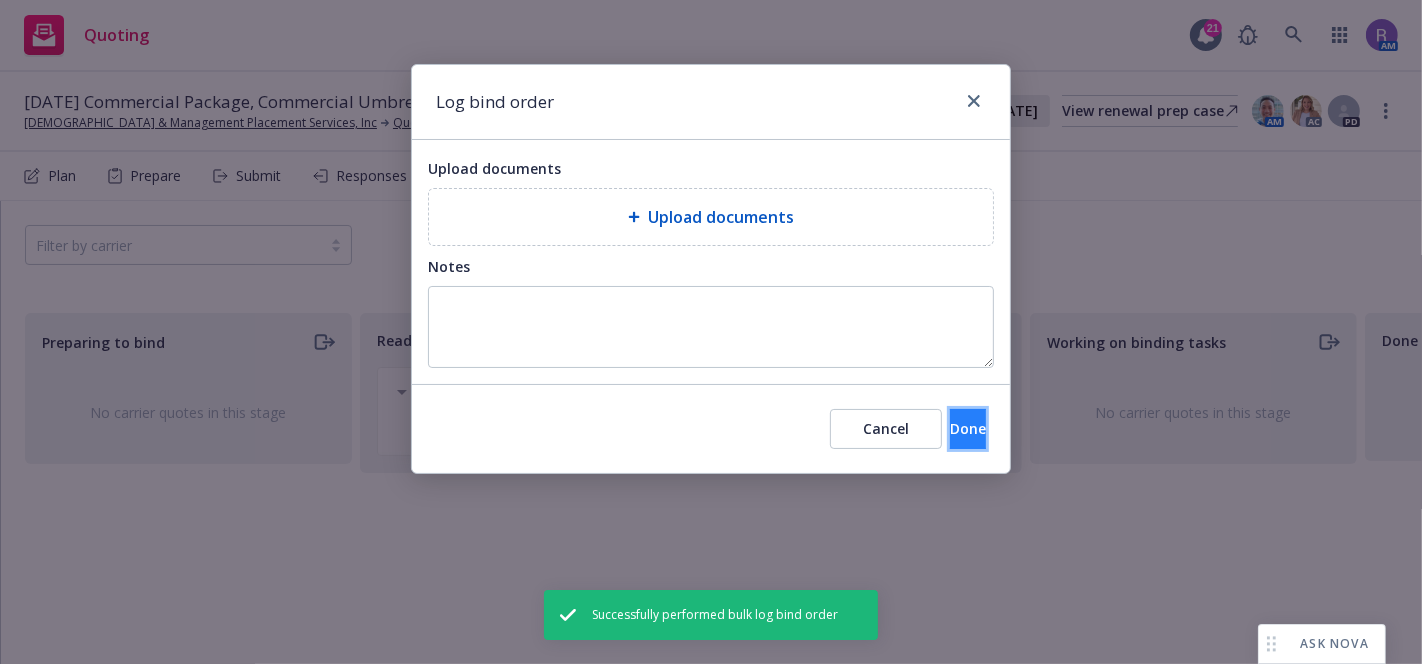 click on "Done" at bounding box center [968, 428] 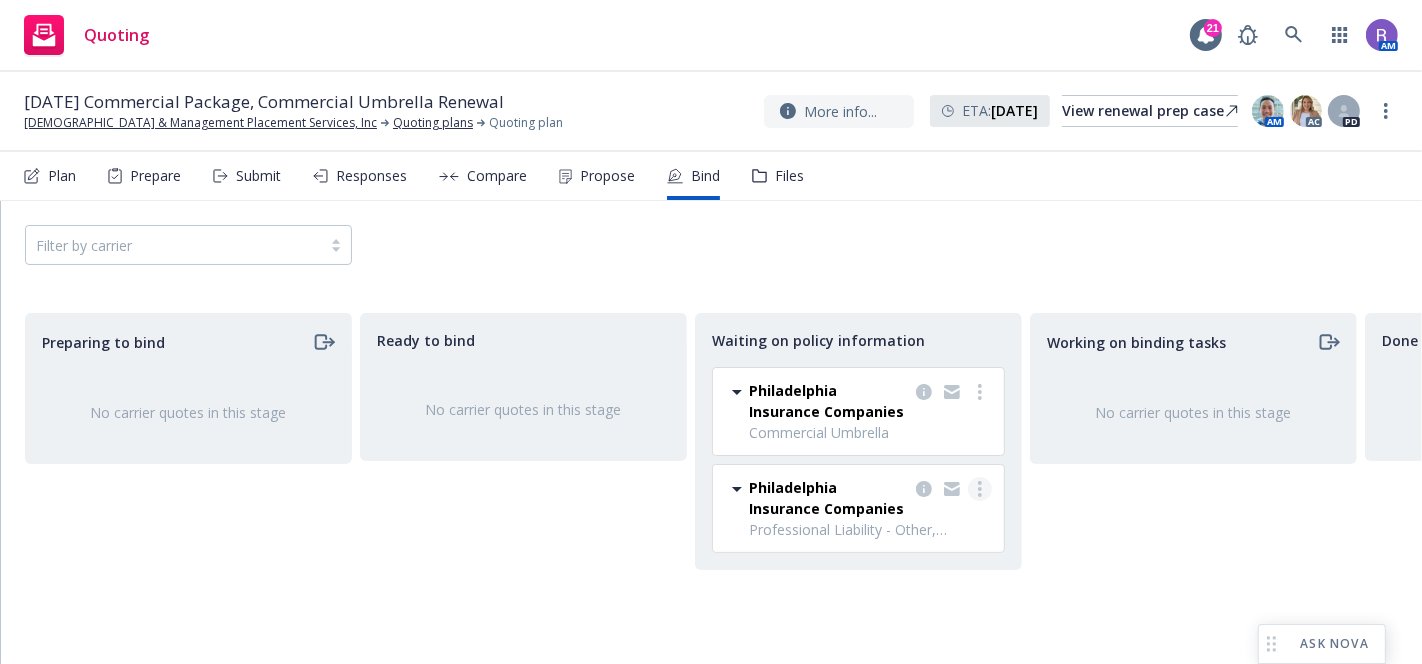 click at bounding box center [980, 489] 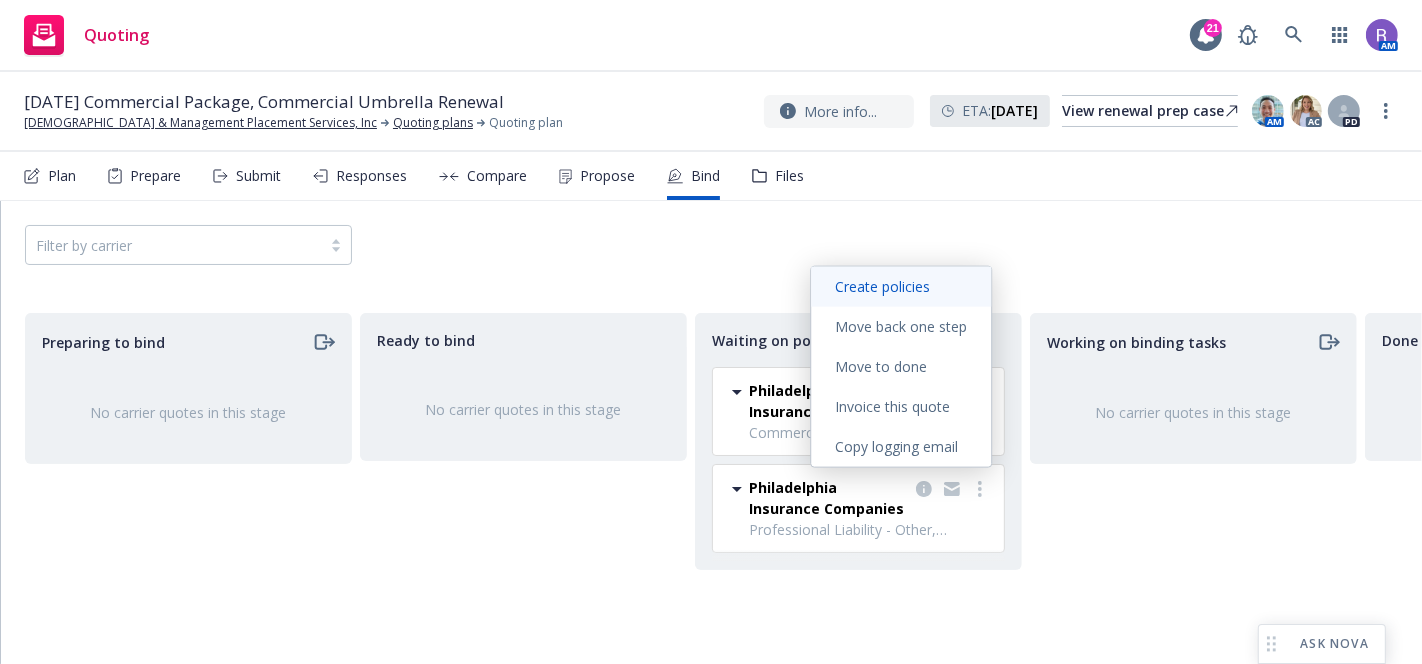 click on "Create policies" at bounding box center (901, 287) 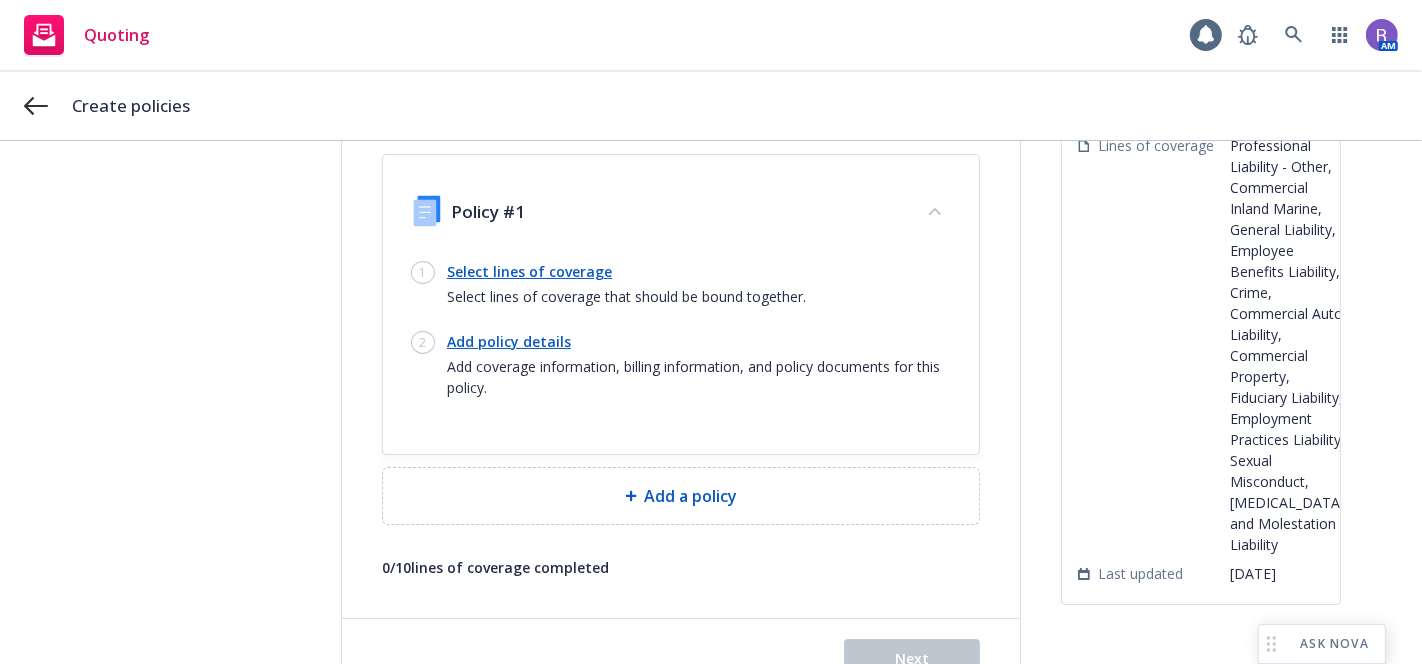 scroll, scrollTop: 136, scrollLeft: 0, axis: vertical 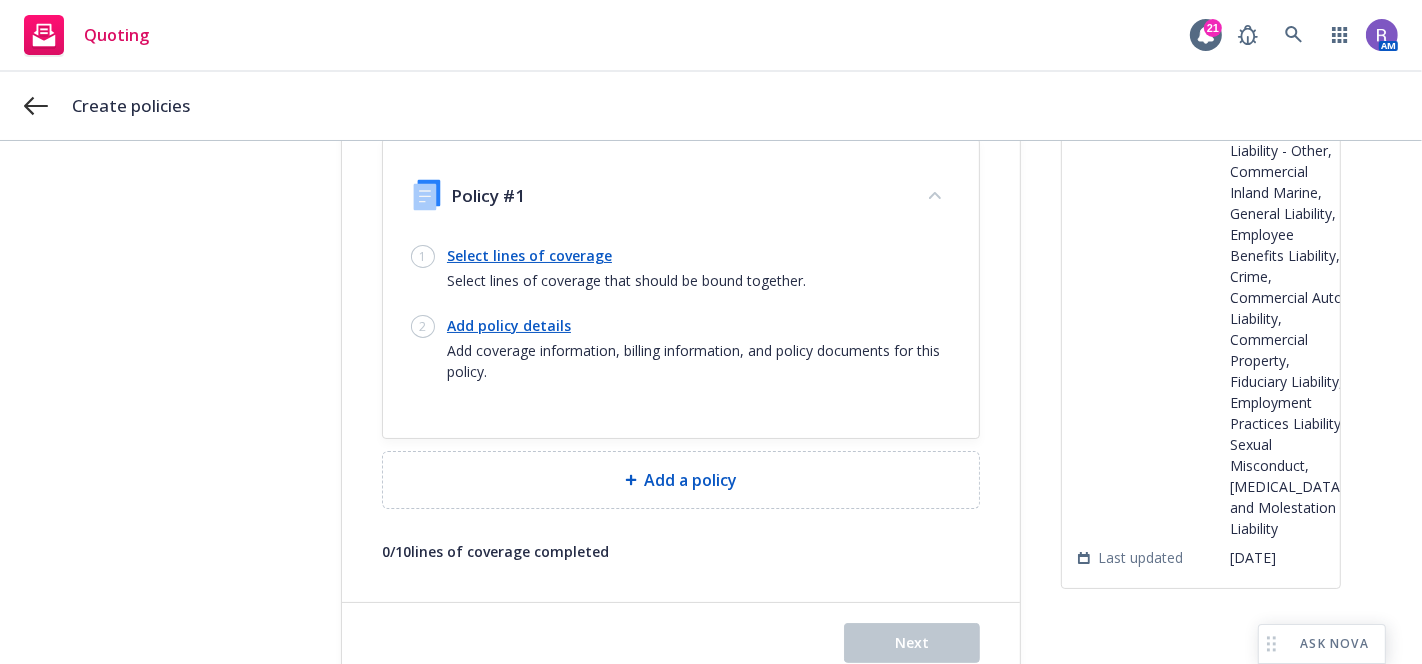 click on "Select lines of coverage" at bounding box center (626, 255) 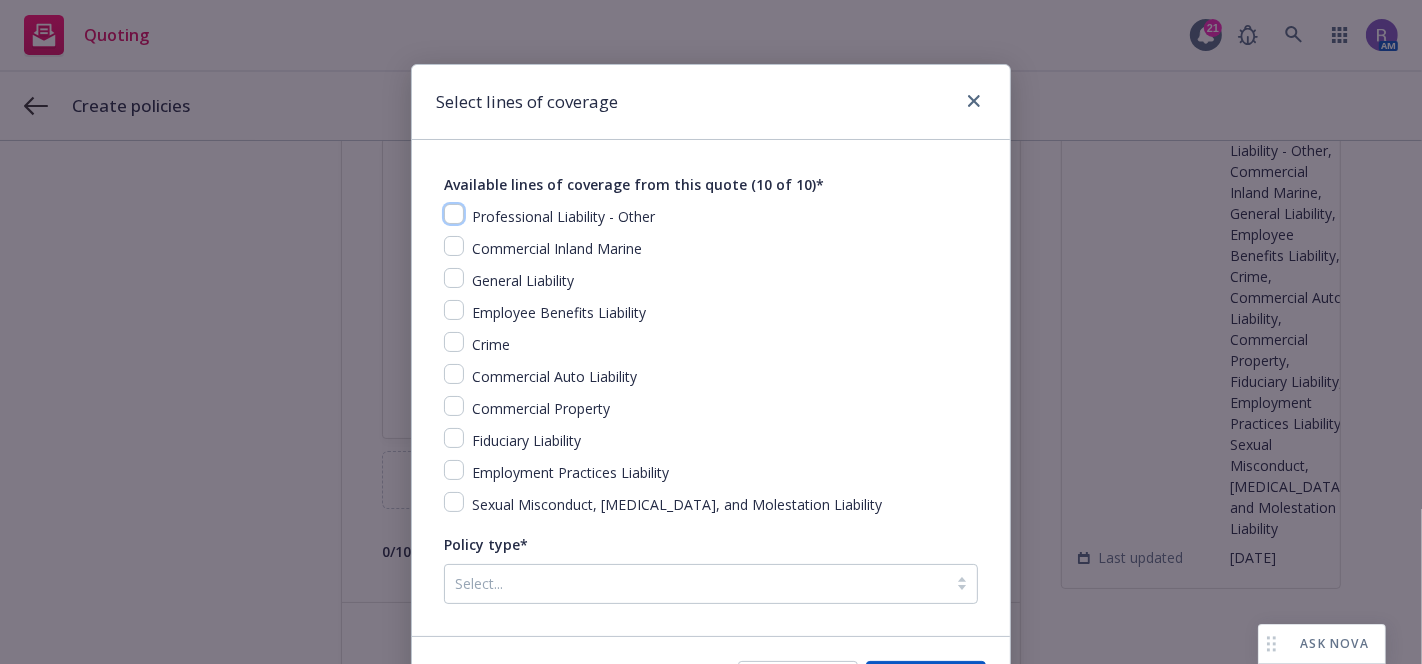 click at bounding box center [454, 214] 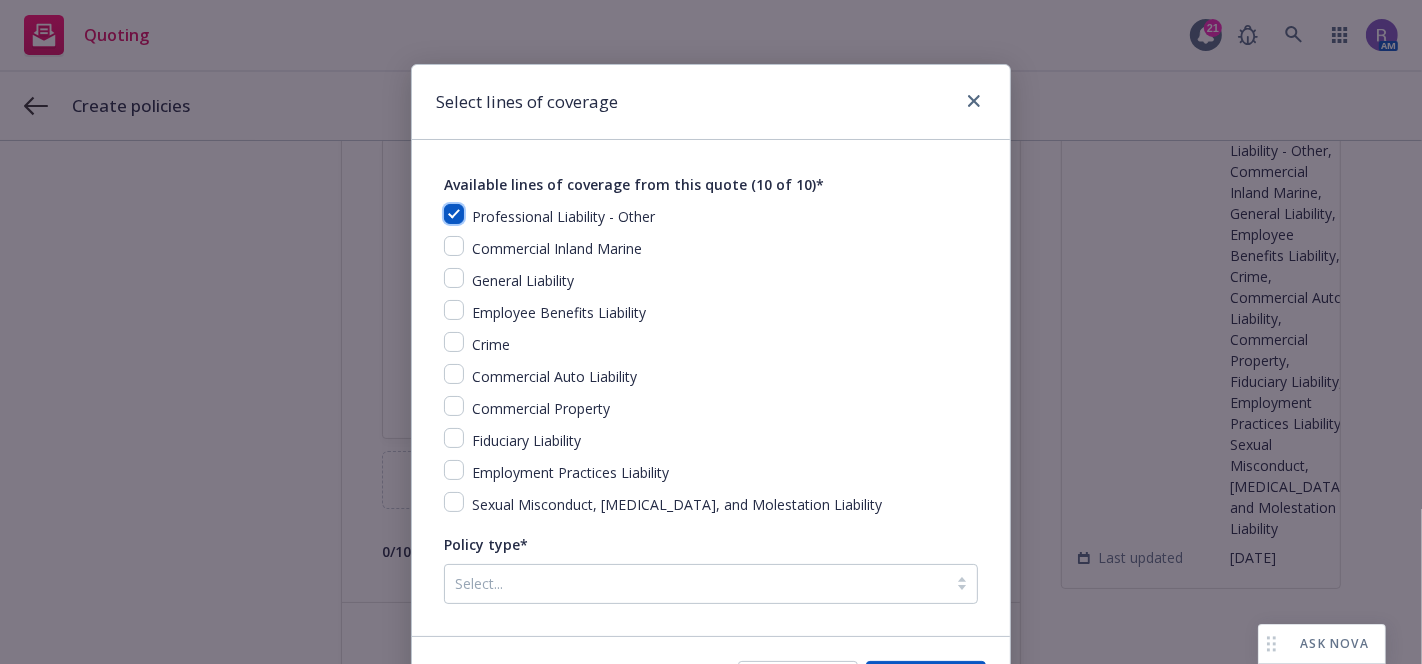 checkbox on "true" 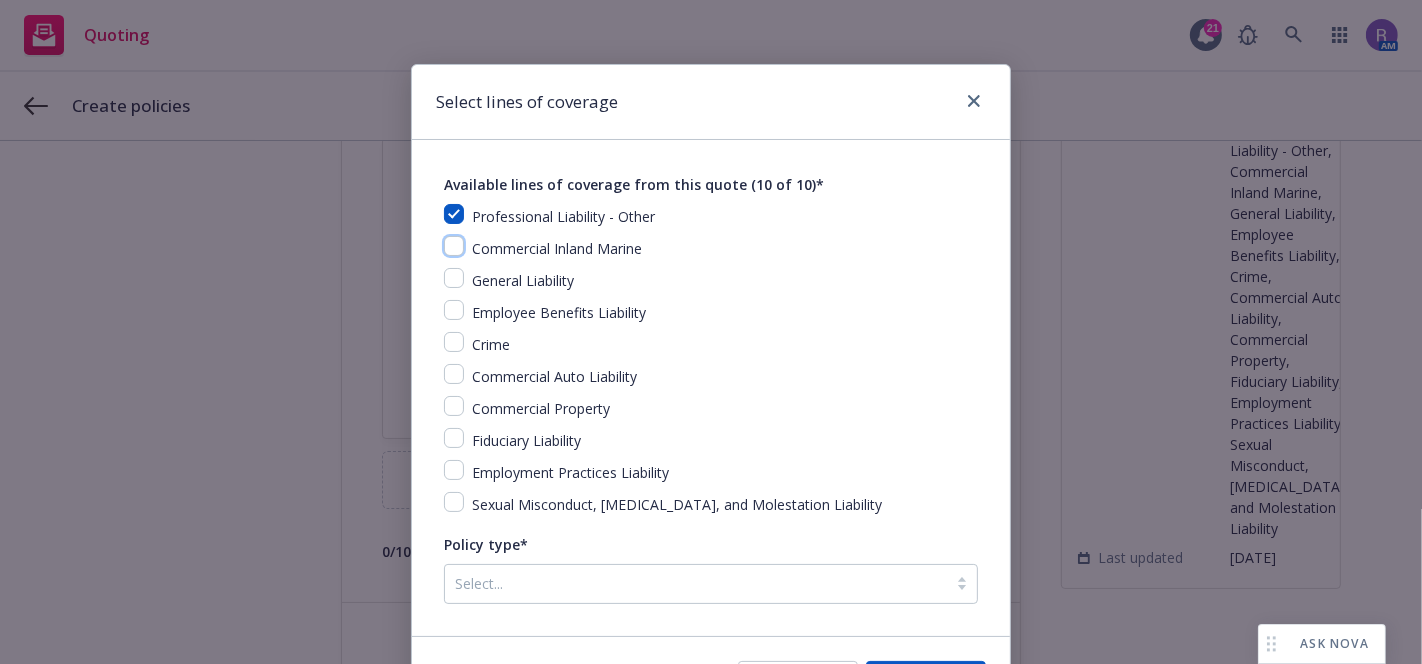 click at bounding box center [454, 246] 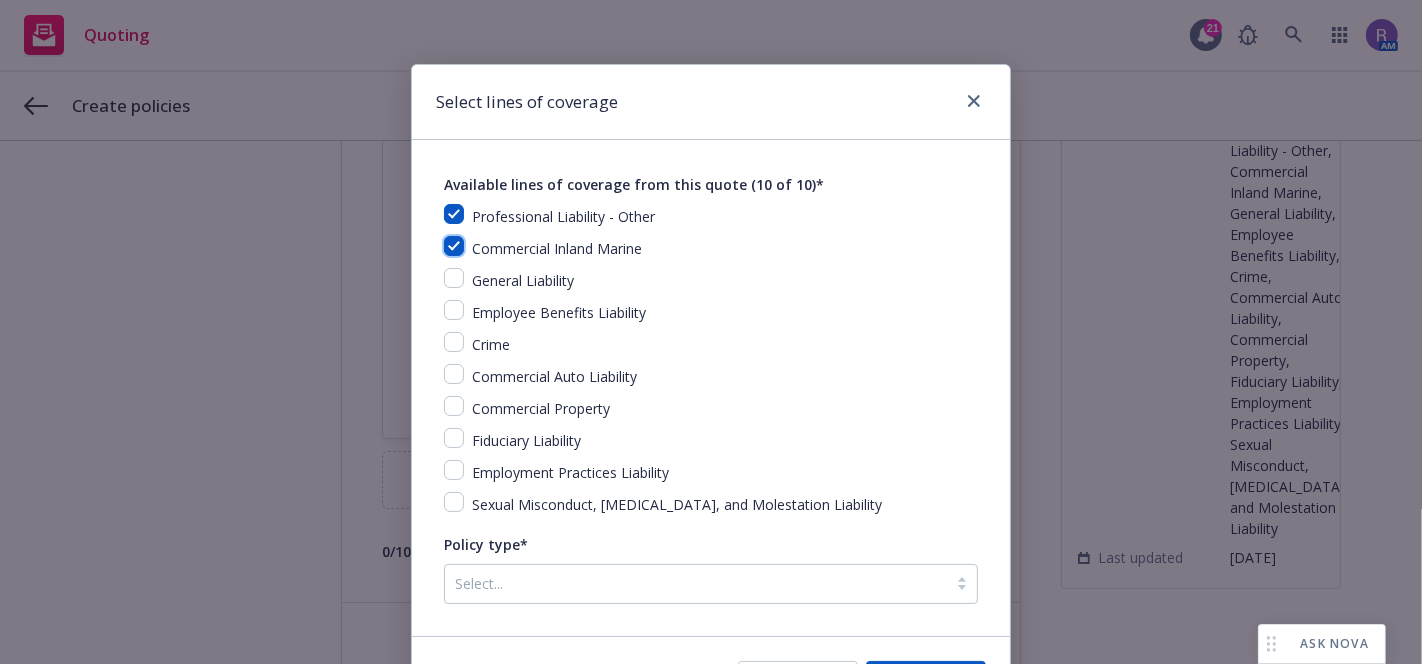 checkbox on "true" 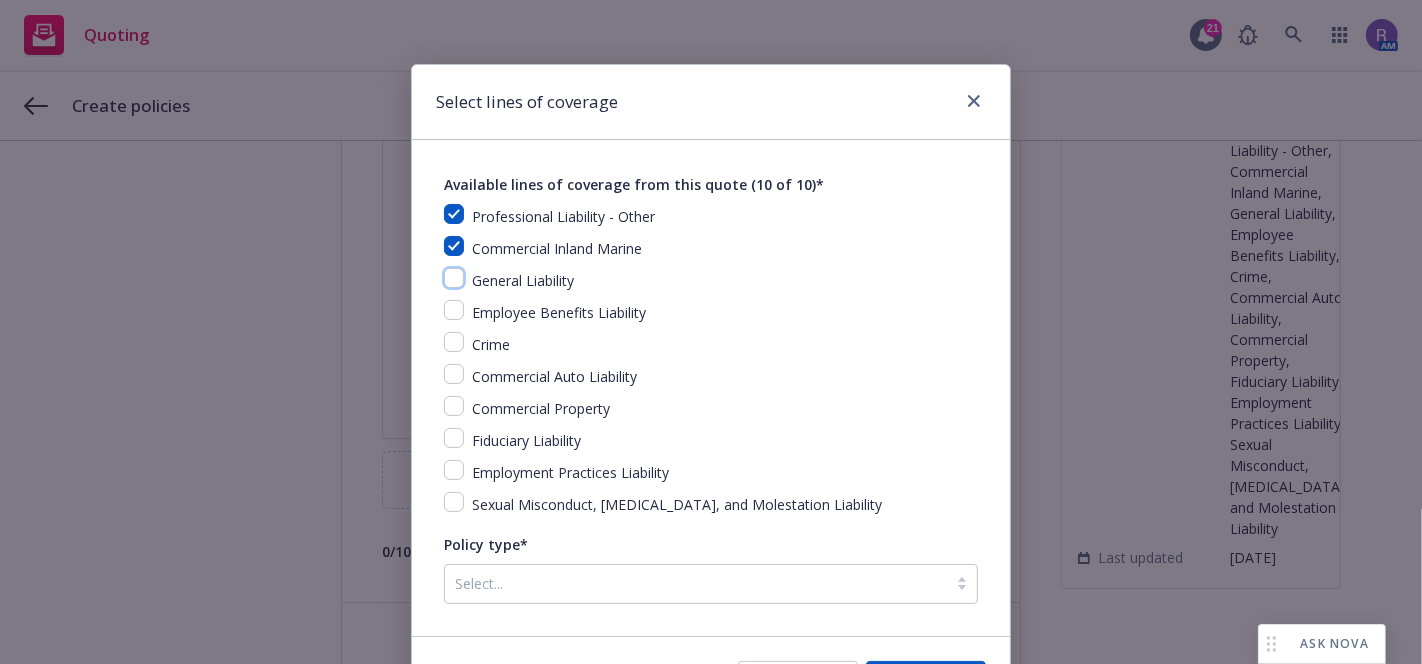 click at bounding box center [454, 278] 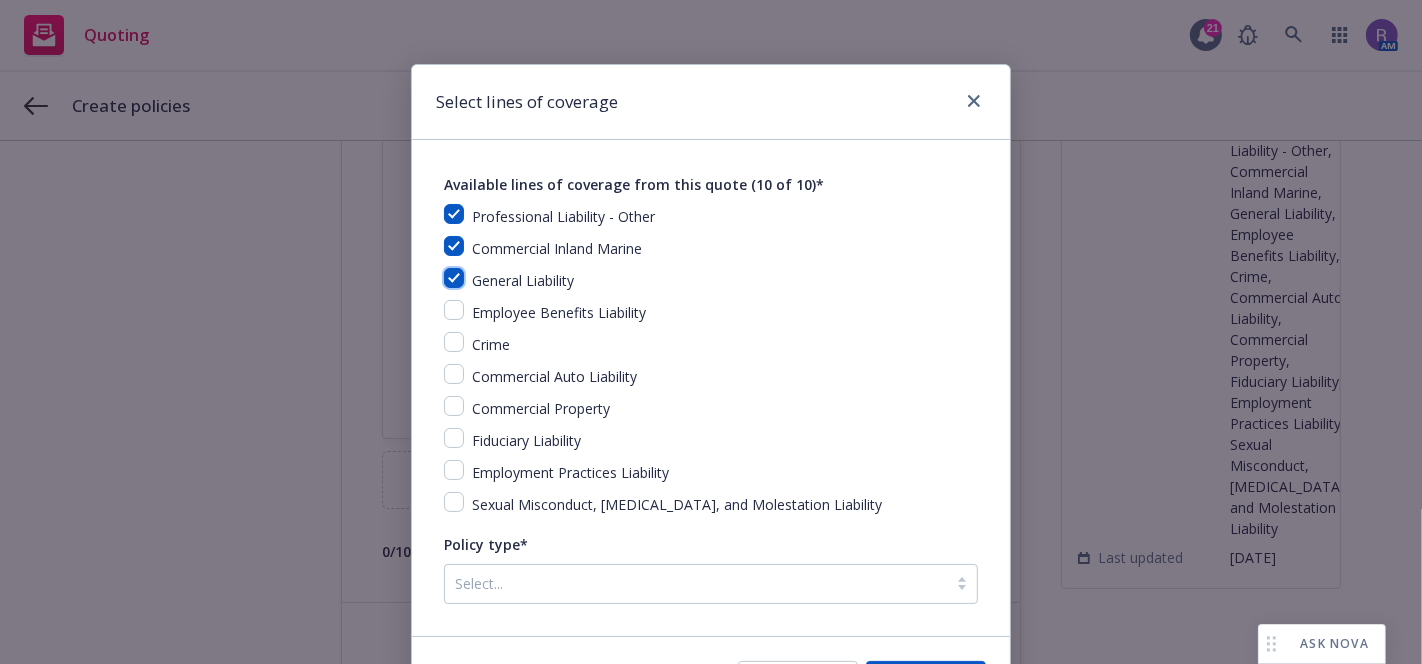 checkbox on "true" 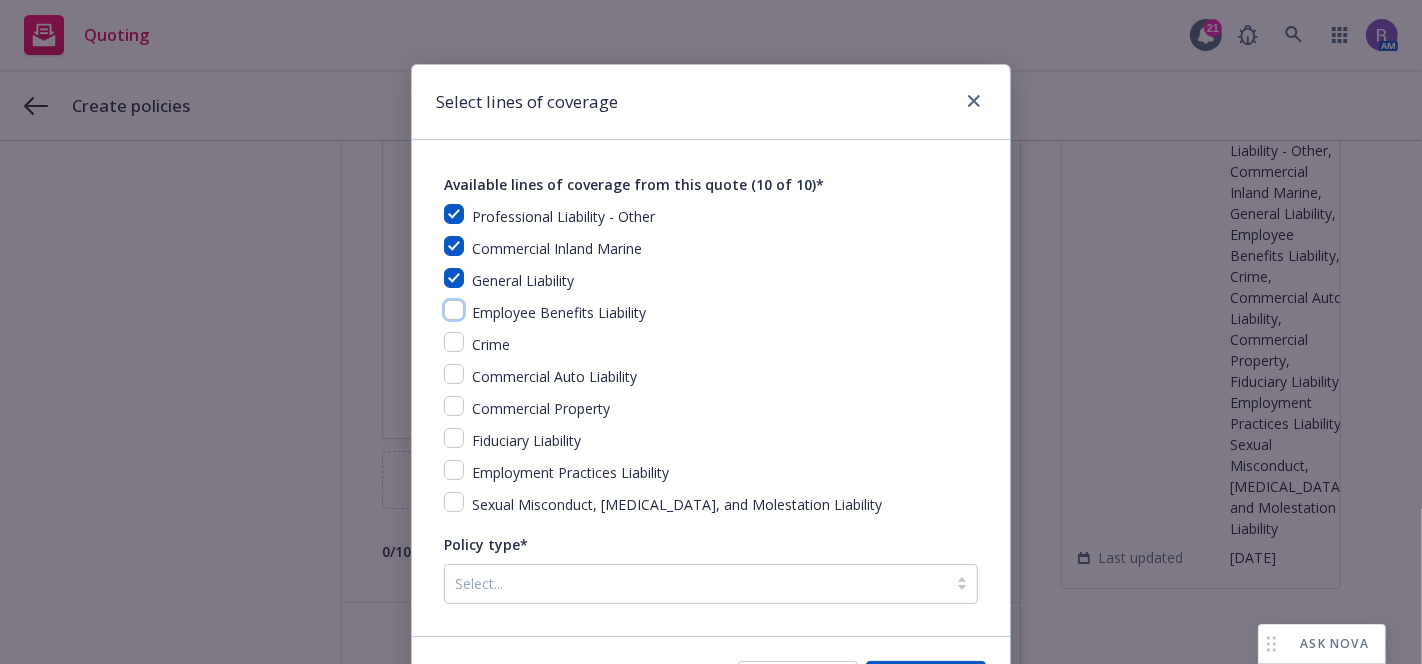 click at bounding box center (454, 310) 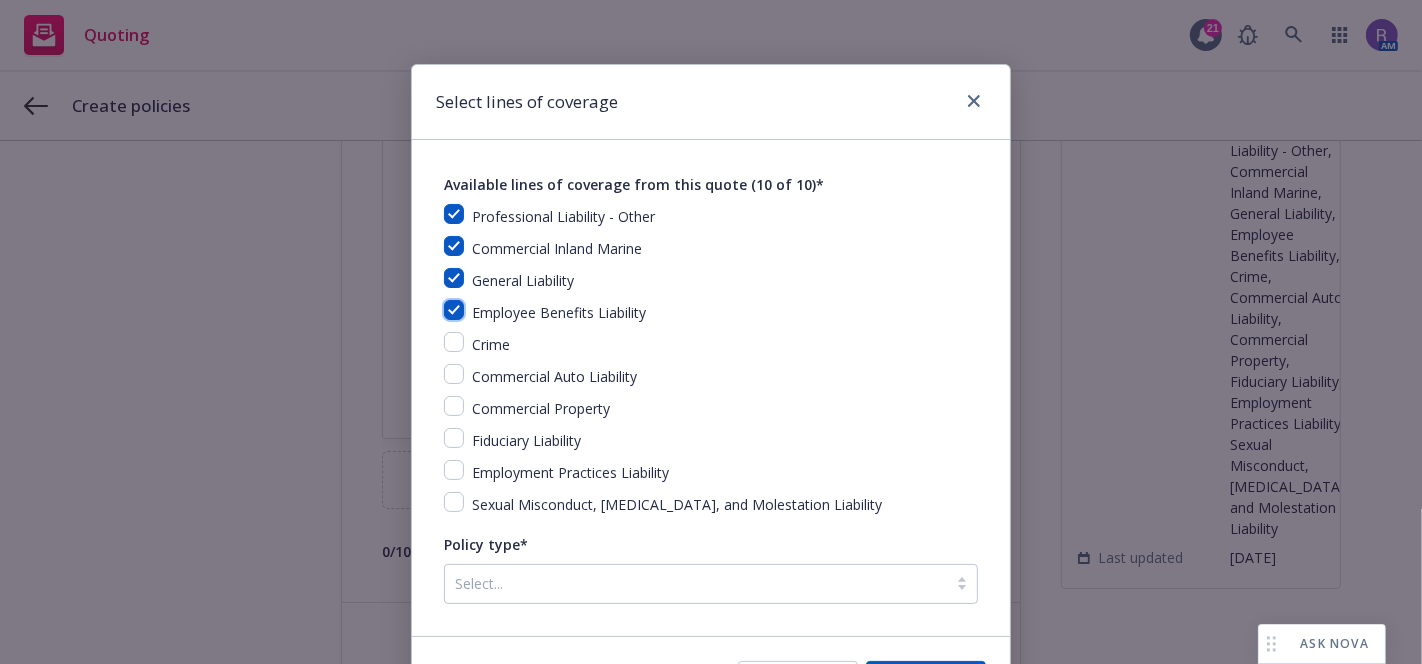 checkbox on "true" 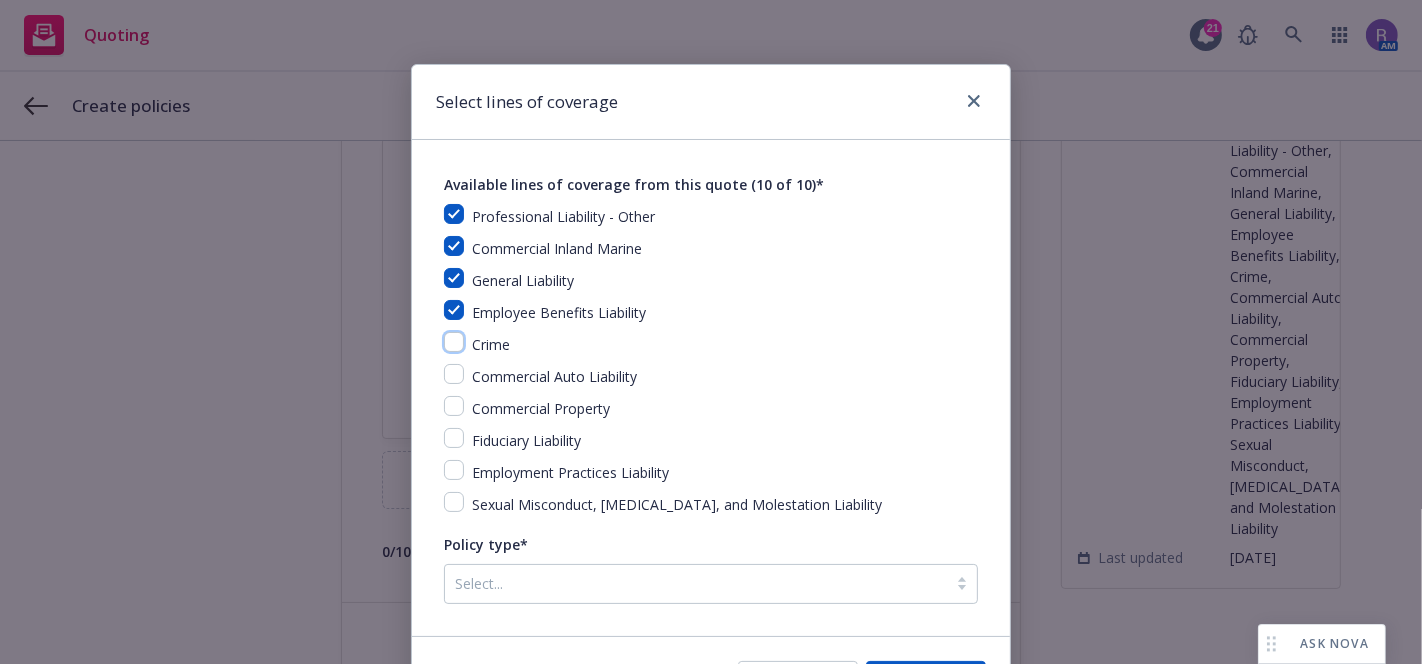 click at bounding box center [454, 342] 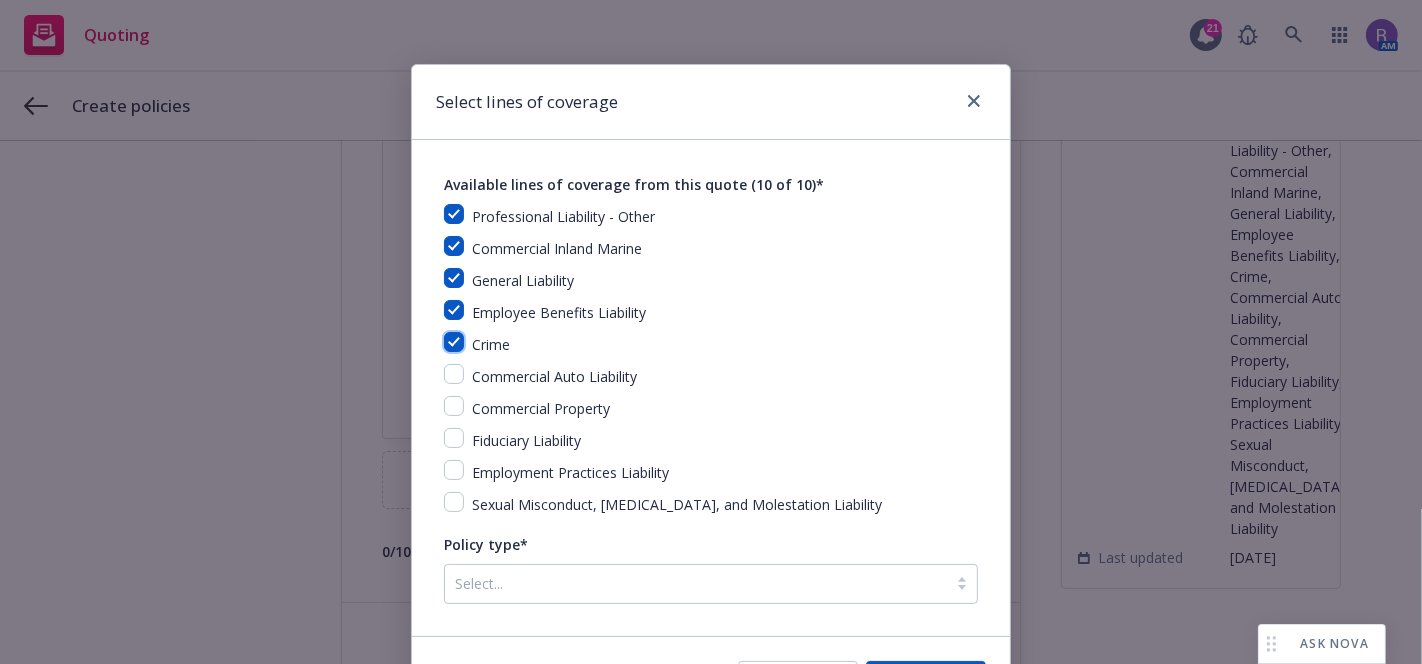 checkbox on "true" 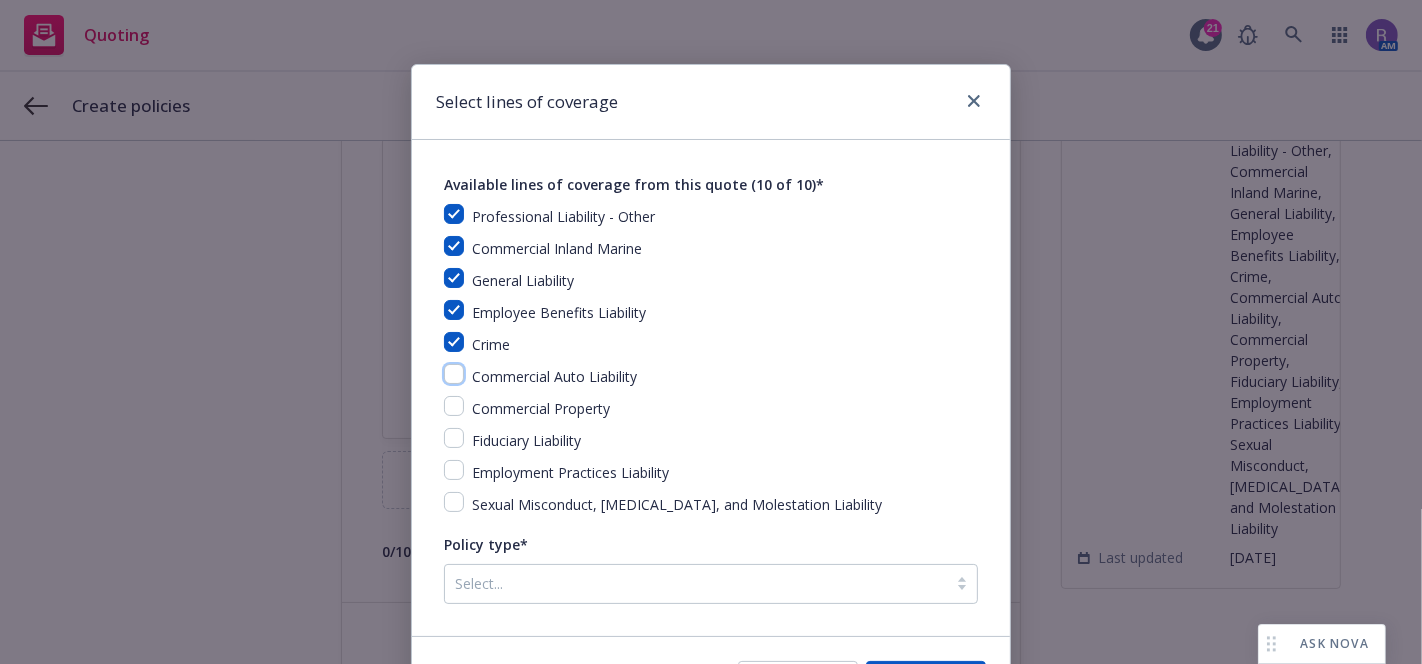click at bounding box center (454, 374) 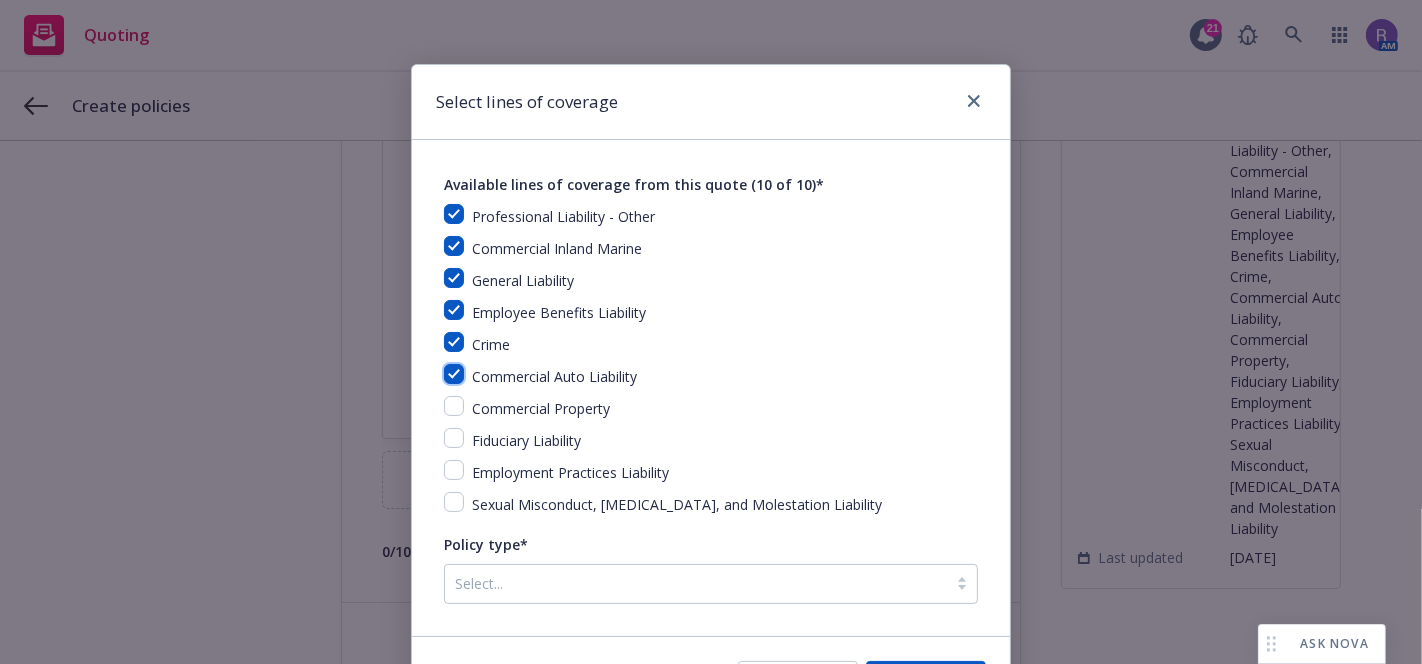checkbox on "true" 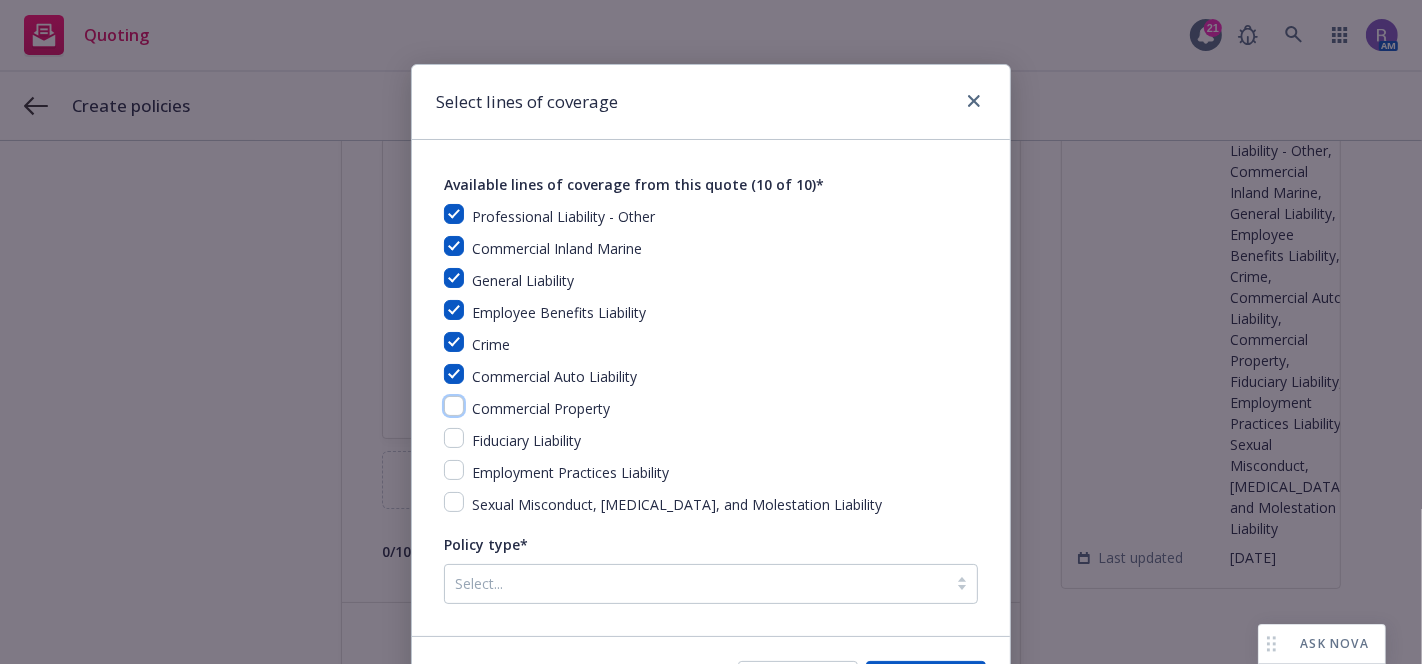 click at bounding box center [454, 406] 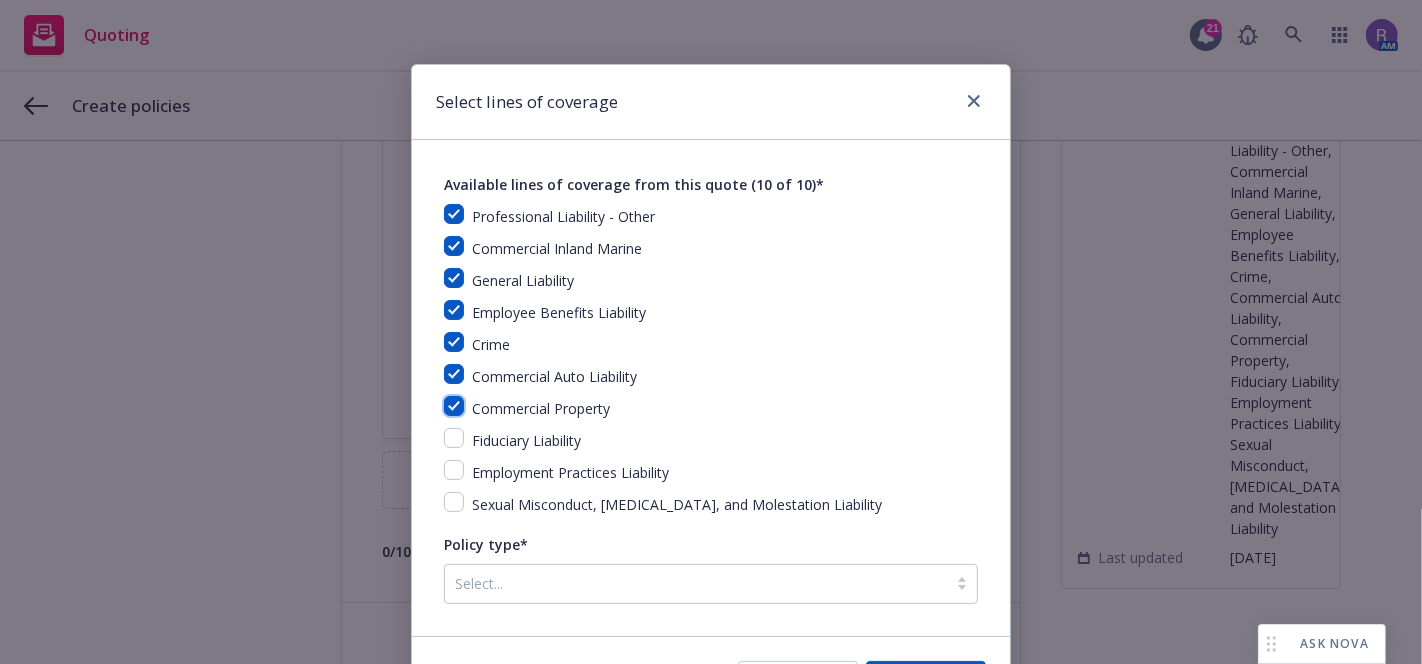 checkbox on "true" 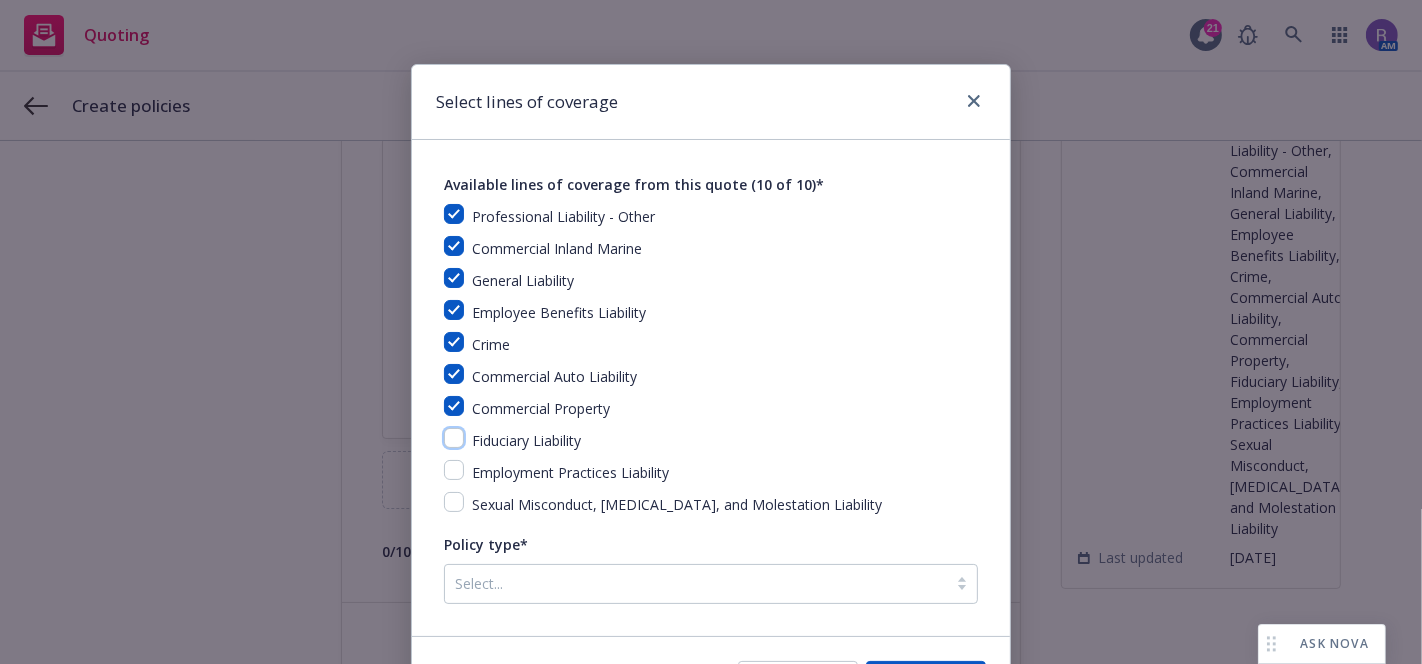 click at bounding box center (454, 438) 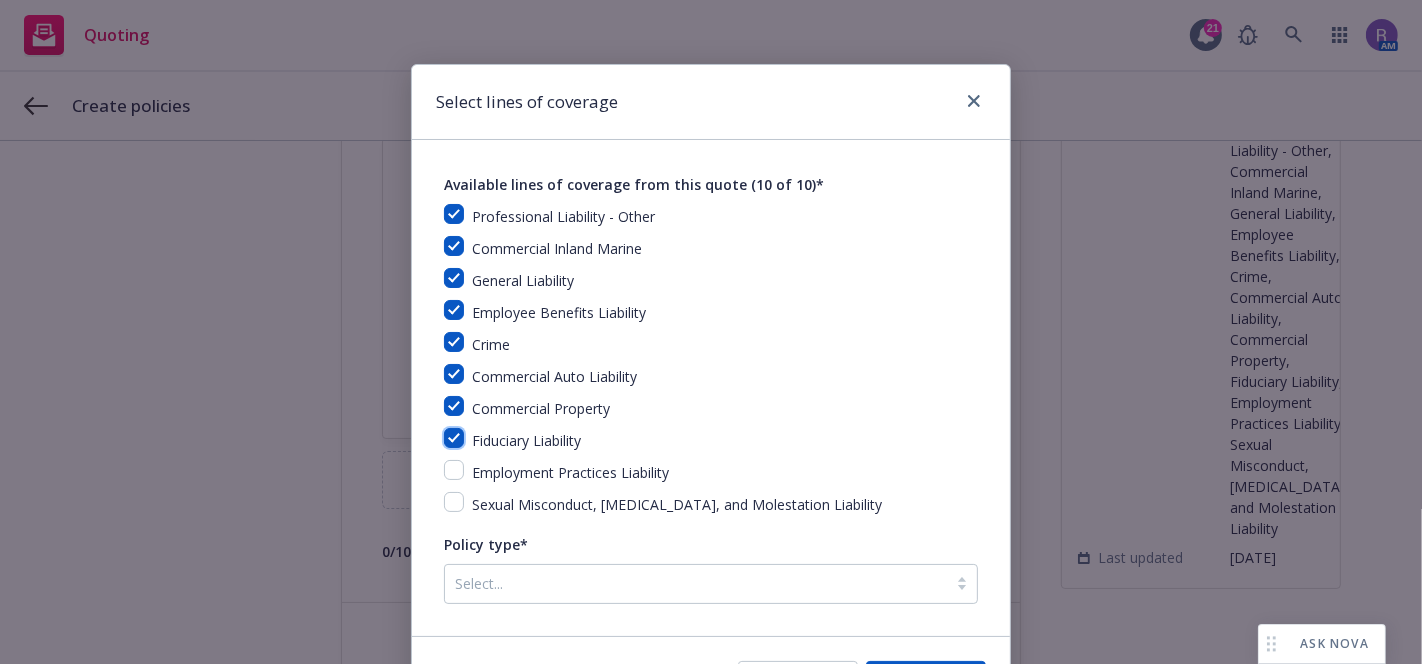 checkbox on "true" 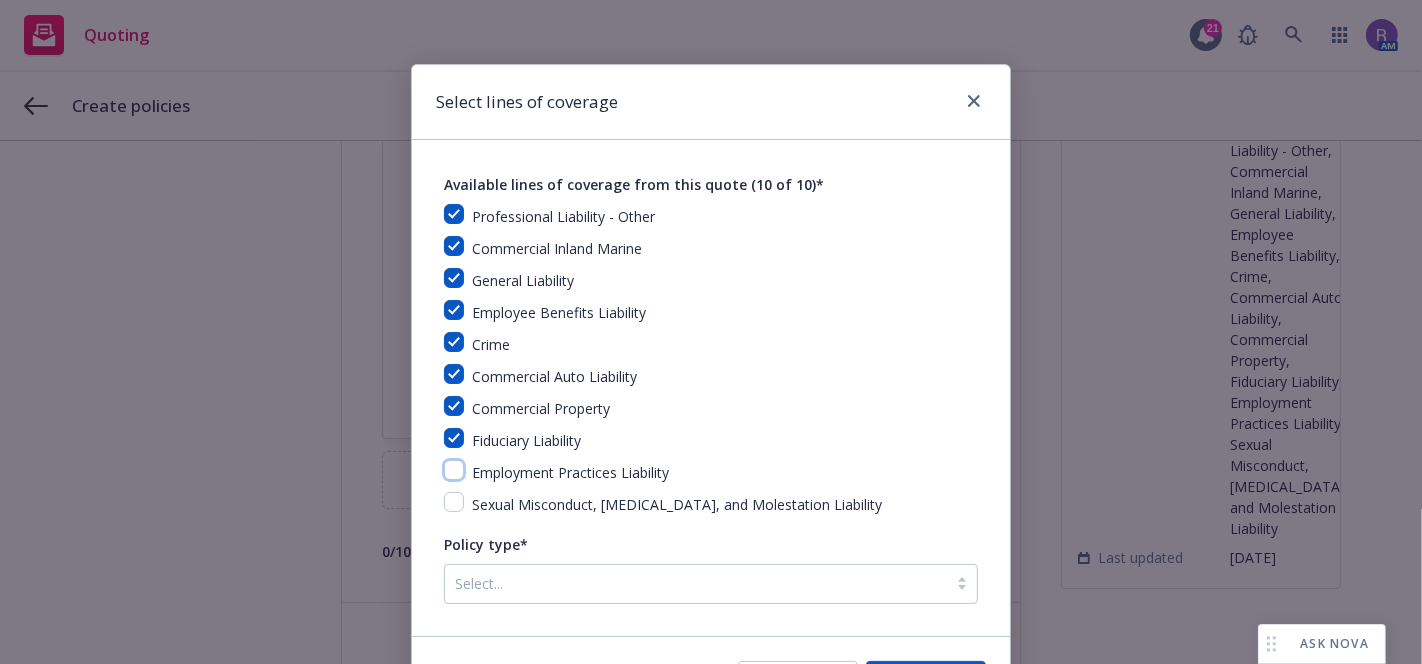 click at bounding box center [454, 470] 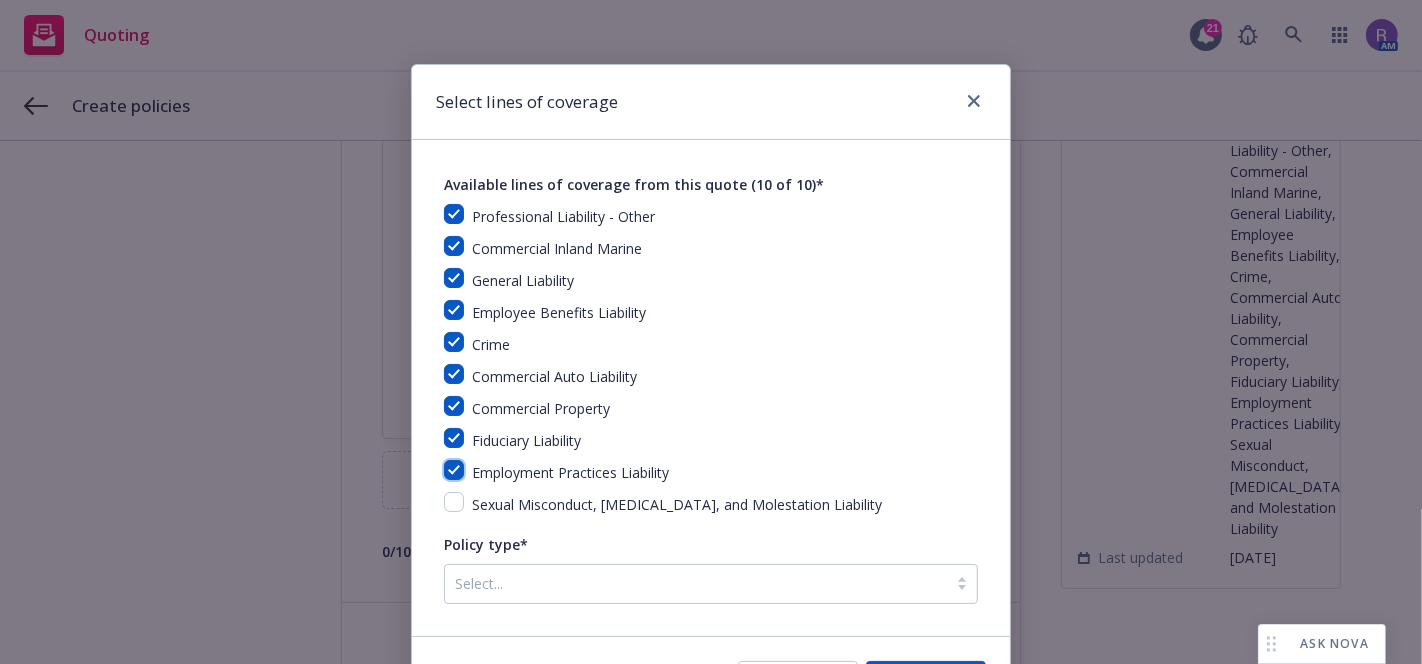 checkbox on "true" 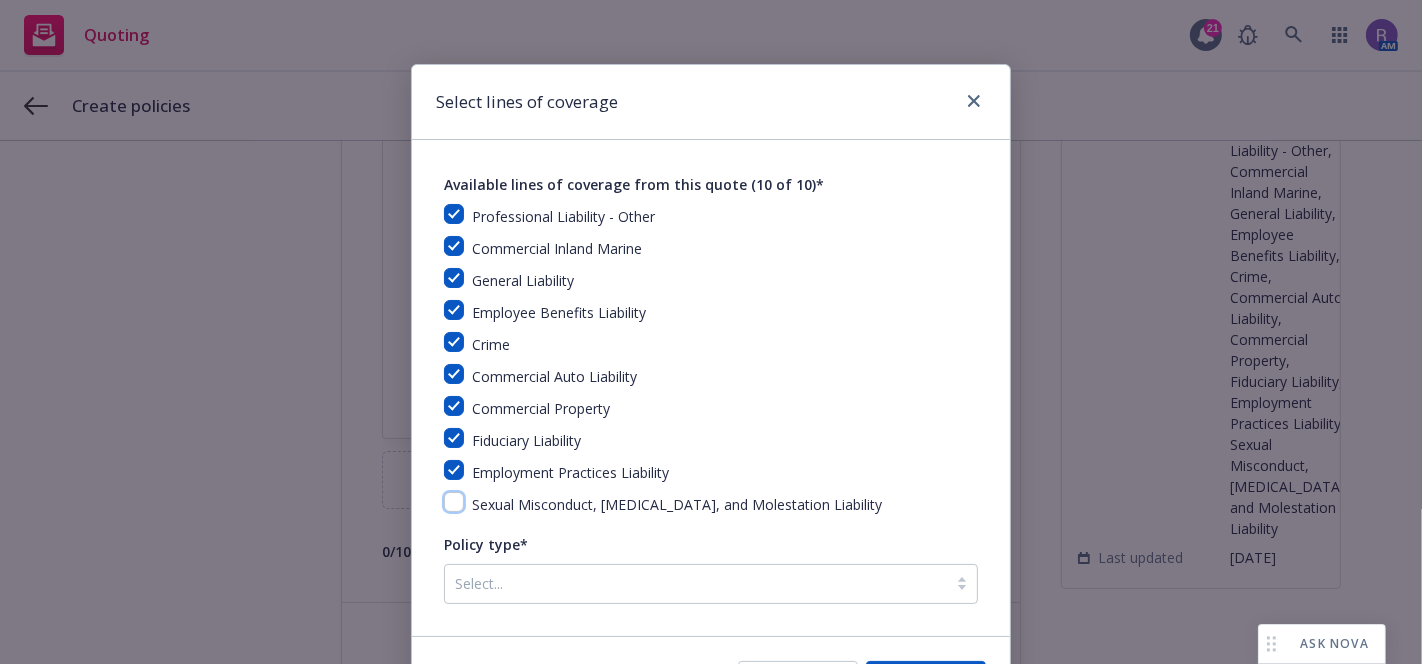 click at bounding box center [454, 502] 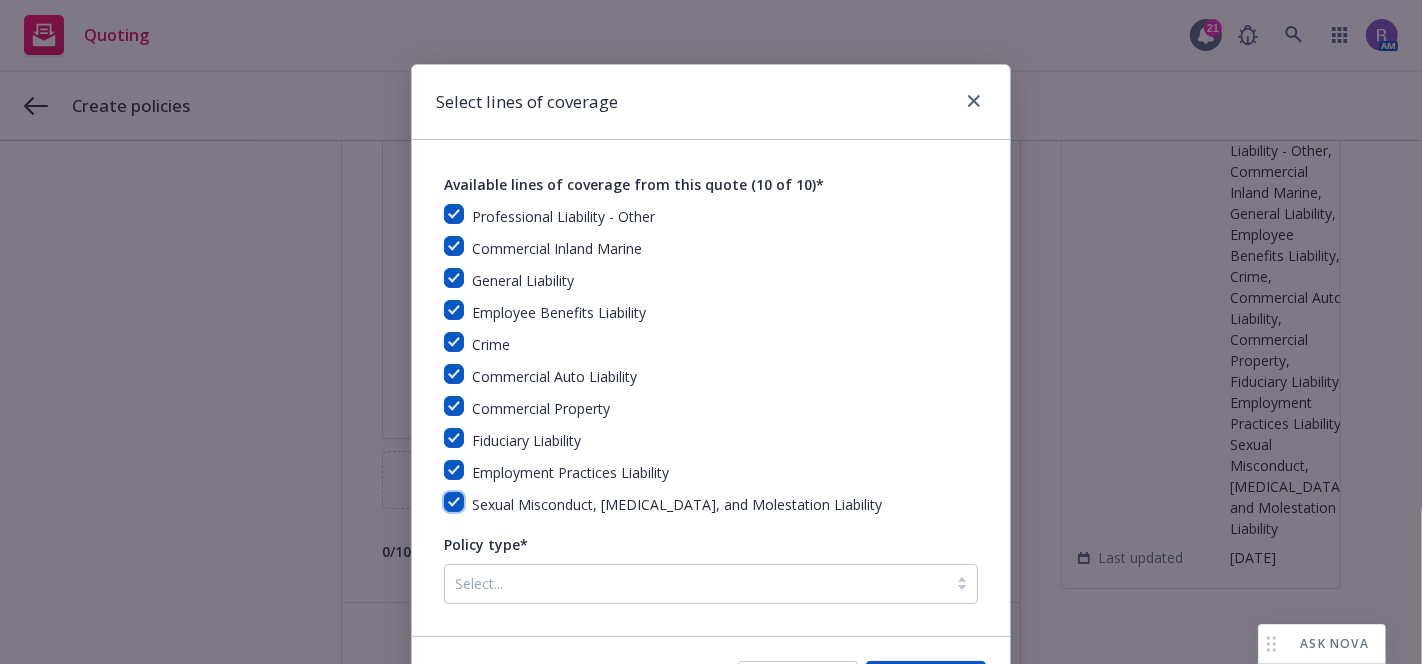 checkbox on "true" 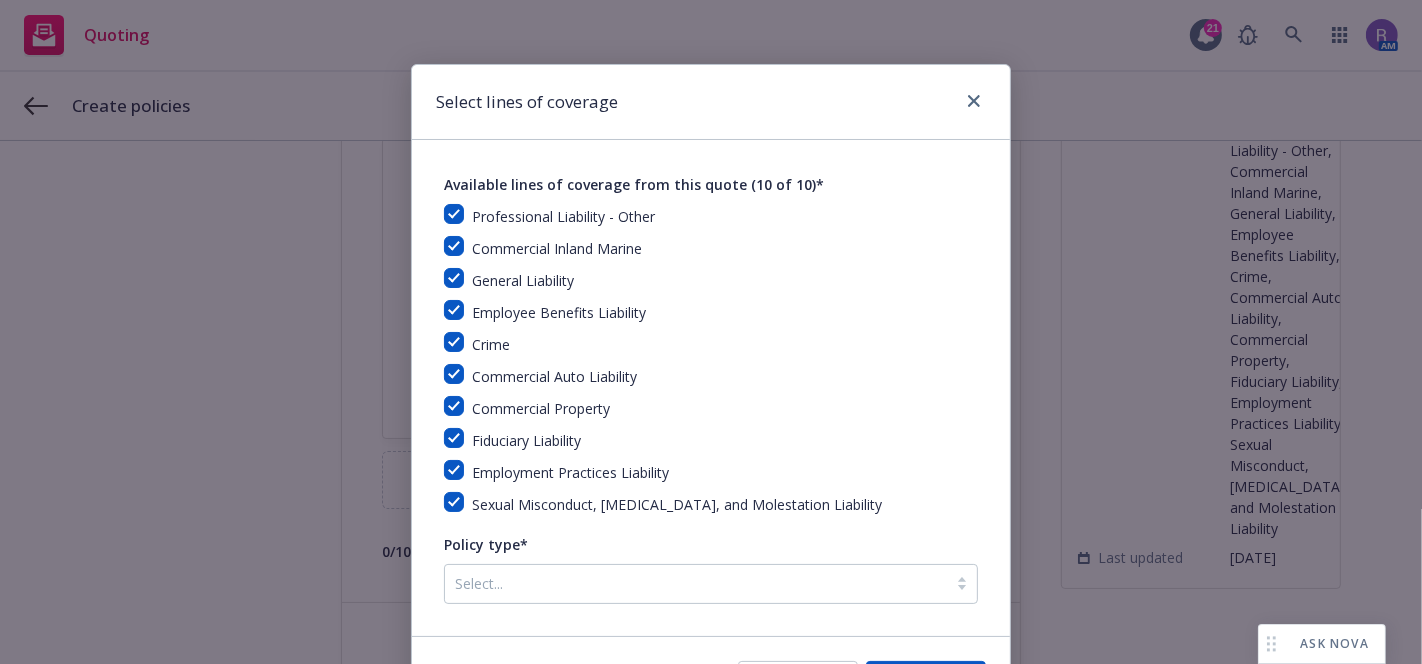 click on "Fiduciary Liability" at bounding box center (524, 440) 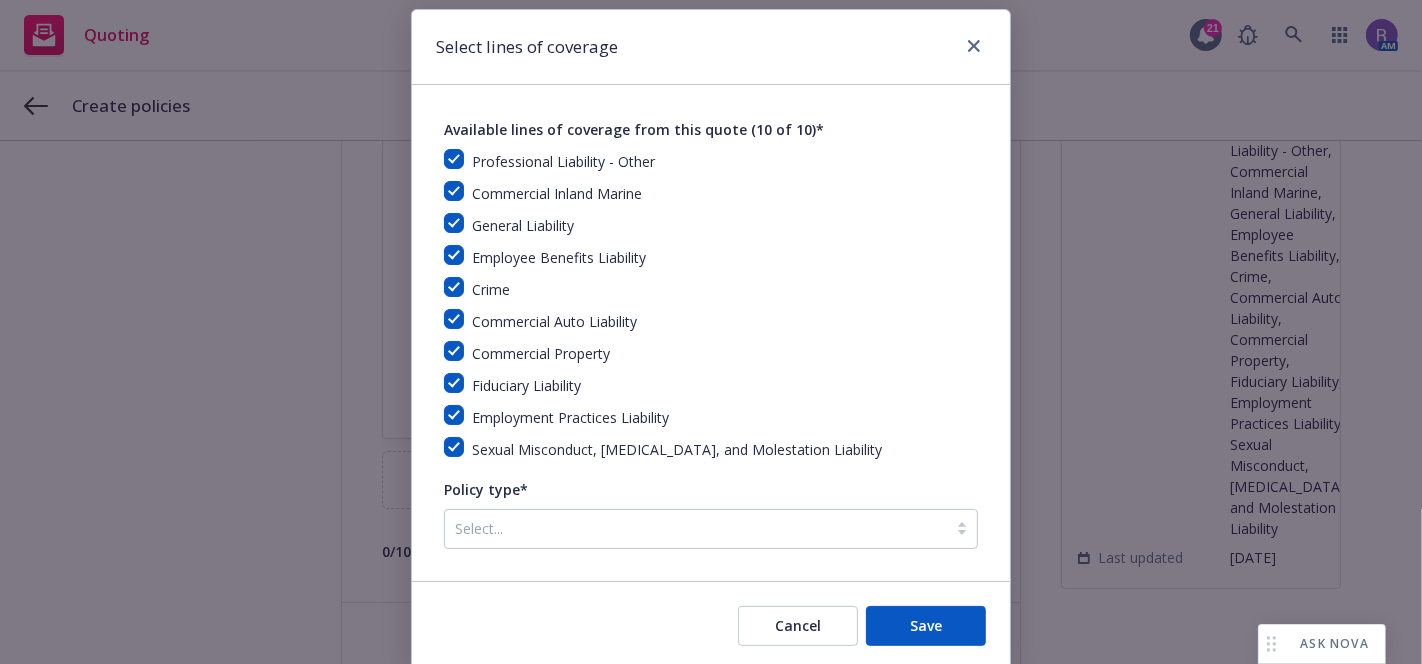 scroll, scrollTop: 56, scrollLeft: 0, axis: vertical 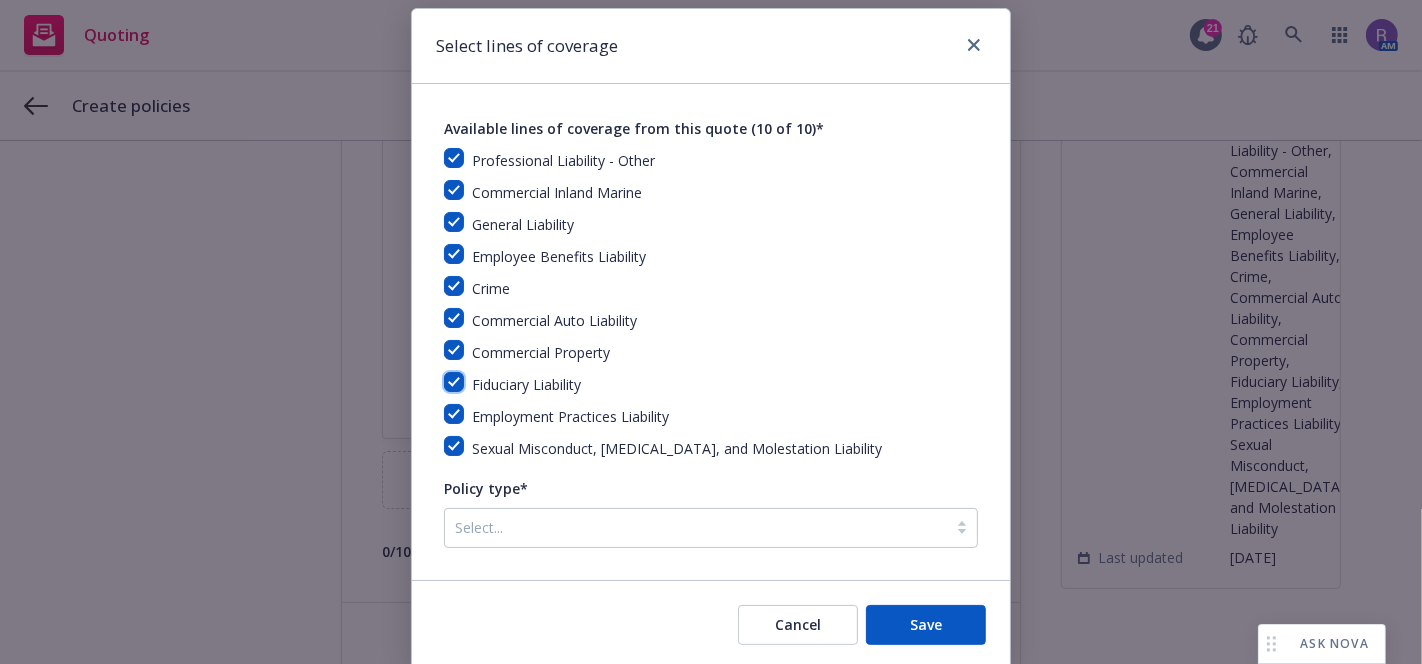 click at bounding box center (454, 382) 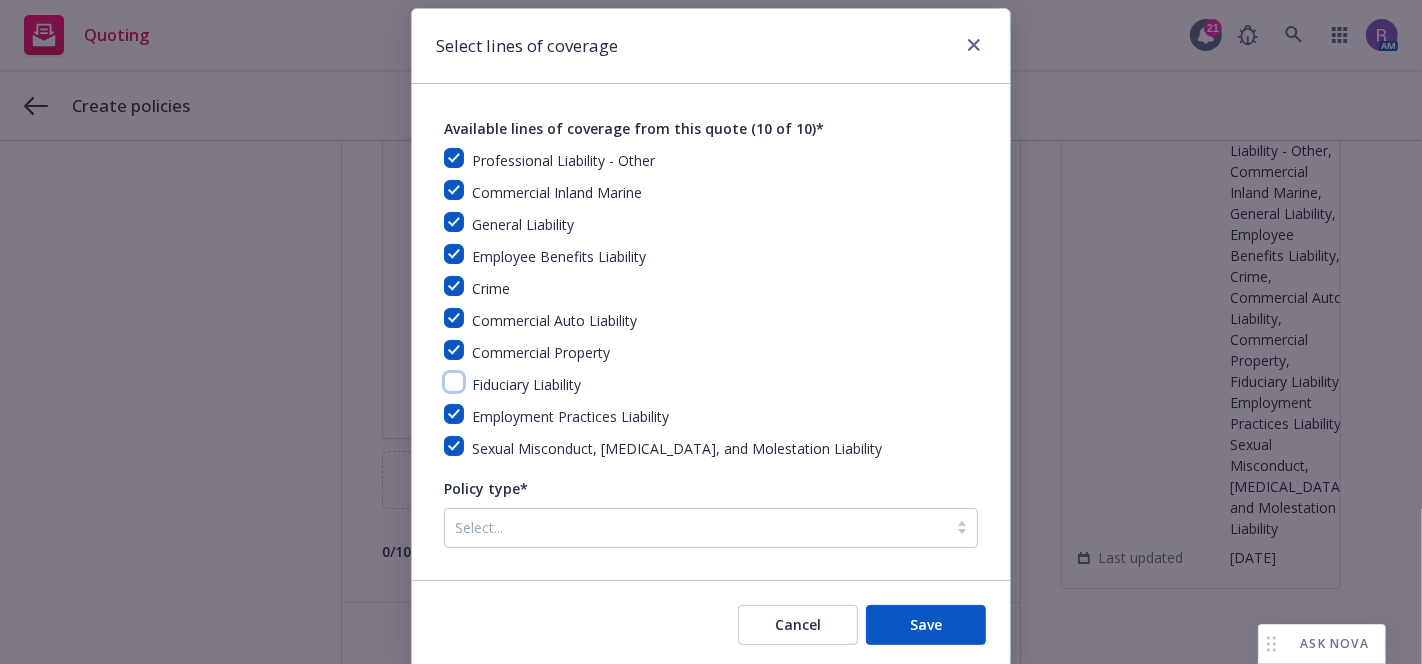 checkbox on "false" 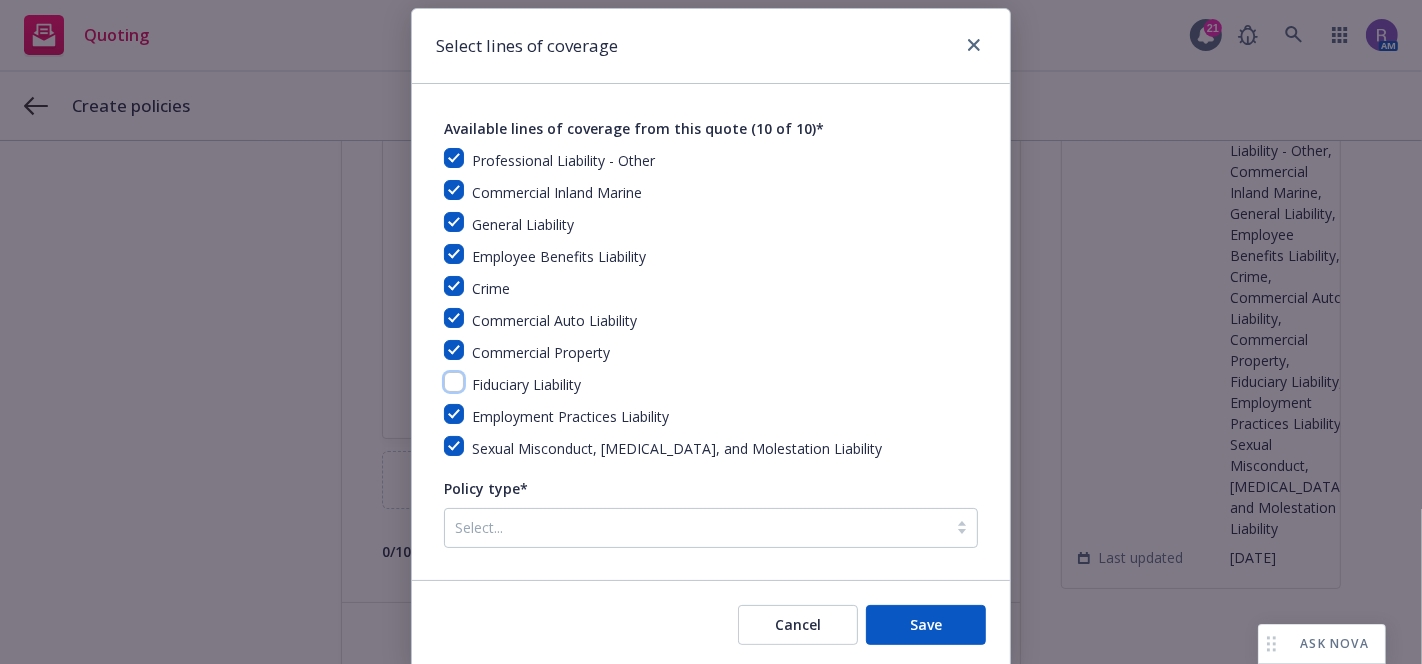 scroll, scrollTop: 124, scrollLeft: 0, axis: vertical 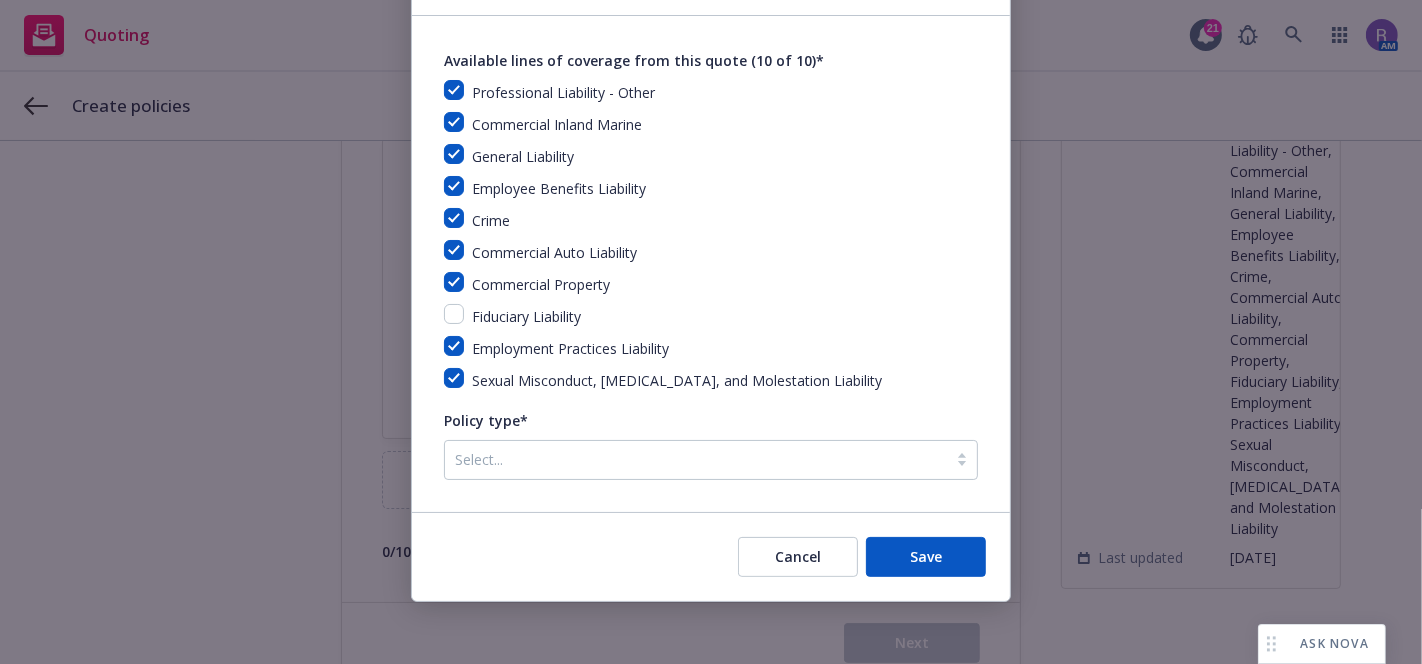 click at bounding box center (696, 460) 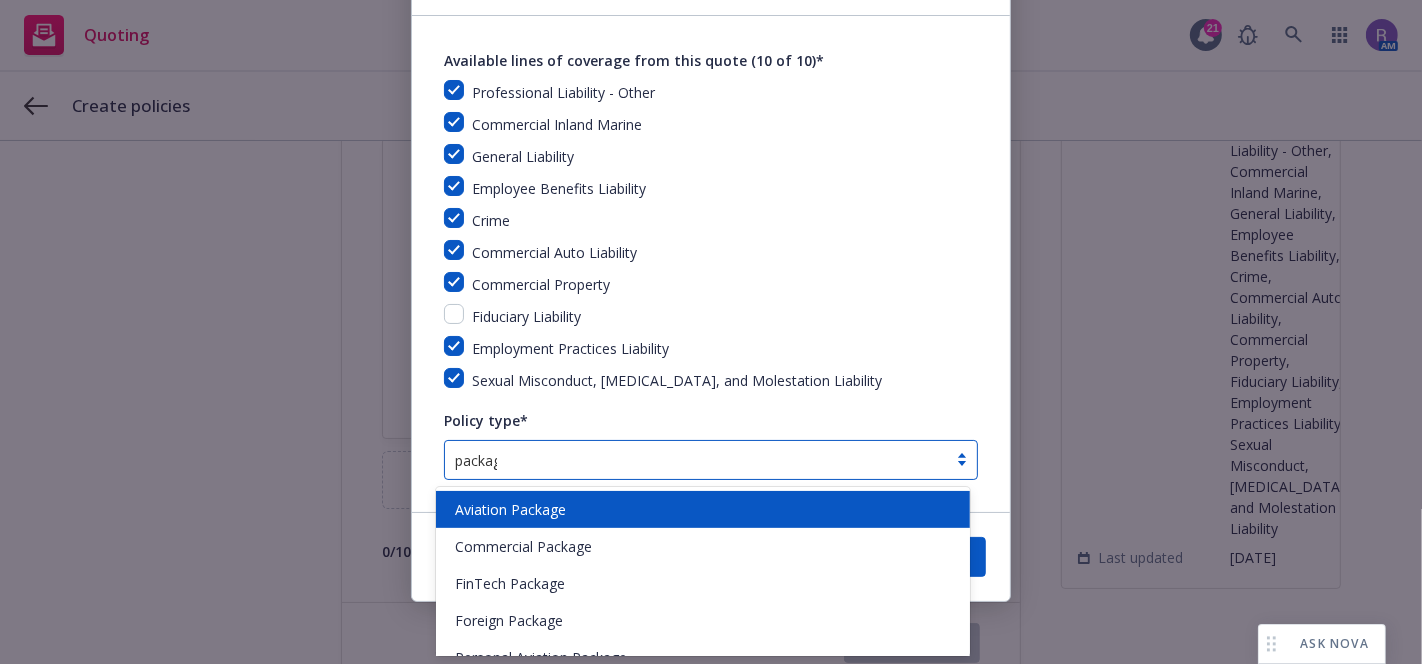 type on "package" 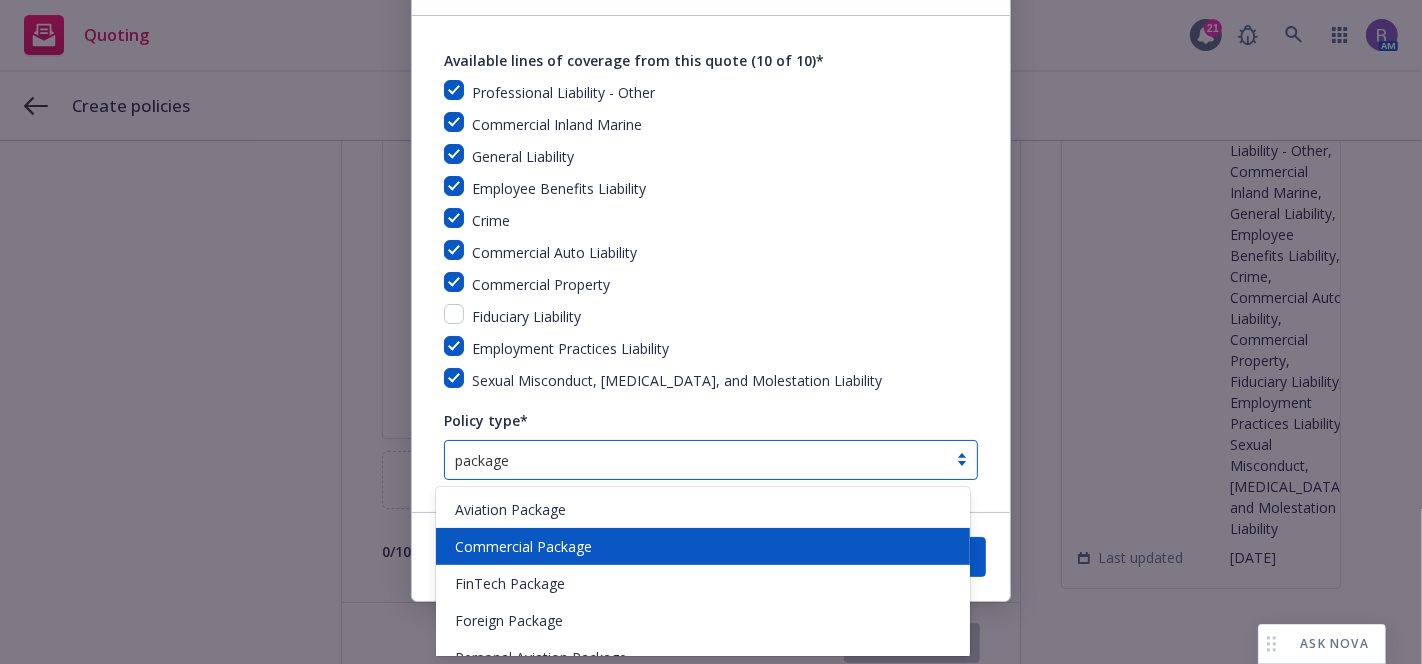 click on "Commercial Package" at bounding box center [703, 546] 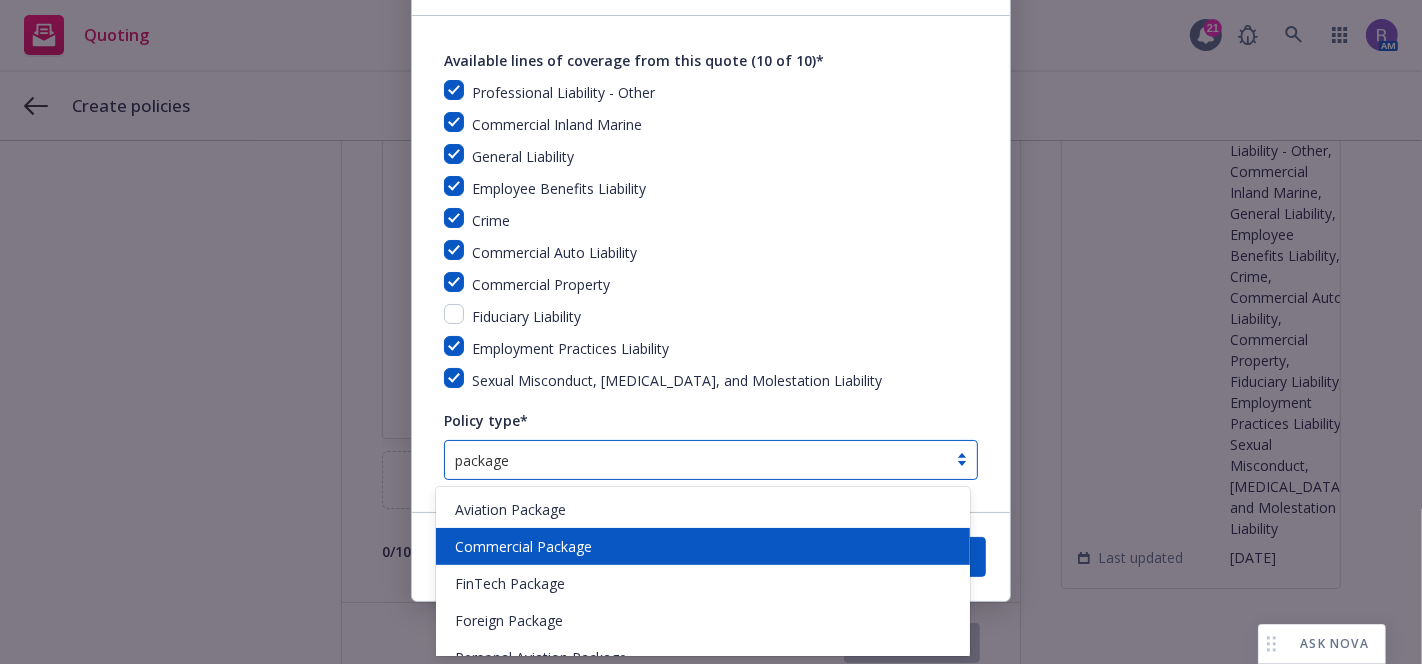 type 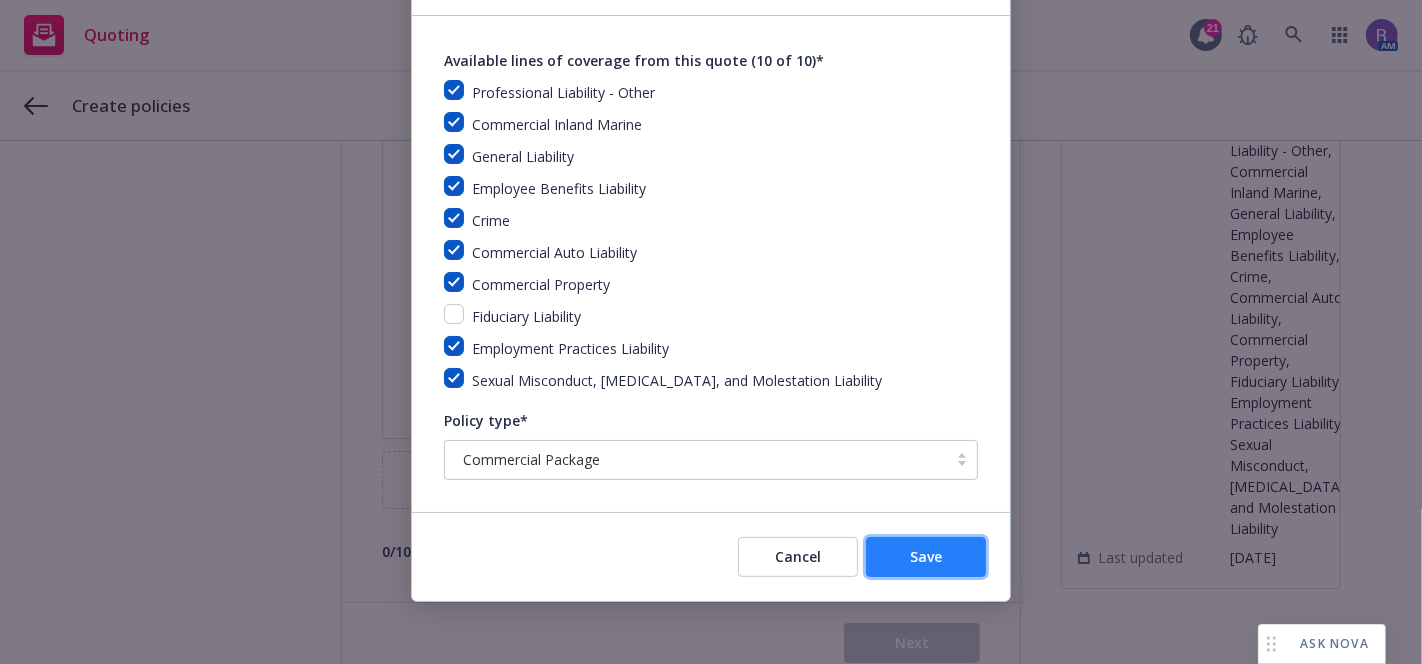 click on "Save" at bounding box center (926, 556) 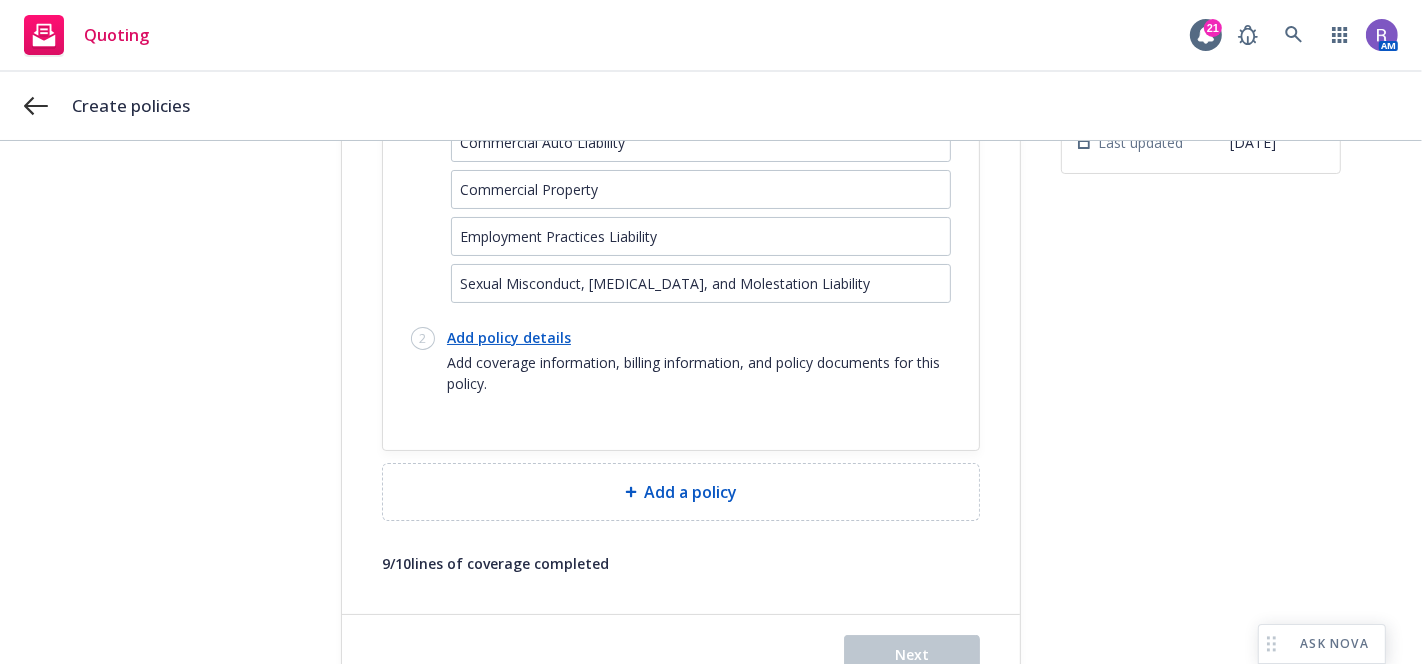 scroll, scrollTop: 555, scrollLeft: 0, axis: vertical 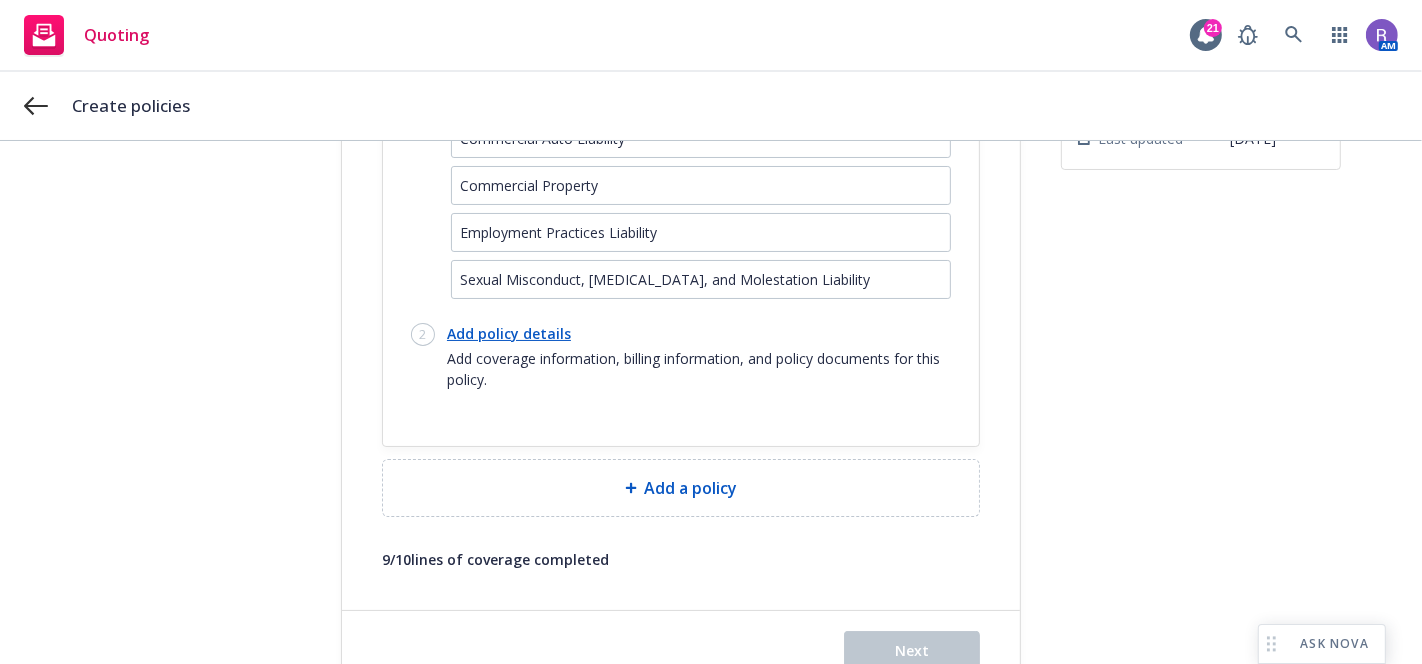 click on "Add policy details" at bounding box center (699, 333) 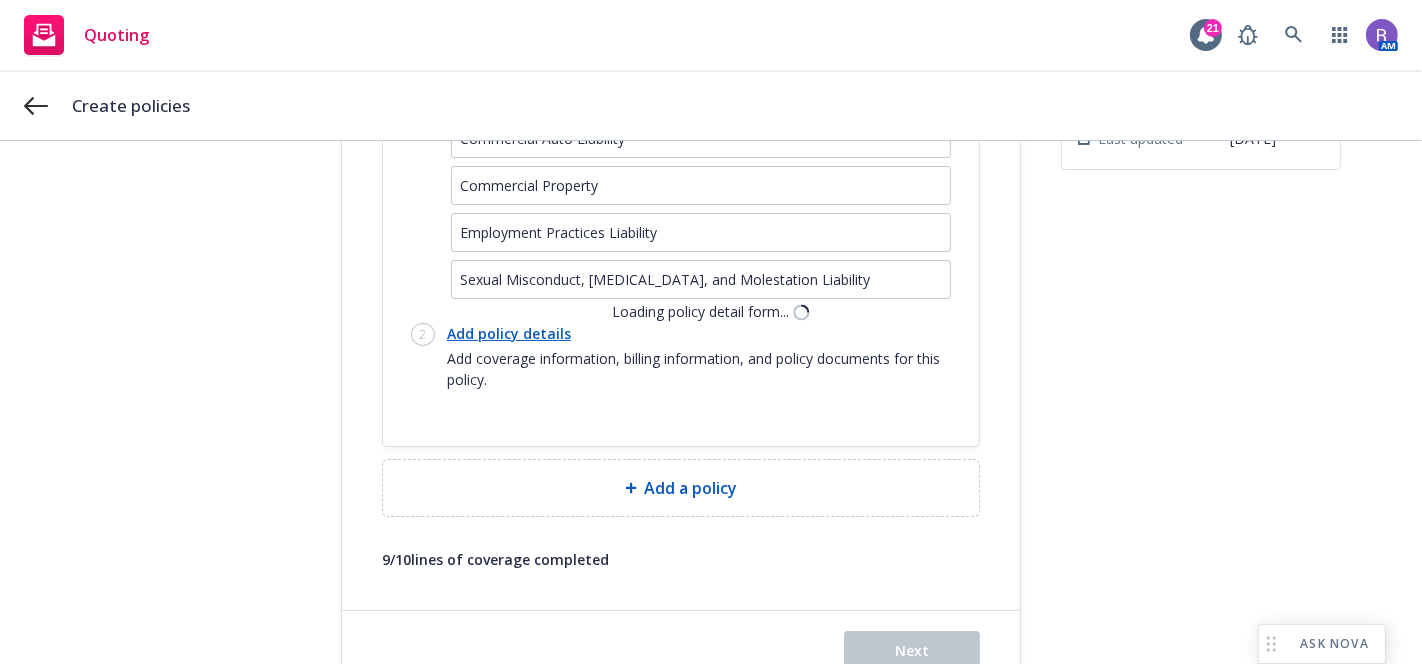 select on "12" 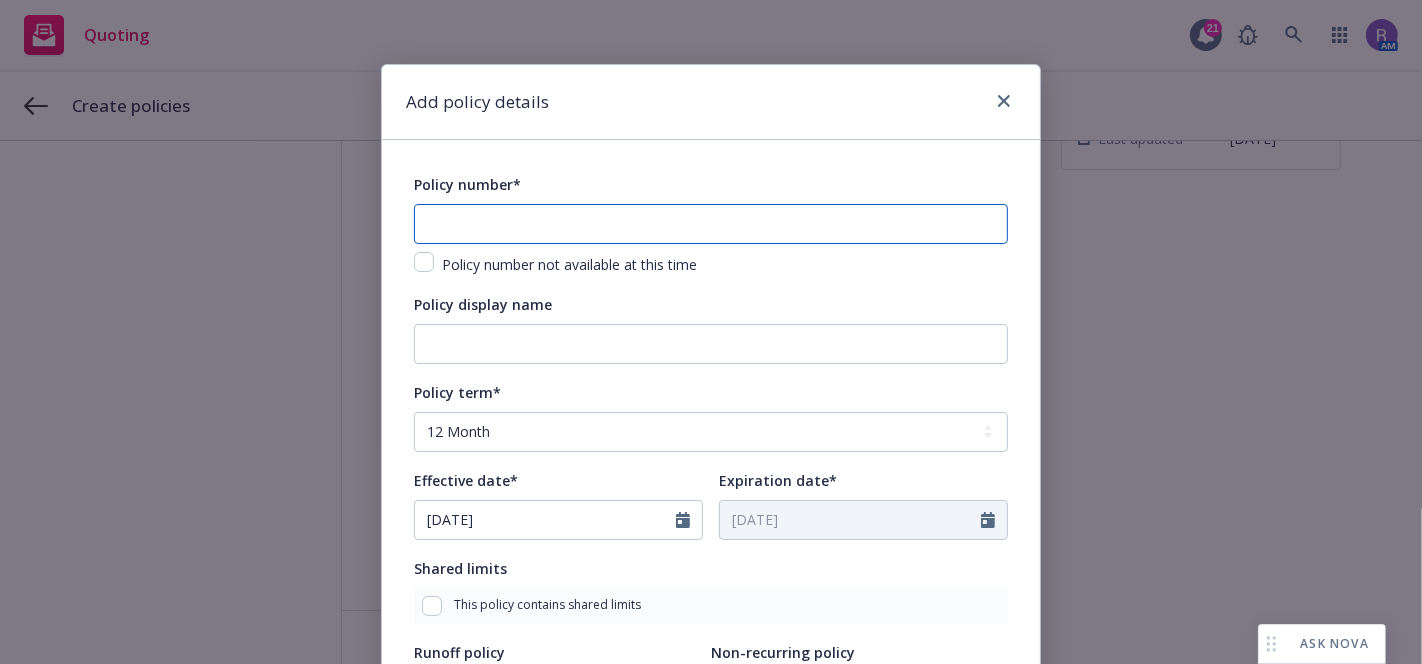 click at bounding box center [711, 224] 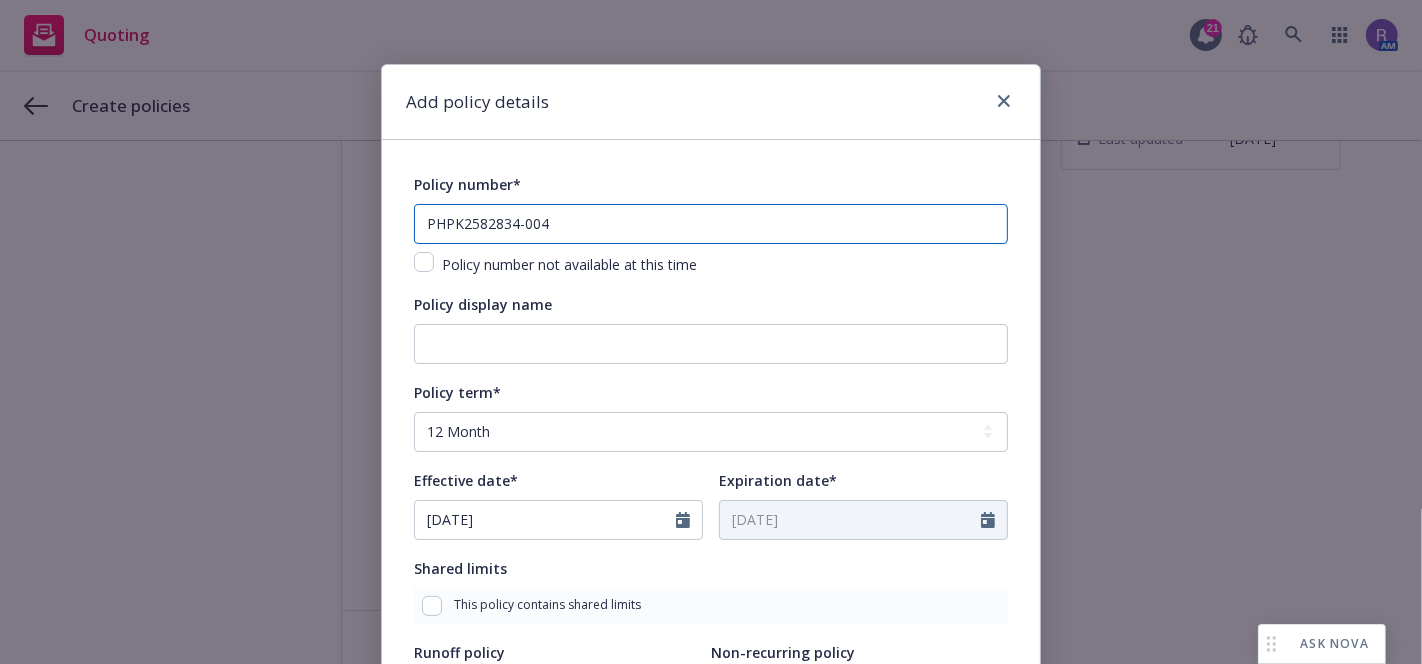 scroll, scrollTop: 145, scrollLeft: 0, axis: vertical 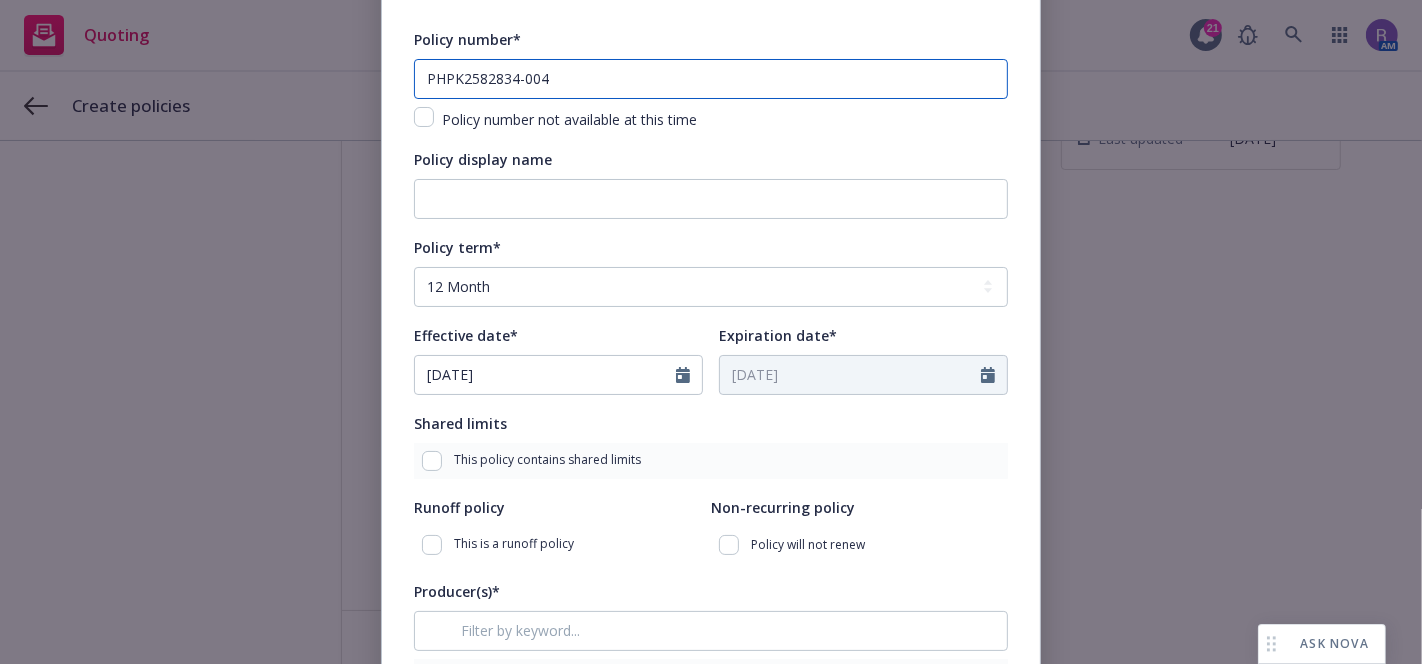 type on "PHPK2582834-004" 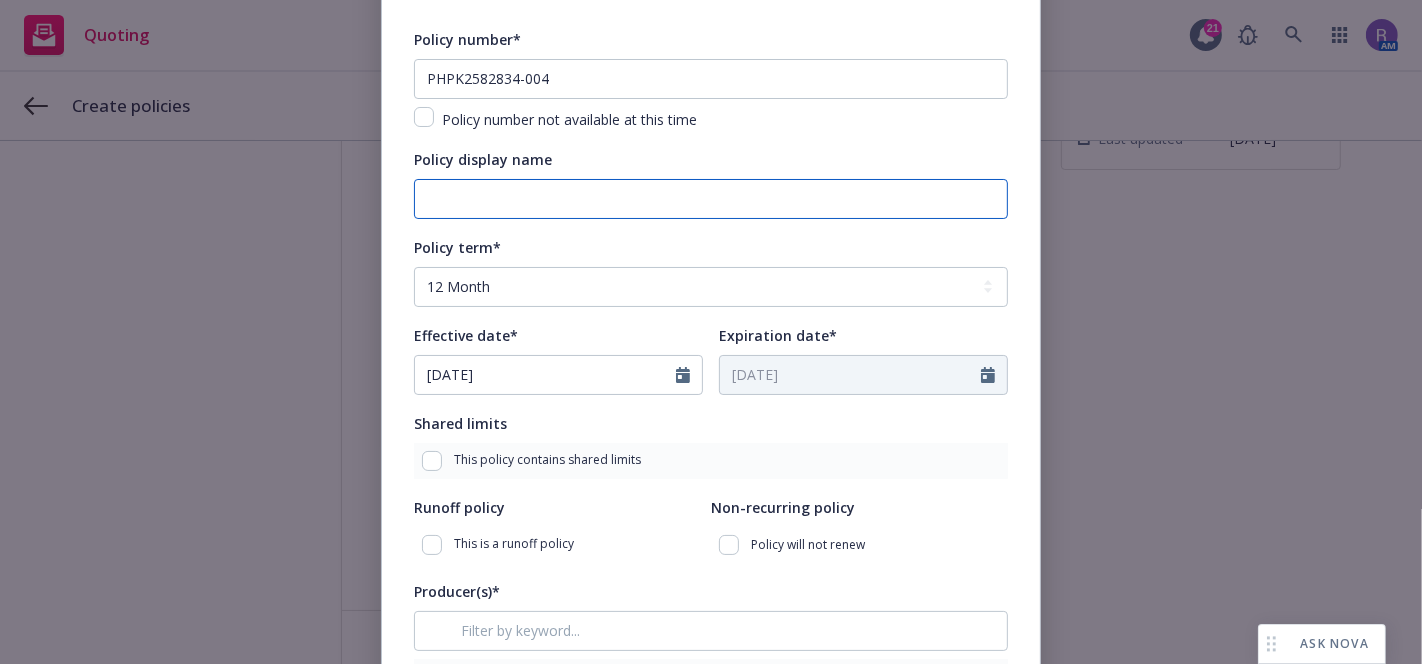 click on "Policy display name" at bounding box center [711, 199] 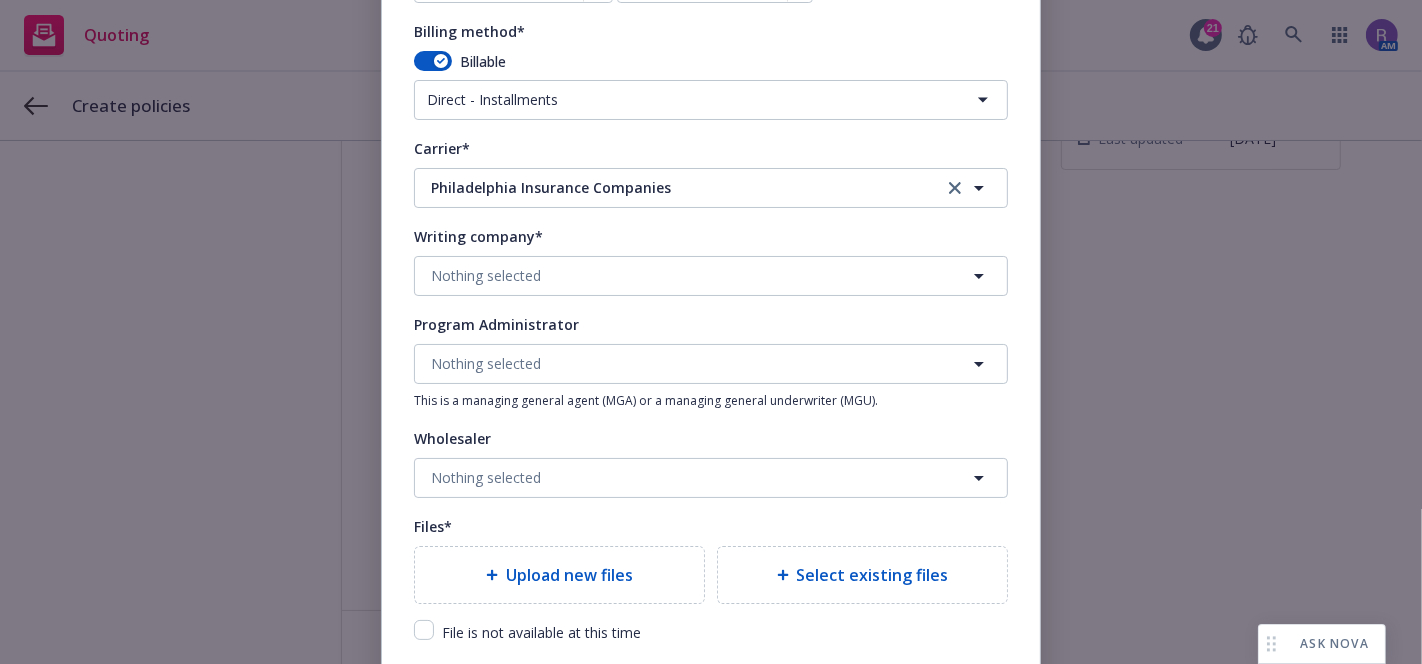 scroll, scrollTop: 1851, scrollLeft: 0, axis: vertical 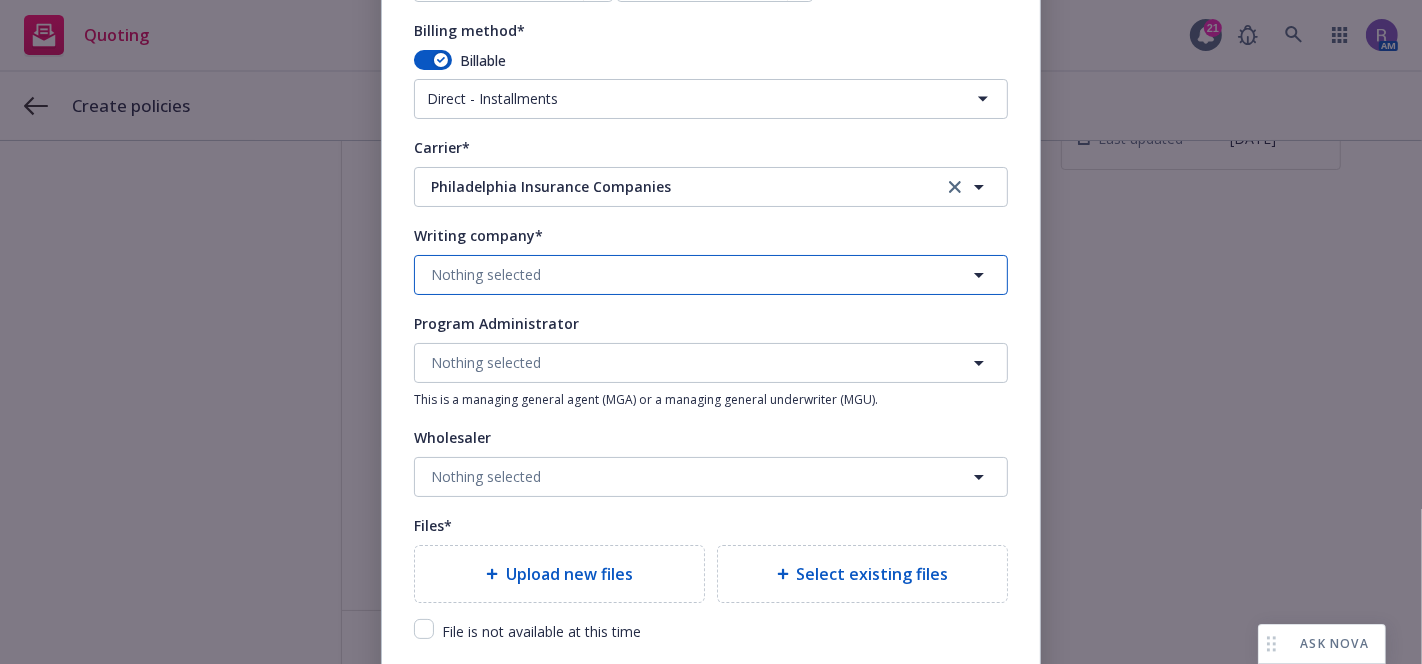 click on "Nothing selected" at bounding box center [711, 275] 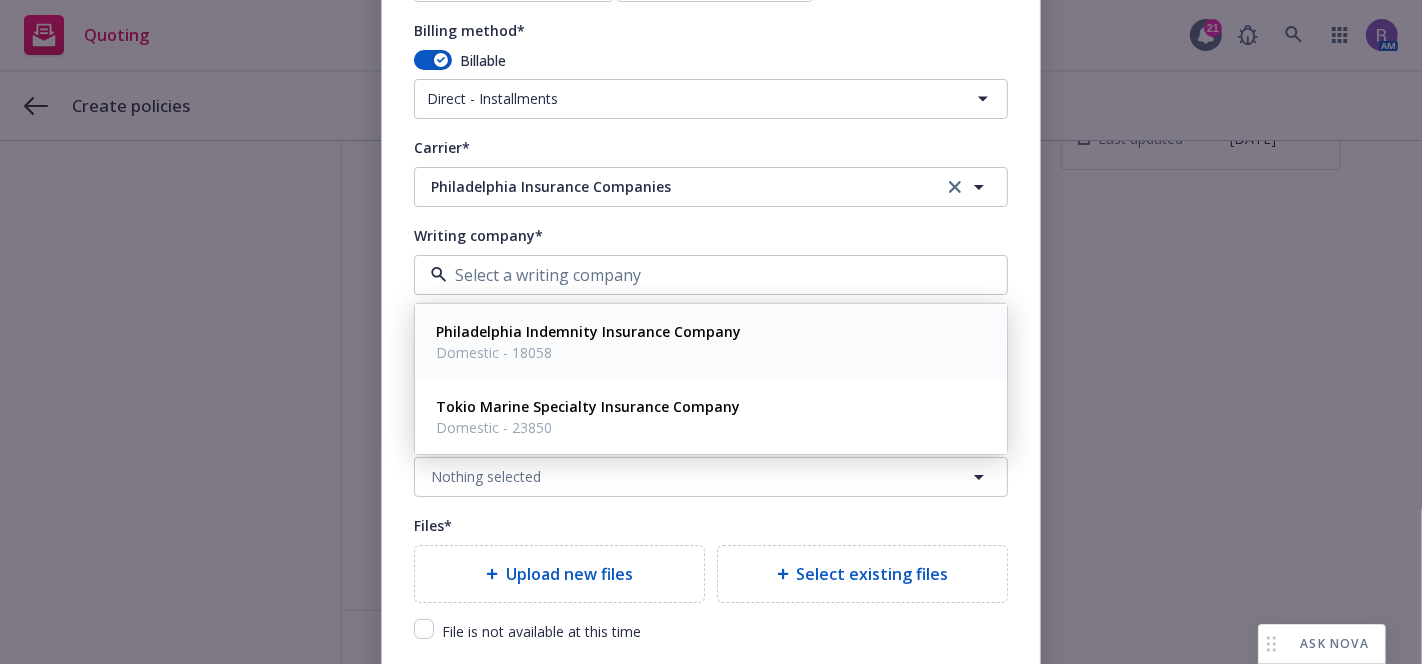 click on "Philadelphia Indemnity Insurance Company" at bounding box center [588, 331] 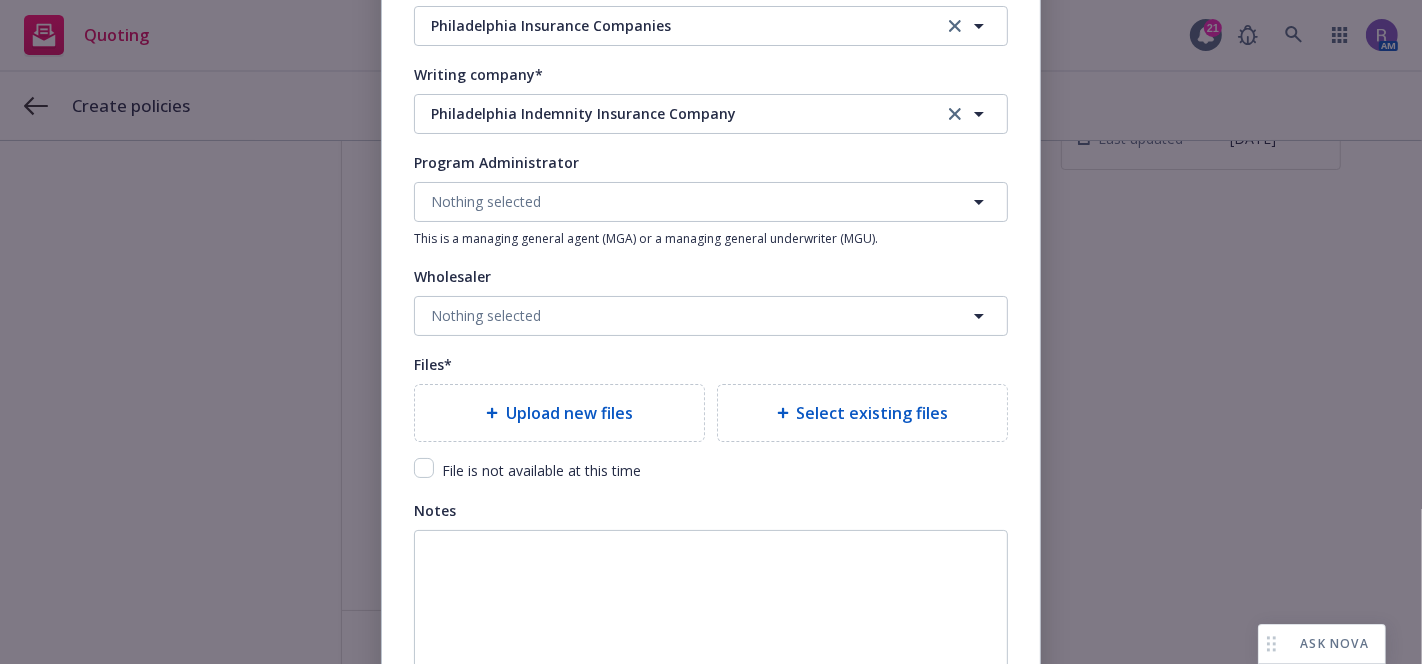 scroll, scrollTop: 2210, scrollLeft: 0, axis: vertical 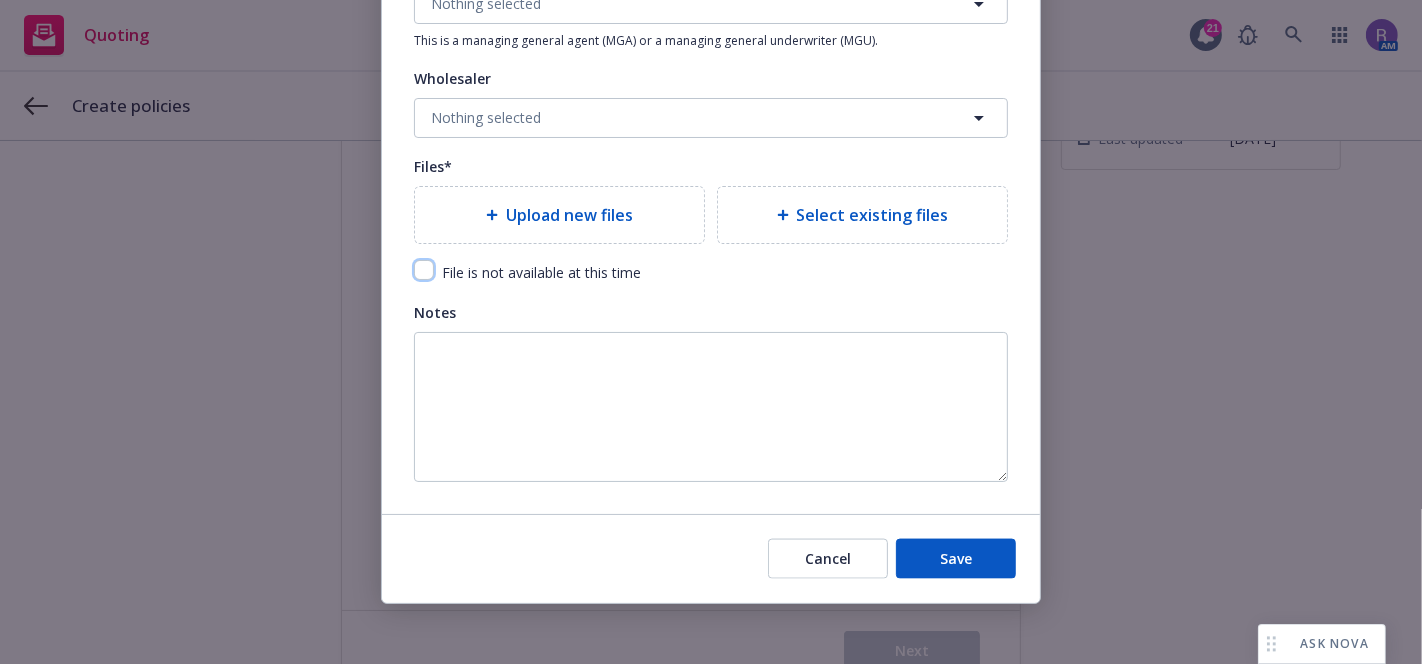 click at bounding box center (424, 270) 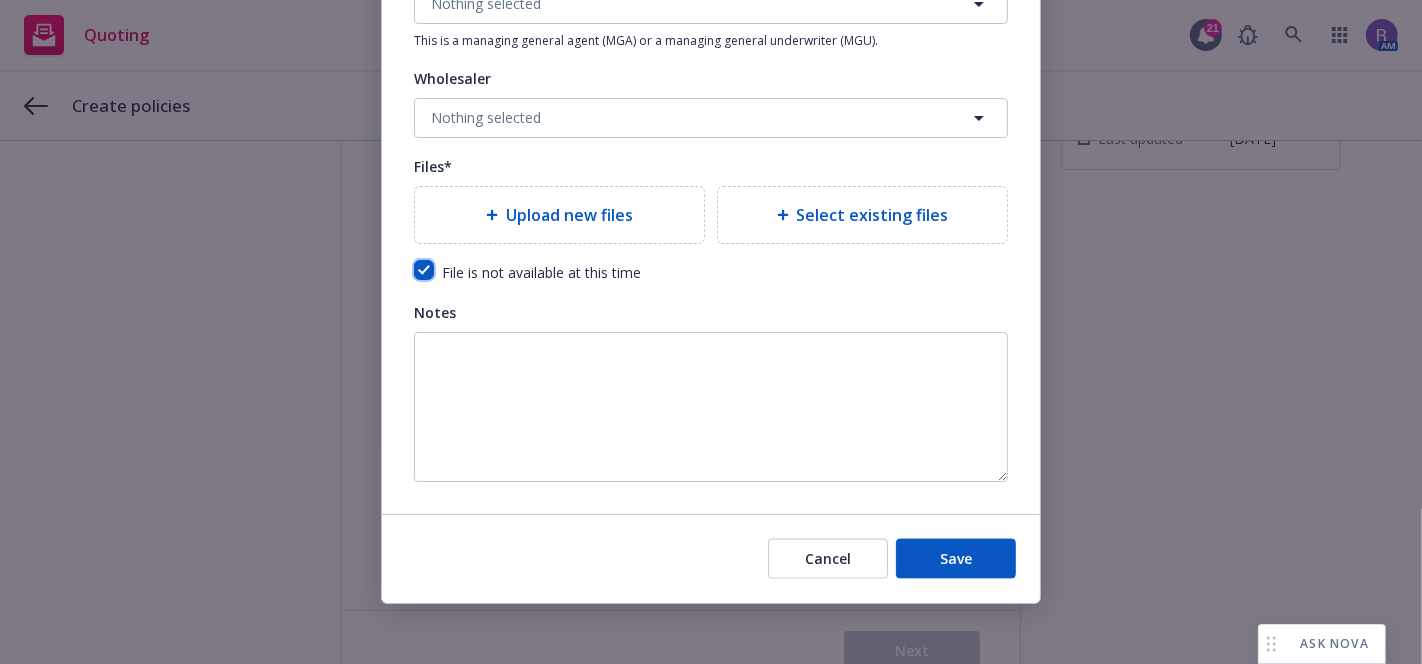 checkbox on "true" 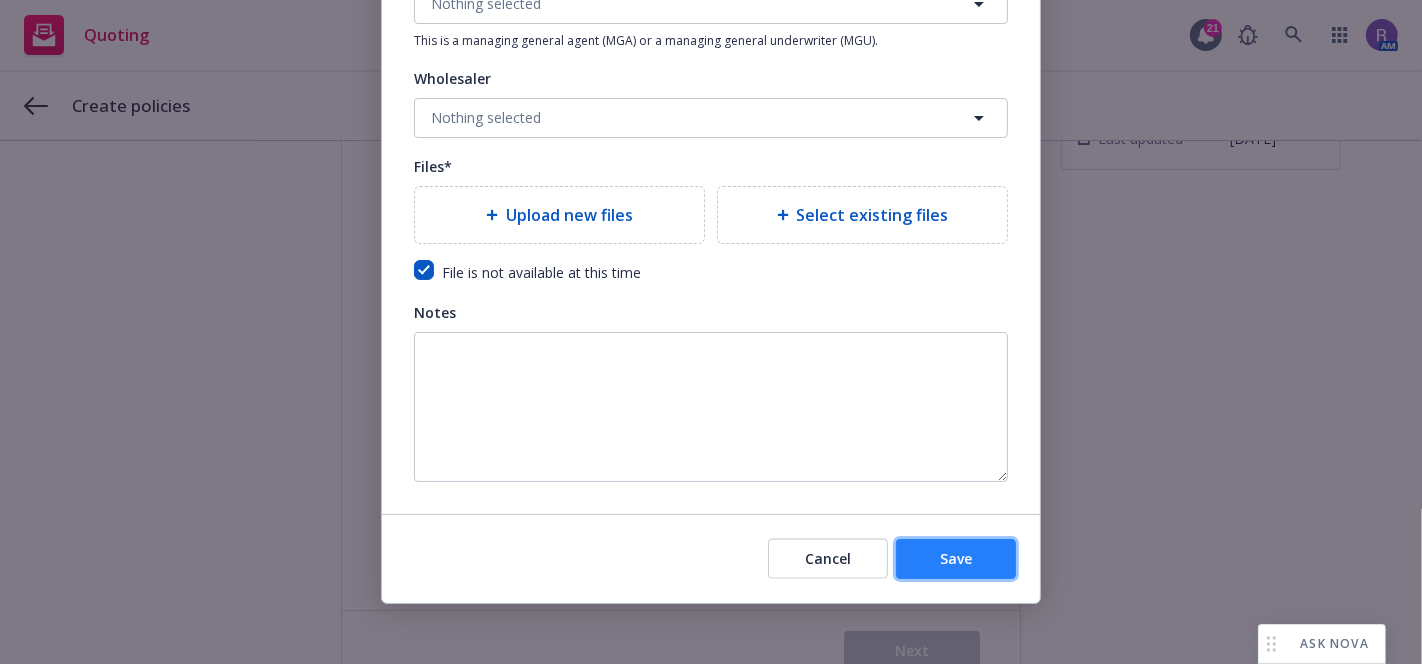 click on "Save" at bounding box center [956, 559] 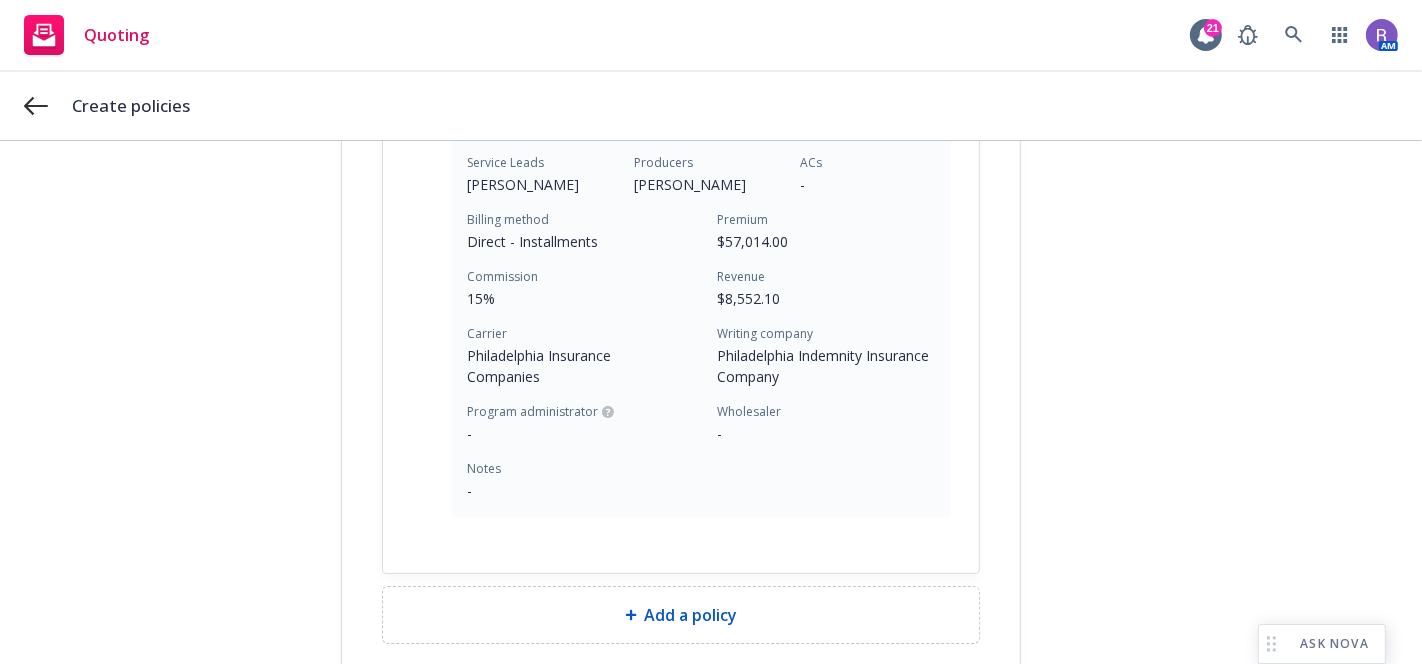 scroll, scrollTop: 1177, scrollLeft: 0, axis: vertical 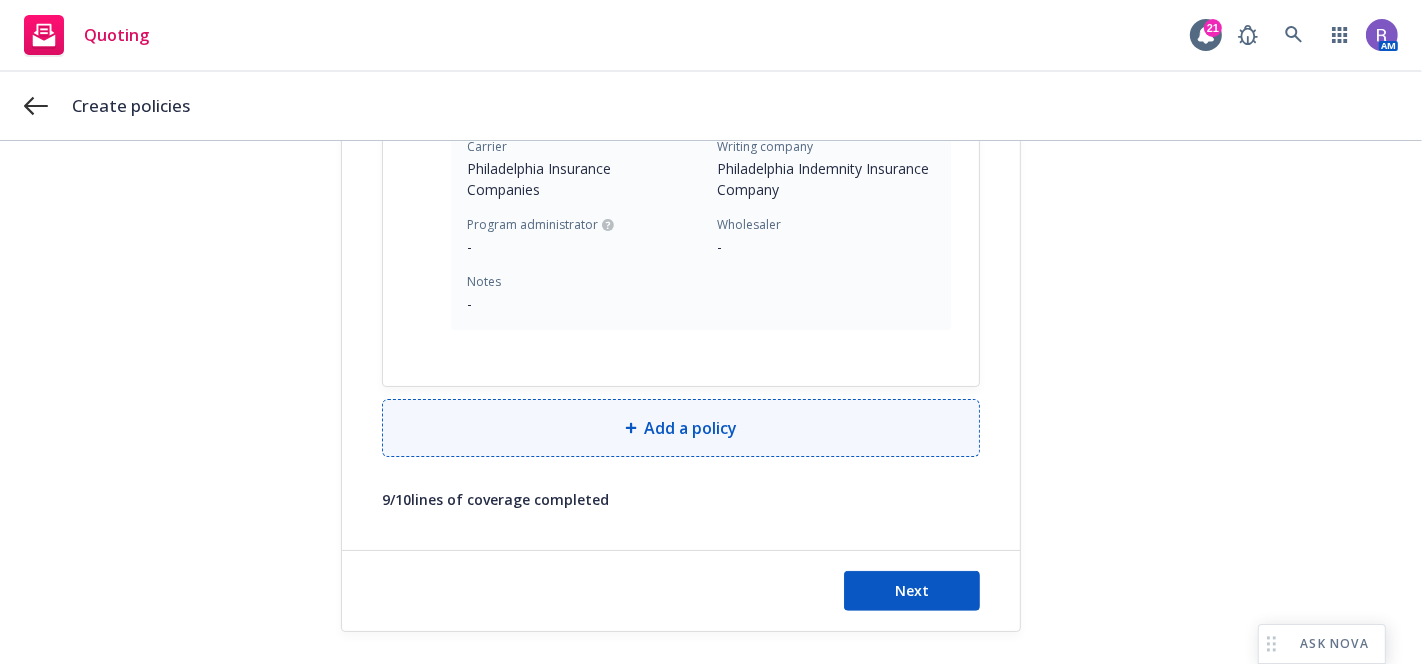 click on "Add a policy" at bounding box center (691, 428) 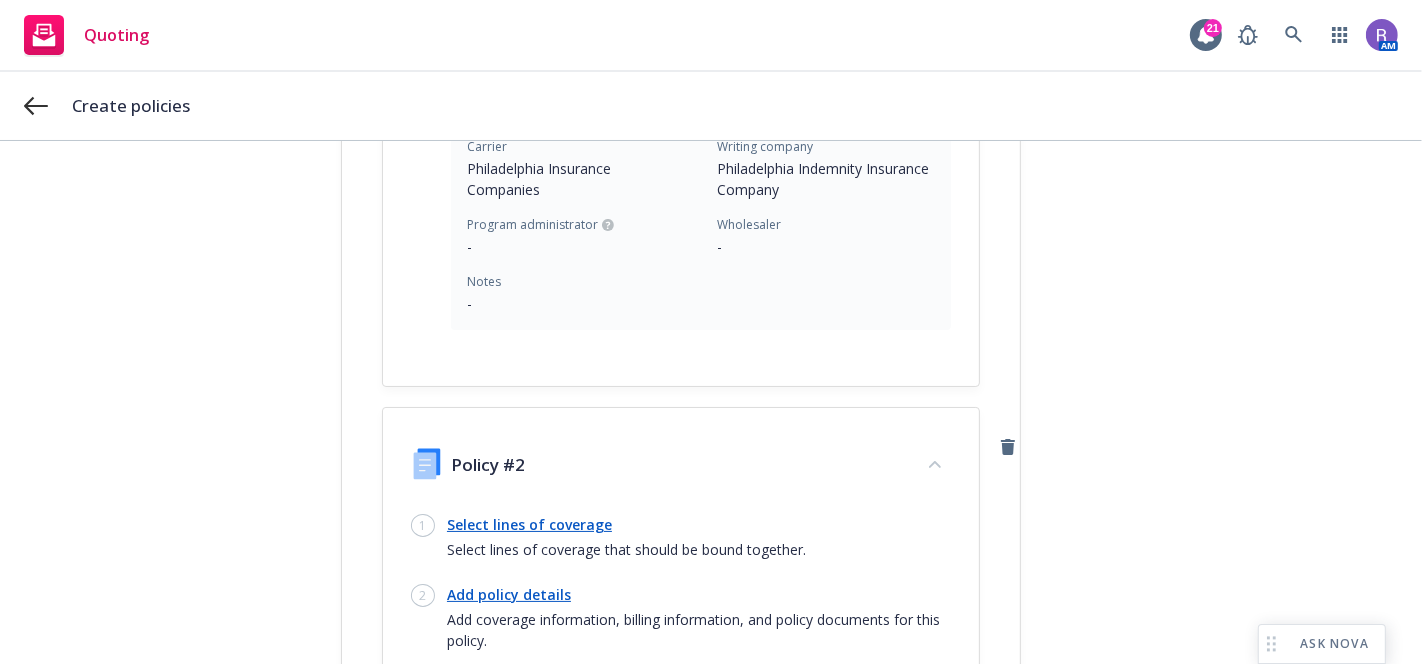 click on "Select lines of coverage" at bounding box center (626, 524) 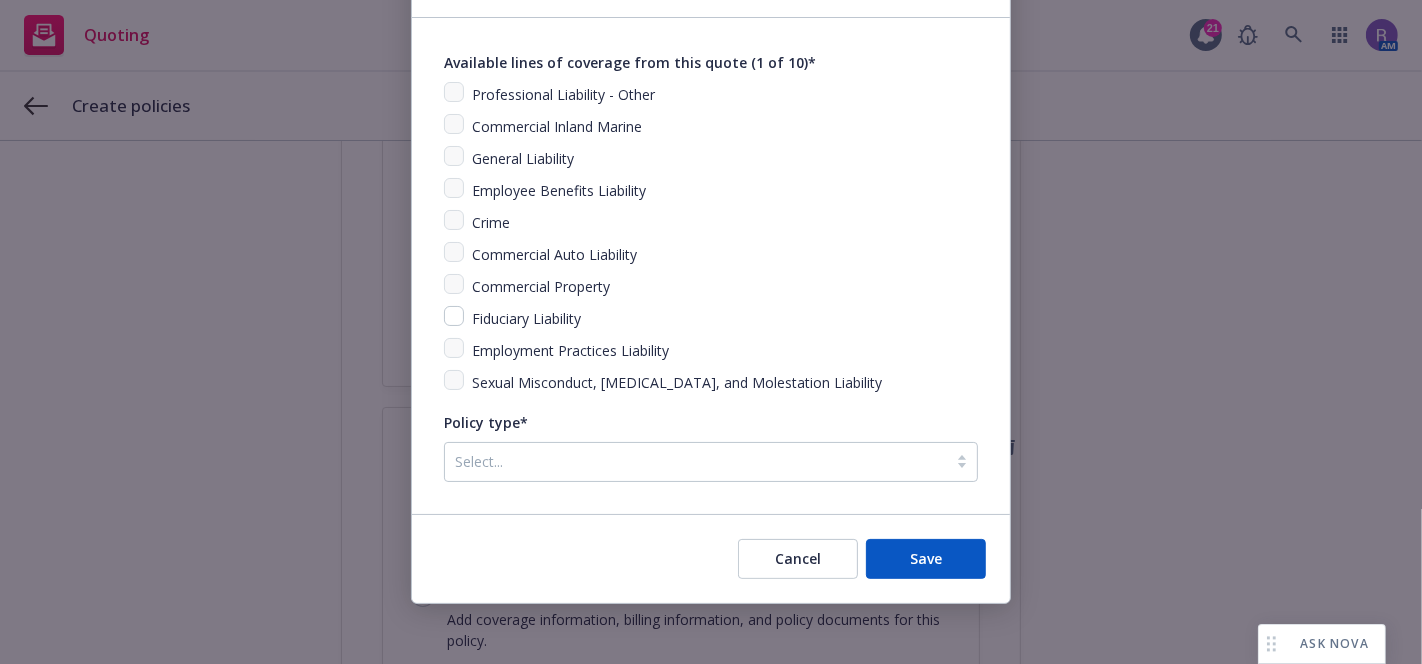 scroll, scrollTop: 0, scrollLeft: 0, axis: both 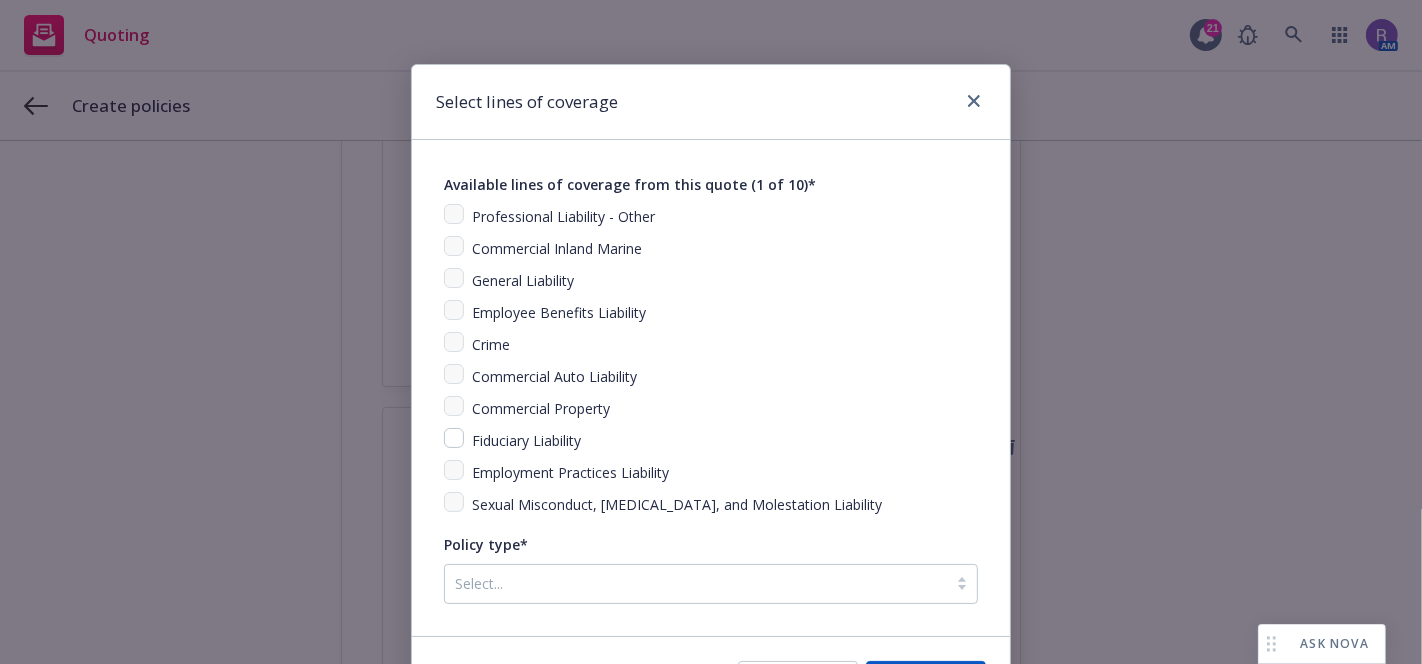 click on "Select lines of coverage" at bounding box center (711, 102) 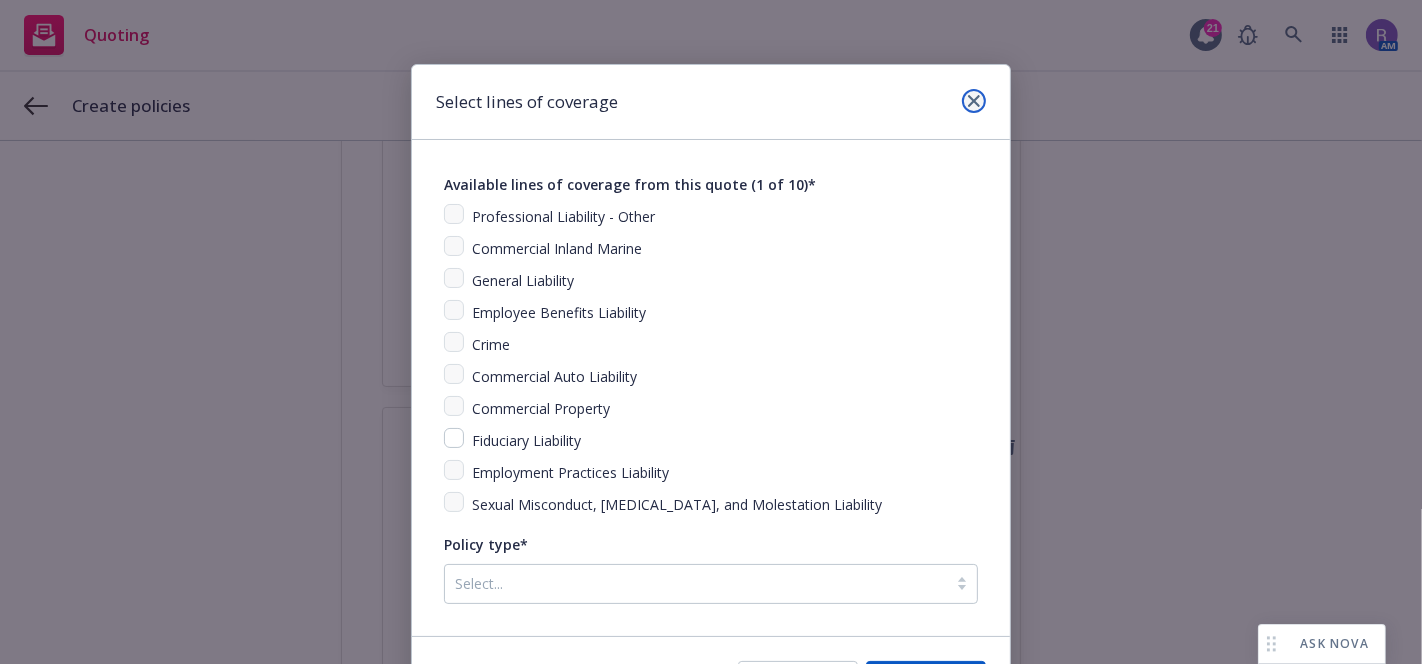 click 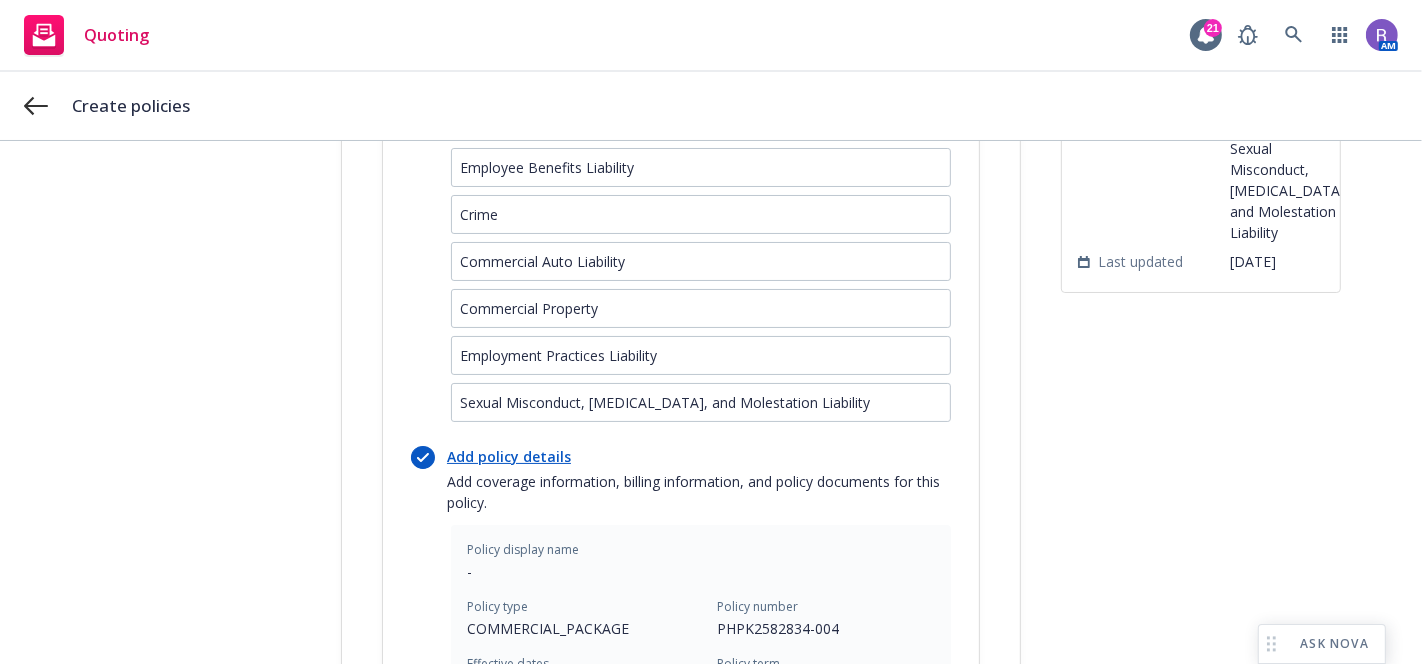 scroll, scrollTop: 21, scrollLeft: 0, axis: vertical 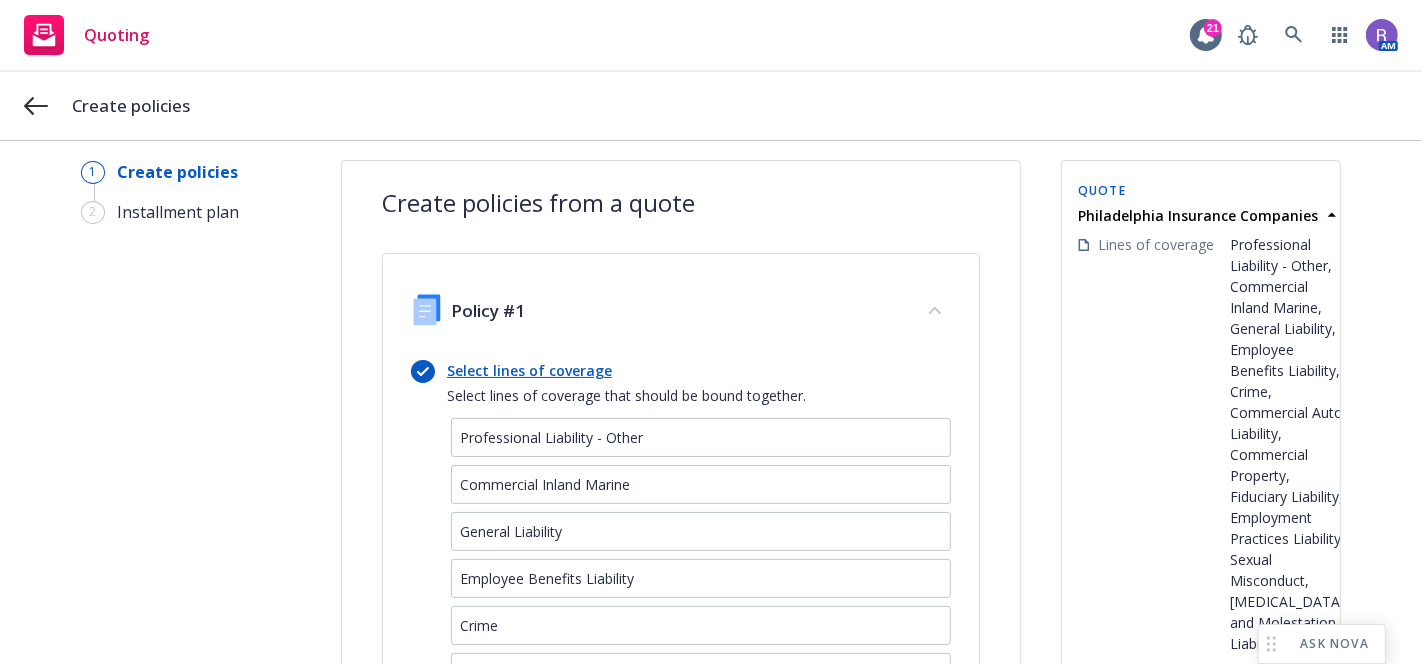 click on "Select lines of coverage" at bounding box center (626, 370) 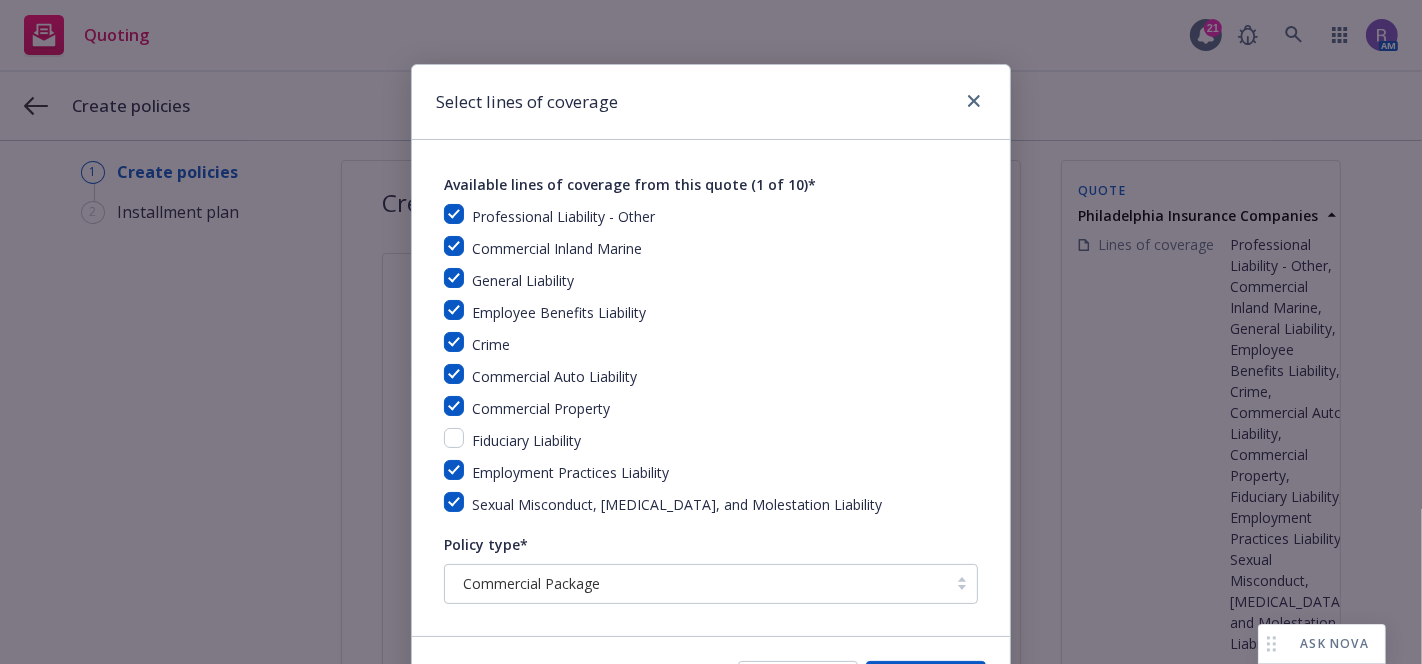 scroll, scrollTop: 124, scrollLeft: 0, axis: vertical 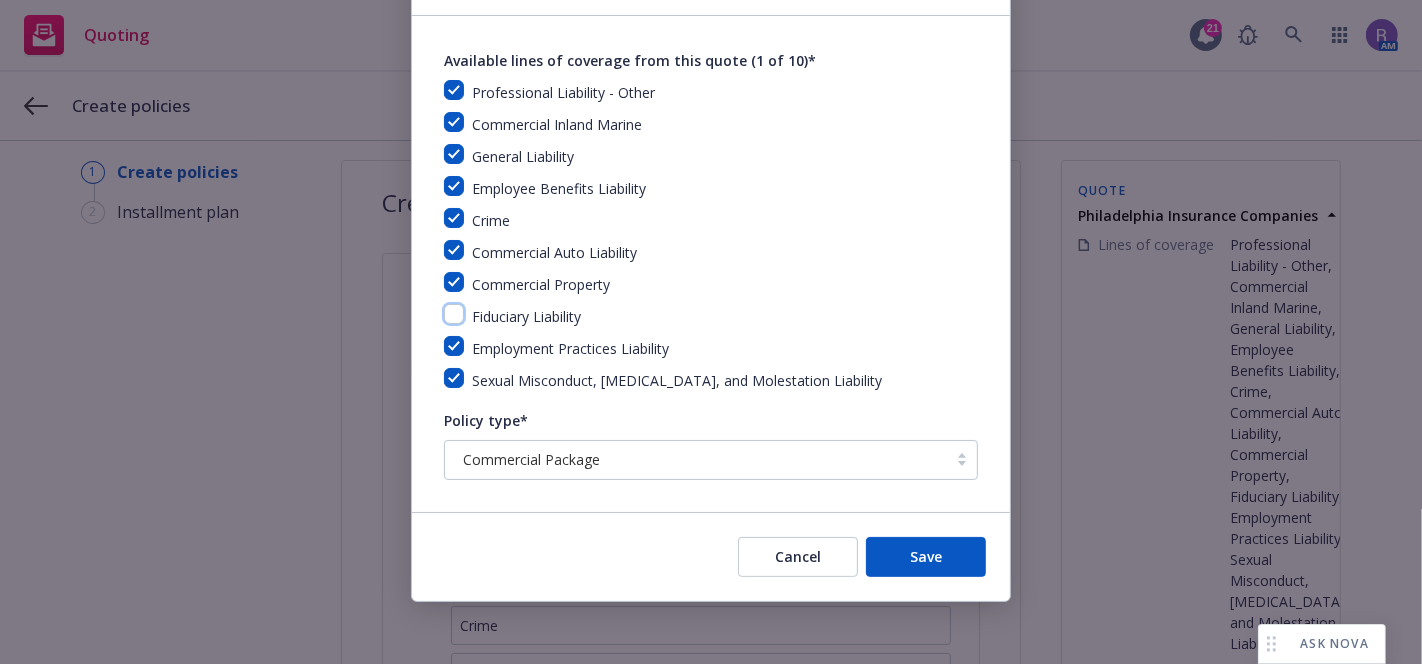 click at bounding box center [454, 314] 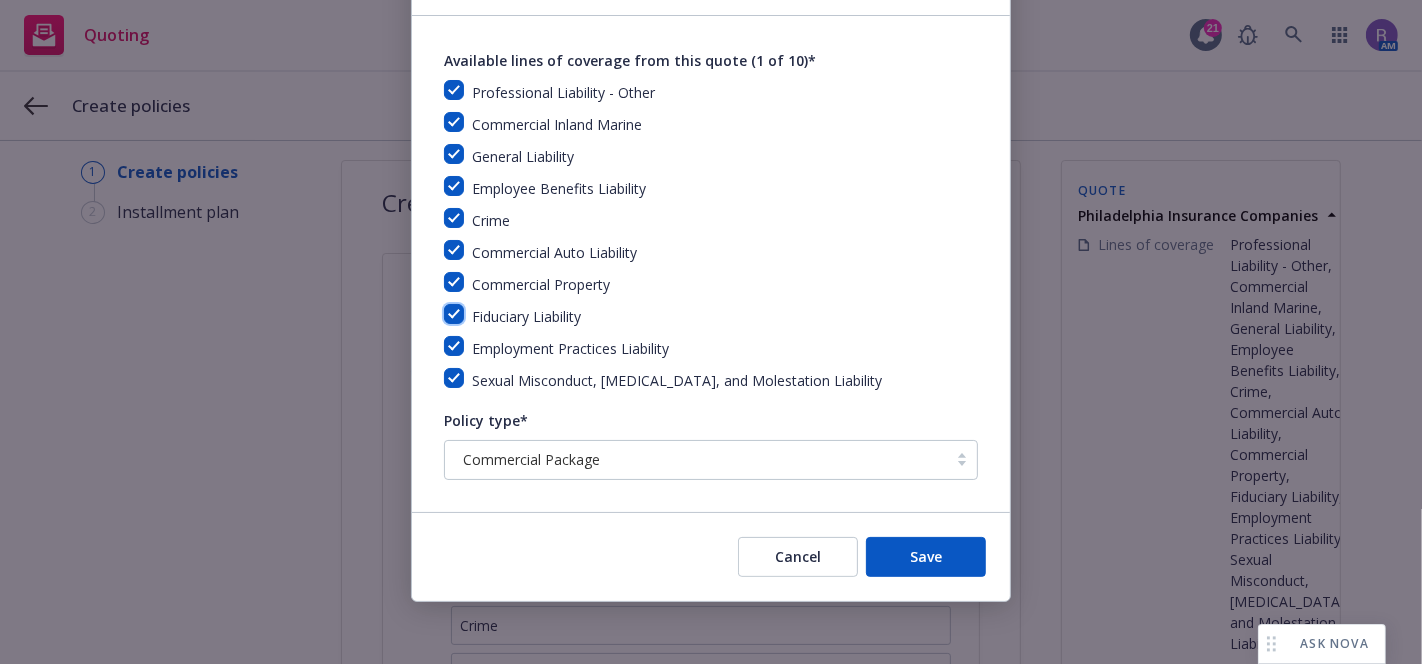 checkbox on "true" 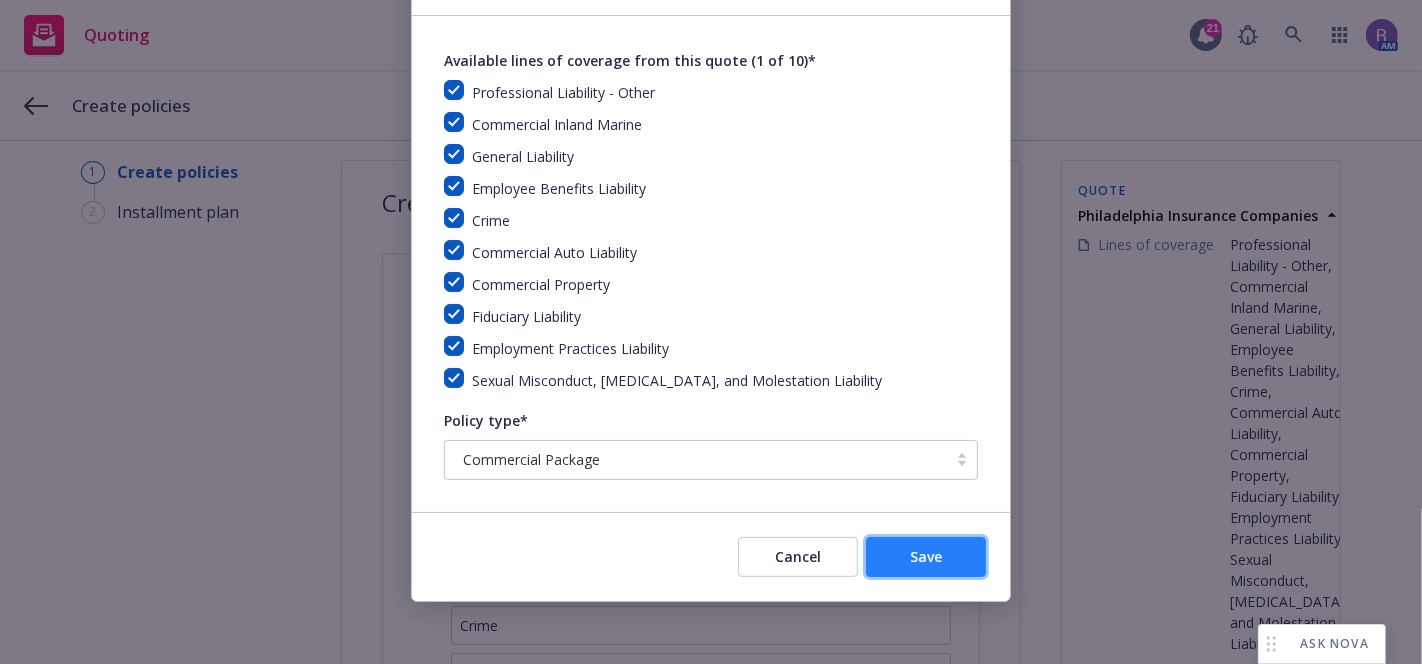 click on "Save" at bounding box center (926, 556) 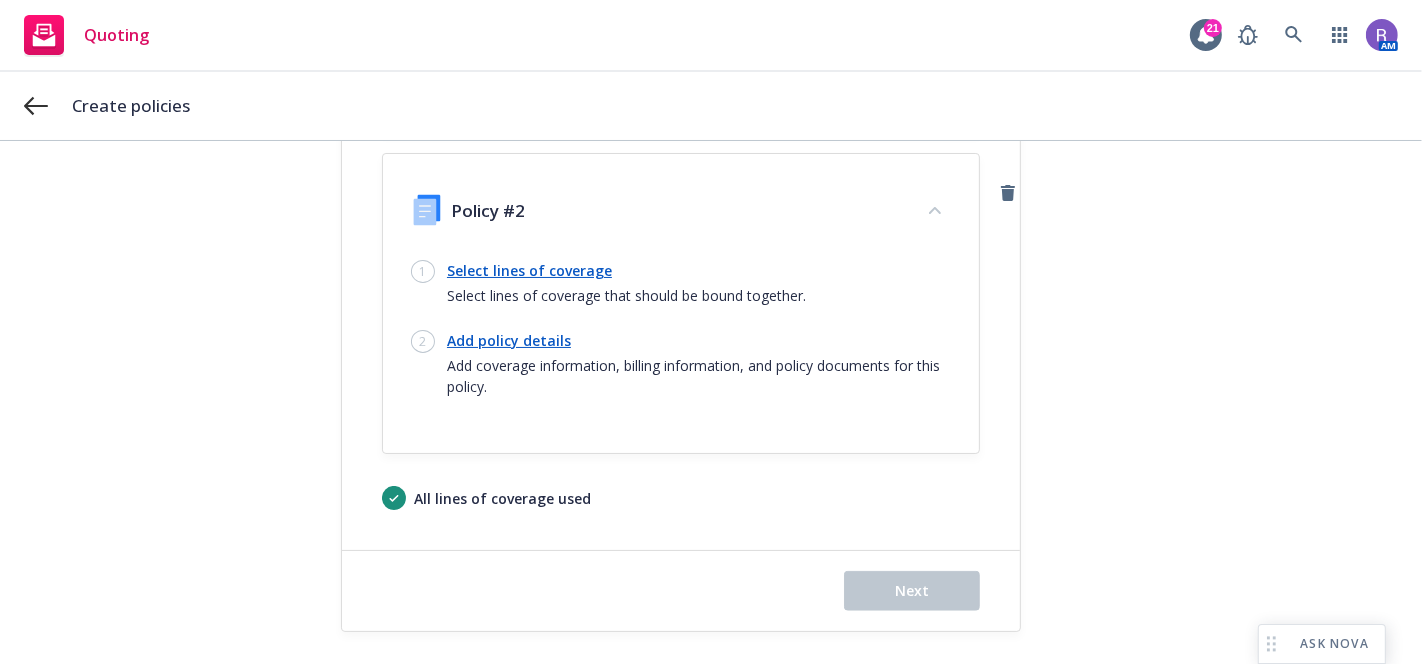 scroll, scrollTop: 1321, scrollLeft: 0, axis: vertical 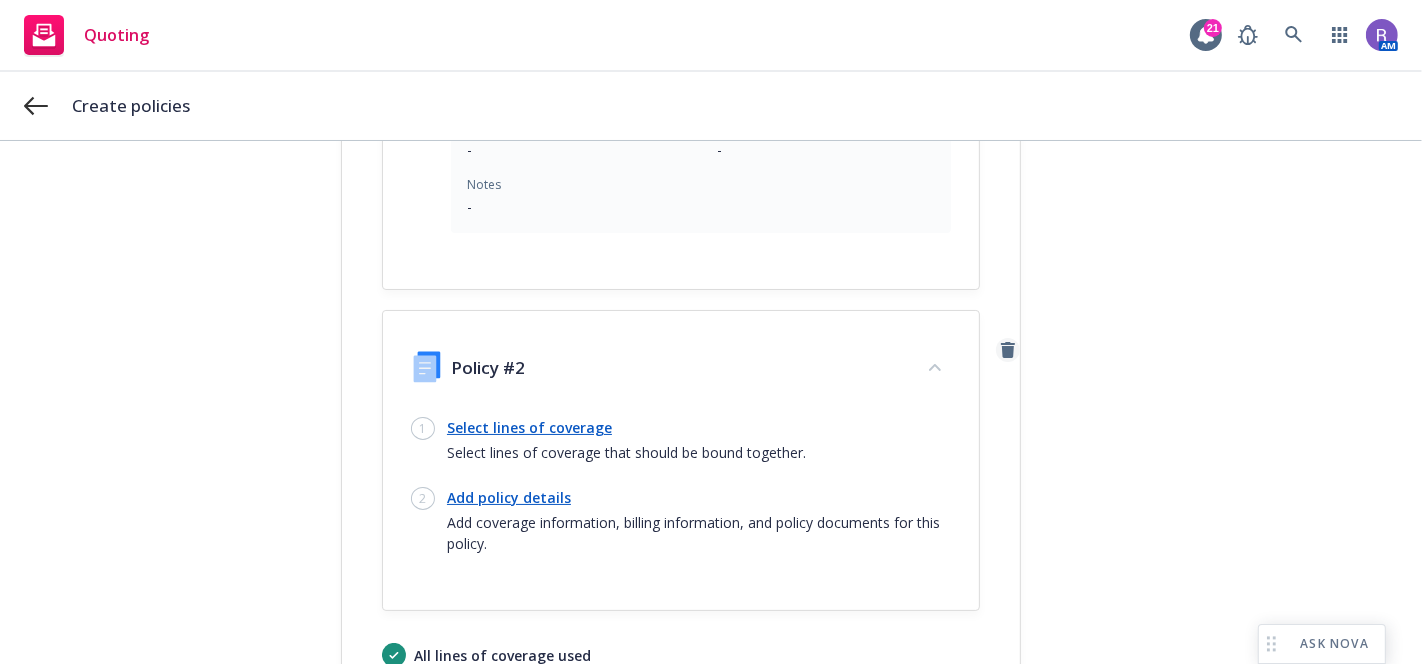 click 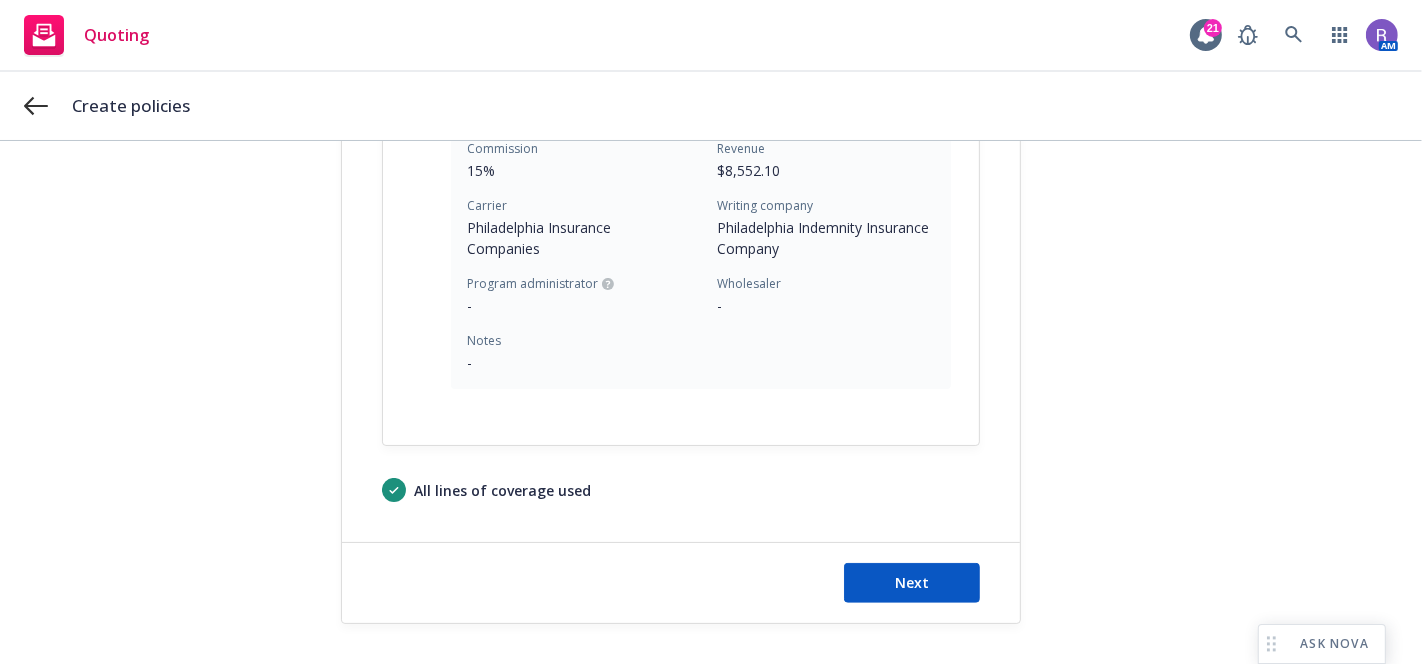 scroll, scrollTop: 1157, scrollLeft: 0, axis: vertical 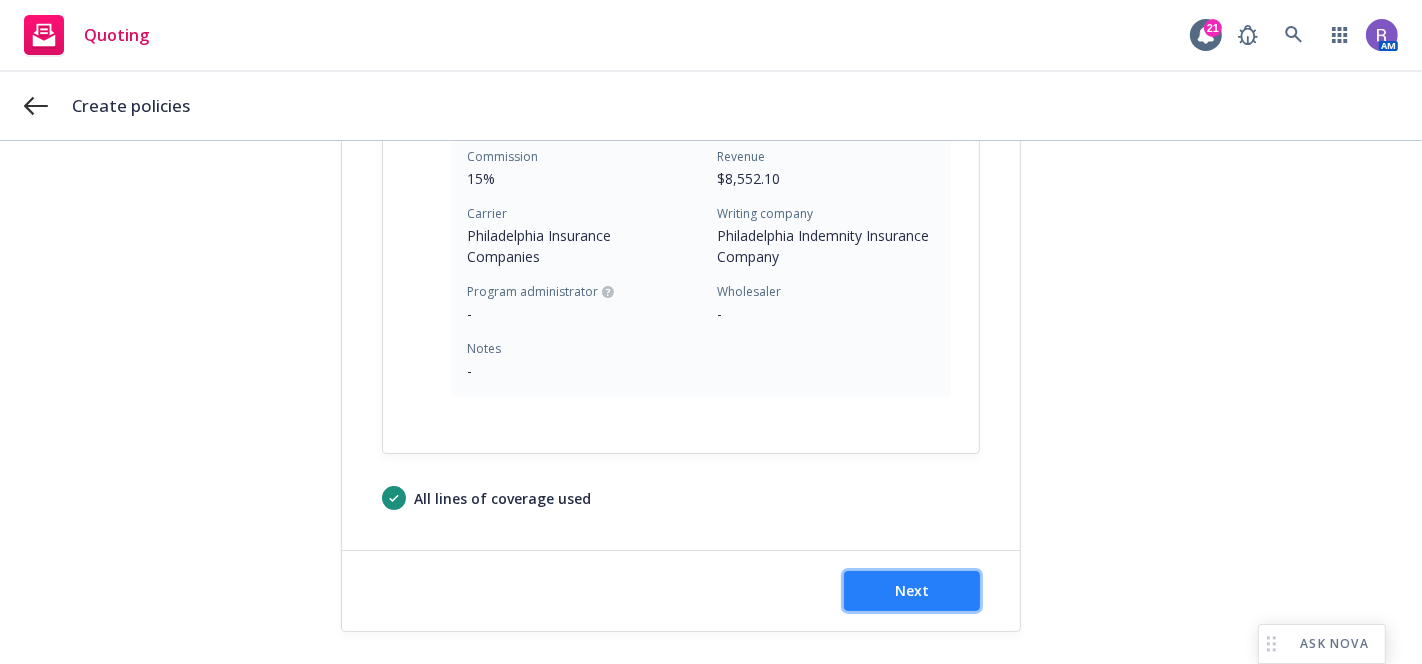 click on "Next" at bounding box center [912, 591] 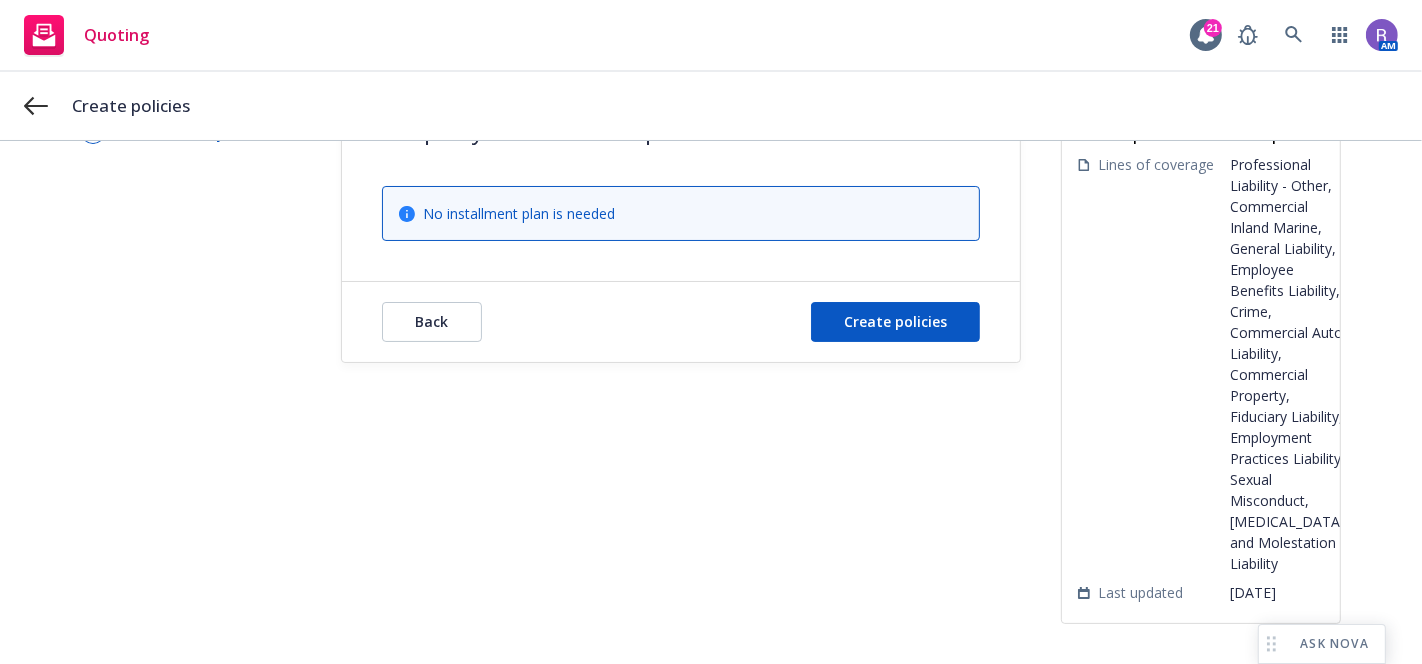 scroll, scrollTop: 246, scrollLeft: 0, axis: vertical 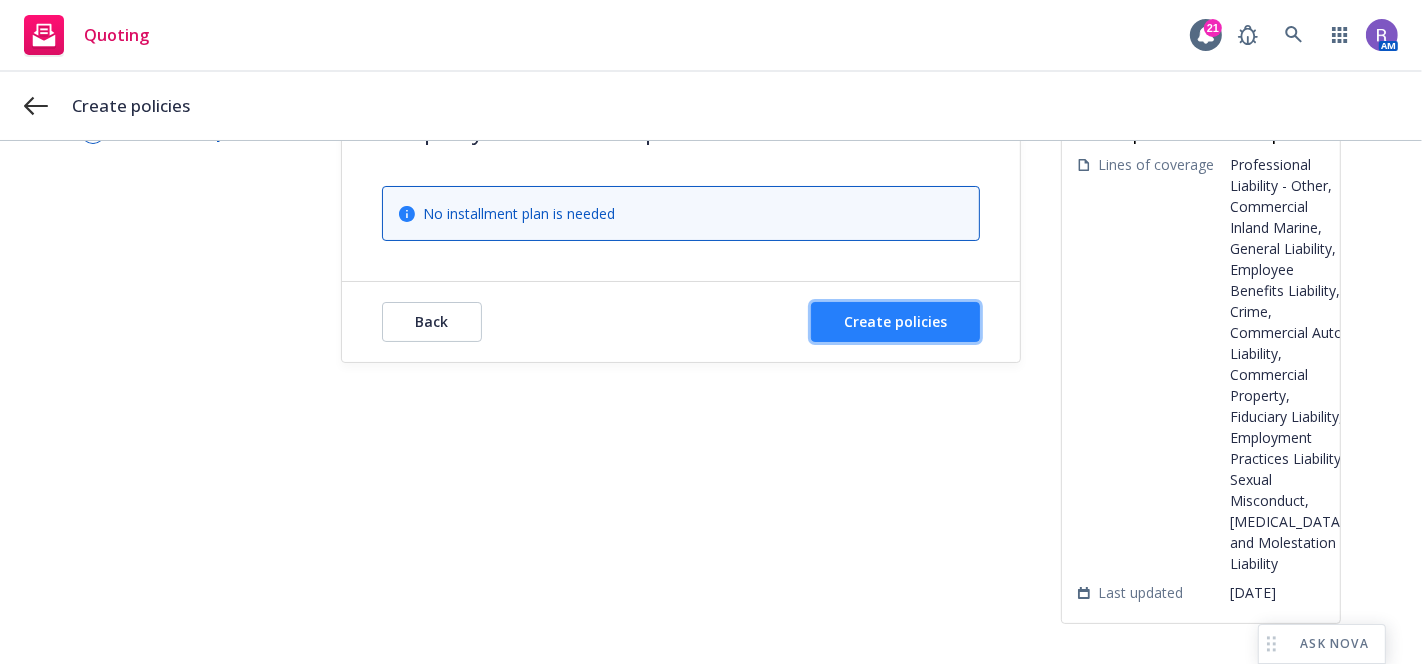 click on "Create policies" at bounding box center [895, 322] 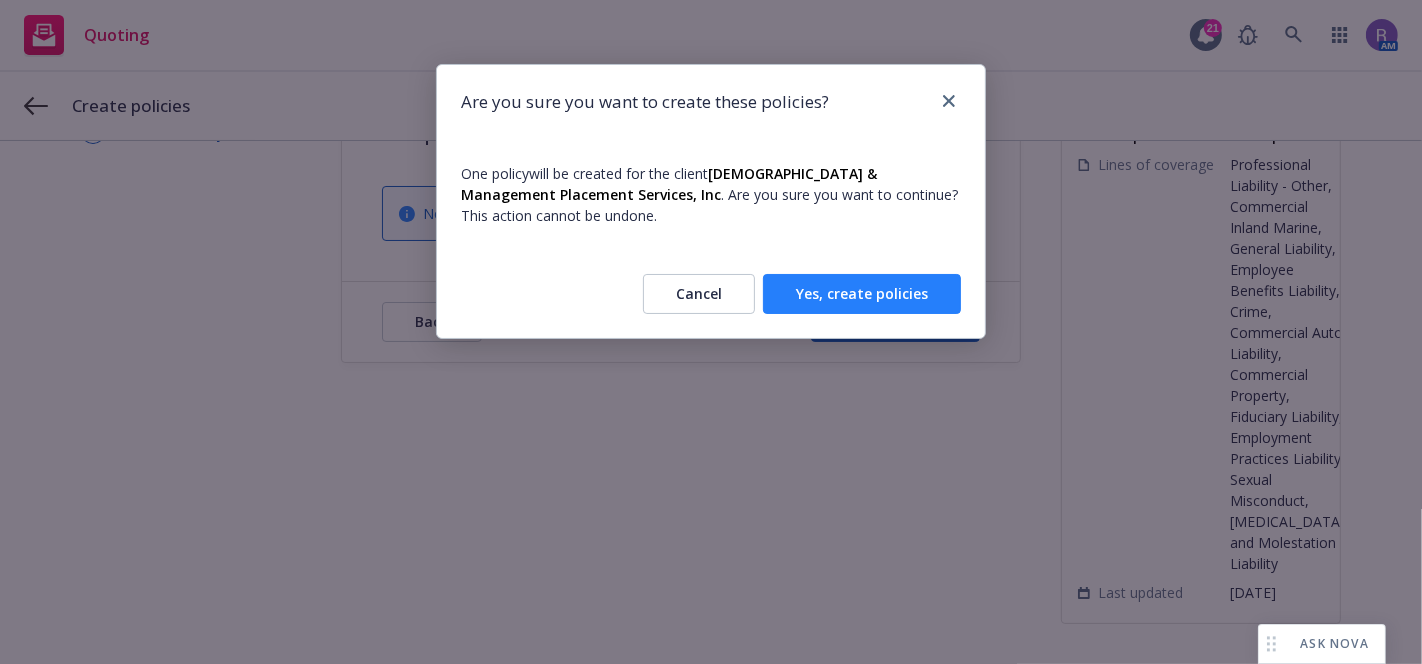 click on "Yes, create policies" at bounding box center [862, 294] 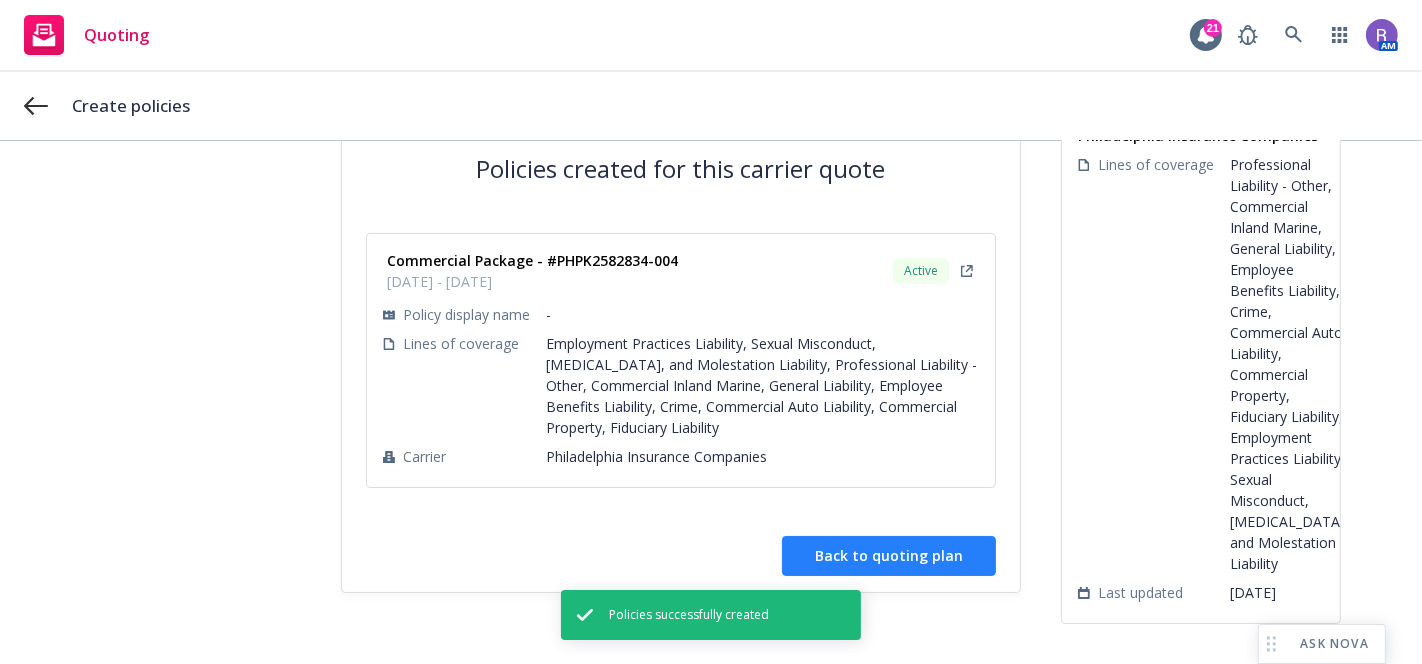 click on "Back to quoting plan" at bounding box center (889, 556) 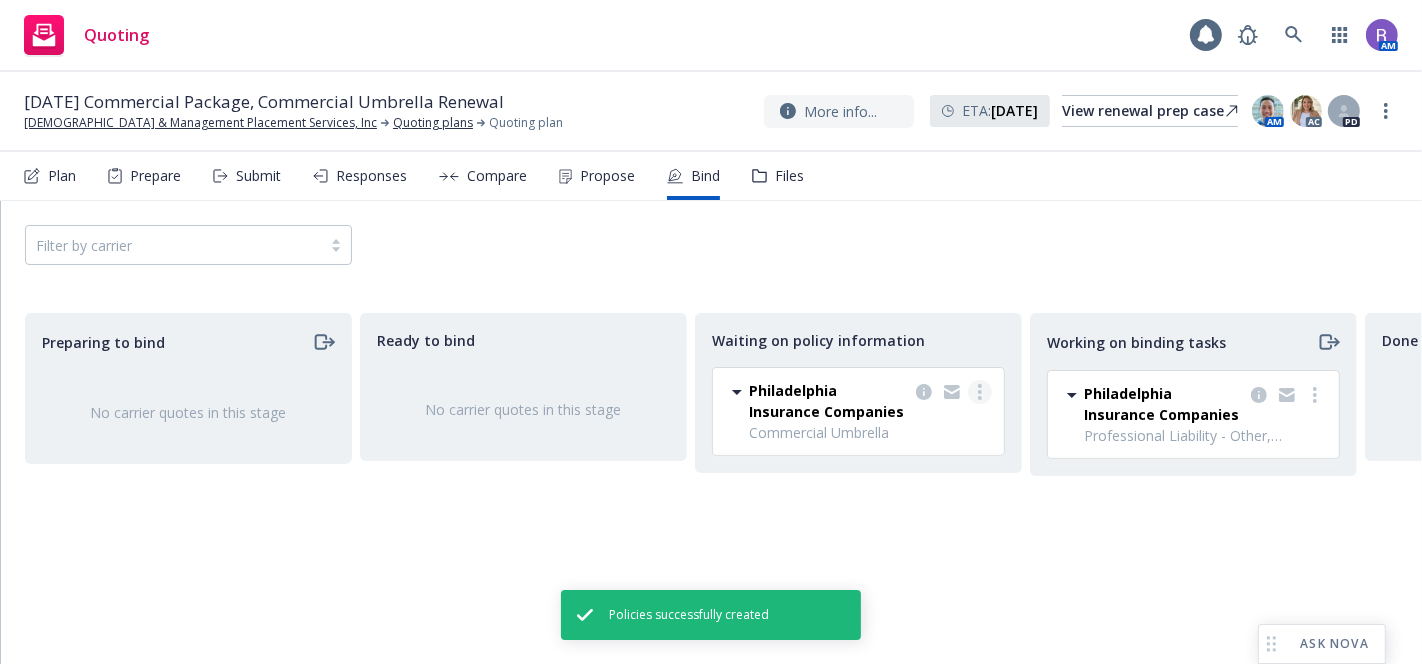 click at bounding box center (980, 392) 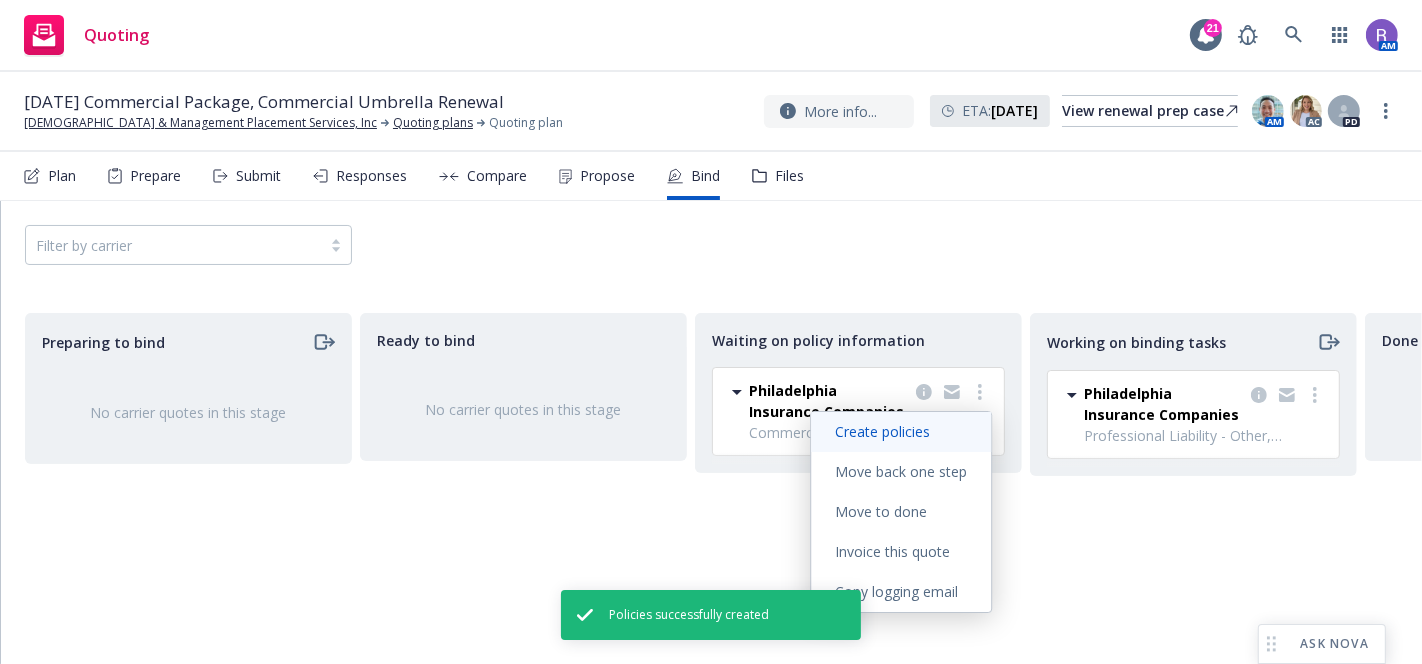 click on "Create policies" at bounding box center [882, 431] 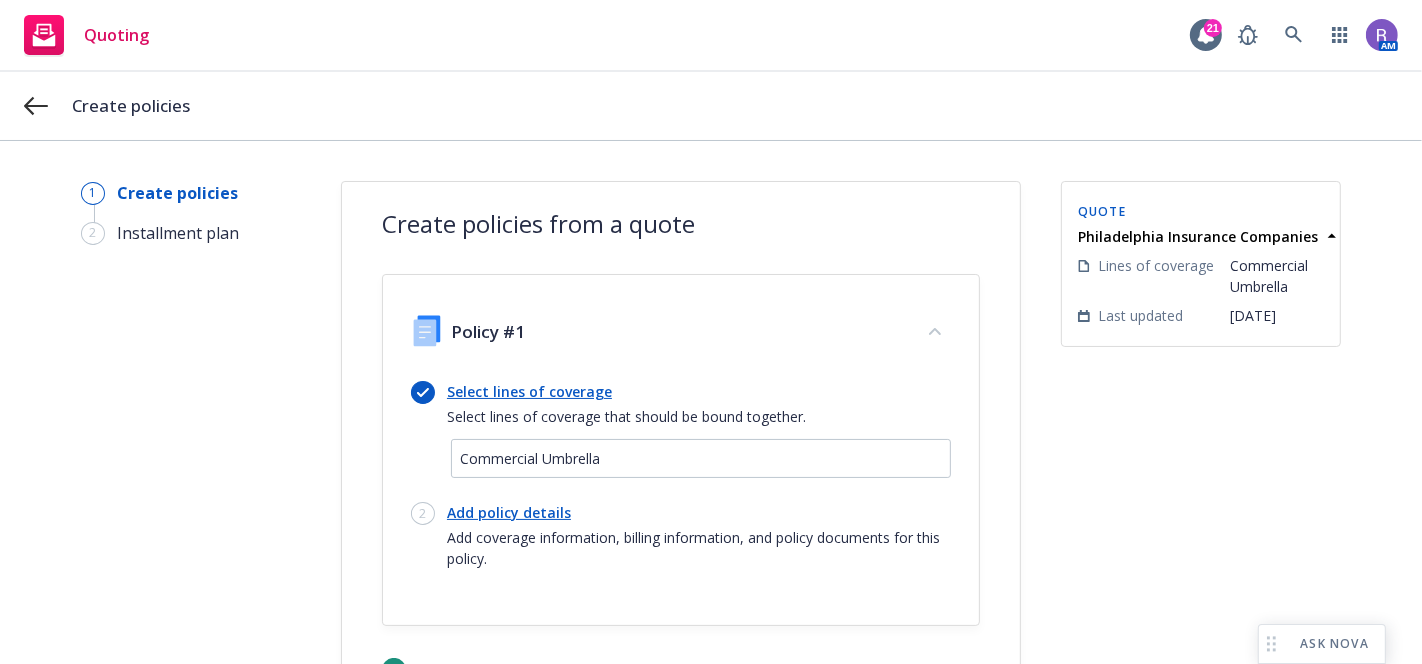 click on "Add policy details" at bounding box center (699, 512) 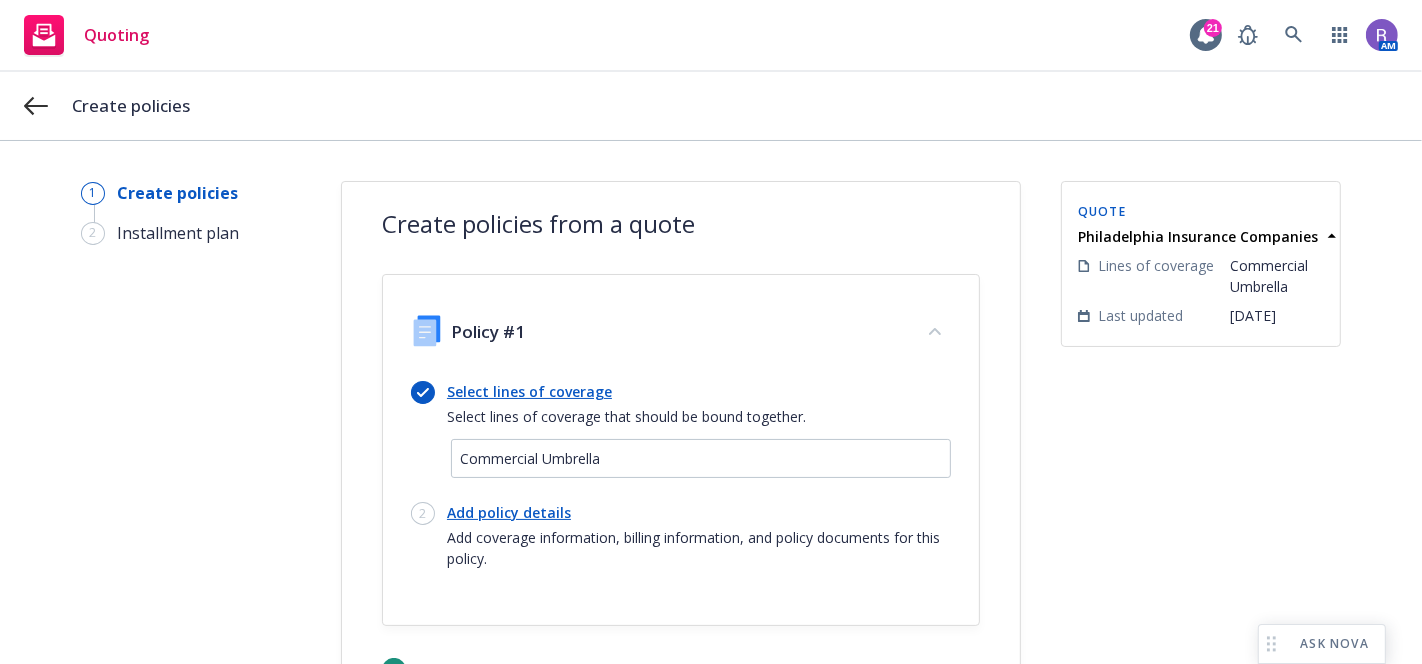 select on "12" 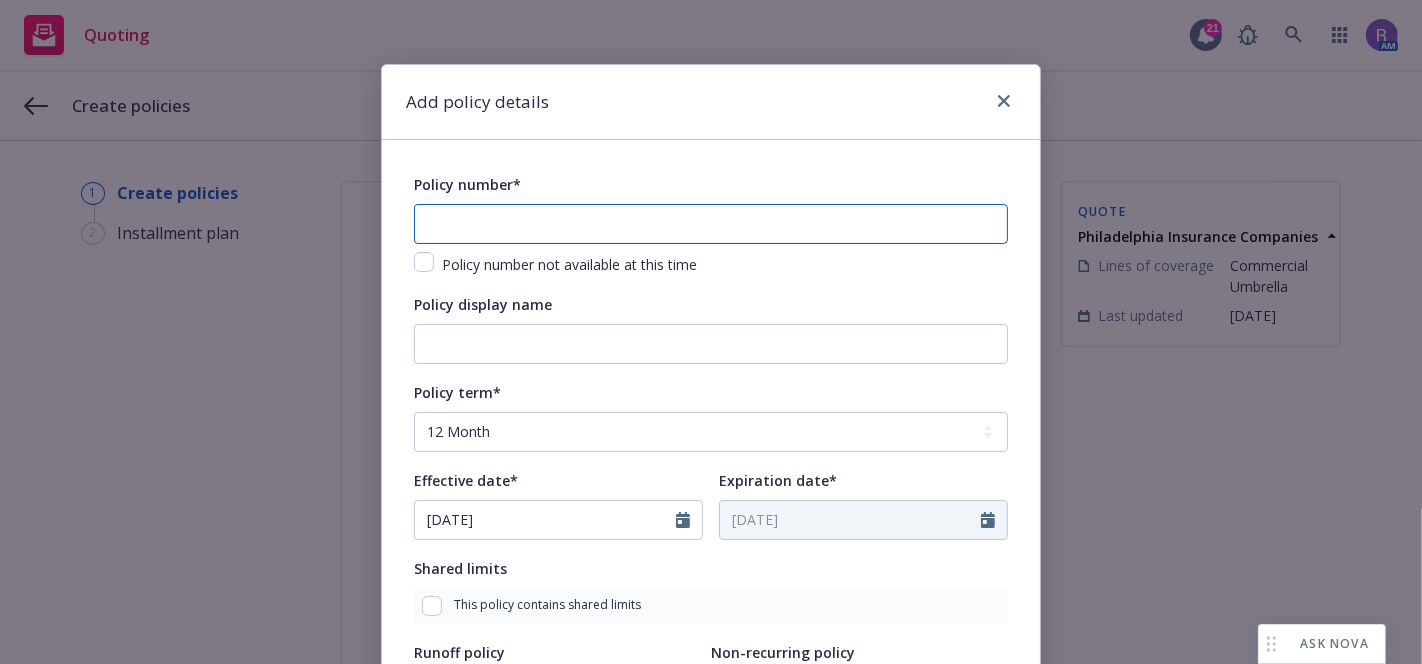 paste on "PHUB874751-004" 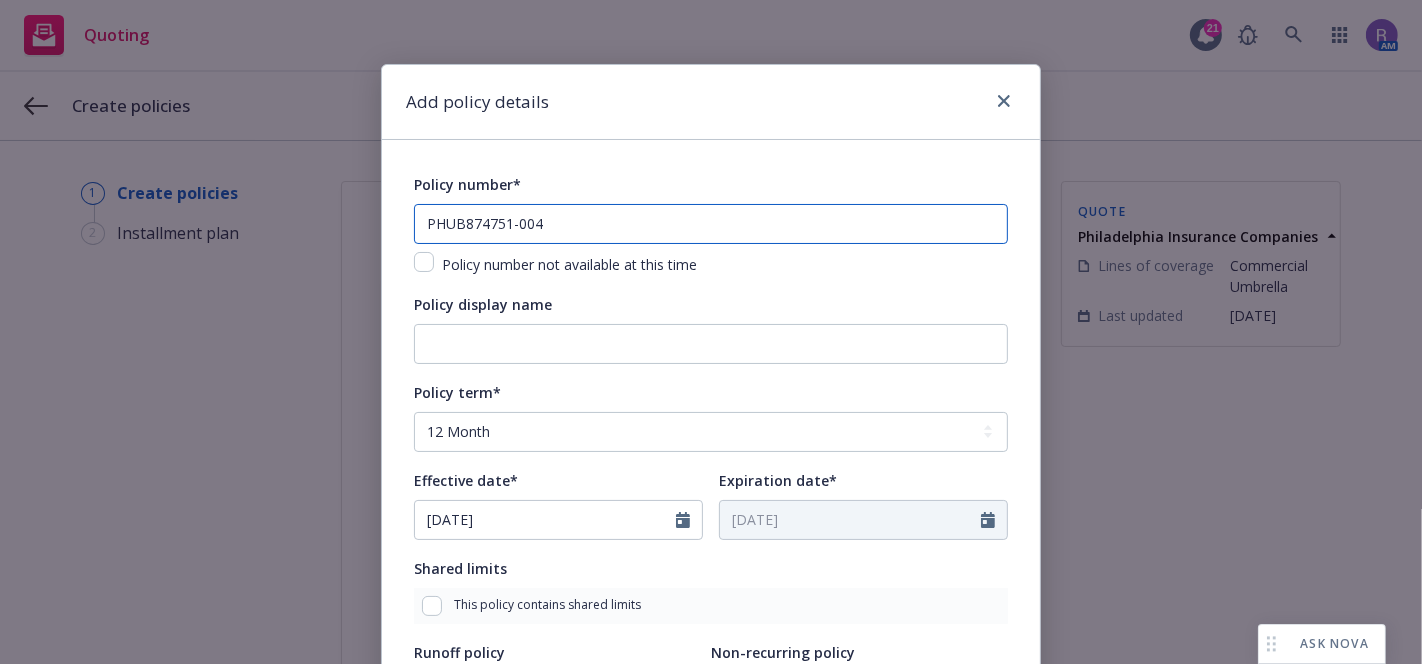 type on "PHUB874751-004" 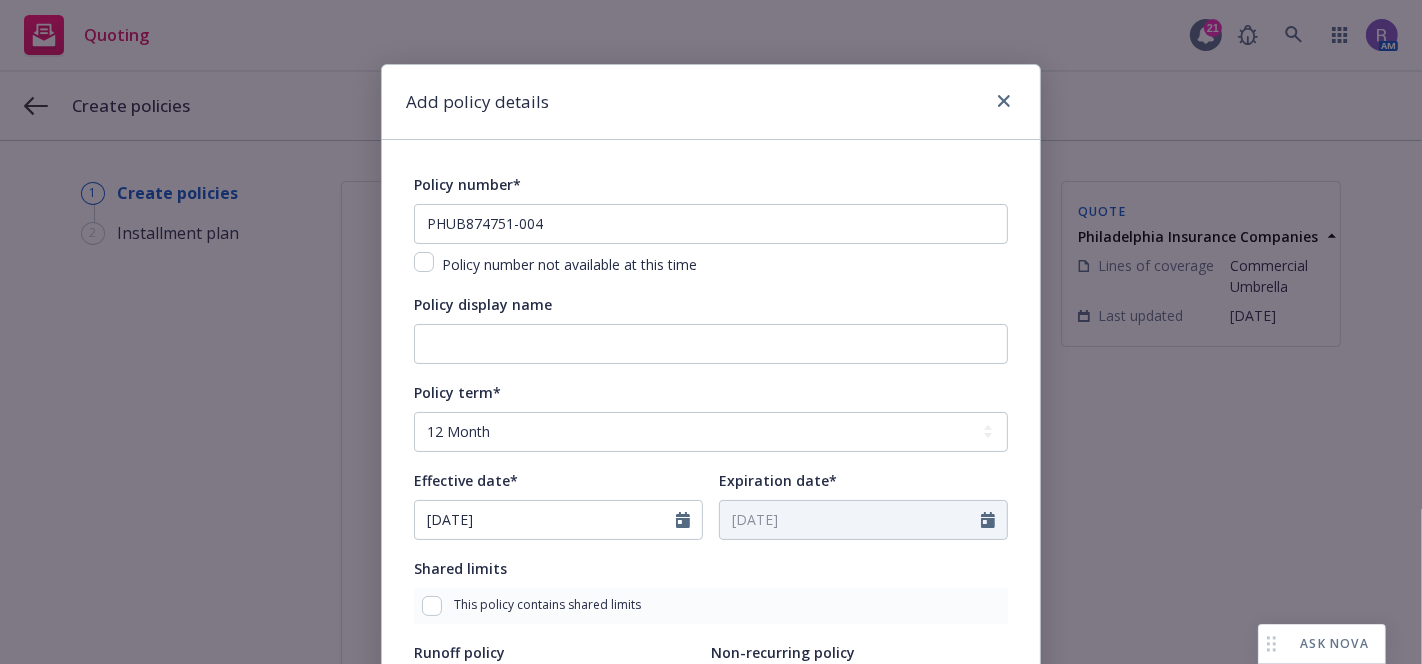 click on "Add policy details" at bounding box center [711, 102] 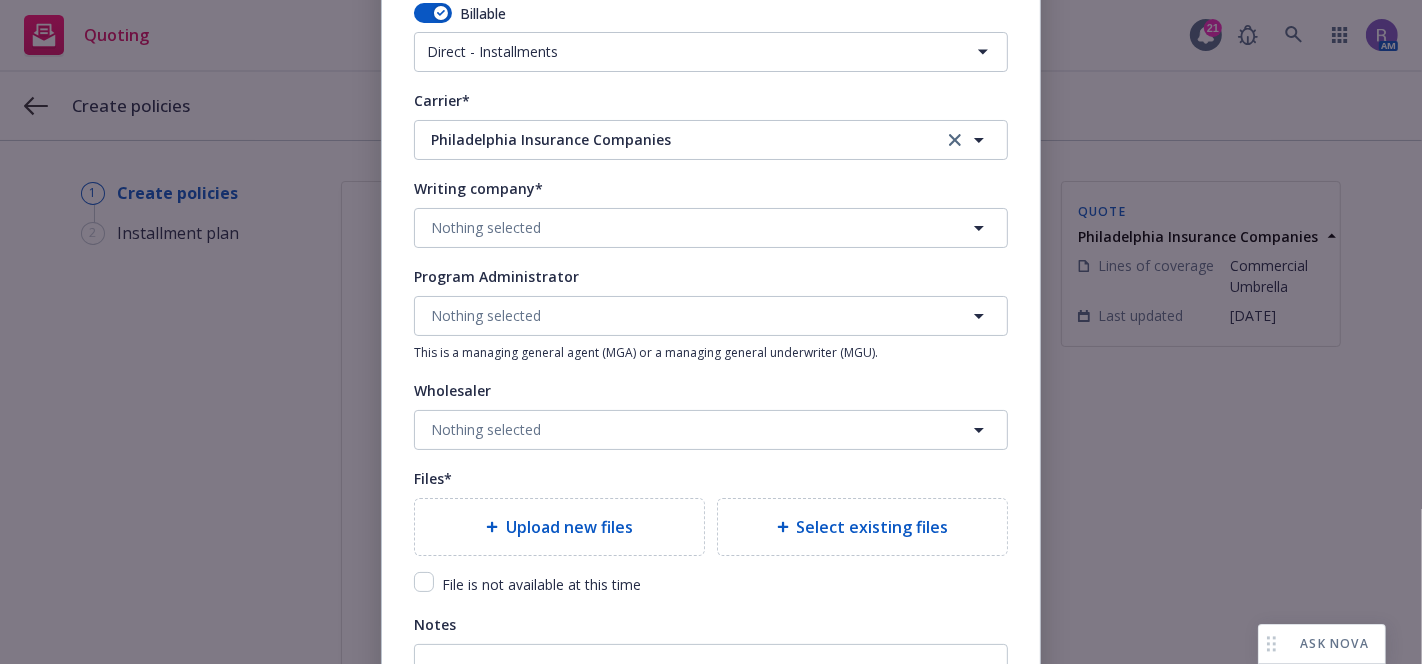 scroll, scrollTop: 2210, scrollLeft: 0, axis: vertical 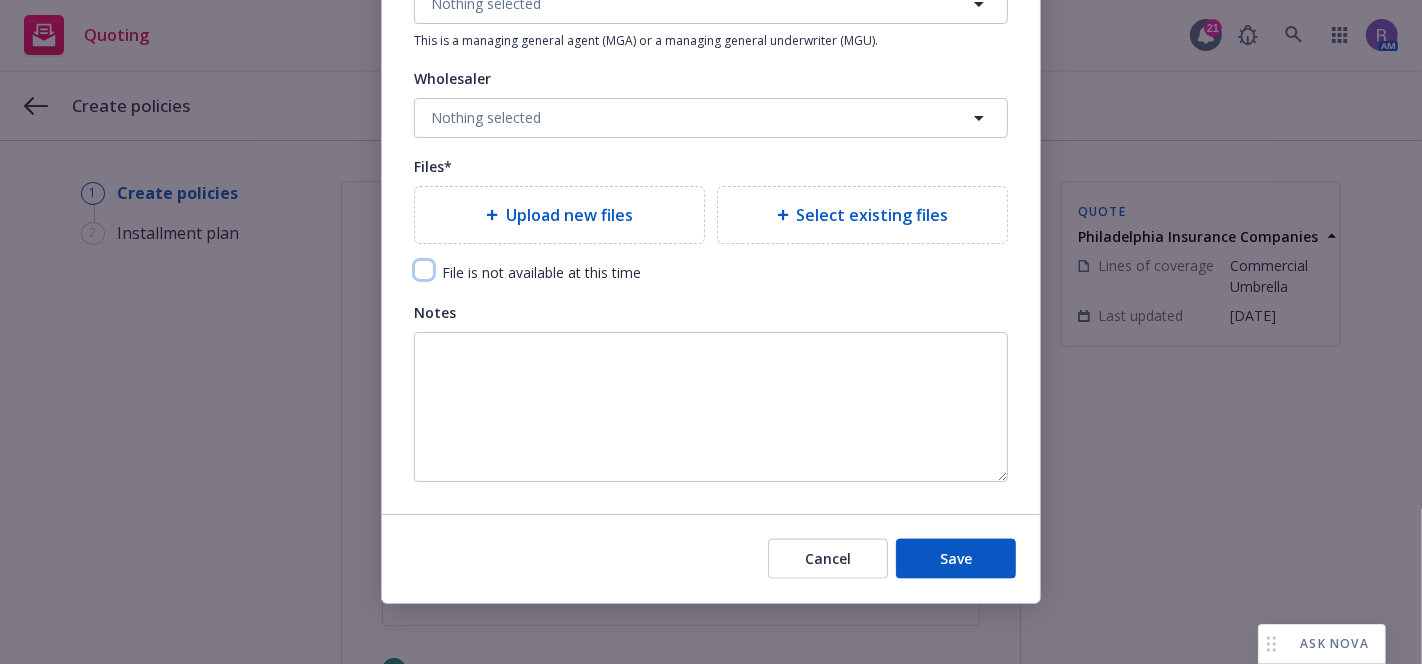 click at bounding box center [424, 270] 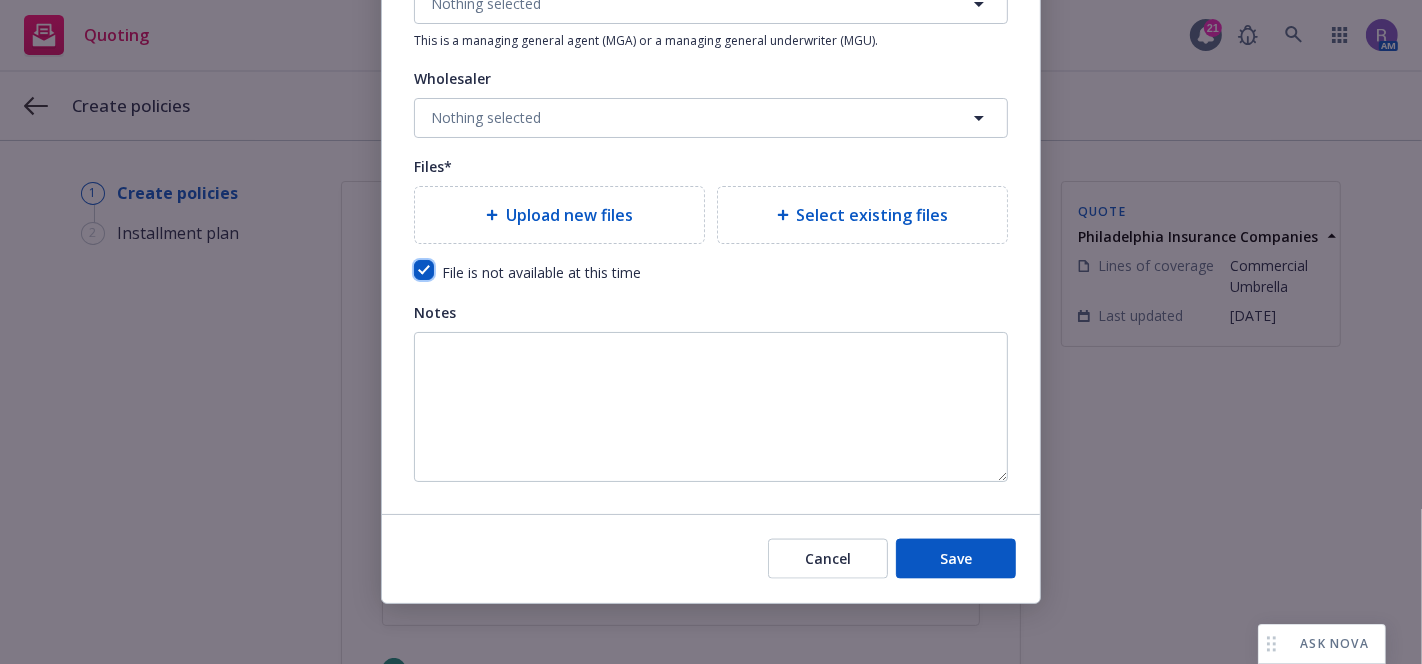 checkbox on "true" 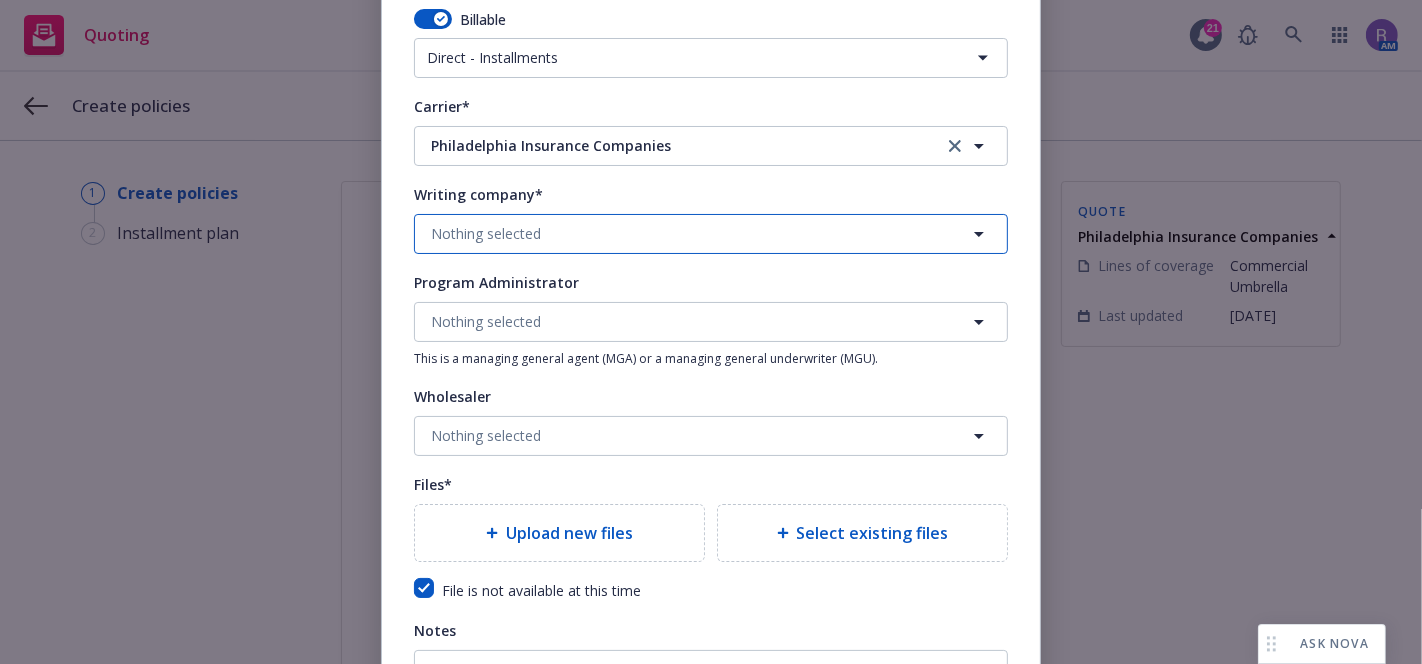 click on "Nothing selected" at bounding box center (711, 234) 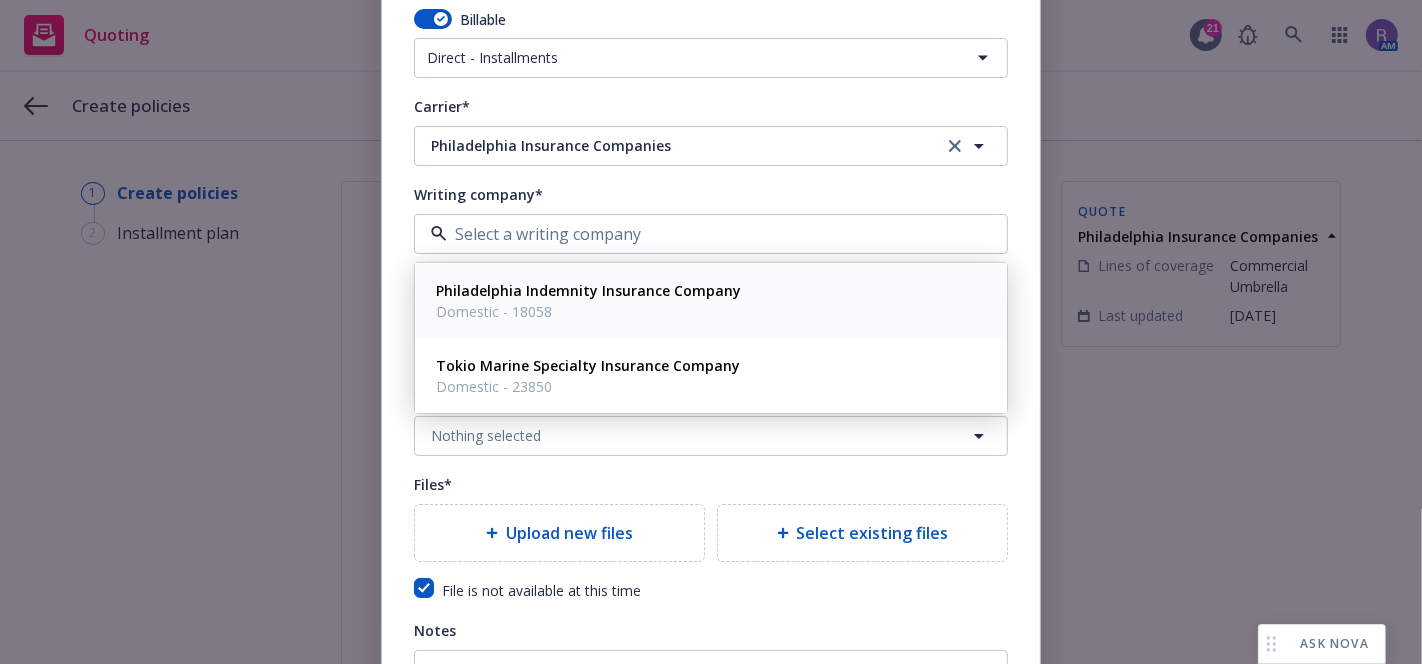click on "Domestic - 18058" at bounding box center [588, 311] 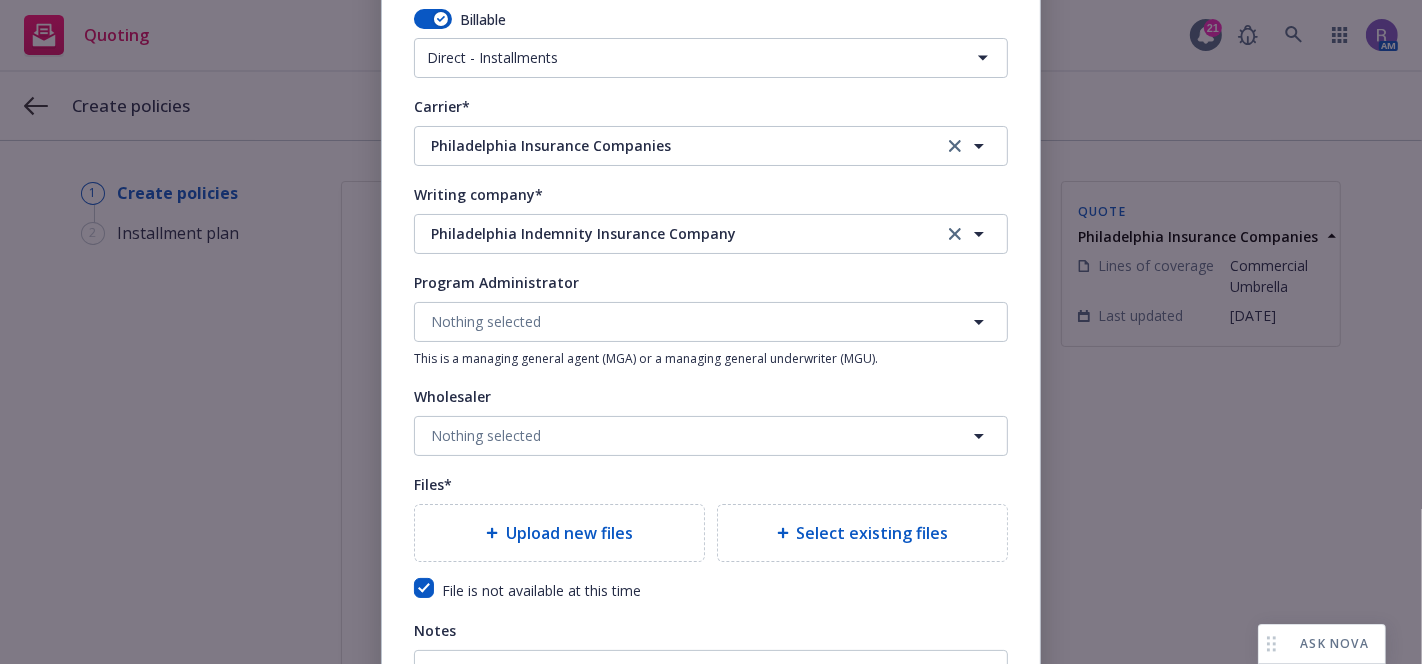scroll, scrollTop: 2210, scrollLeft: 0, axis: vertical 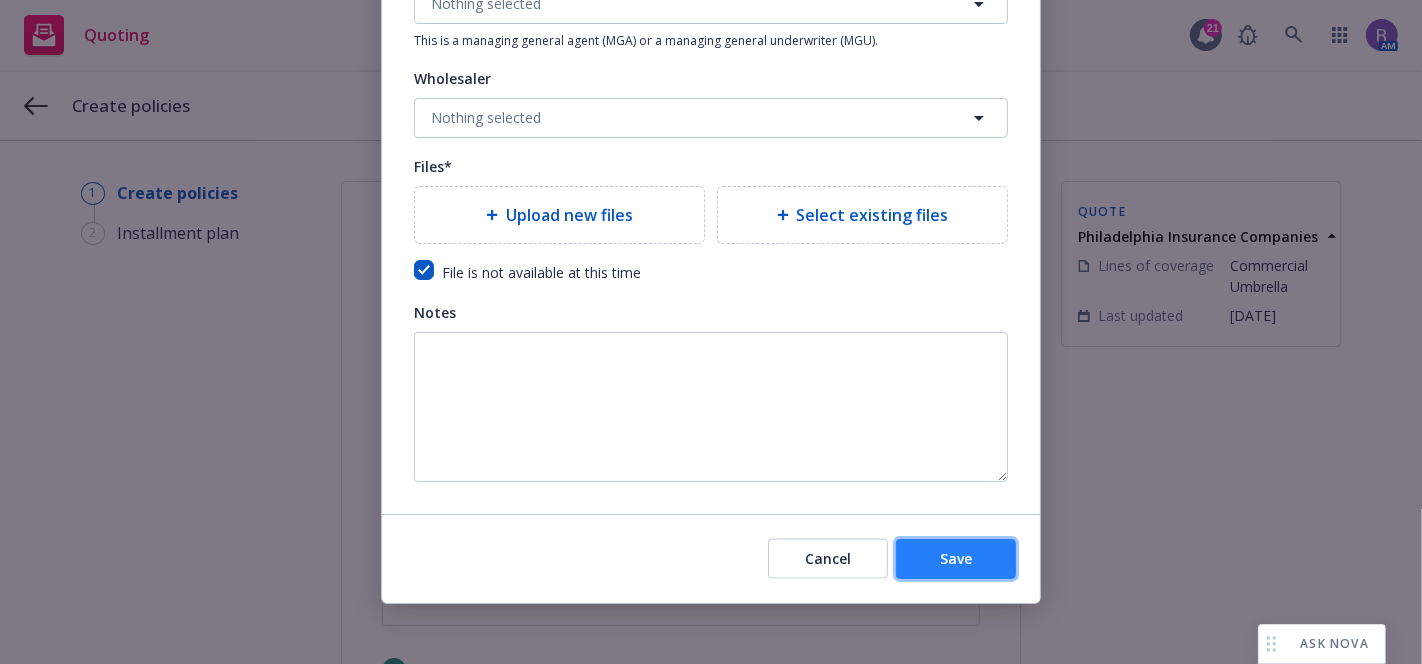 click on "Save" at bounding box center (956, 559) 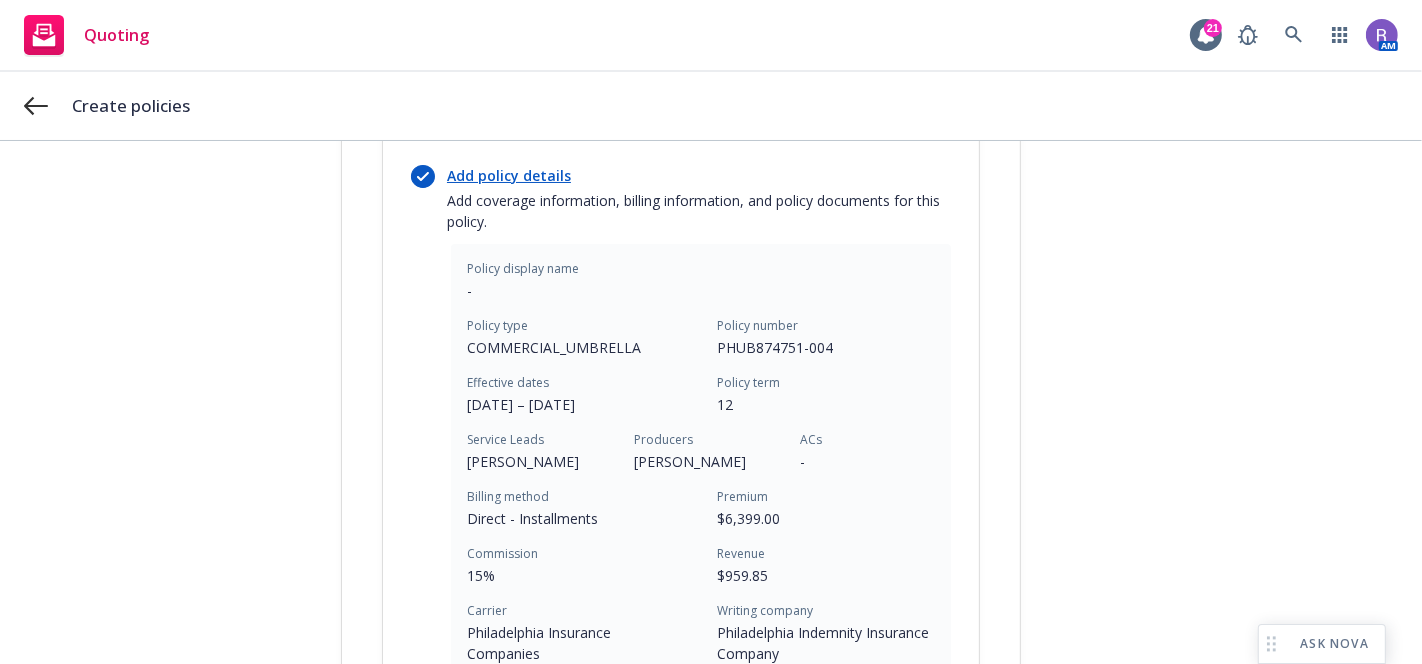 scroll, scrollTop: 739, scrollLeft: 0, axis: vertical 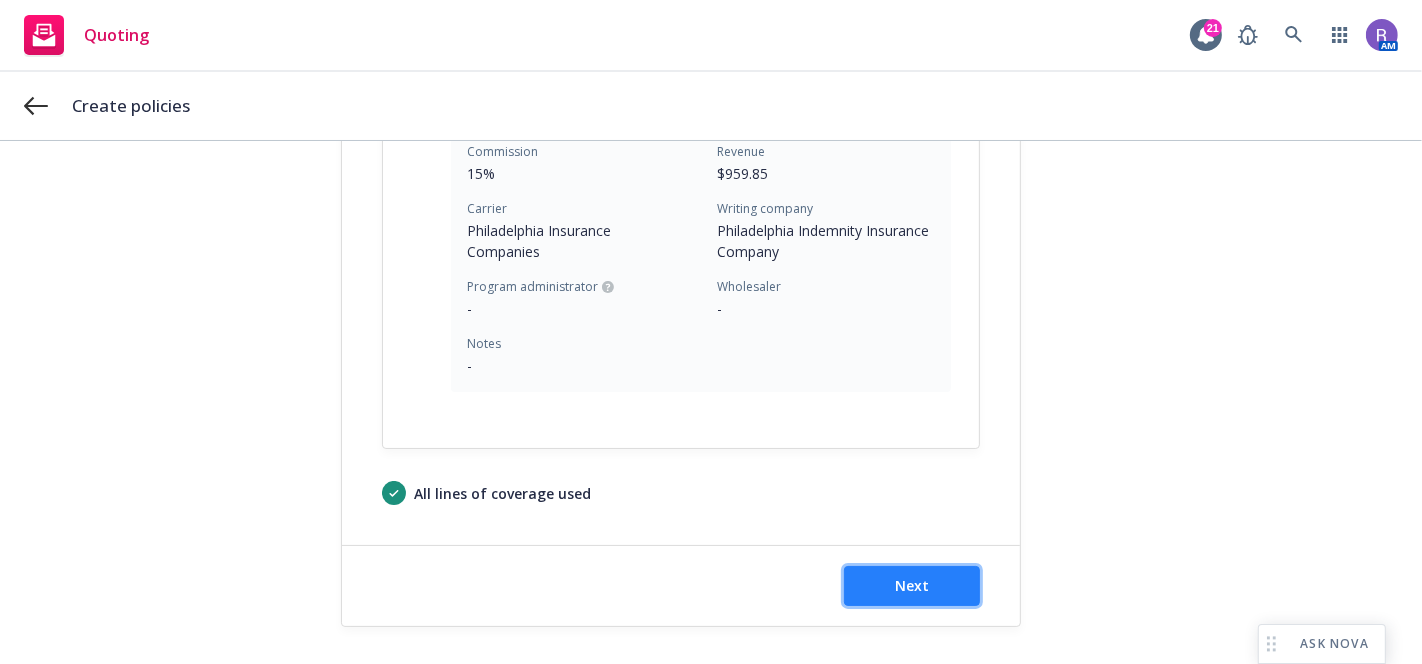 click on "Next" at bounding box center [912, 585] 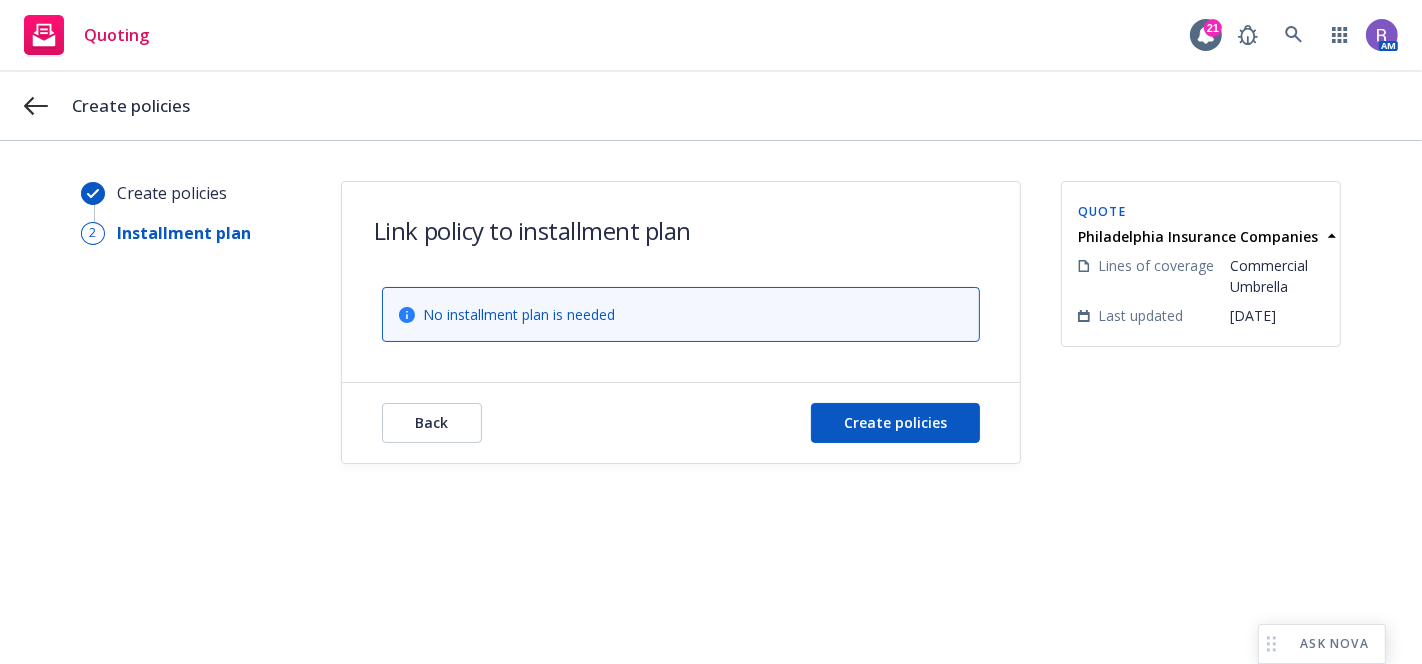 scroll, scrollTop: 0, scrollLeft: 0, axis: both 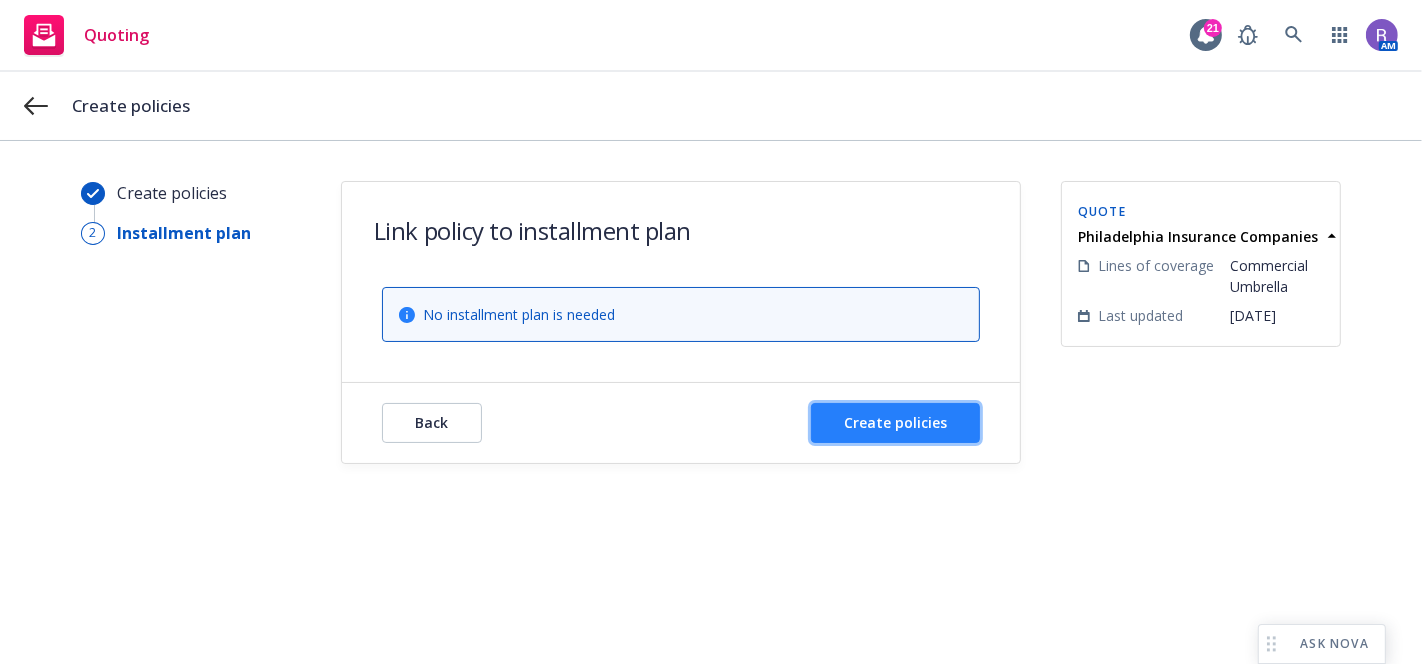 click on "Create policies" at bounding box center (895, 422) 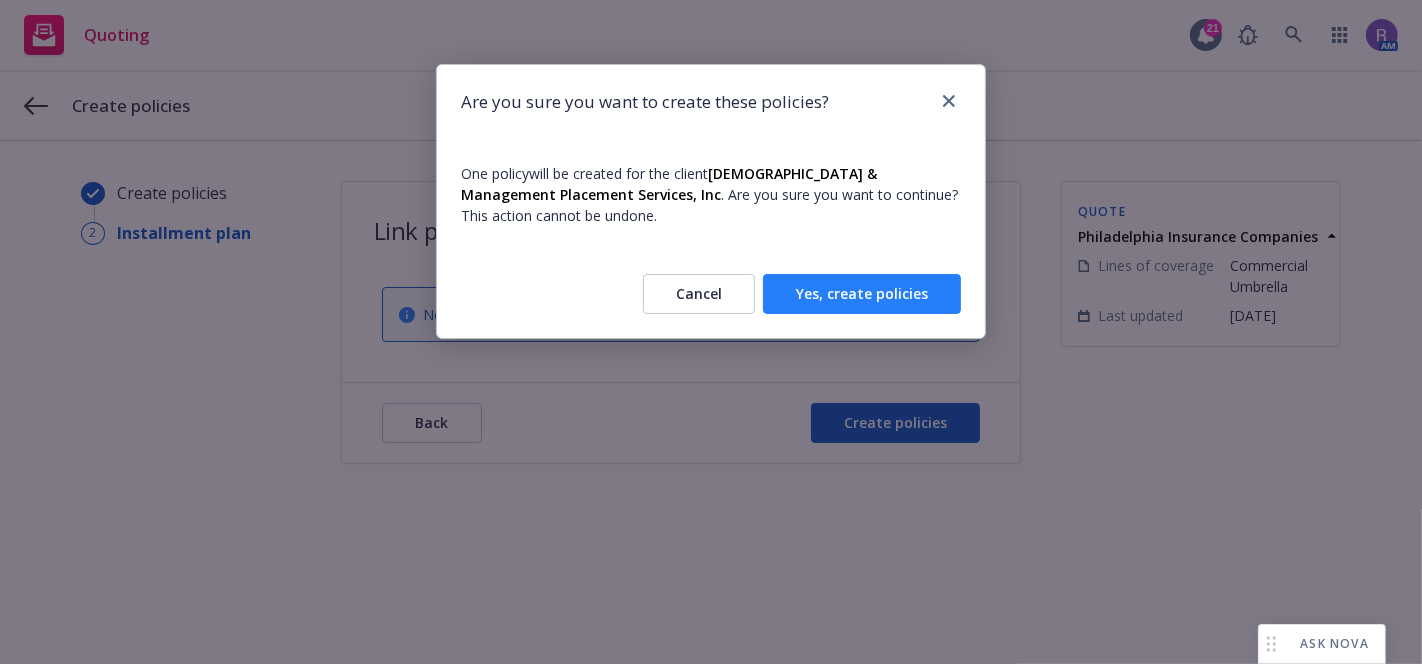 click on "Yes, create policies" at bounding box center [862, 294] 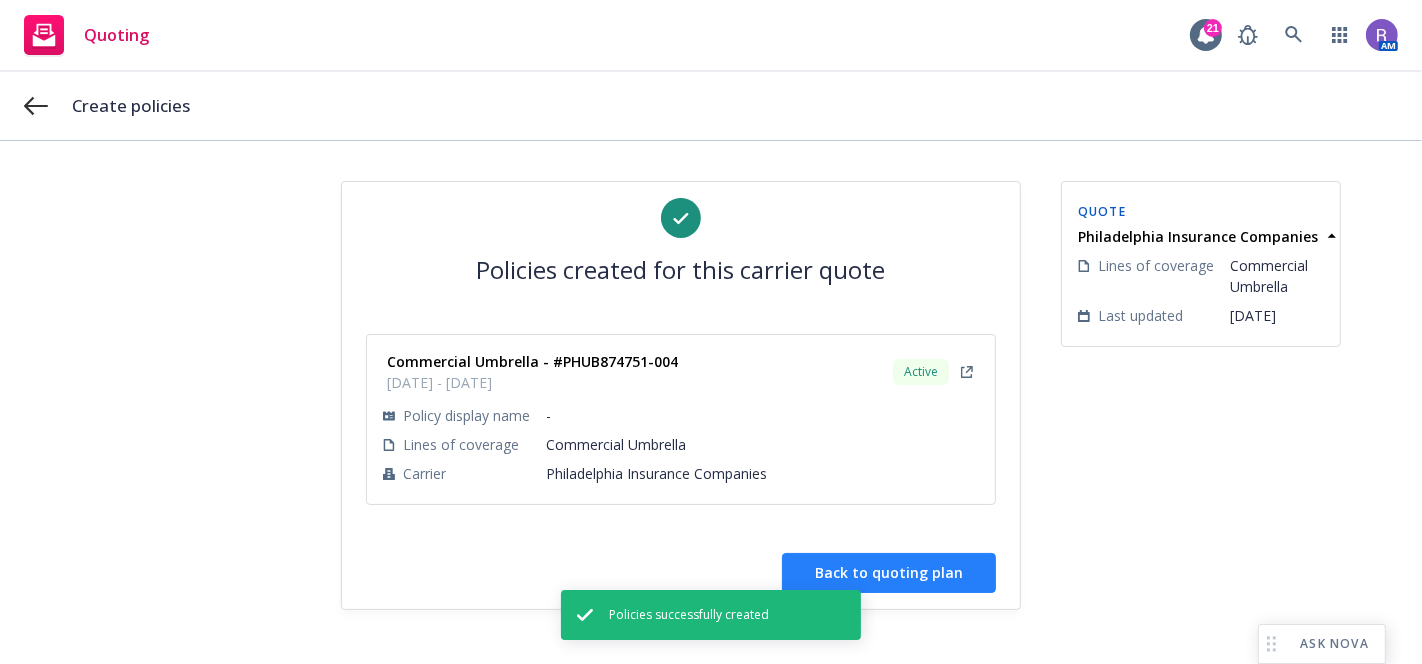 click on "Back to quoting plan" at bounding box center (889, 573) 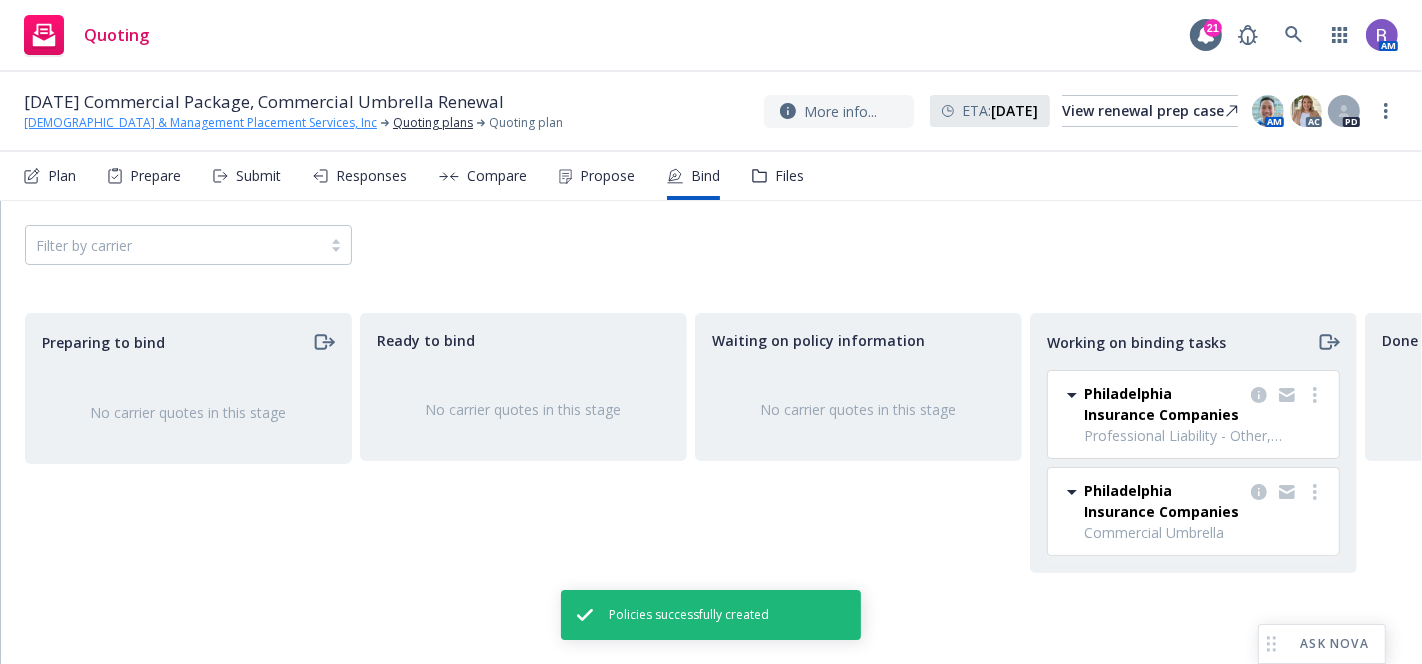 click on "Temporary Employee & Management Placement Services, Inc" at bounding box center [200, 123] 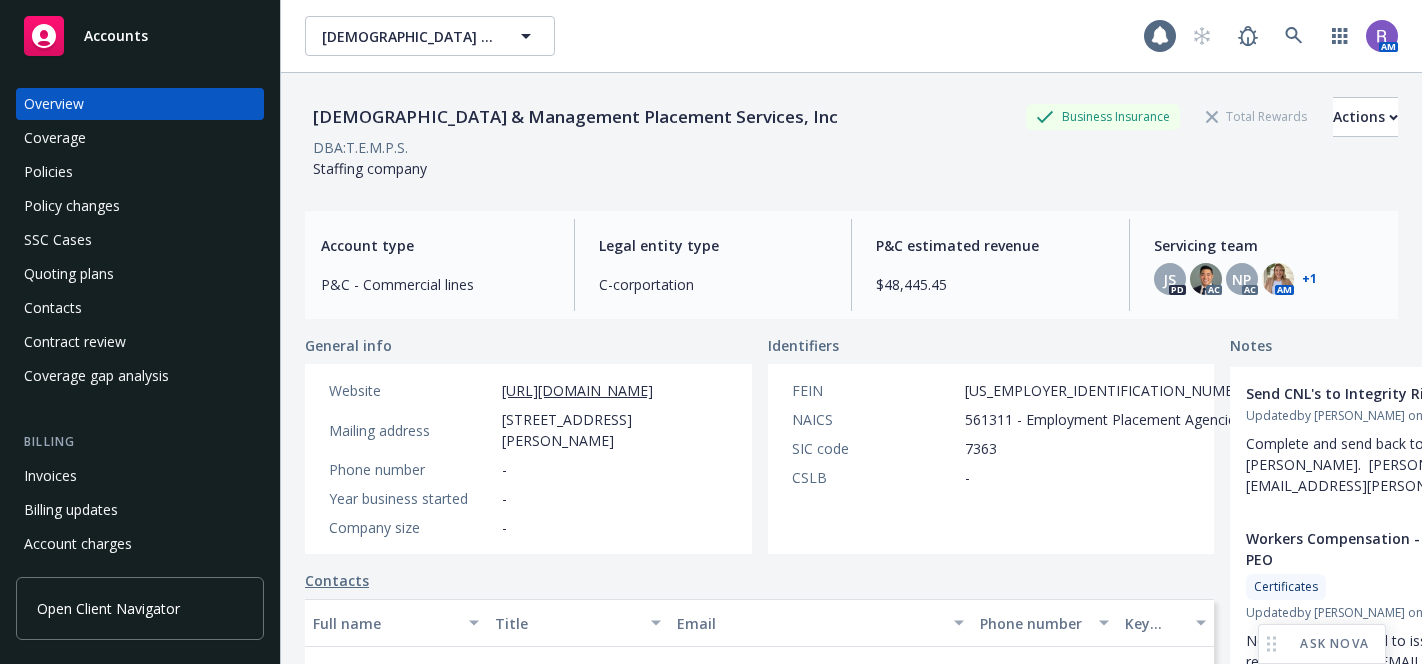 scroll, scrollTop: 0, scrollLeft: 0, axis: both 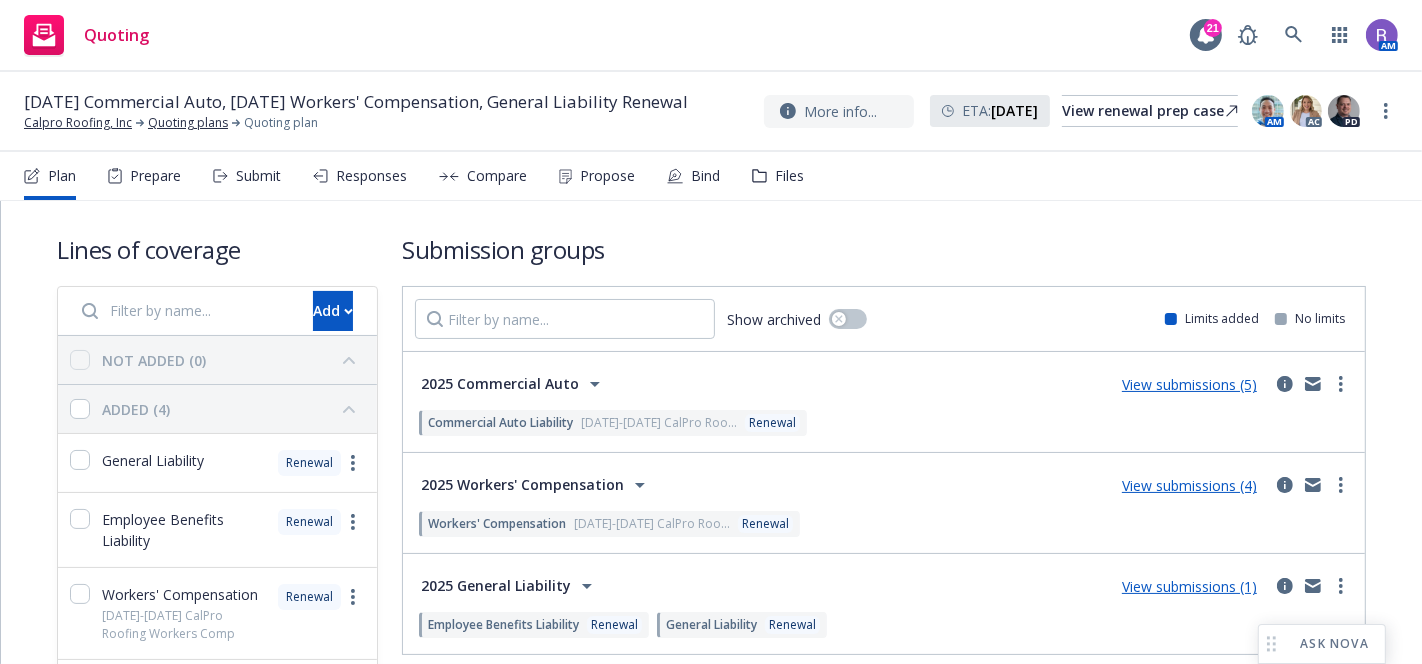 click on "Lines of coverage Add NOT ADDED (0) ADDED (4) General Liability Renewal Employee Benefits Liability Renewal Workers' Compensation 2023-2024 CalPro Roofing Workers Comp  Renewal Commercial Auto Liability 2023-2024 CalPro Roofing Auto  Renewal Submission groups Show archived Limits added No limits 2025 Commercial Auto View submissions (5) Commercial Auto Liability 2023-2024 CalPro Roo... Renewal Line of coverage Commercial Auto Liability 2023-2024 CalPro Roofing Auto  Renewal LOC details copied 01/13/2025 Prior term policy Calpro Roofing, Inc - Commercial Auto Premium $26,415.22 Effective date 06/12/2024 Carrier SiriusPoint 2025 Workers' Compensation View submissions (4) Workers' Compensation 2023-2024 CalPro Roo... Renewal Line of coverage Workers' Compensation 2023-2024 CalPro Roofing Workers Comp  Renewal LOC details copied 01/13/2025 Prior term policy Calpro Roofing, Inc - Workers' Compensation Premium $116,459.00 Effective date 06/14/2024 Carrier Scottsdale Insurance Company (Nationwide) Renewal Renewal" at bounding box center (711, 503) 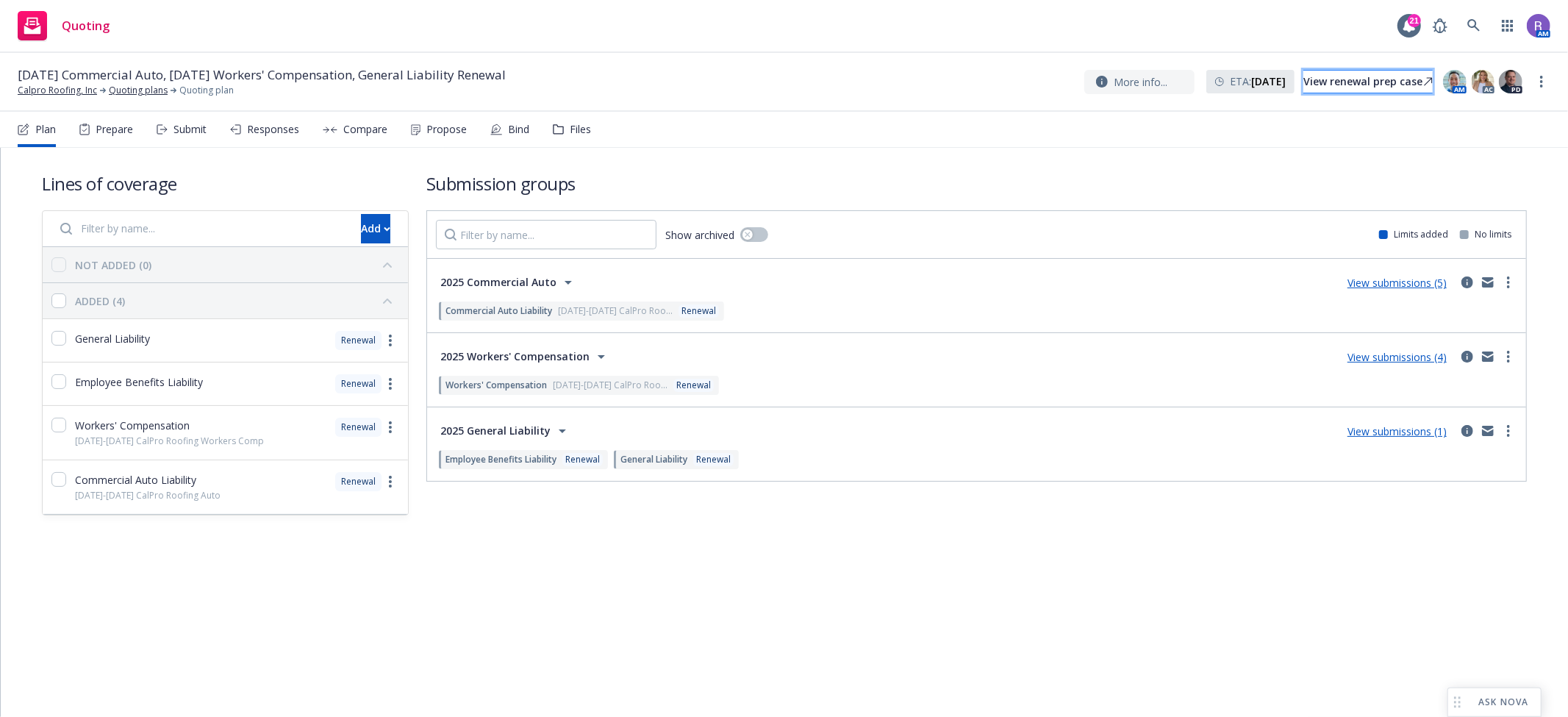 click on "View renewal prep case" at bounding box center [1368, 82] 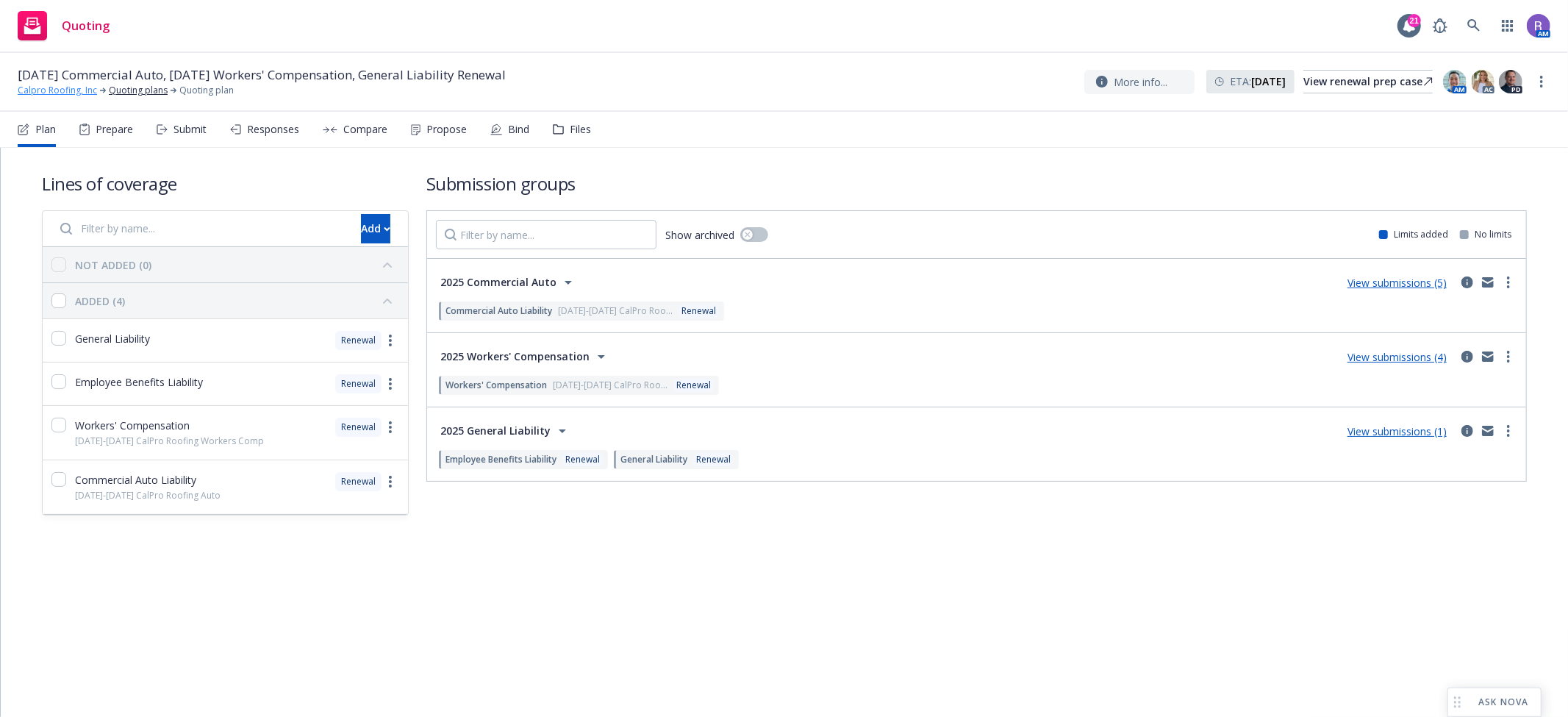 click on "Calpro Roofing, Inc" at bounding box center [57, 90] 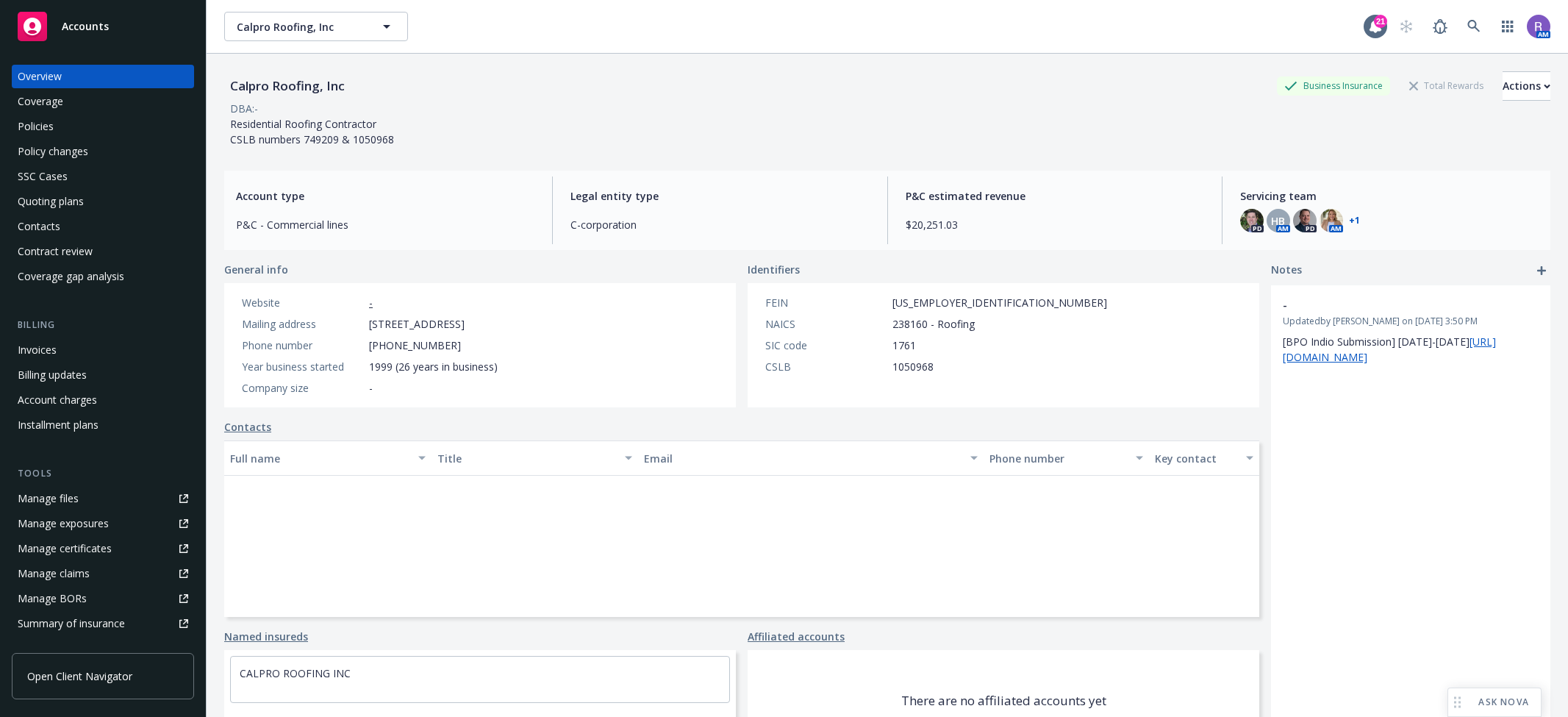 scroll, scrollTop: 0, scrollLeft: 0, axis: both 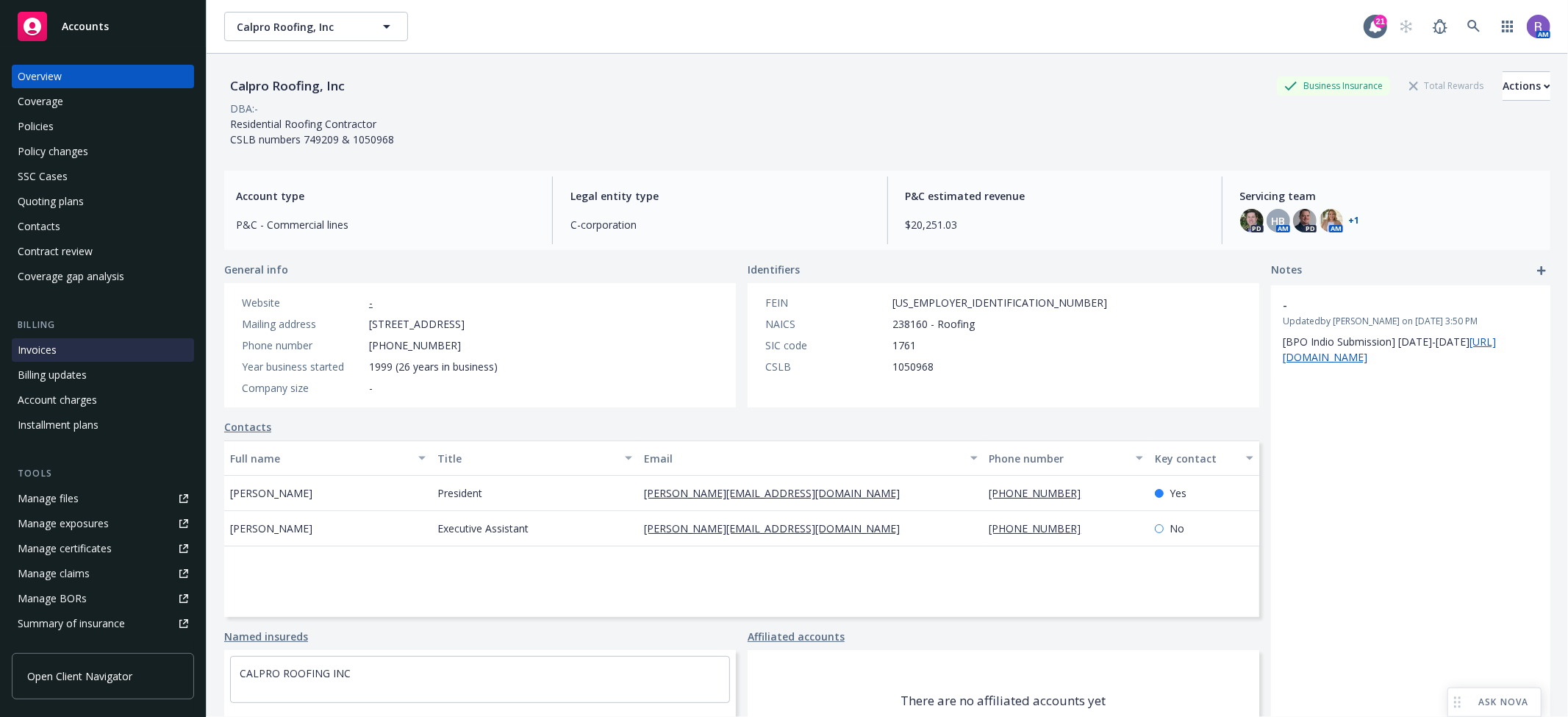 click on "Invoices" at bounding box center [37, 350] 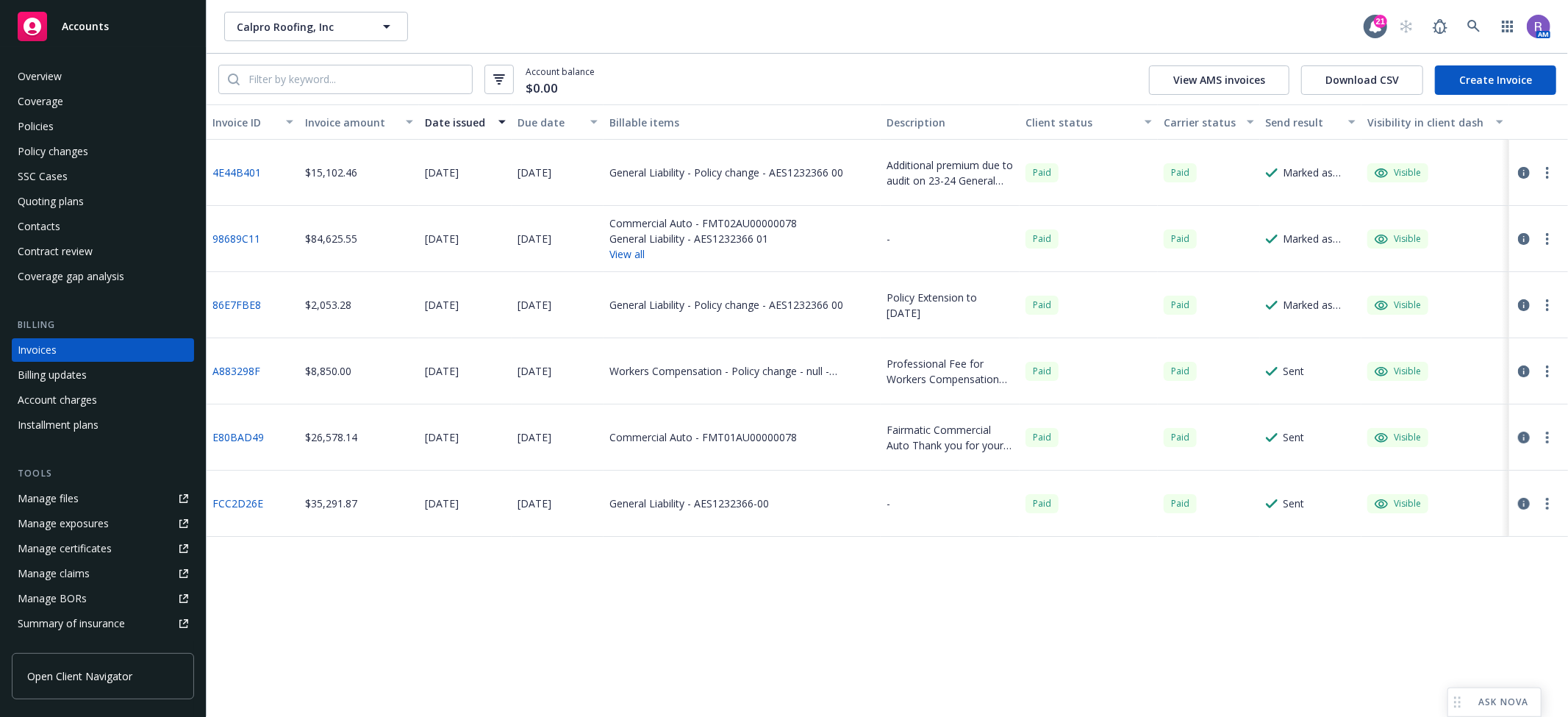 click on "View all" at bounding box center (703, 254) 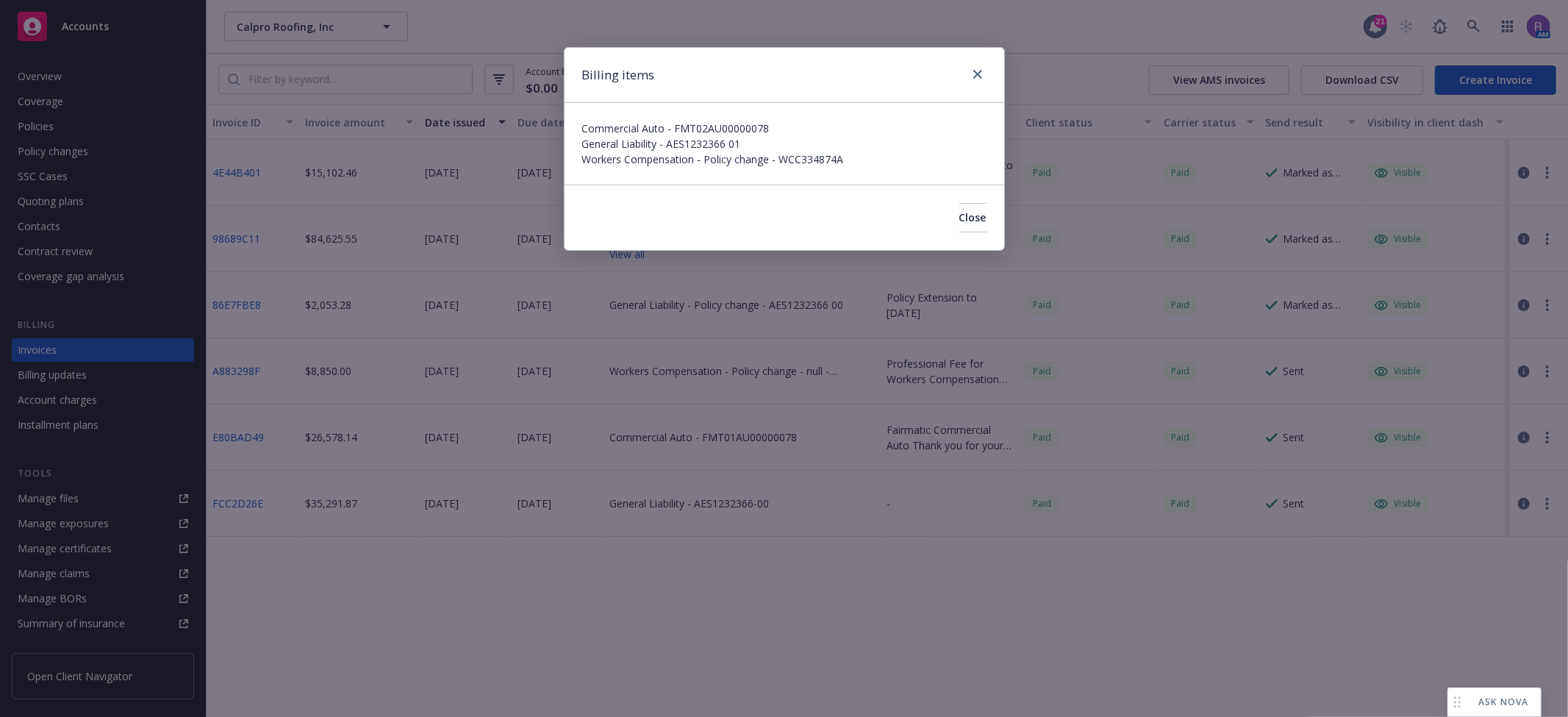 click on "Billing items" at bounding box center (784, 75) 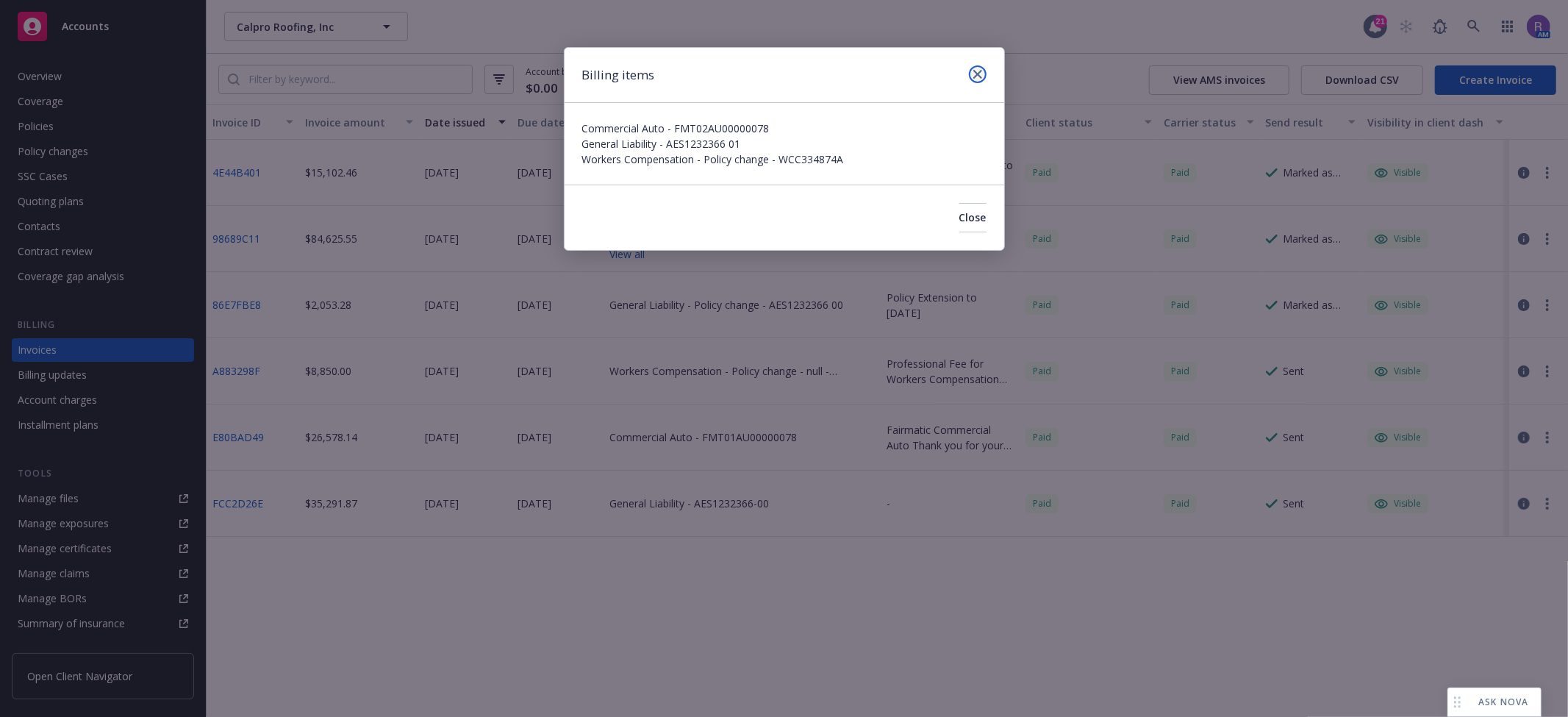 click 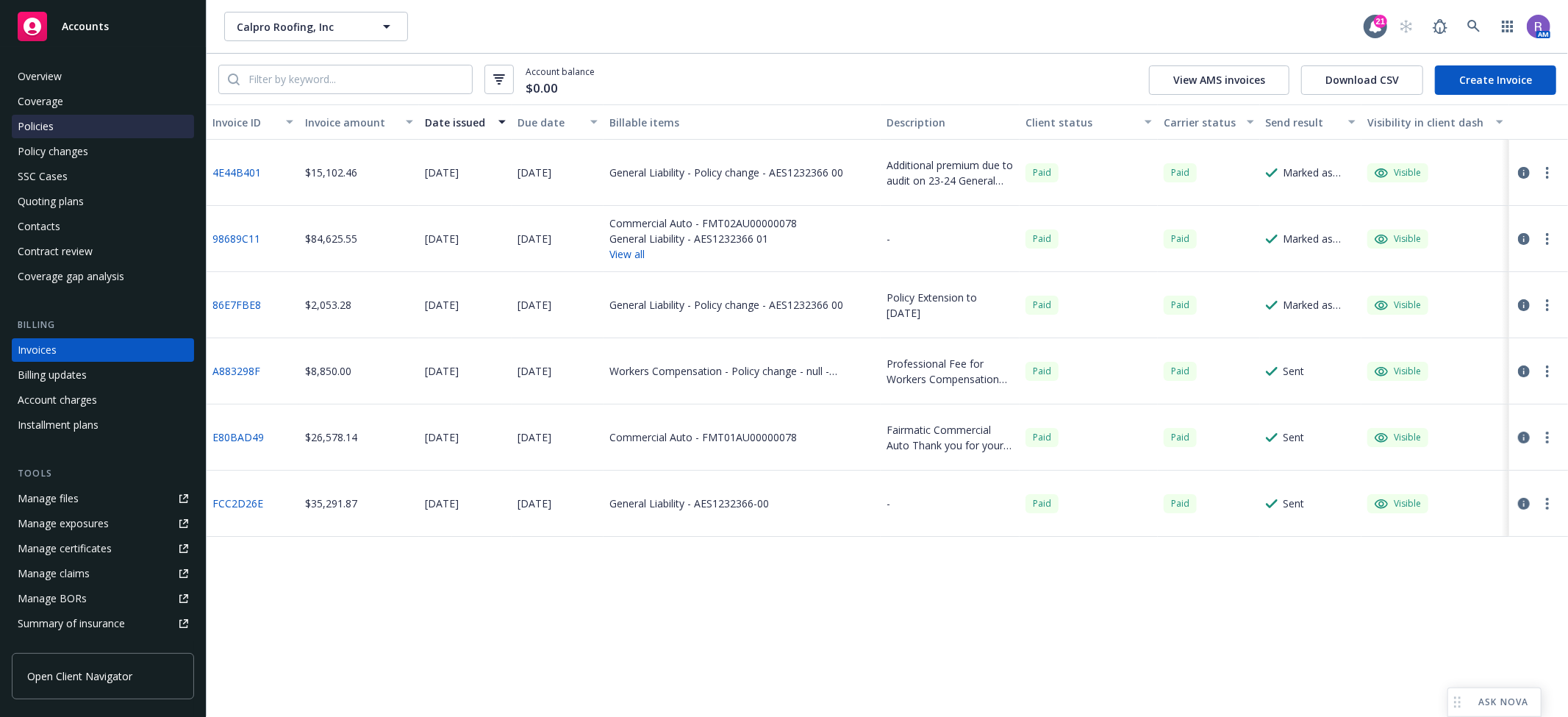 click on "Policies" at bounding box center (35, 126) 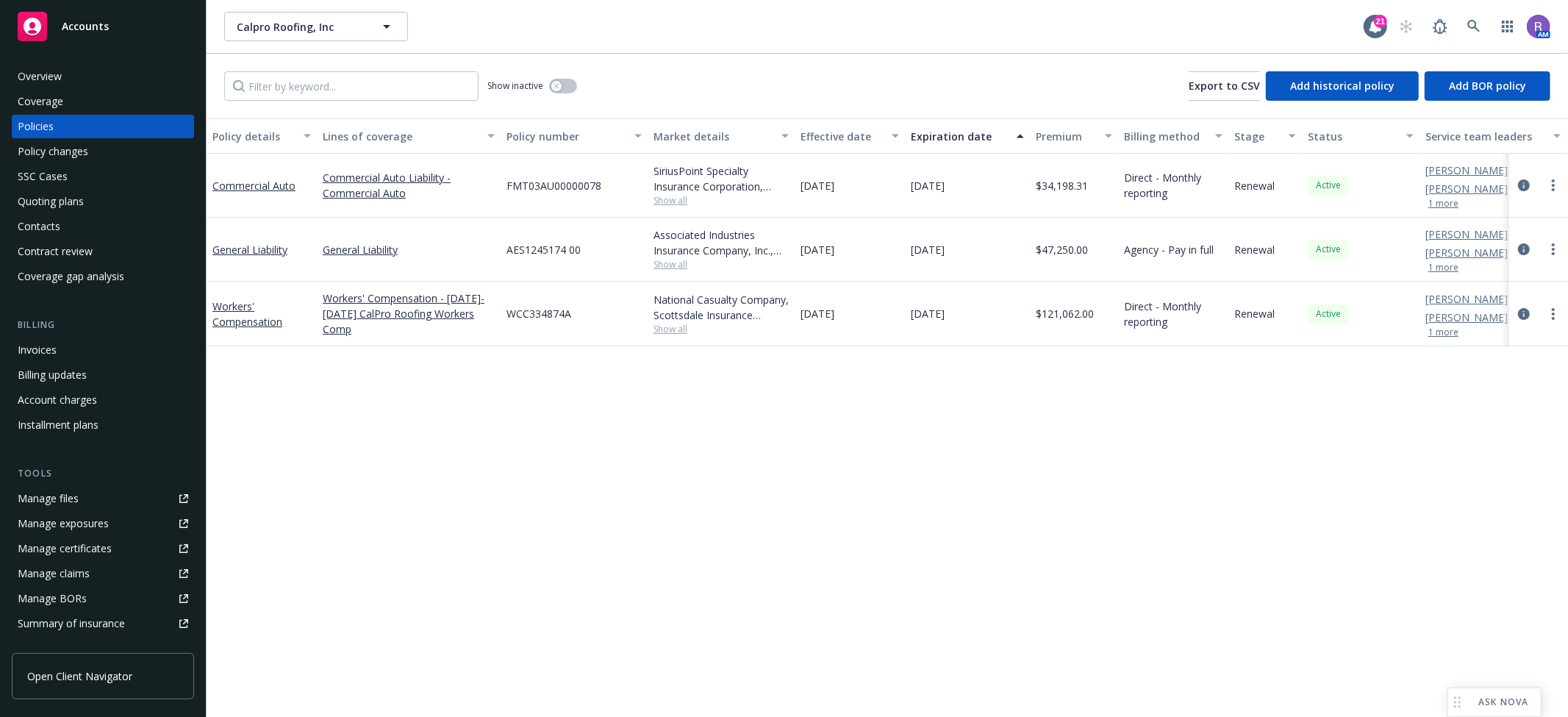 click on "Policy details Lines of coverage Policy number Market details Effective date Expiration date Premium Billing method Stage Status Service team leaders Commercial Auto Commercial Auto Liability - Commercial Auto FMT03AU00000078 SiriusPoint Specialty Insurance Corporation, SiriusPoint, Fairmatic Insurance Show all 06/12/2025 06/12/2026 $34,198.31 Direct - Monthly reporting Renewal Active Rachel Bledsoe AC Riley Pok AM 1 more General Liability General Liability AES1245174 00 Associated Industries Insurance Company, Inc., AmTrust Financial Services, Amwins Show all 06/14/2025 06/14/2026 $47,250.00 Agency - Pay in full Renewal Active Rachel Bledsoe AC Riley Pok AM 1 more Workers' Compensation Workers' Compensation - 2023-2024 CalPro Roofing Workers Comp  WCC334874A National Casualty Company, Scottsdale Insurance Company (Nationwide), Amwins Show all 06/14/2025 06/14/2026 $121,062.00 Direct - Monthly reporting Renewal Active Rachel Bledsoe AC Riley Pok AM 1 more" at bounding box center [887, 418] 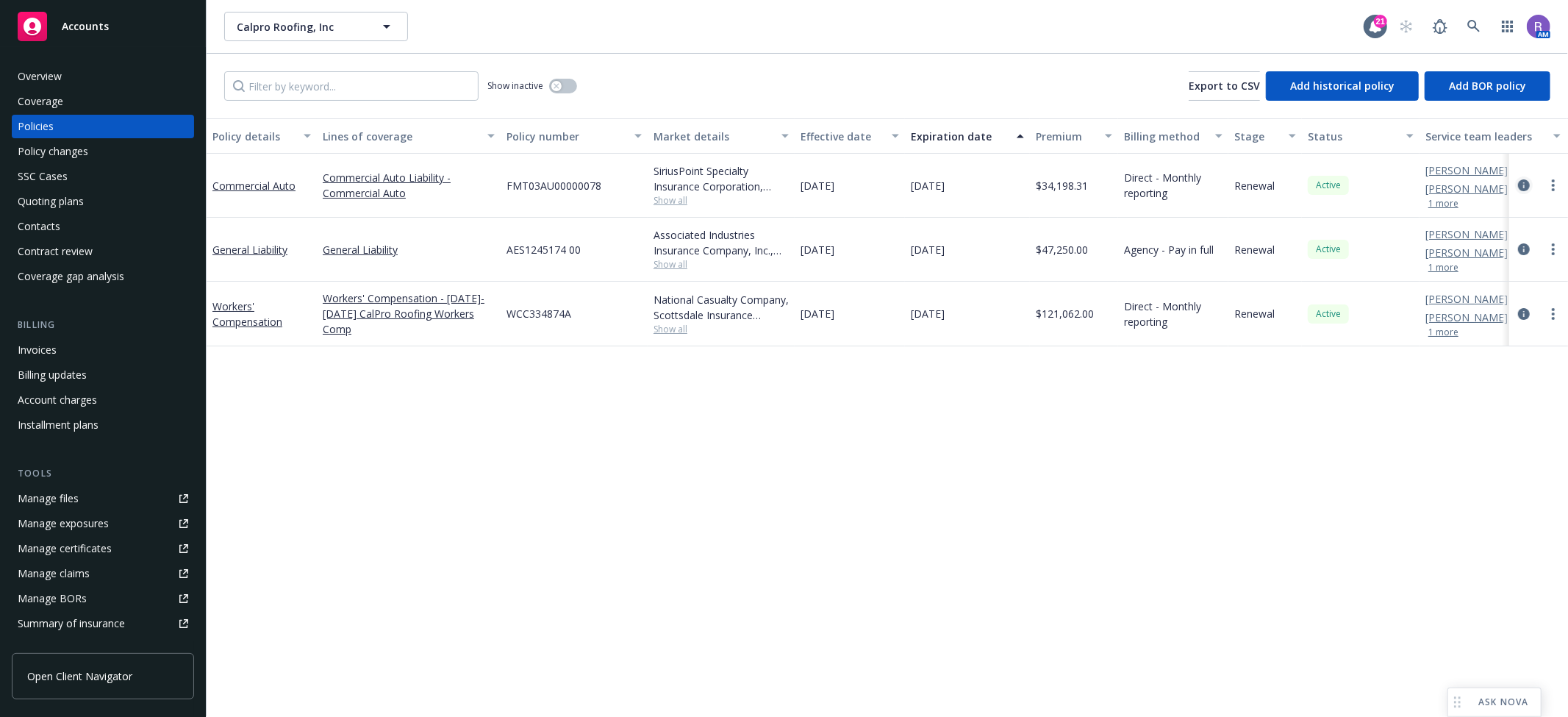 click 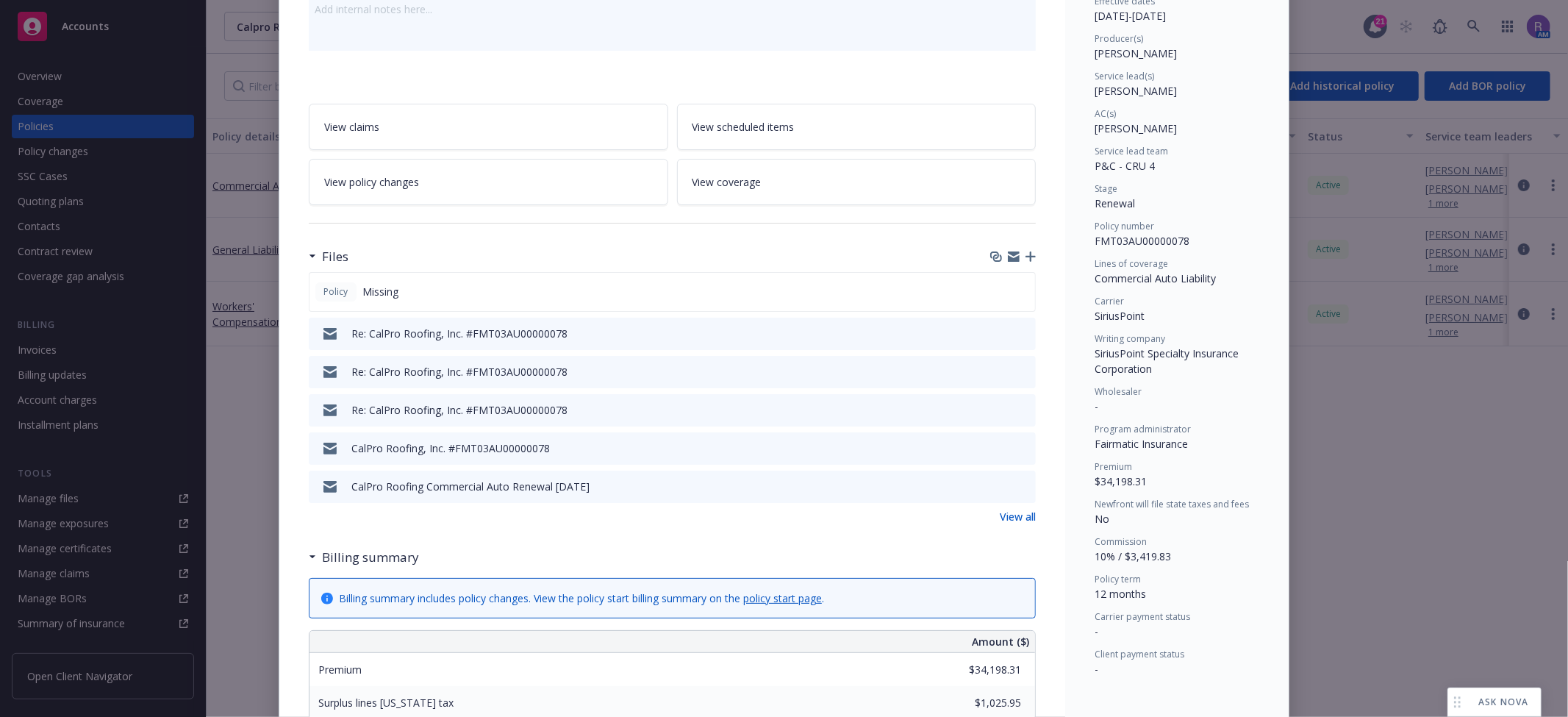 scroll, scrollTop: 0, scrollLeft: 0, axis: both 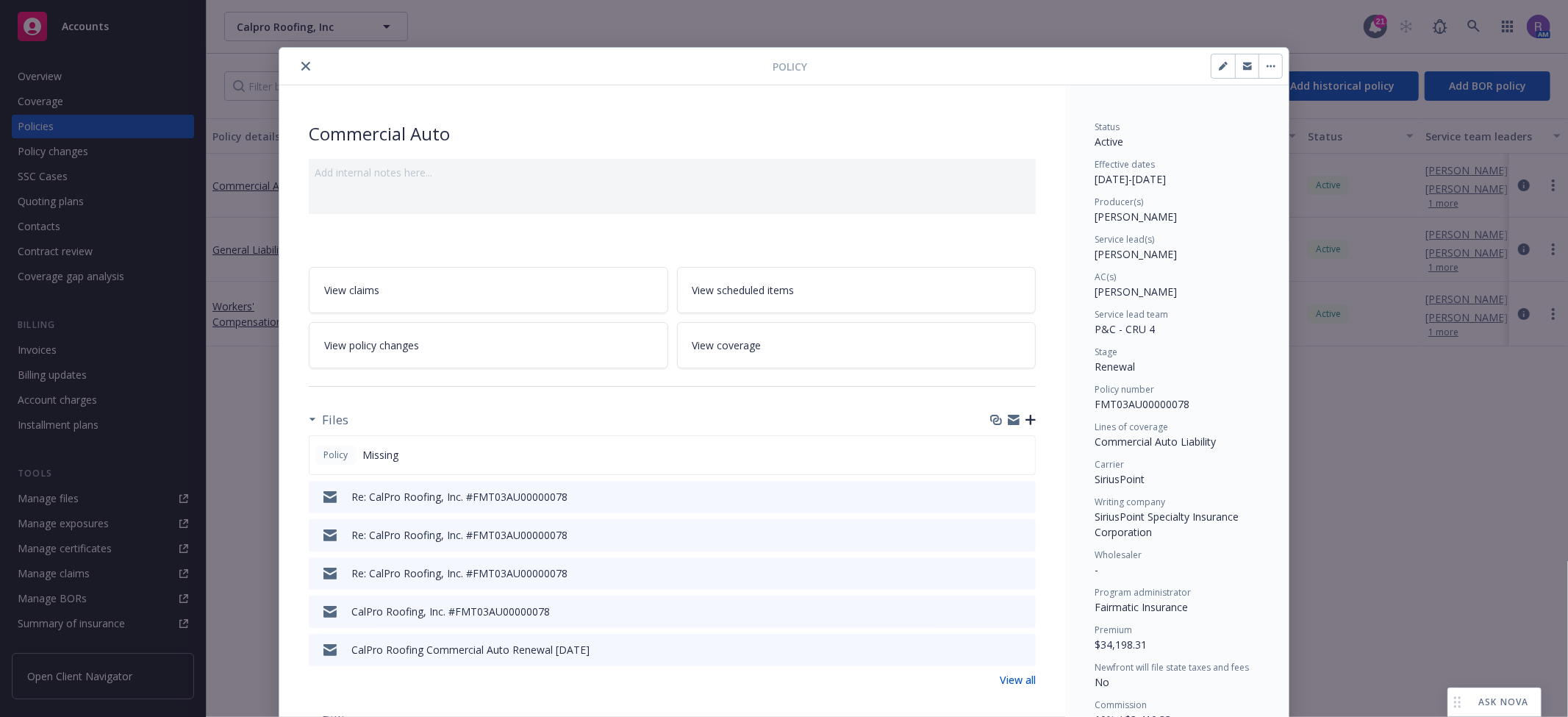 click 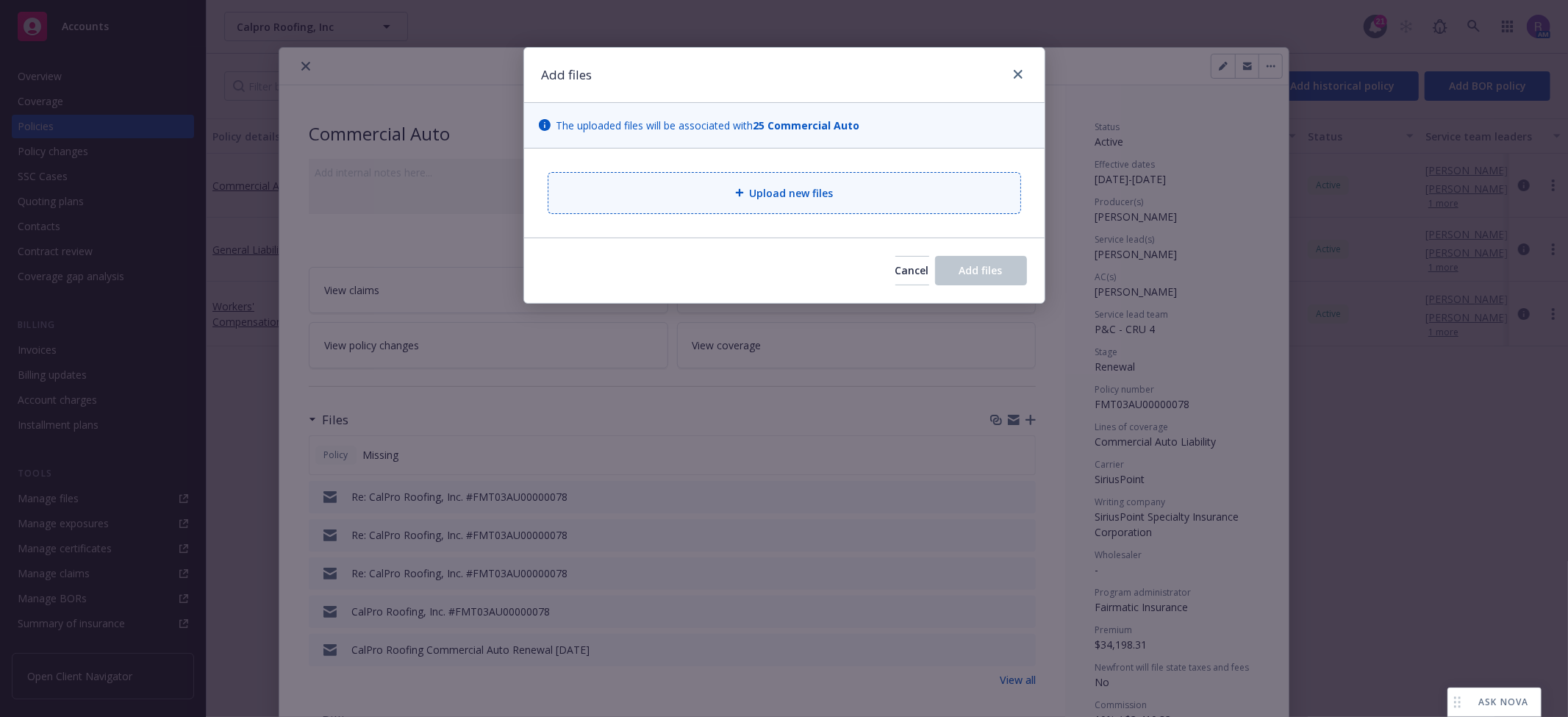 click on "Upload new files" at bounding box center (784, 193) 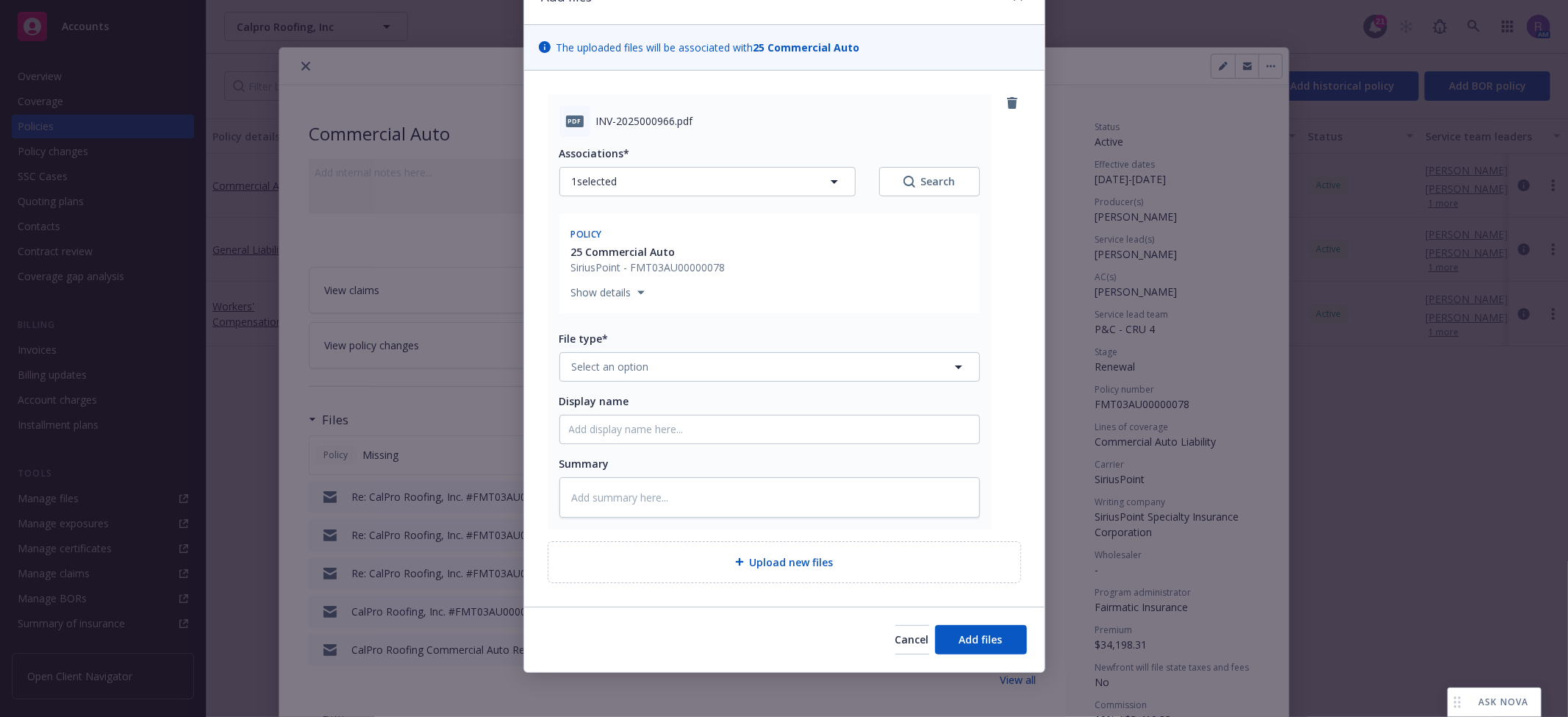 scroll, scrollTop: 81, scrollLeft: 0, axis: vertical 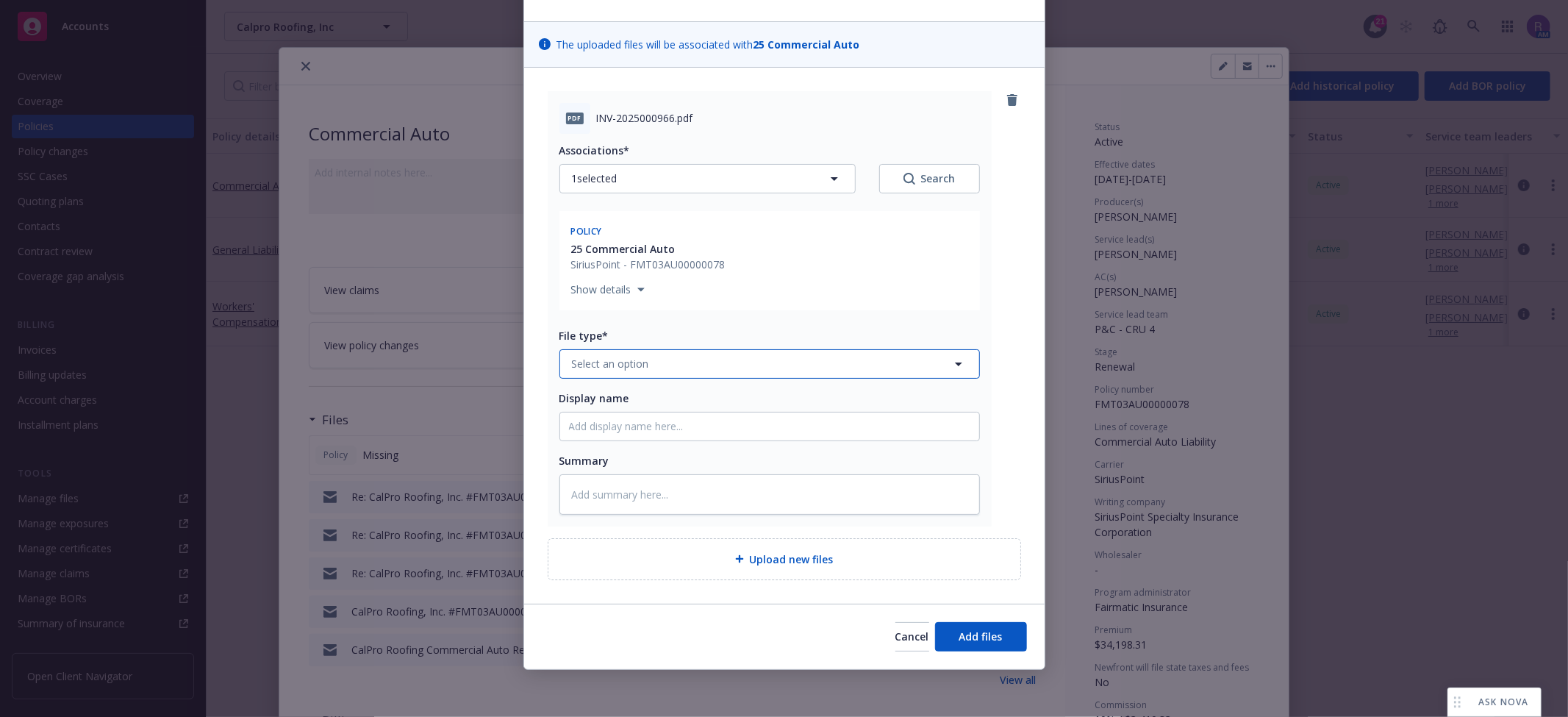 click on "Select an option" at bounding box center (770, 364) 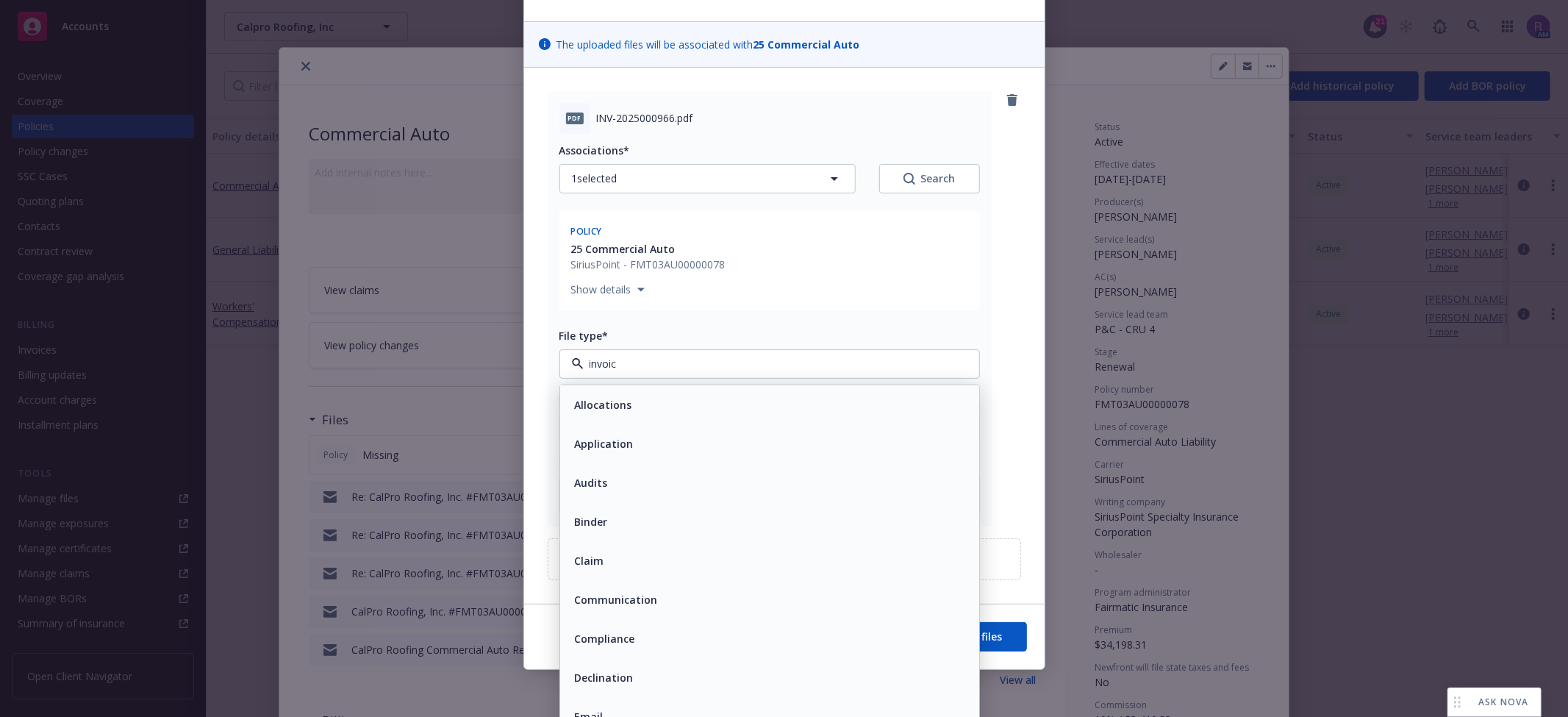 type on "invoice" 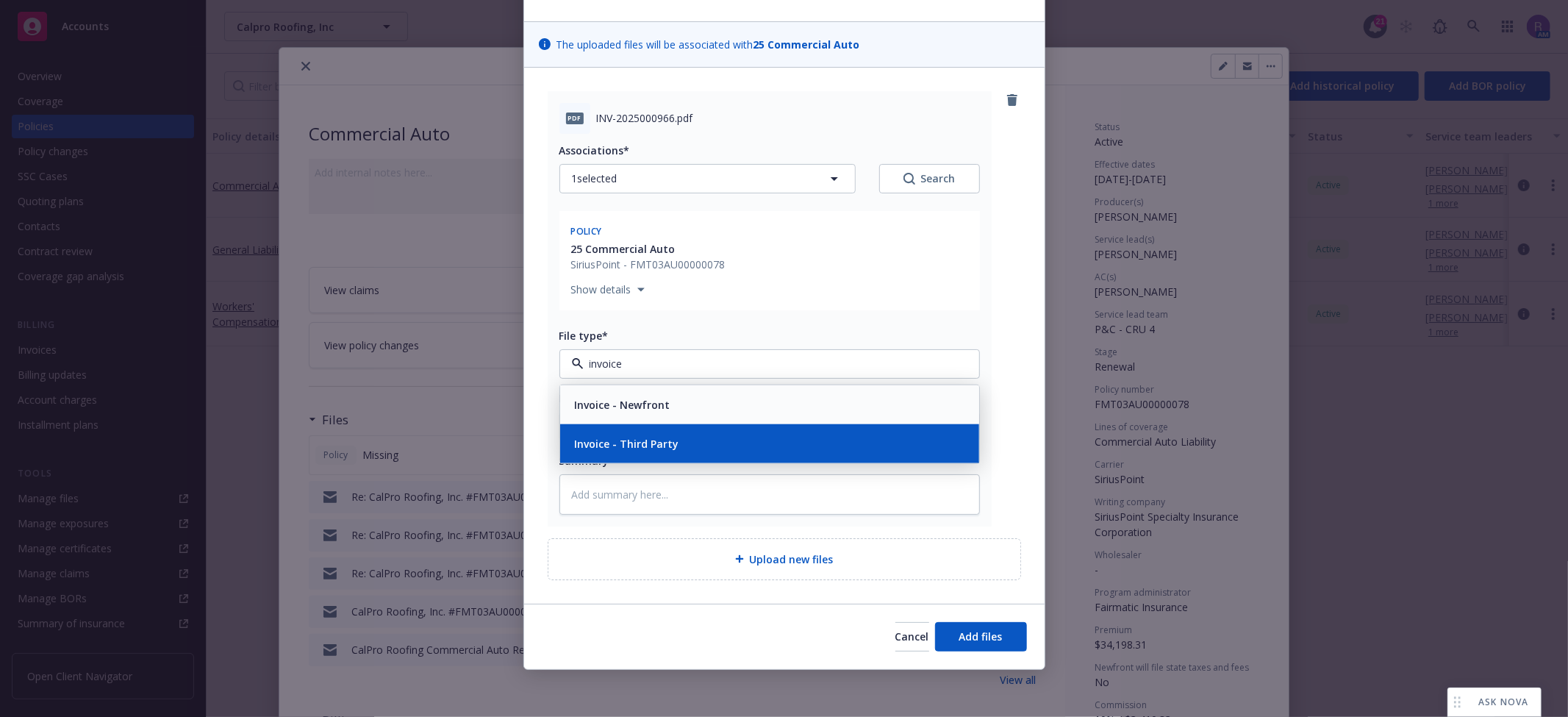 click on "Invoice - Third Party" at bounding box center (770, 443) 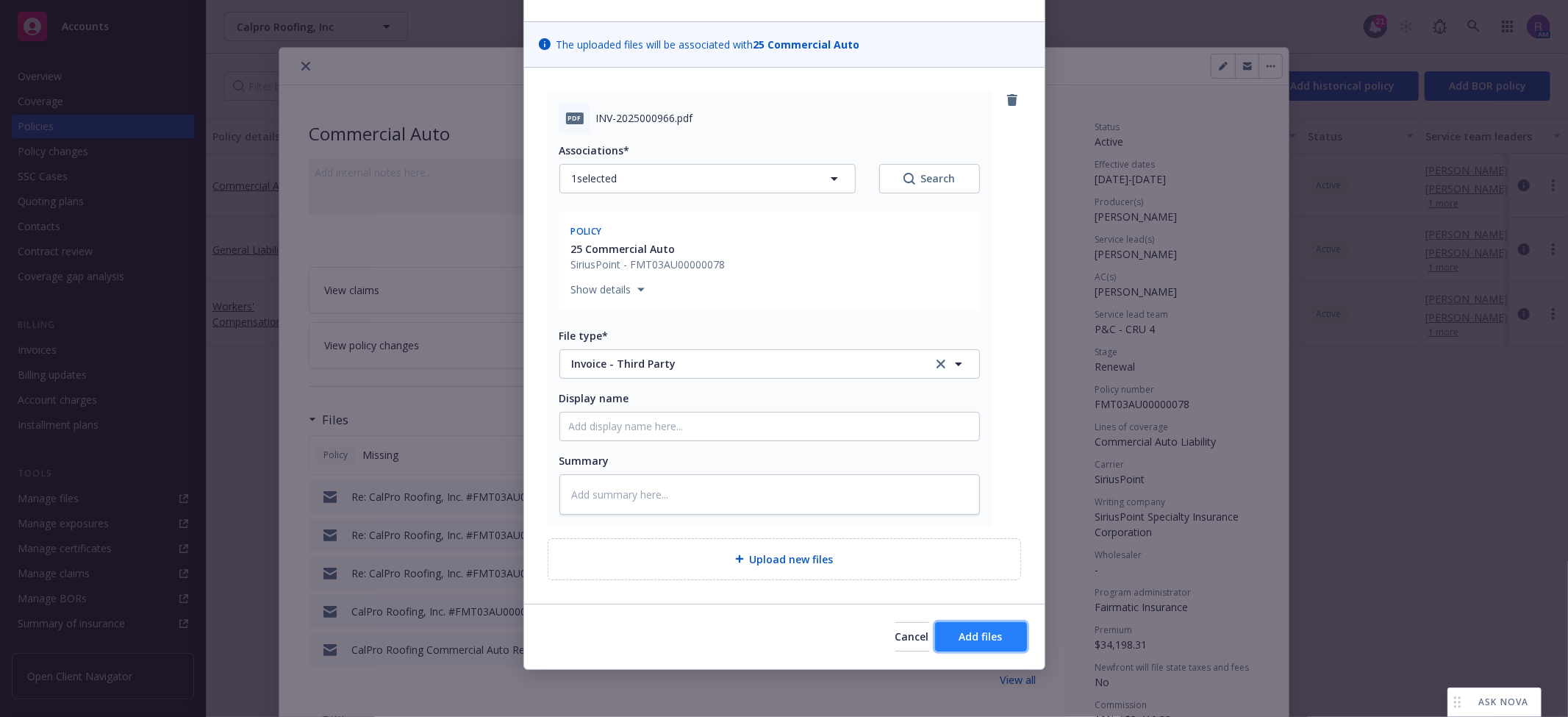 click on "Add files" at bounding box center (981, 636) 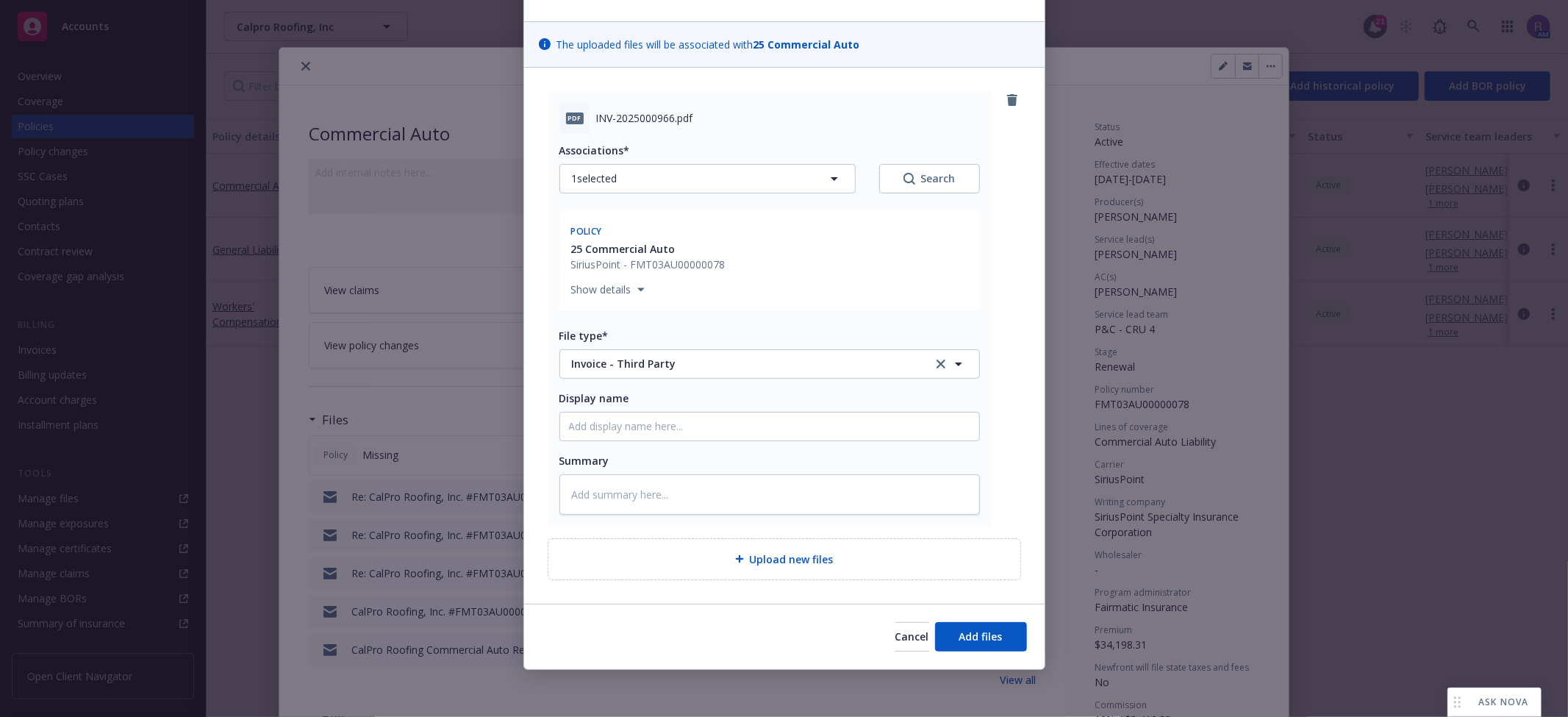 scroll, scrollTop: 26, scrollLeft: 0, axis: vertical 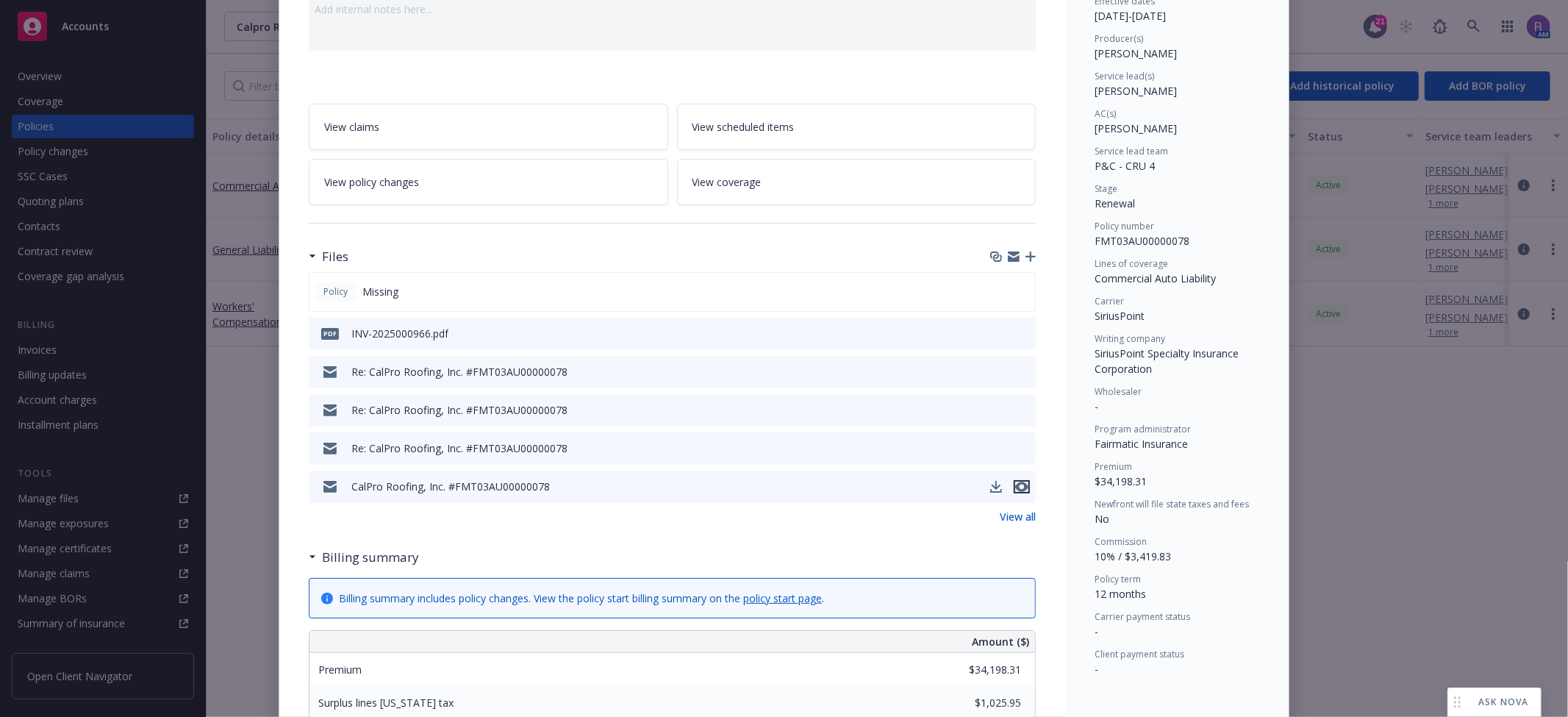 drag, startPoint x: 1010, startPoint y: 486, endPoint x: 1006, endPoint y: 497, distance: 11.7047 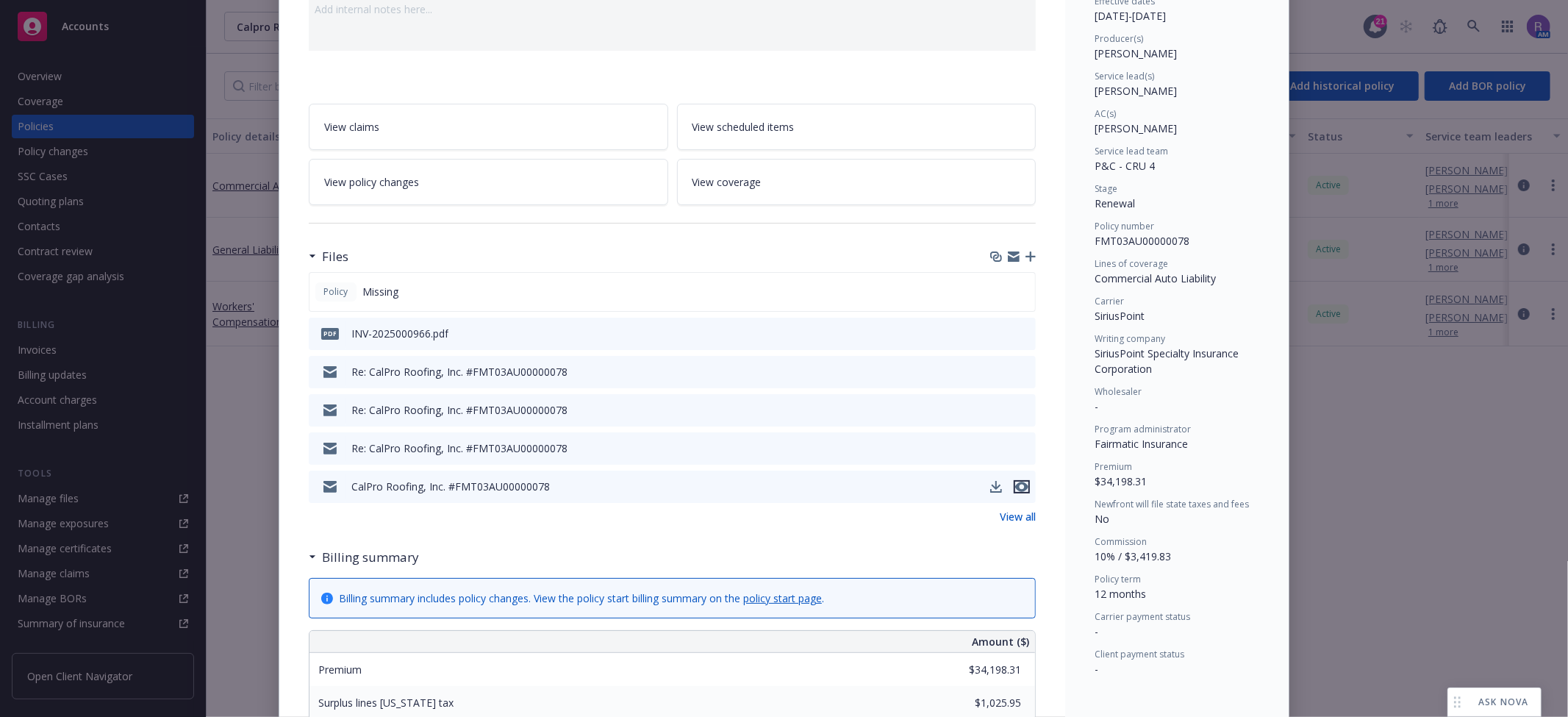 click 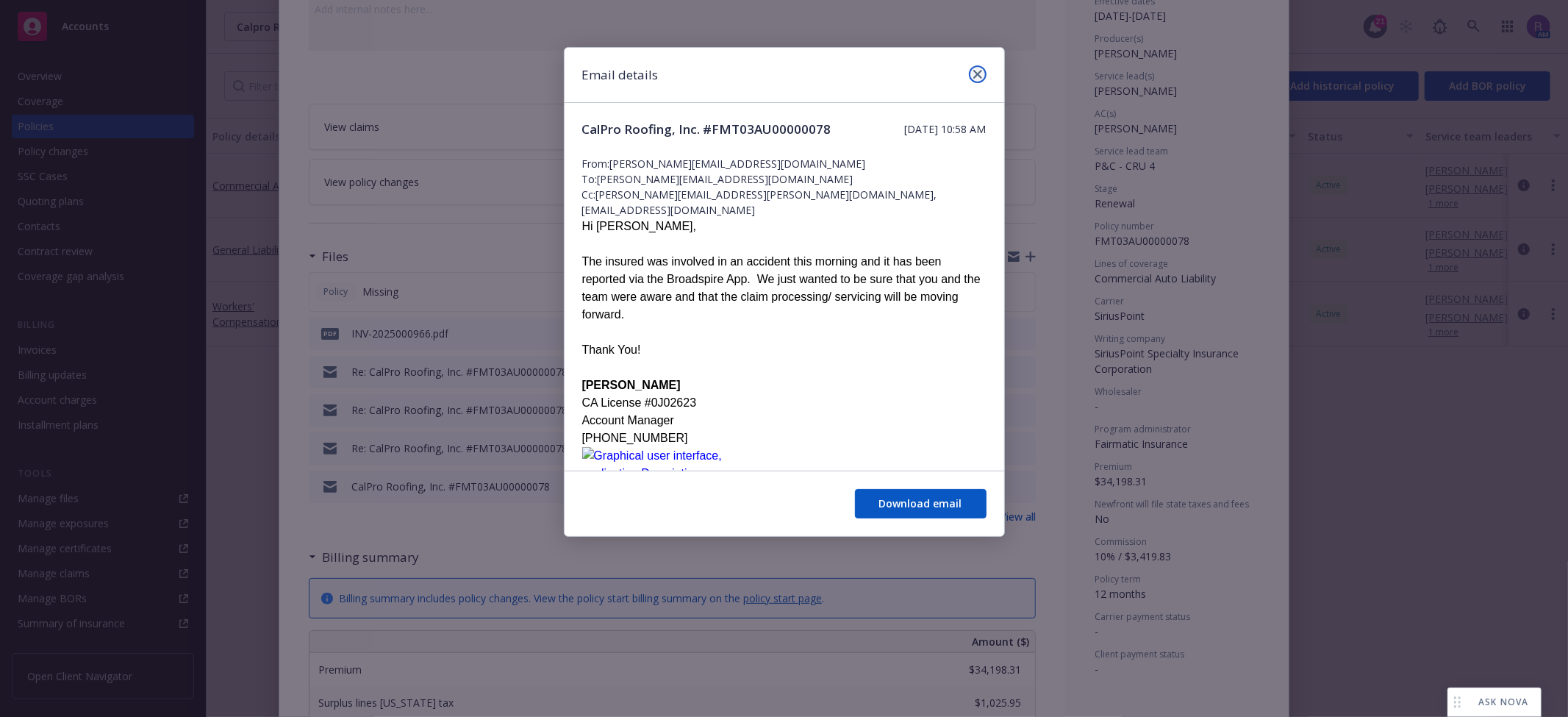 click 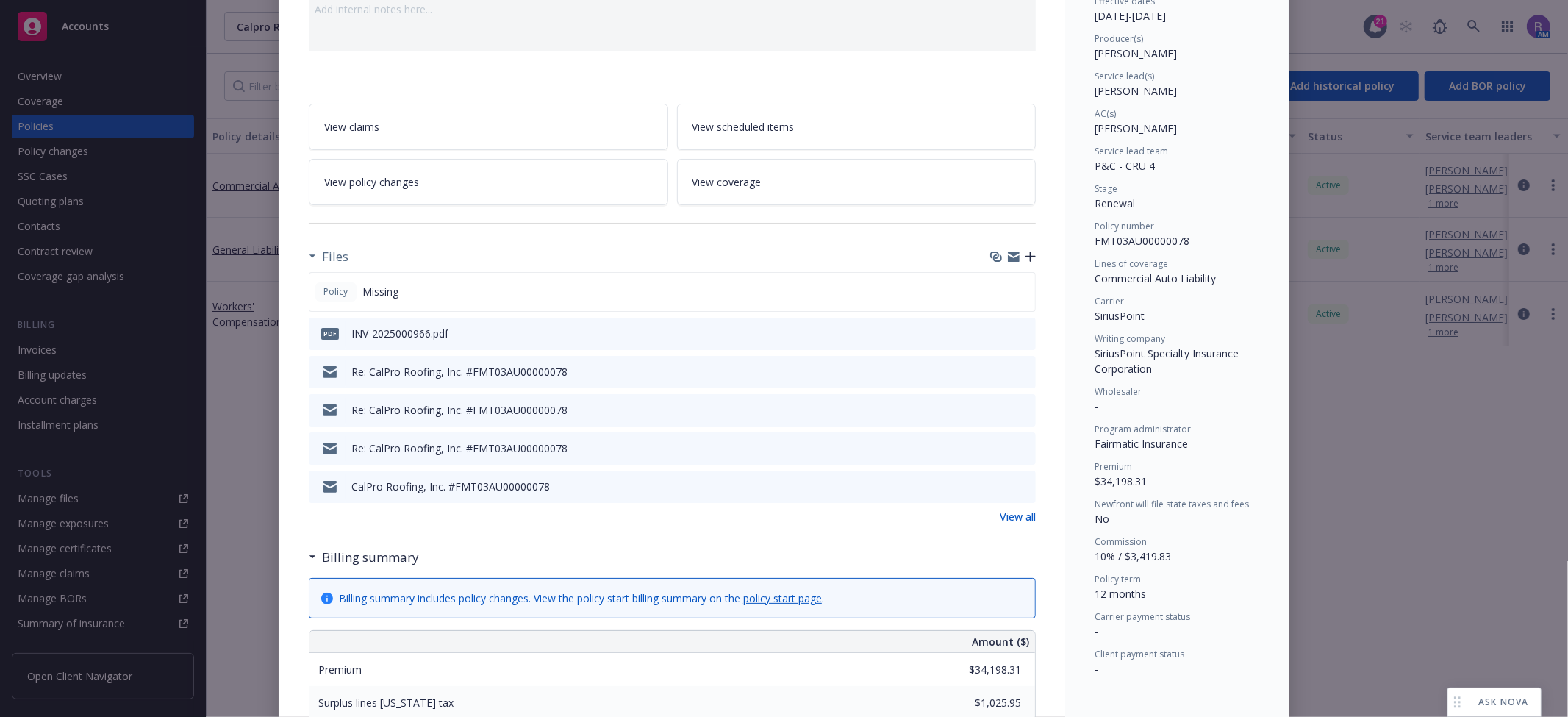 click 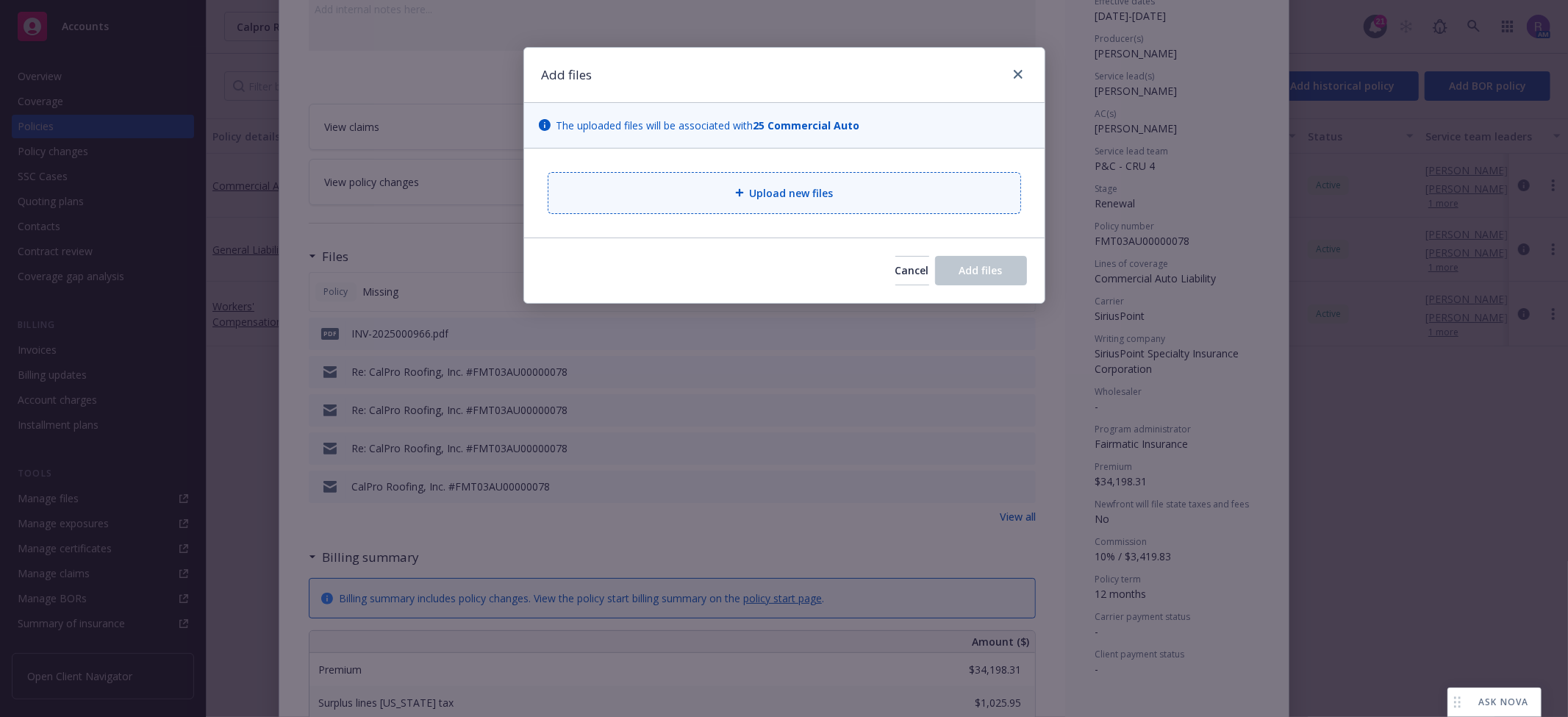 click 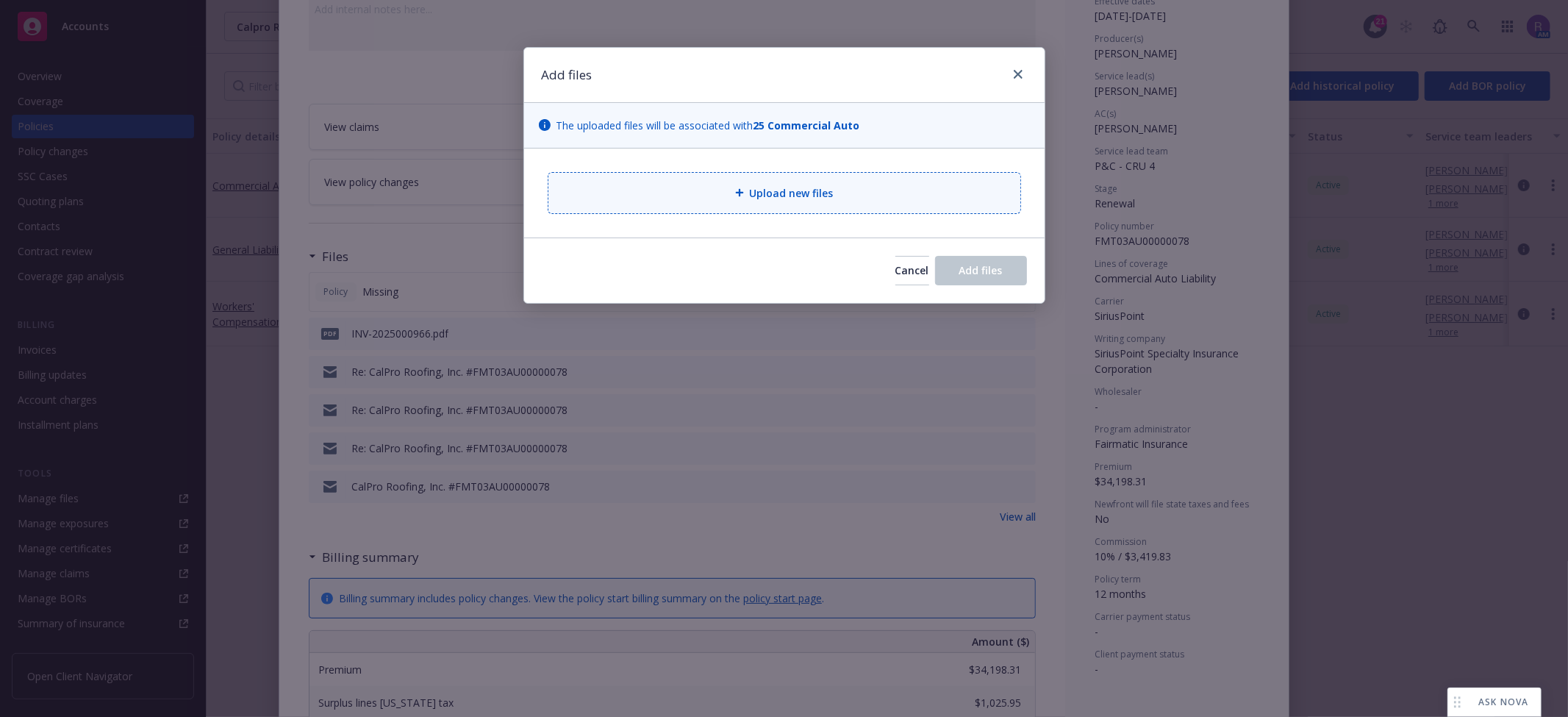 type on "x" 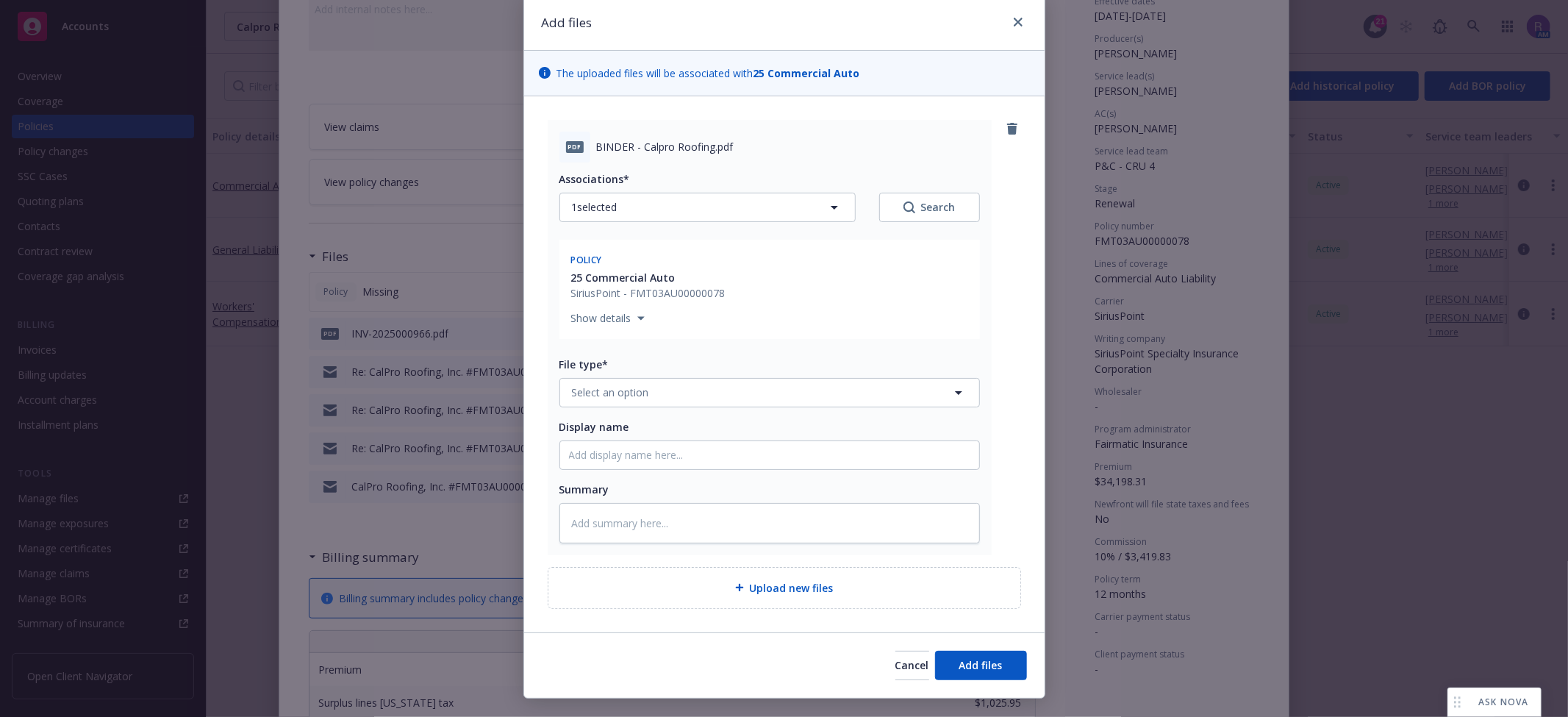 scroll, scrollTop: 81, scrollLeft: 0, axis: vertical 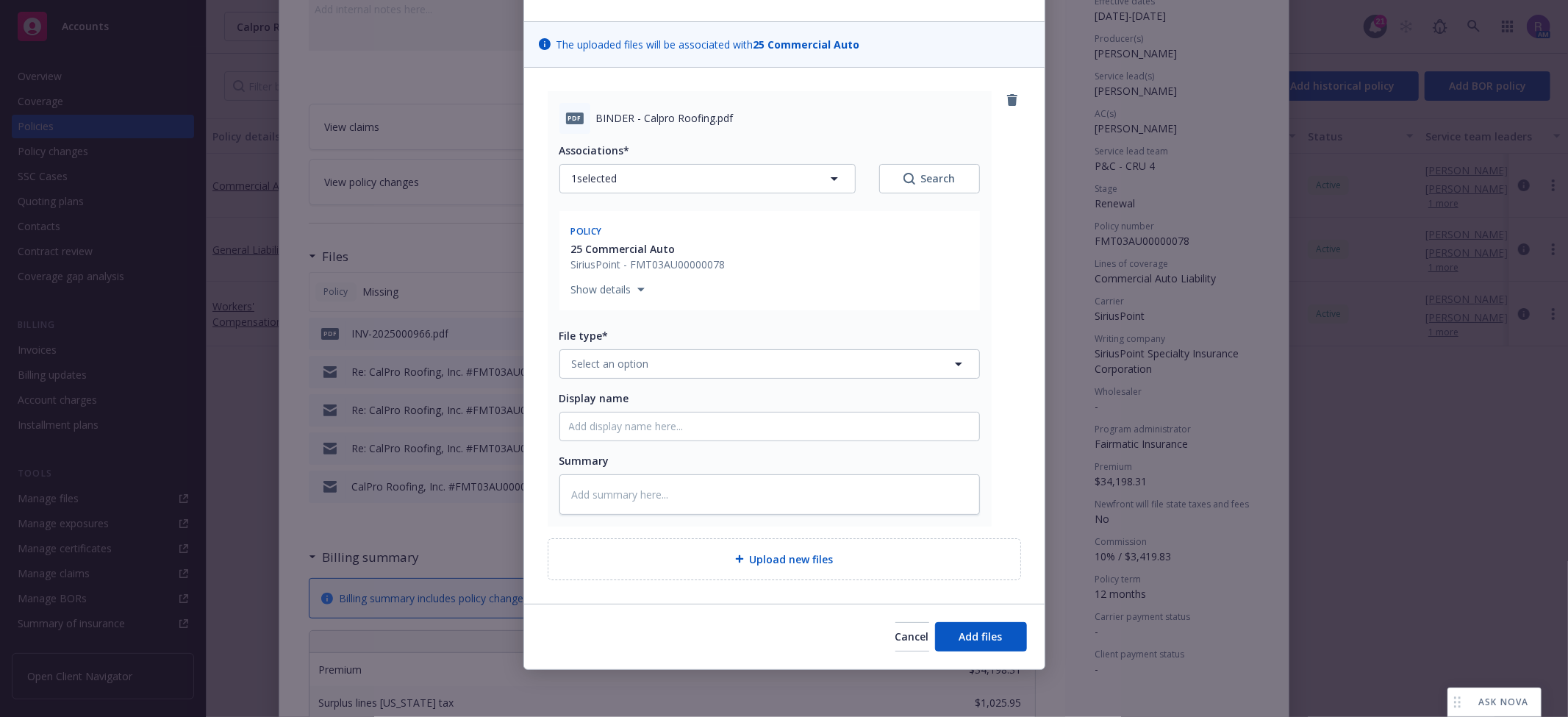 click on "Associations* 1  selected Search Policy 25 Commercial Auto SiriusPoint - FMT03AU00000078 Show details   File type* Select an option Display name Summary" at bounding box center [770, 324] 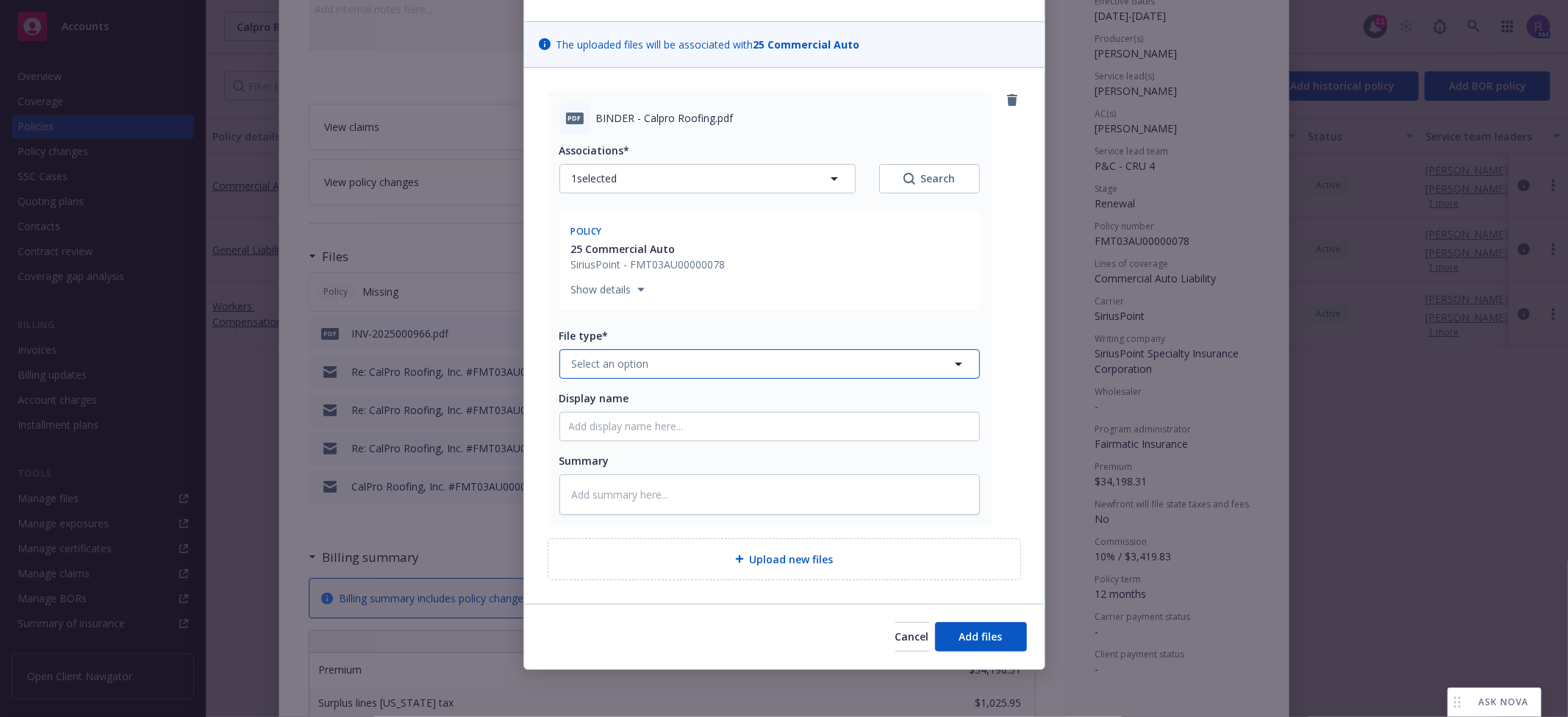 click on "Select an option" at bounding box center (770, 364) 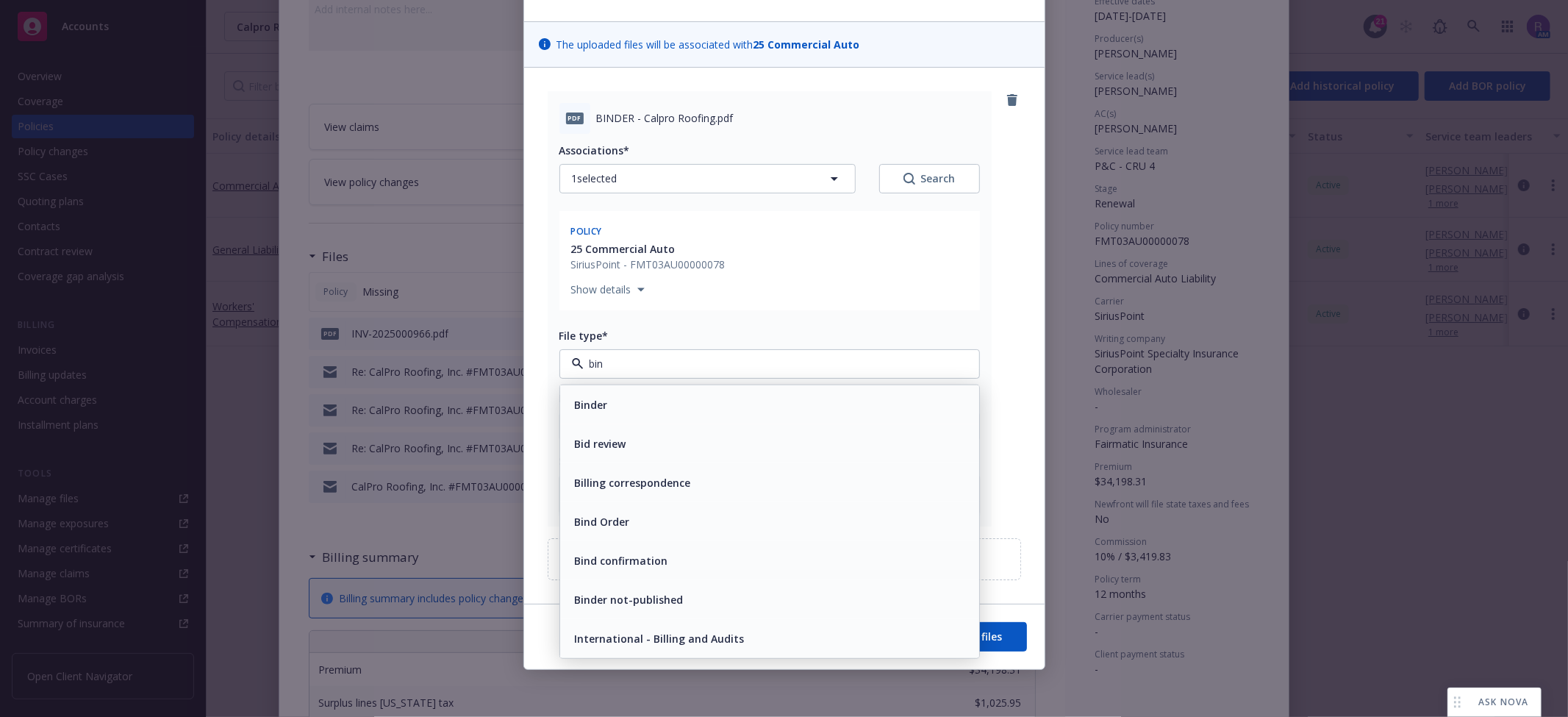 scroll, scrollTop: 0, scrollLeft: 0, axis: both 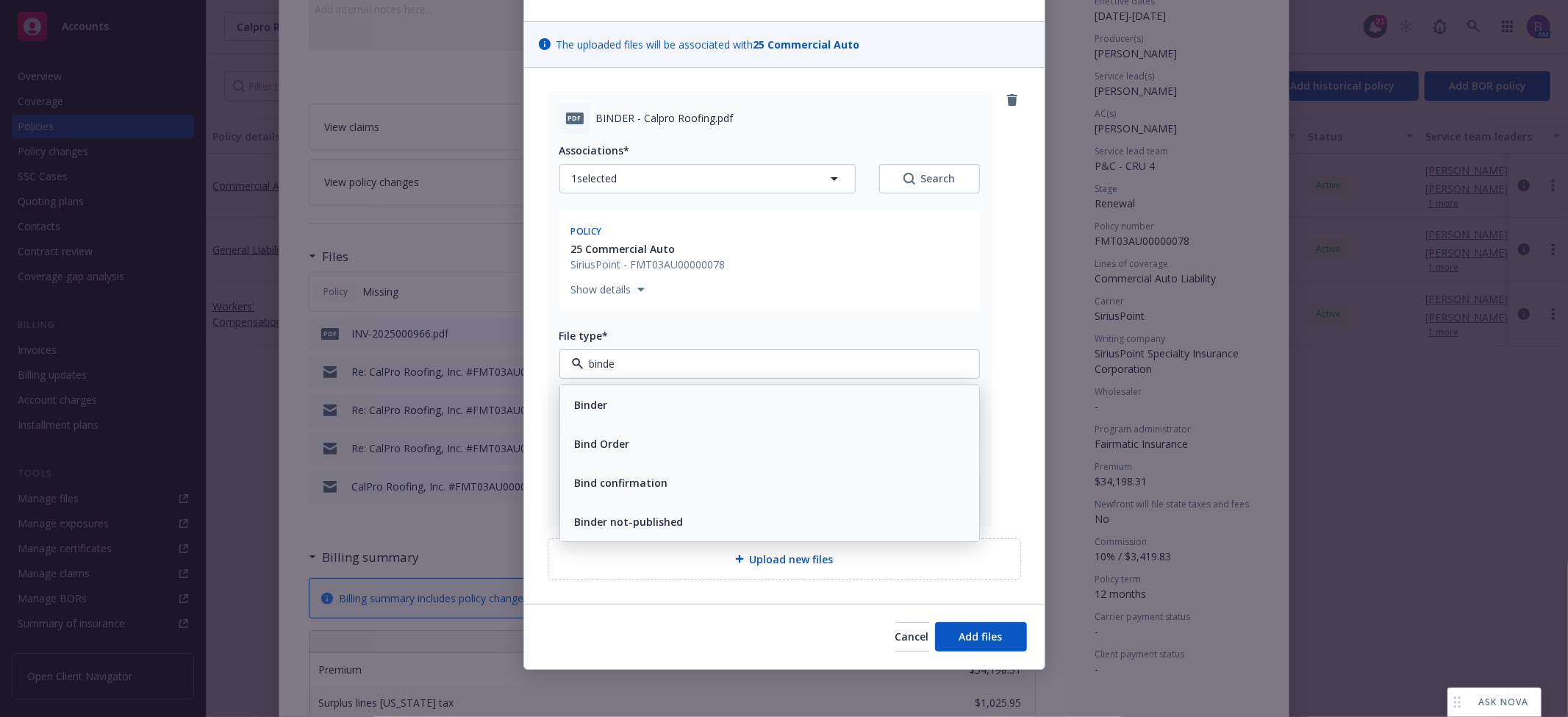 type on "binder" 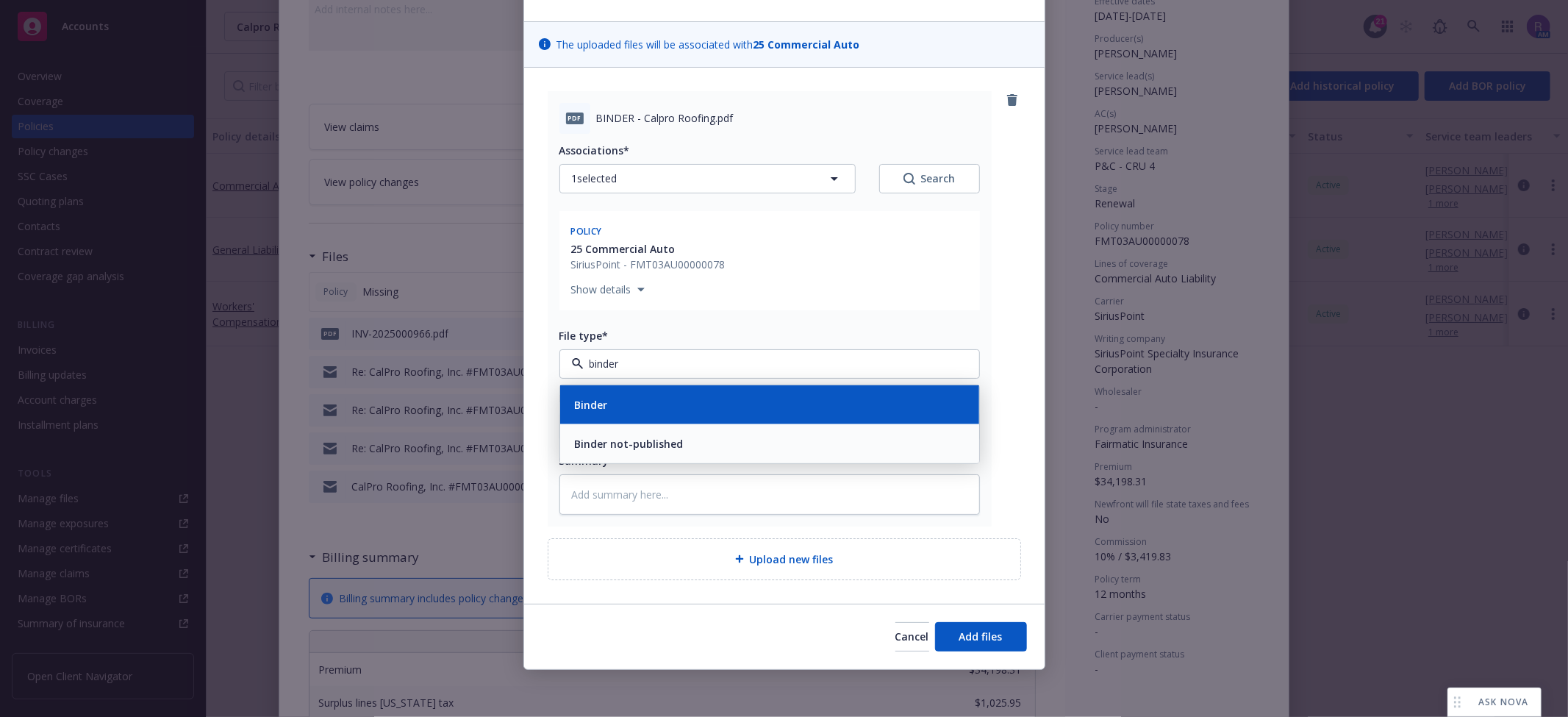 click on "Binder" at bounding box center (770, 404) 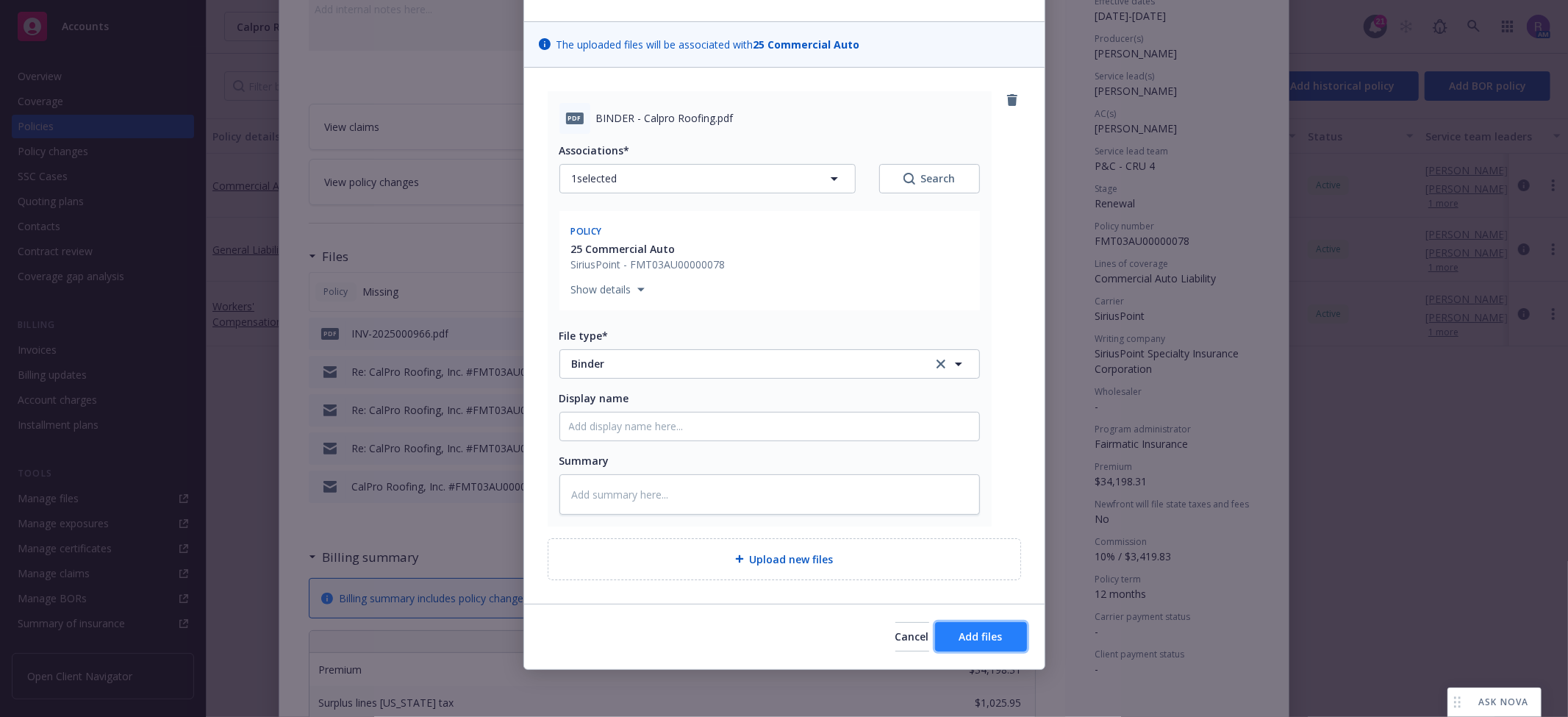 click on "Add files" at bounding box center [981, 637] 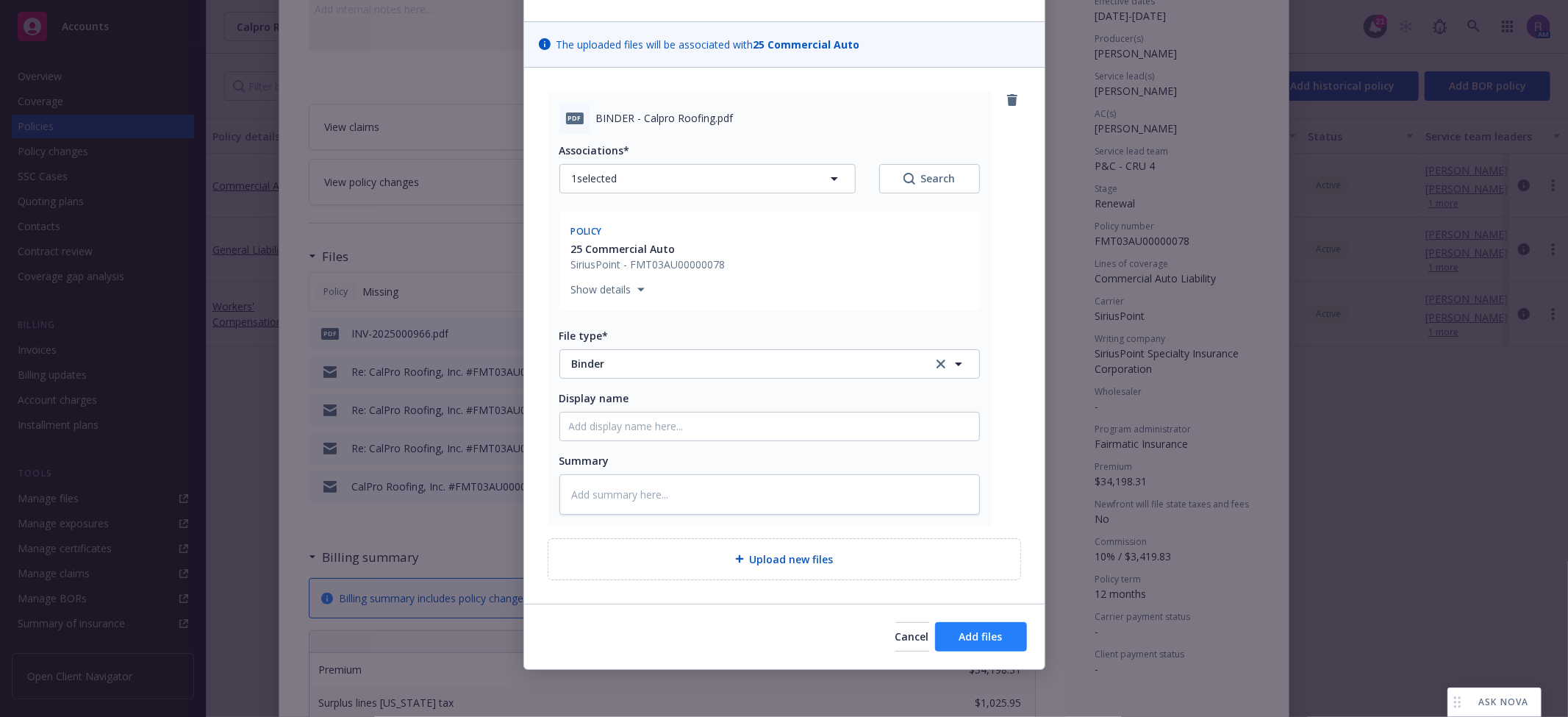 scroll, scrollTop: 26, scrollLeft: 0, axis: vertical 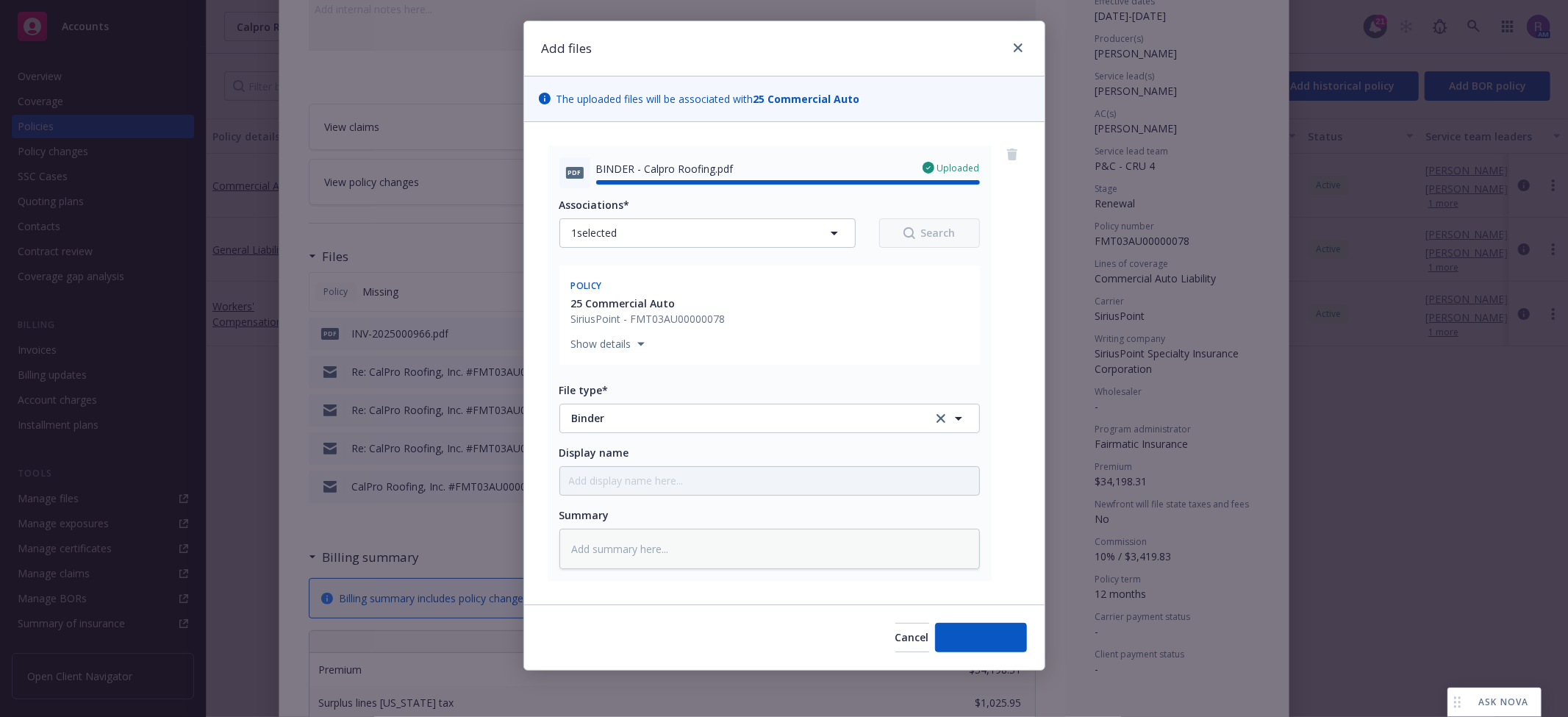 type on "x" 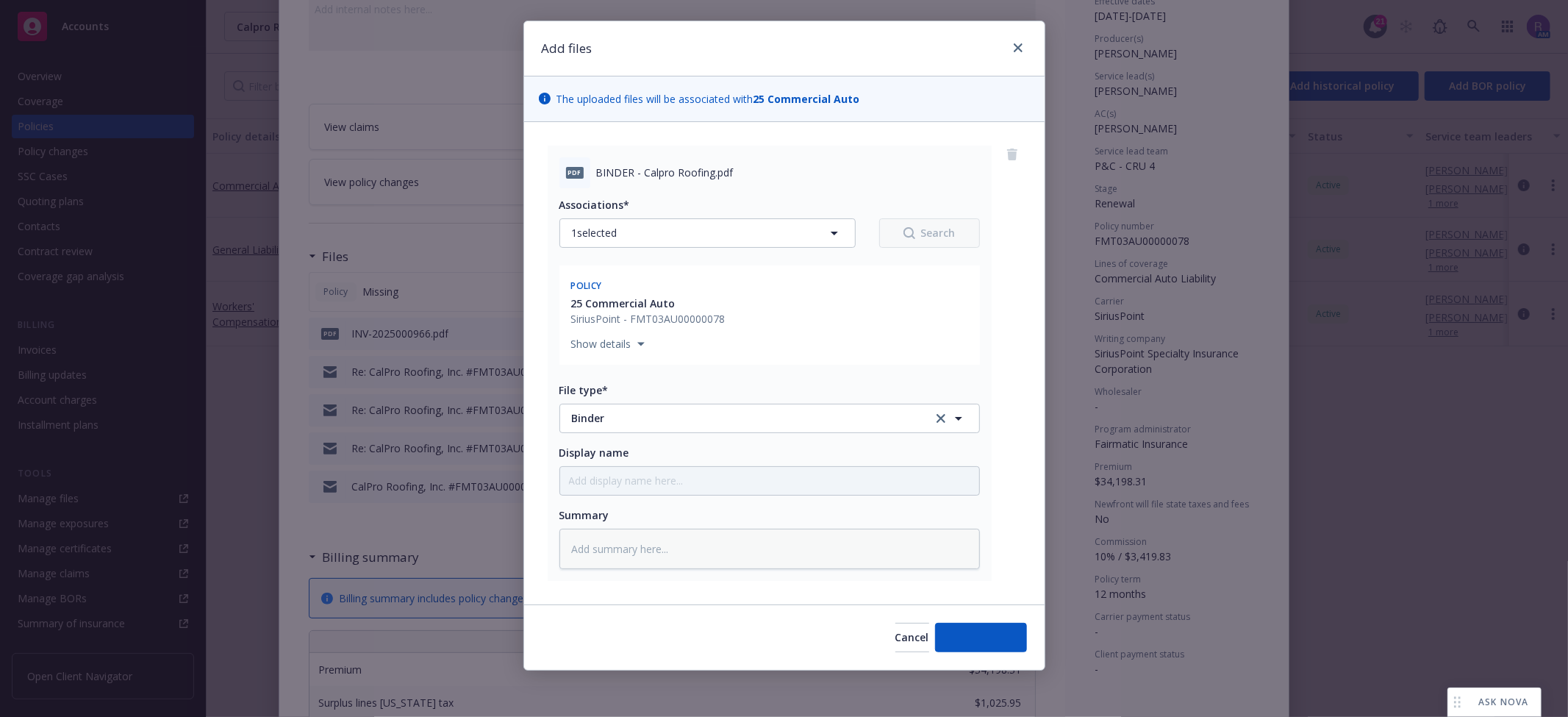 scroll, scrollTop: 0, scrollLeft: 0, axis: both 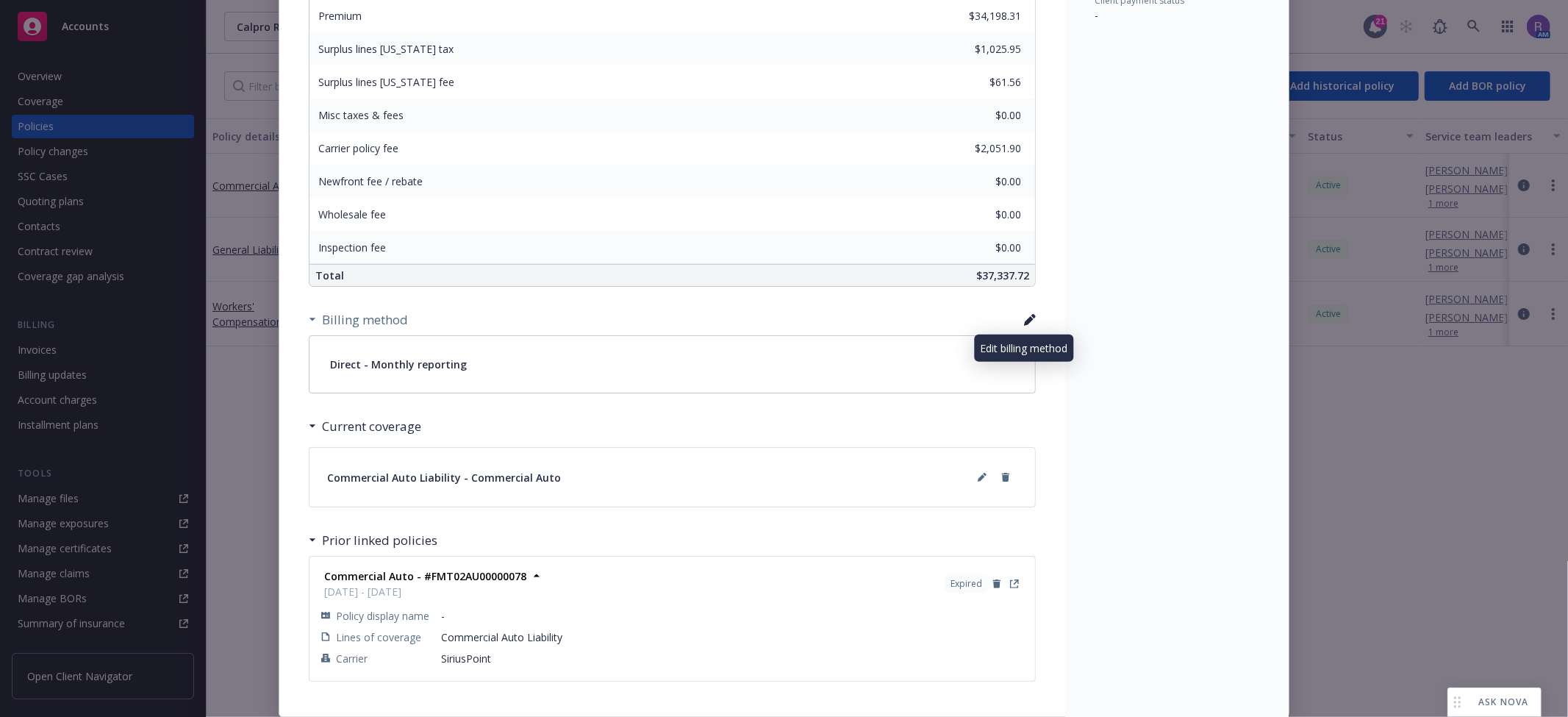 click 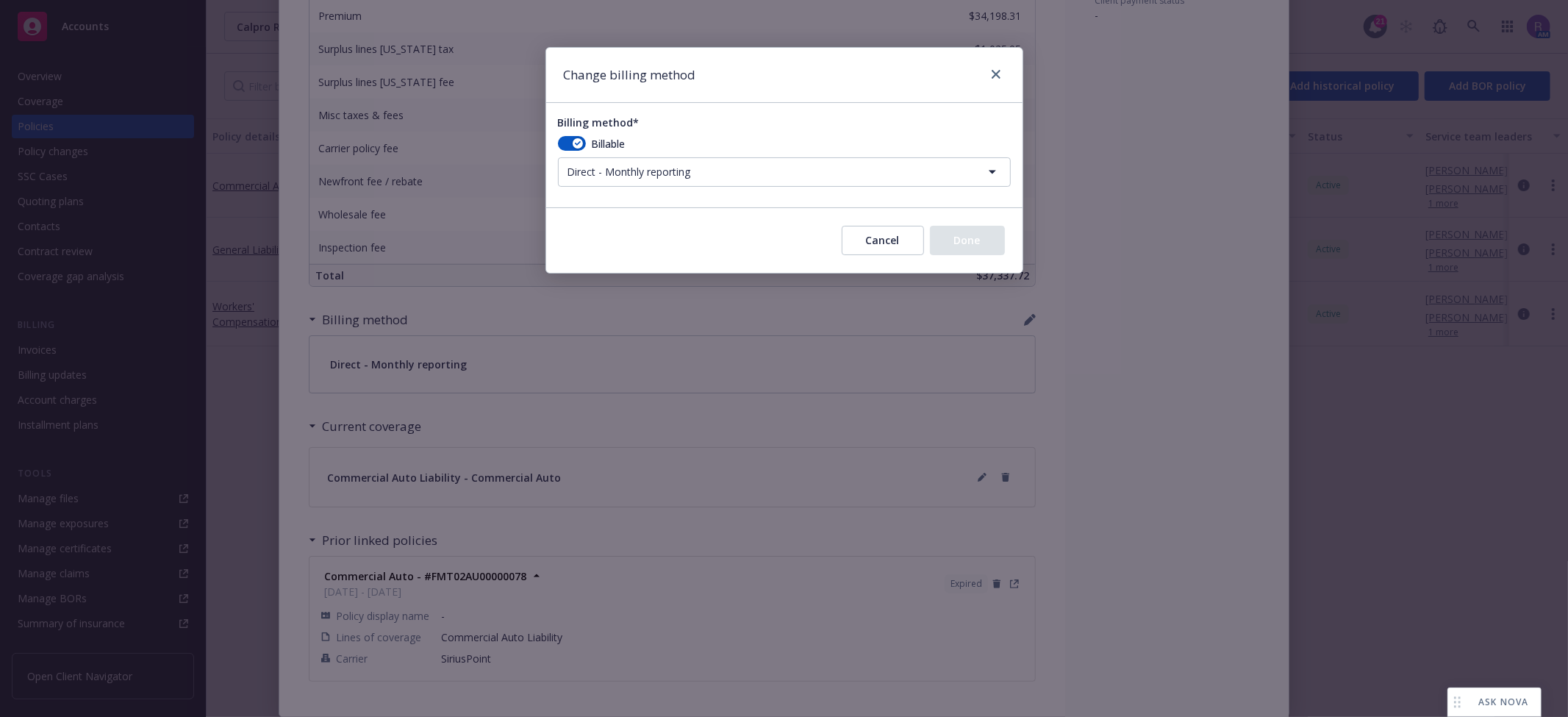 click on "Accounts Overview Coverage Policies Policy changes SSC Cases Quoting plans Contacts Contract review Coverage gap analysis Billing Invoices Billing updates Account charges Installment plans Tools Manage files Manage exposures Manage certificates Manage claims Manage BORs Summary of insurance Analytics hub Loss summary generator Account settings Service team Sales relationships Related accounts Client navigator features Client access Open Client Navigator Calpro Roofing, Inc Calpro Roofing, Inc 21 AM Show inactive Export to CSV Add historical policy Add BOR policy Policy details Lines of coverage Policy number Market details Effective date Expiration date Premium Billing method Stage Status Service team leaders Commercial Auto Commercial Auto Liability - Commercial Auto FMT03AU00000078 SiriusPoint Specialty Insurance Corporation, SiriusPoint, Fairmatic Insurance Show all 06/12/2025 06/12/2026 $34,198.31 Direct - Monthly reporting Renewal Active Rachel Bledsoe AC Riley Pok AM 1 more General Liability Show all AC" at bounding box center [784, 358] 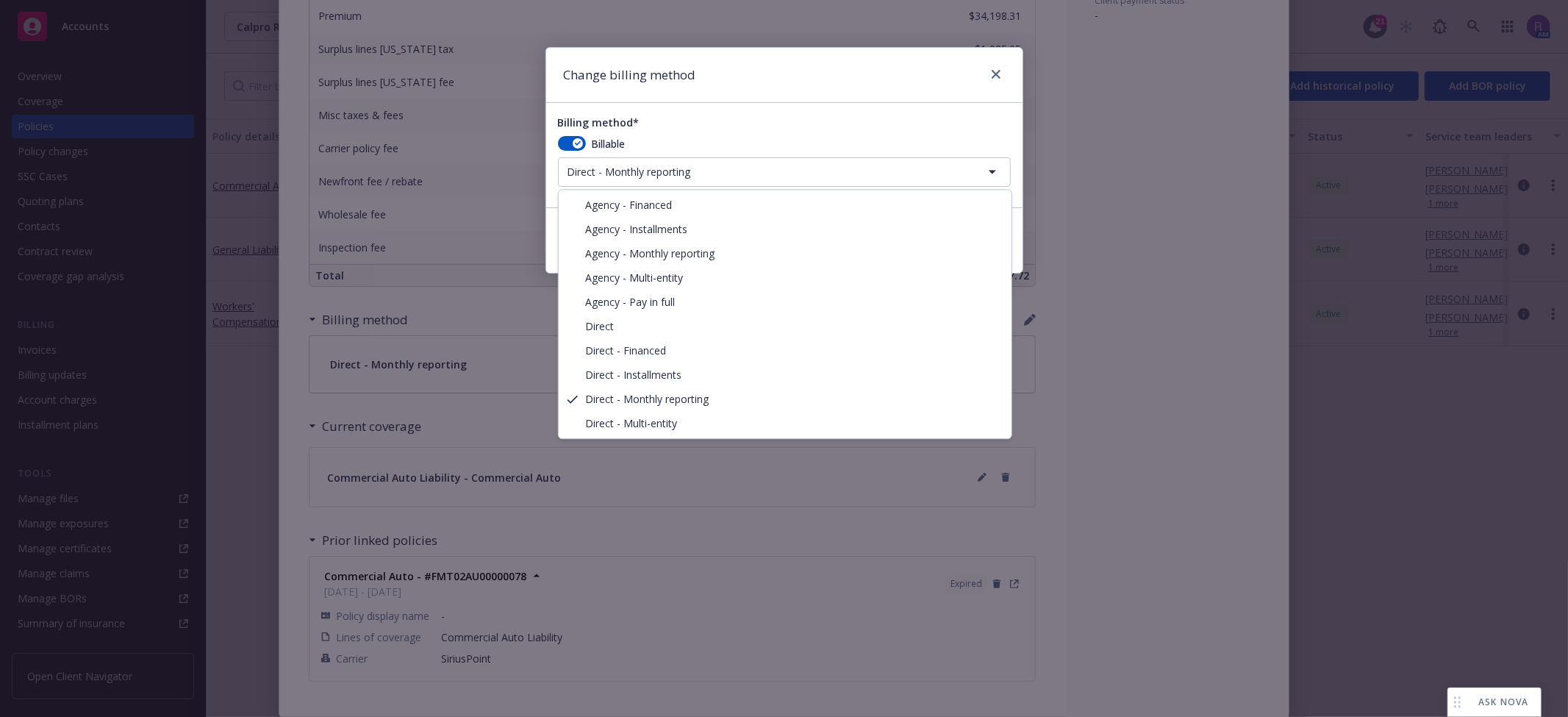 select on "AGENCY_INSTALLMENTS" 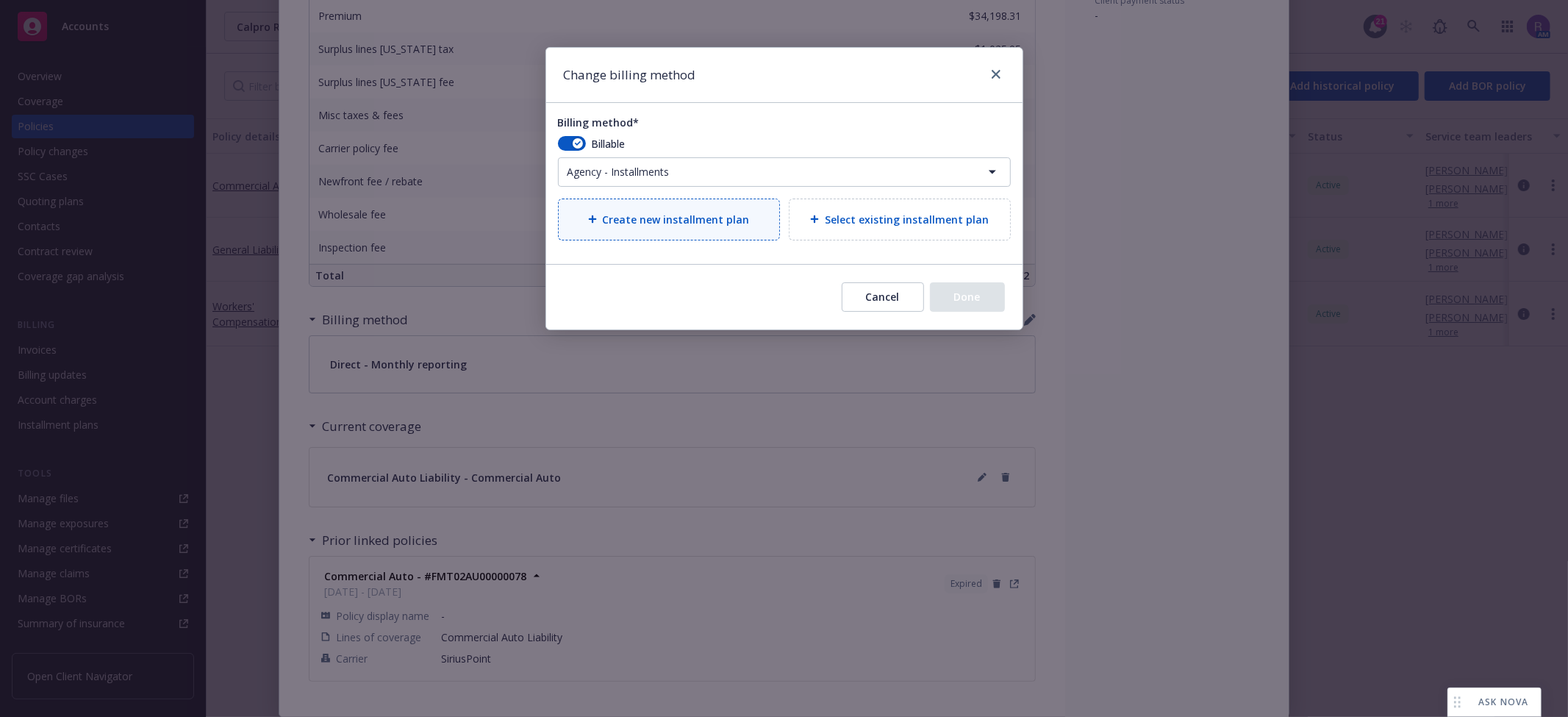 click on "Create new installment plan" at bounding box center (676, 219) 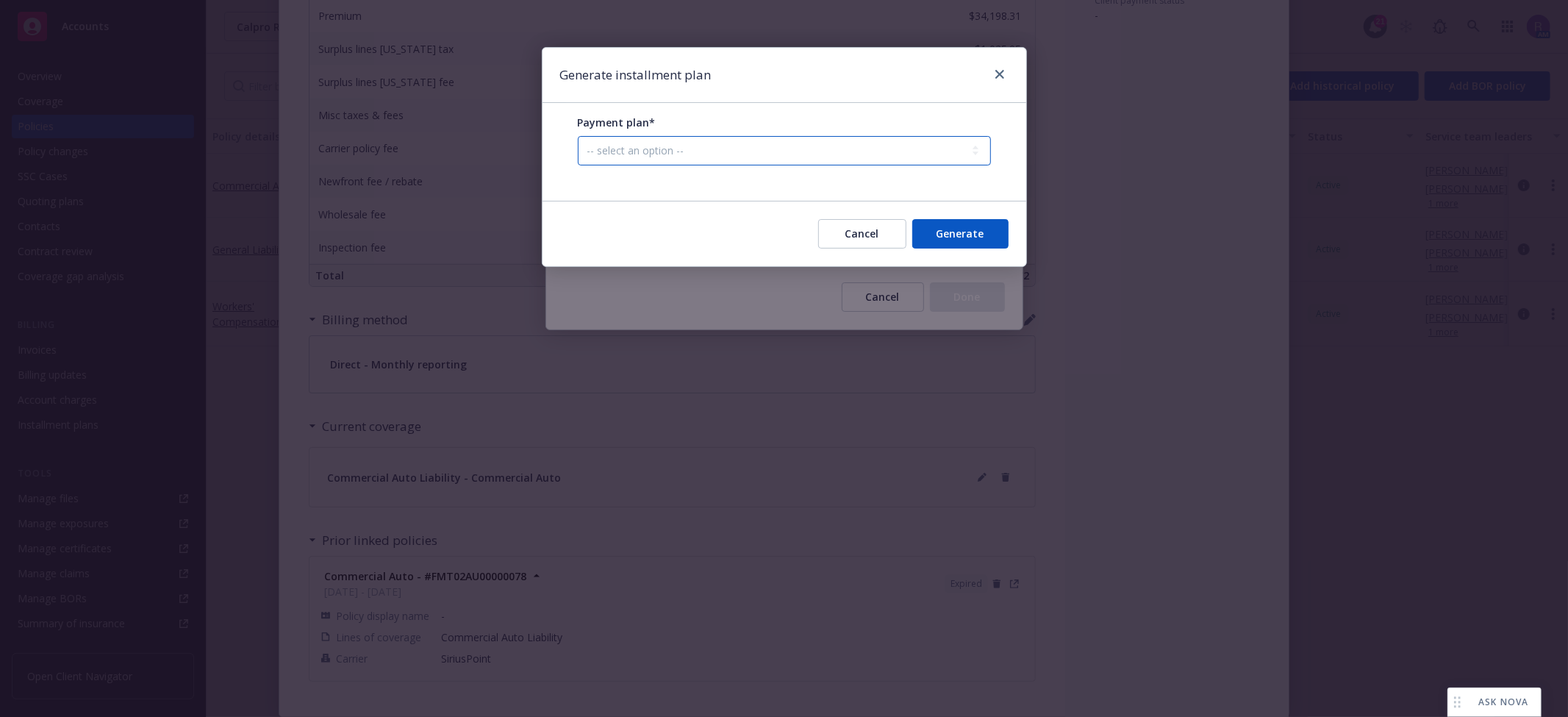click on "-- select an option -- Only down payment 0% down payment + 12 monthly installments 15% down payment + 9 monthly installments 15% down payment + 10 monthly installments 15% down payment + 11 monthly installments 20% down payment + 9 monthly installments 20% down payment + 10 monthly installments 20% down payment + 11 monthly installments 25% down payment + 9 monthly installments 25% down payment + 10 monthly installments 25% down payment + 11 monthly installments 25% down payment + 3 quarterly installments 50% down payment + 1 semi-annual installment 33.33% down payment + 2 annual installments" at bounding box center (784, 151) 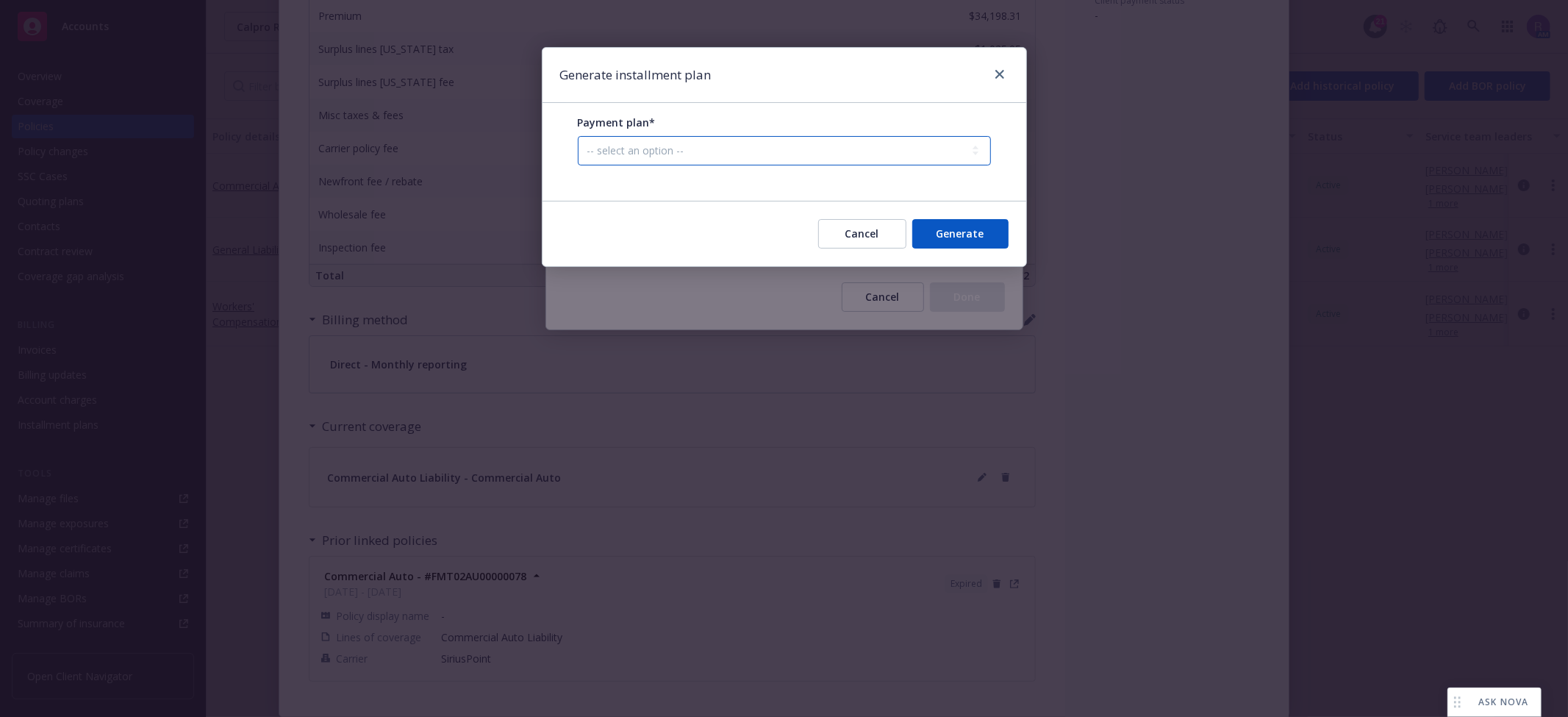 select on "Only down payment" 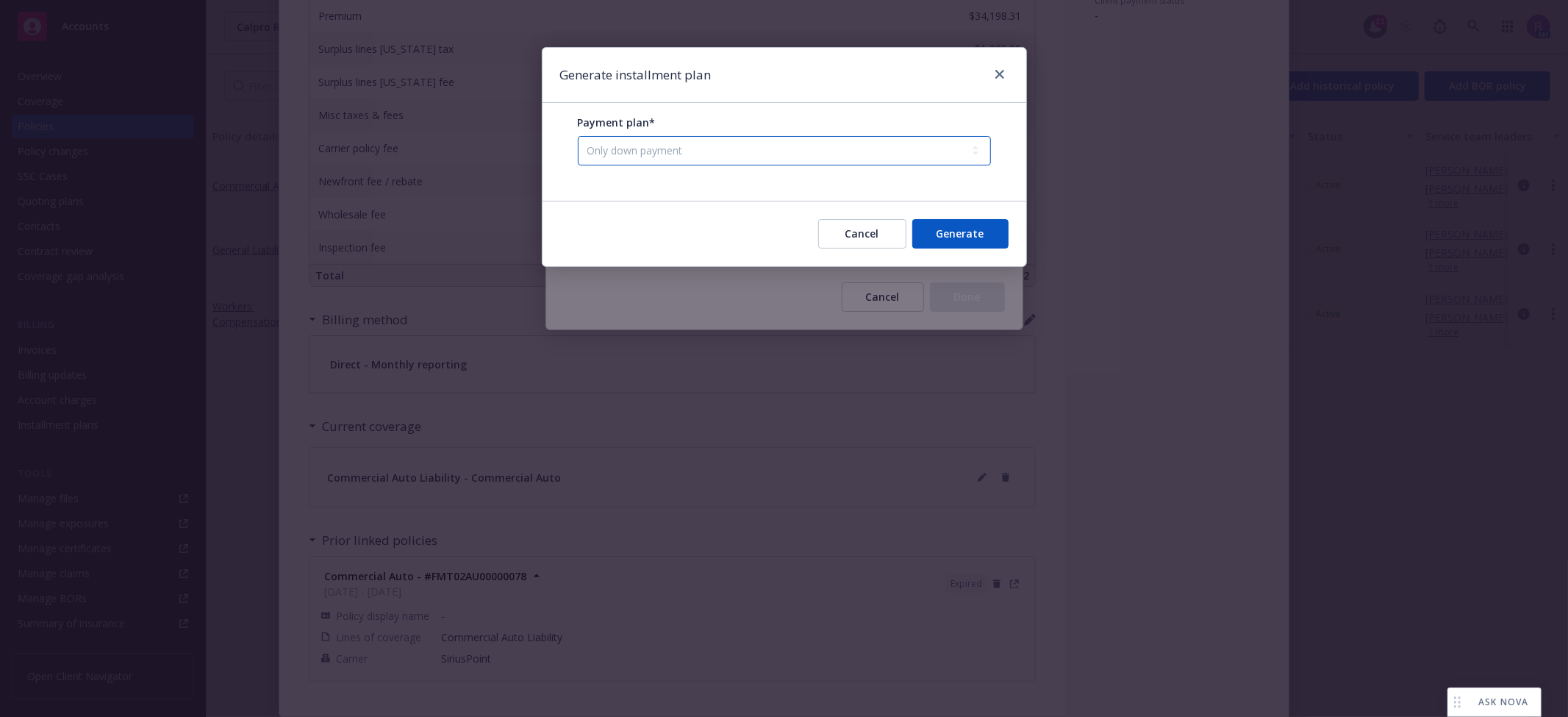 click on "-- select an option -- Only down payment 0% down payment + 12 monthly installments 15% down payment + 9 monthly installments 15% down payment + 10 monthly installments 15% down payment + 11 monthly installments 20% down payment + 9 monthly installments 20% down payment + 10 monthly installments 20% down payment + 11 monthly installments 25% down payment + 9 monthly installments 25% down payment + 10 monthly installments 25% down payment + 11 monthly installments 25% down payment + 3 quarterly installments 50% down payment + 1 semi-annual installment 33.33% down payment + 2 annual installments" at bounding box center (784, 151) 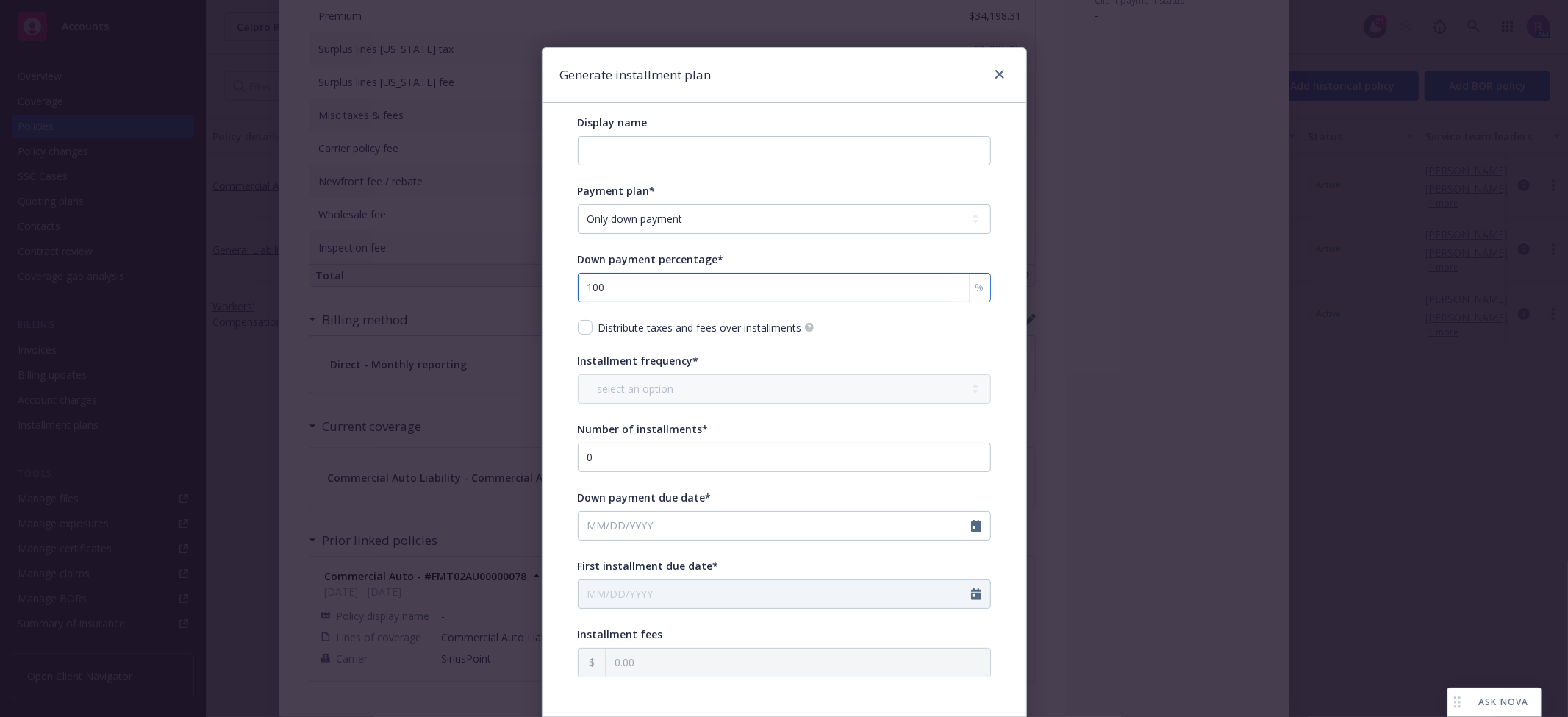 click on "100" at bounding box center [784, 288] 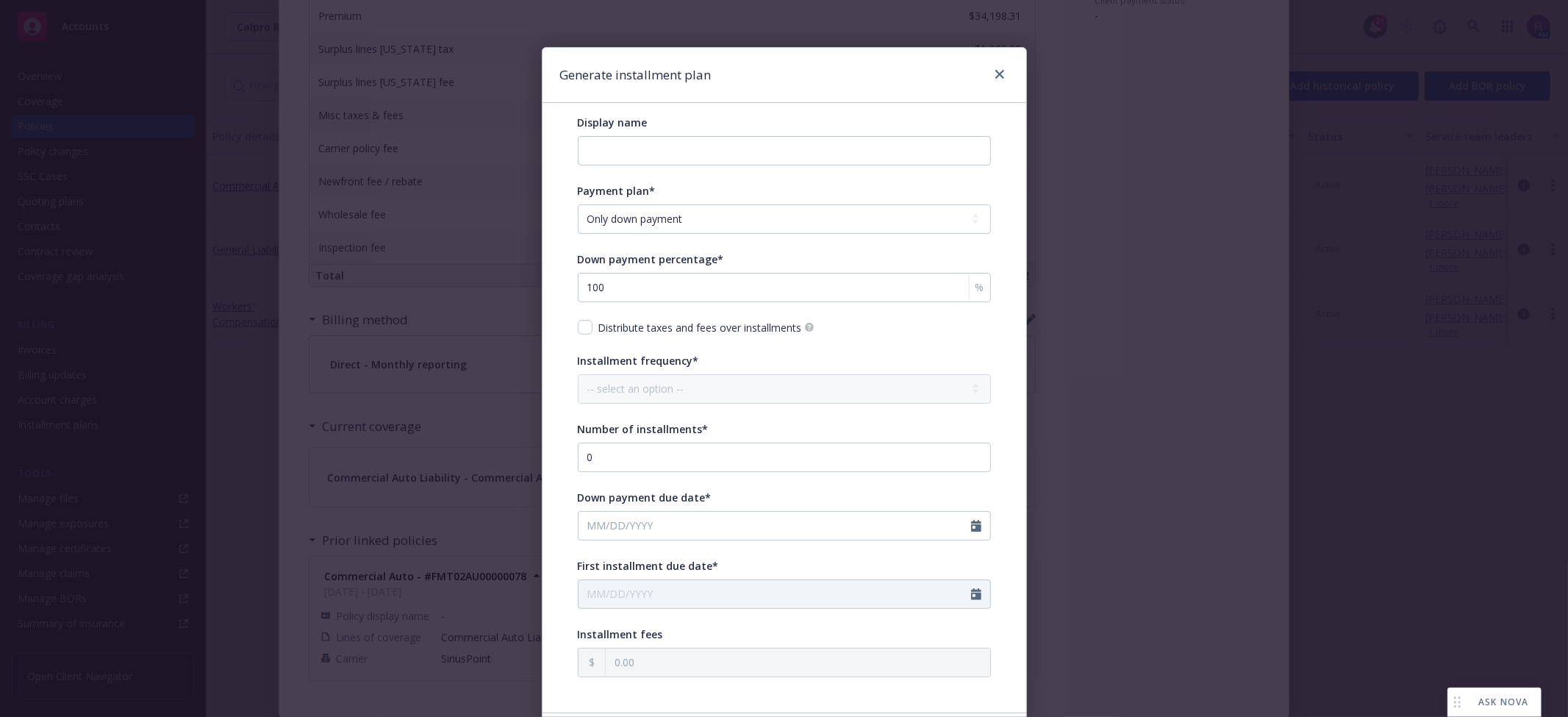 click on "Display name Payment plan* -- select an option -- Only down payment 0% down payment + 12 monthly installments 15% down payment + 9 monthly installments 15% down payment + 10 monthly installments 15% down payment + 11 monthly installments 20% down payment + 9 monthly installments 20% down payment + 10 monthly installments 20% down payment + 11 monthly installments 25% down payment + 9 monthly installments 25% down payment + 10 monthly installments 25% down payment + 11 monthly installments 25% down payment + 3 quarterly installments 50% down payment + 1 semi-annual installment 33.33% down payment + 2 annual installments Down payment percentage* 100 % Distribute taxes and fees over installments Installment frequency* -- select an option -- Monthly Quarterly Bimonthly Semiannually Annually Number of installments* 0 Down payment due date* First installment due date* Installment fees" at bounding box center (784, 396) 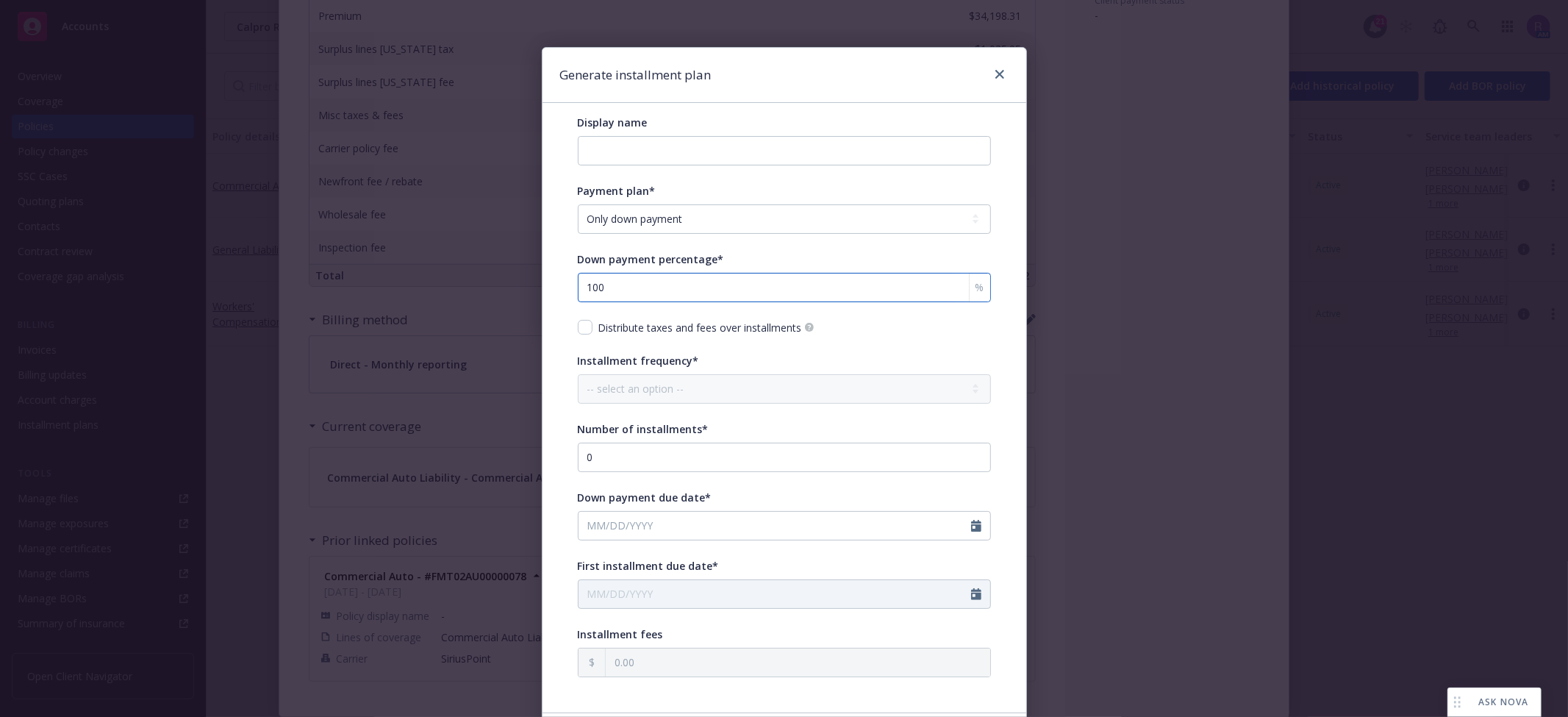 drag, startPoint x: 653, startPoint y: 291, endPoint x: 548, endPoint y: 304, distance: 105.8017 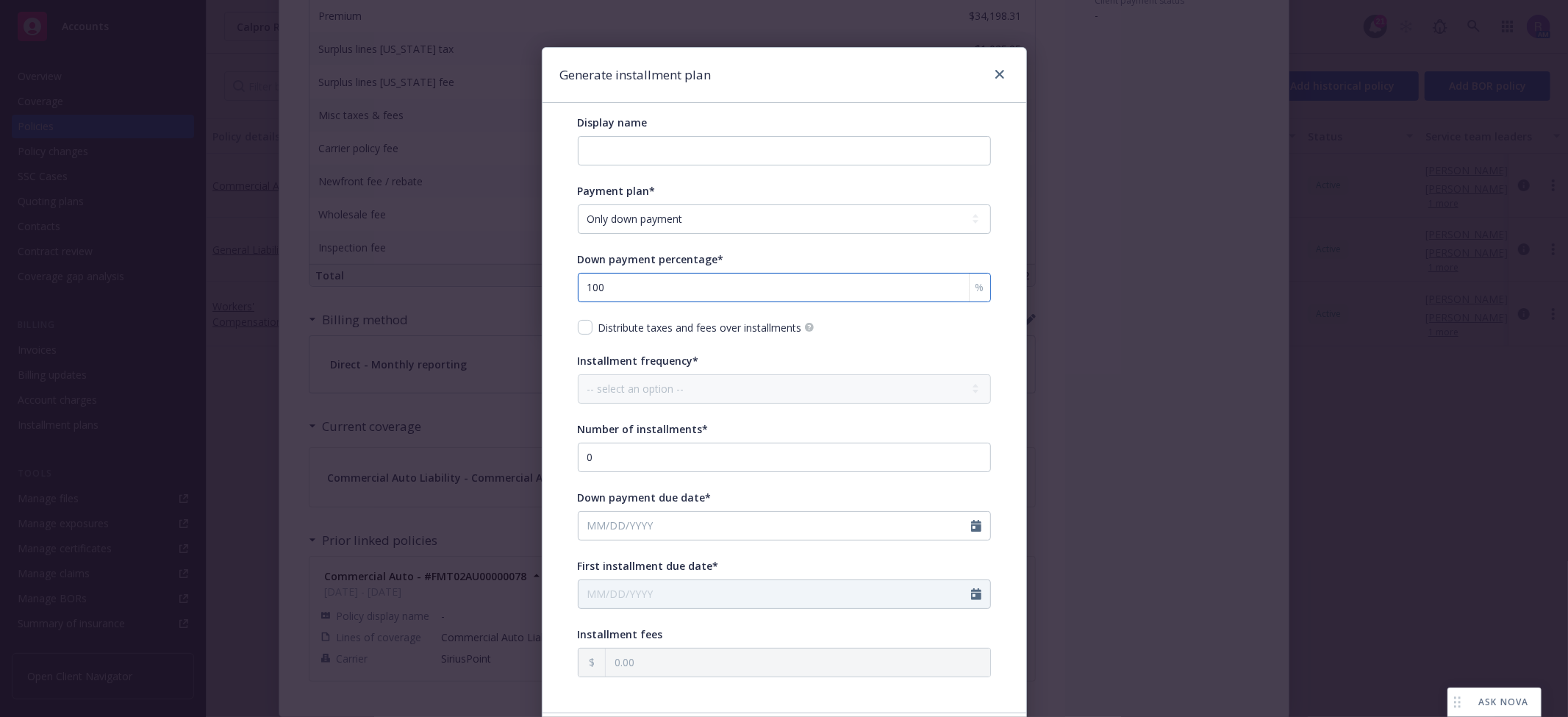 click on "Display name Payment plan* -- select an option -- Only down payment 0% down payment + 12 monthly installments 15% down payment + 9 monthly installments 15% down payment + 10 monthly installments 15% down payment + 11 monthly installments 20% down payment + 9 monthly installments 20% down payment + 10 monthly installments 20% down payment + 11 monthly installments 25% down payment + 9 monthly installments 25% down payment + 10 monthly installments 25% down payment + 11 monthly installments 25% down payment + 3 quarterly installments 50% down payment + 1 semi-annual installment 33.33% down payment + 2 annual installments Down payment percentage* 100 % Distribute taxes and fees over installments Installment frequency* -- select an option -- Monthly Quarterly Bimonthly Semiannually Annually Number of installments* 0 Down payment due date* First installment due date* Installment fees" at bounding box center [784, 407] 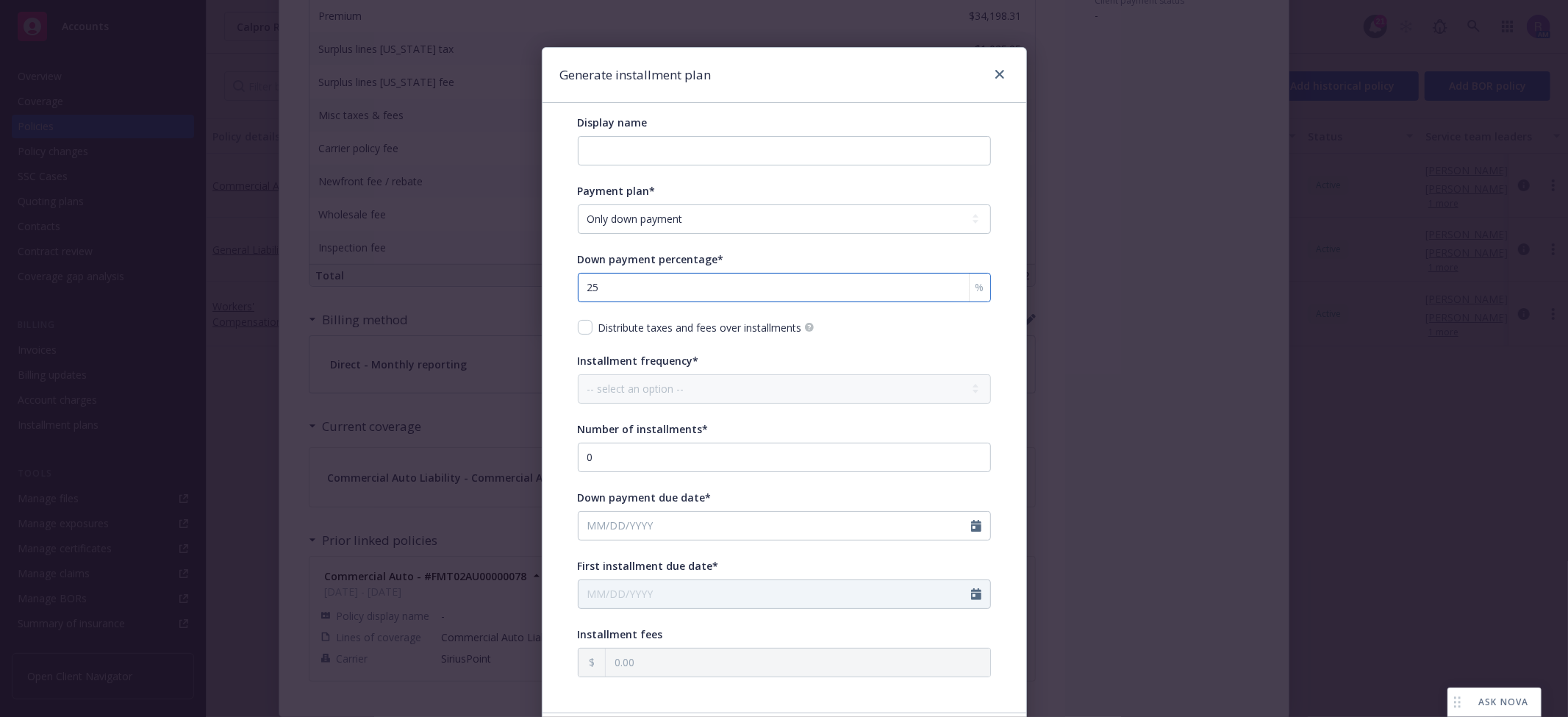 type on "25" 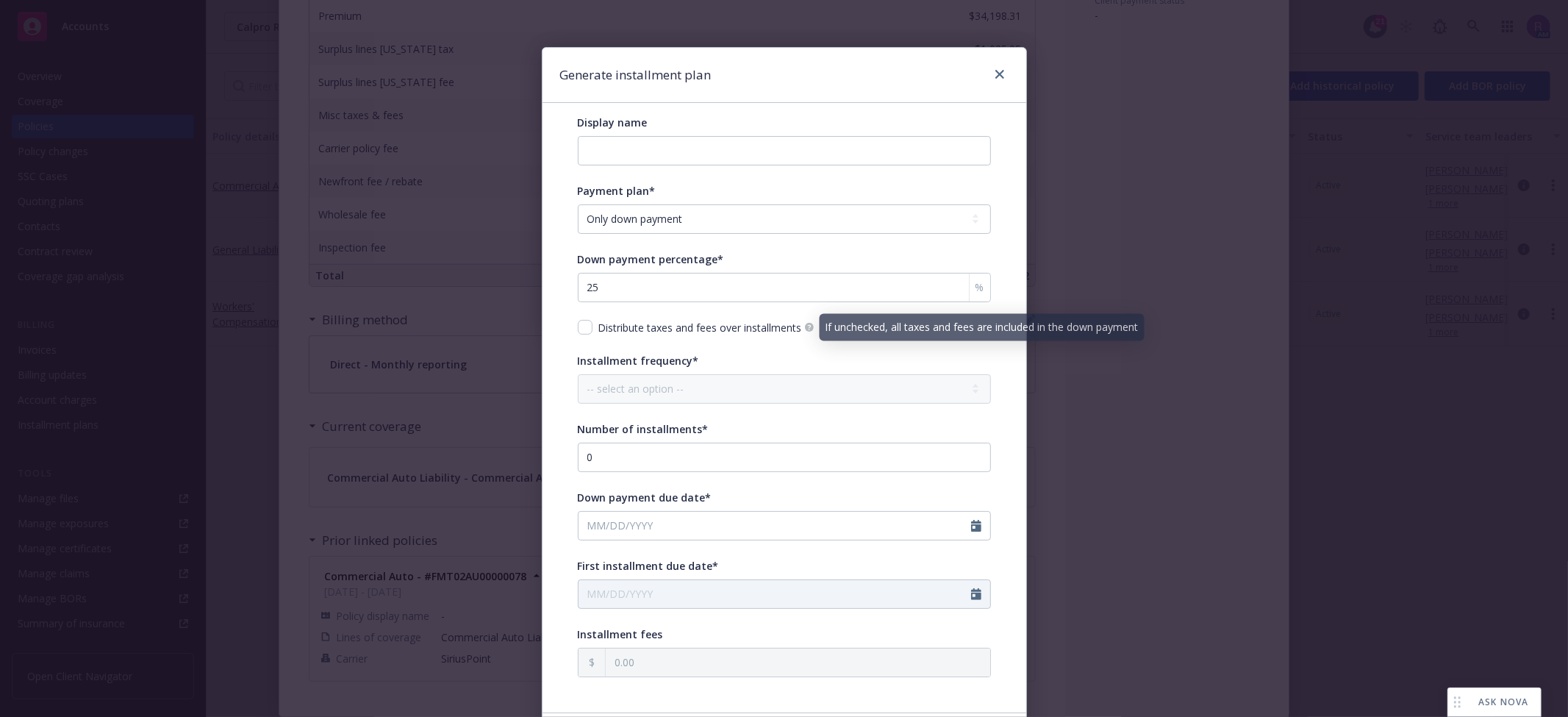 click on "Display name Payment plan* -- select an option -- Only down payment 0% down payment + 12 monthly installments 15% down payment + 9 monthly installments 15% down payment + 10 monthly installments 15% down payment + 11 monthly installments 20% down payment + 9 monthly installments 20% down payment + 10 monthly installments 20% down payment + 11 monthly installments 25% down payment + 9 monthly installments 25% down payment + 10 monthly installments 25% down payment + 11 monthly installments 25% down payment + 3 quarterly installments 50% down payment + 1 semi-annual installment 33.33% down payment + 2 annual installments Down payment percentage* 25 % Distribute taxes and fees over installments Installment frequency* -- select an option -- Monthly Quarterly Bimonthly Semiannually Annually Number of installments* 0 Down payment due date* First installment due date* Installment fees" at bounding box center (784, 396) 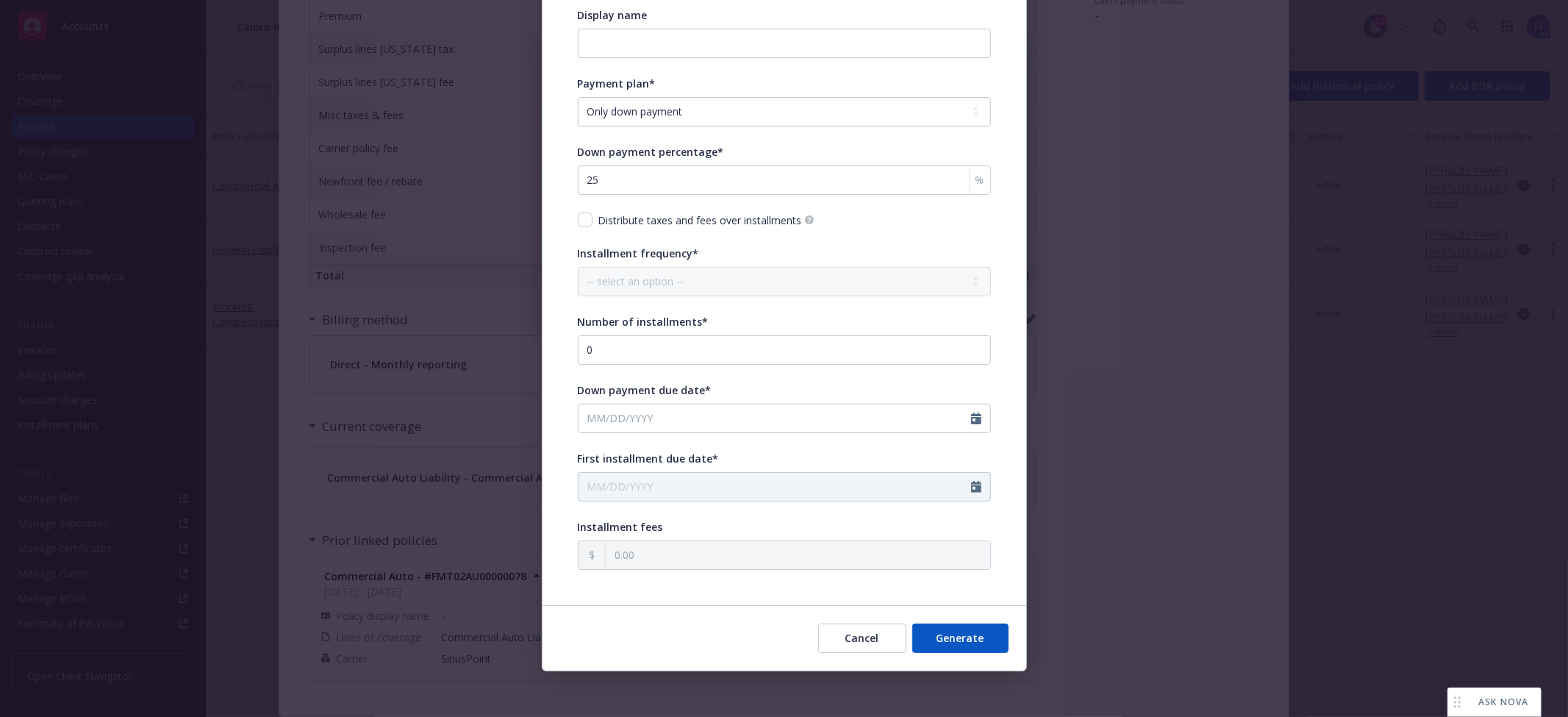 scroll, scrollTop: 108, scrollLeft: 0, axis: vertical 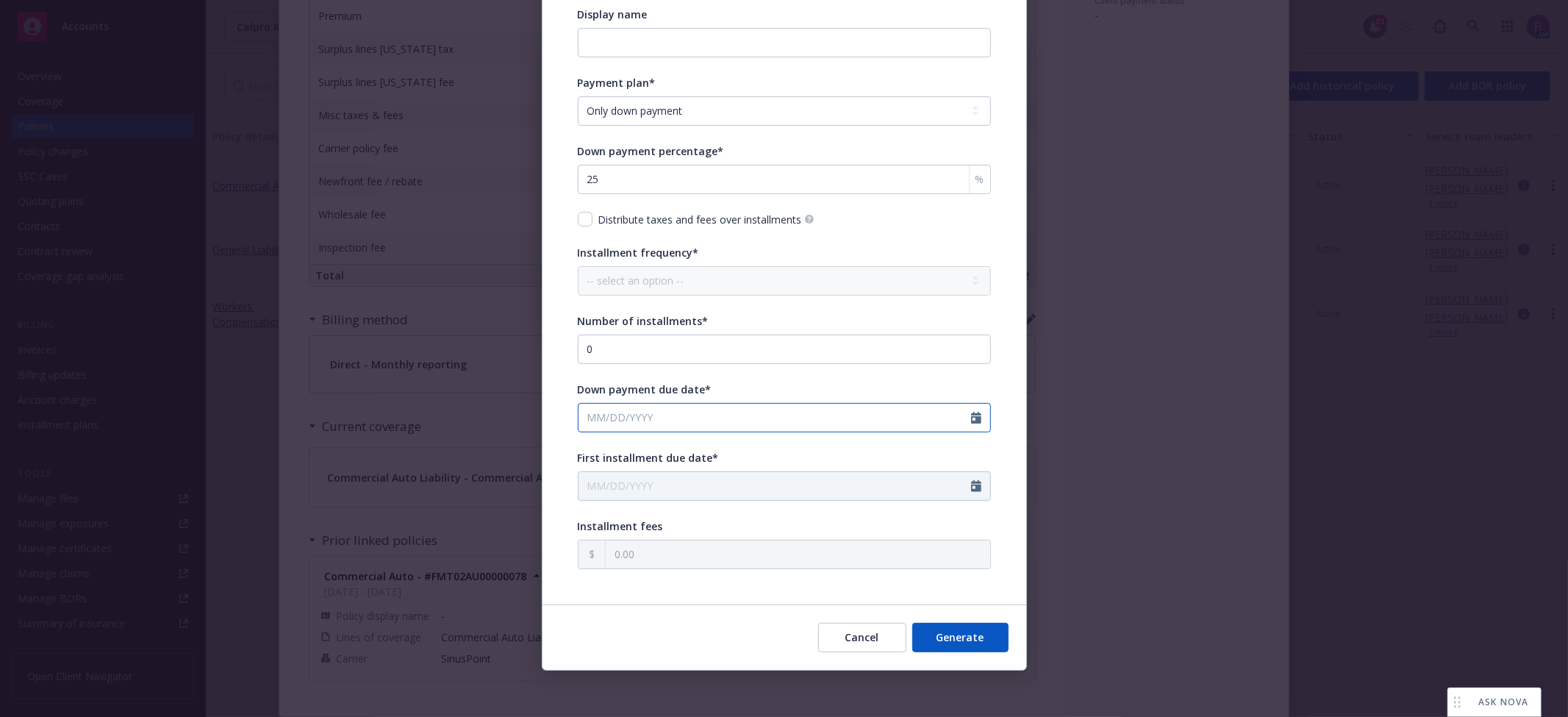 select on "7" 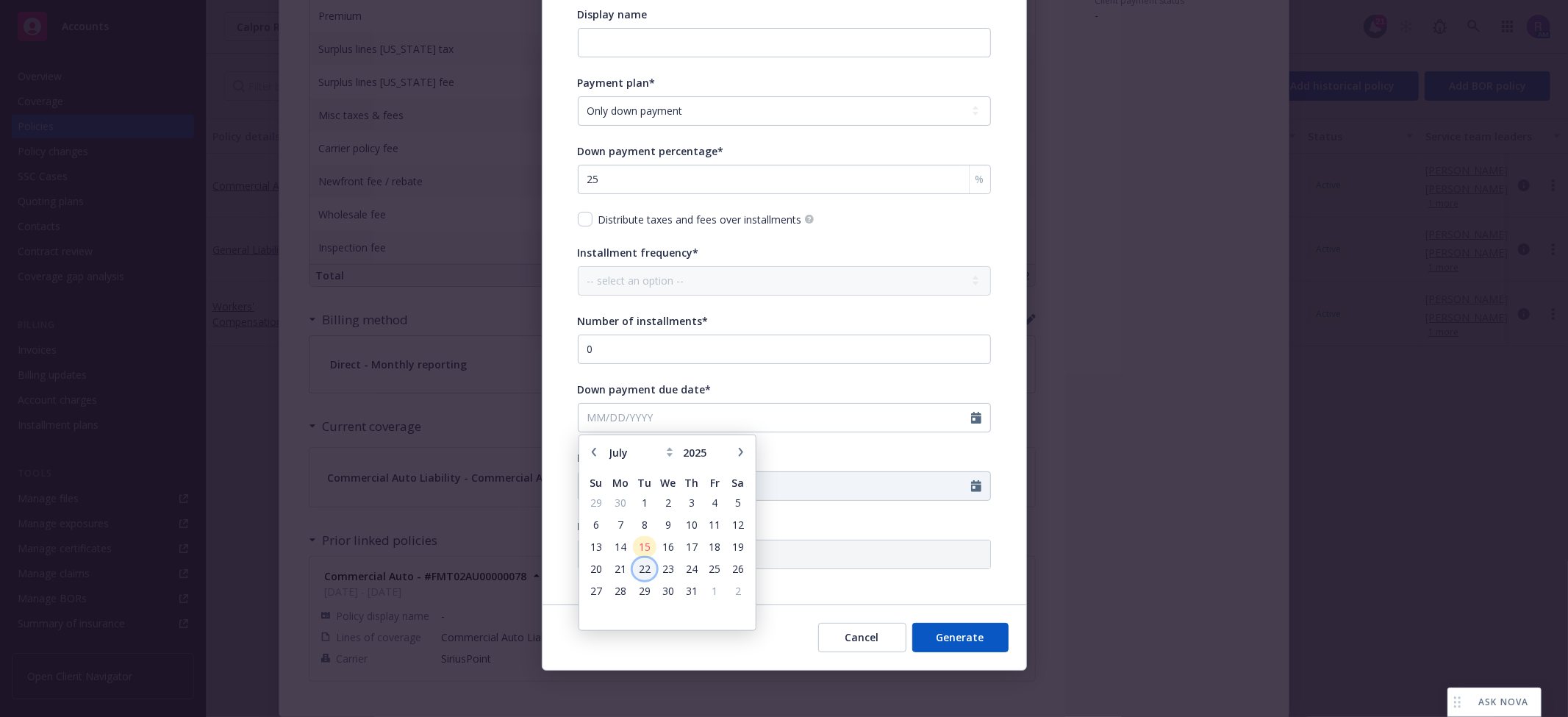 click on "22" at bounding box center (644, 568) 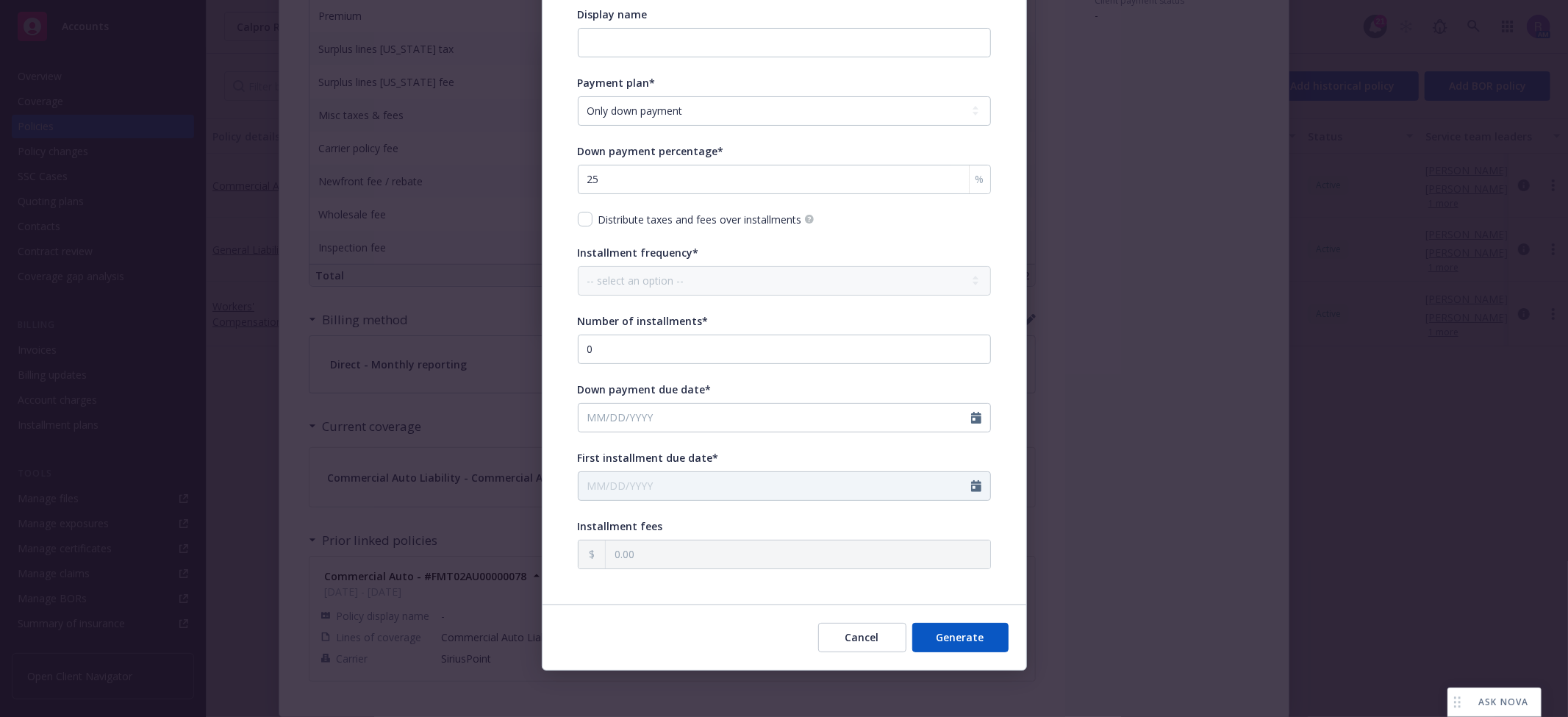 type on "07/22/2025" 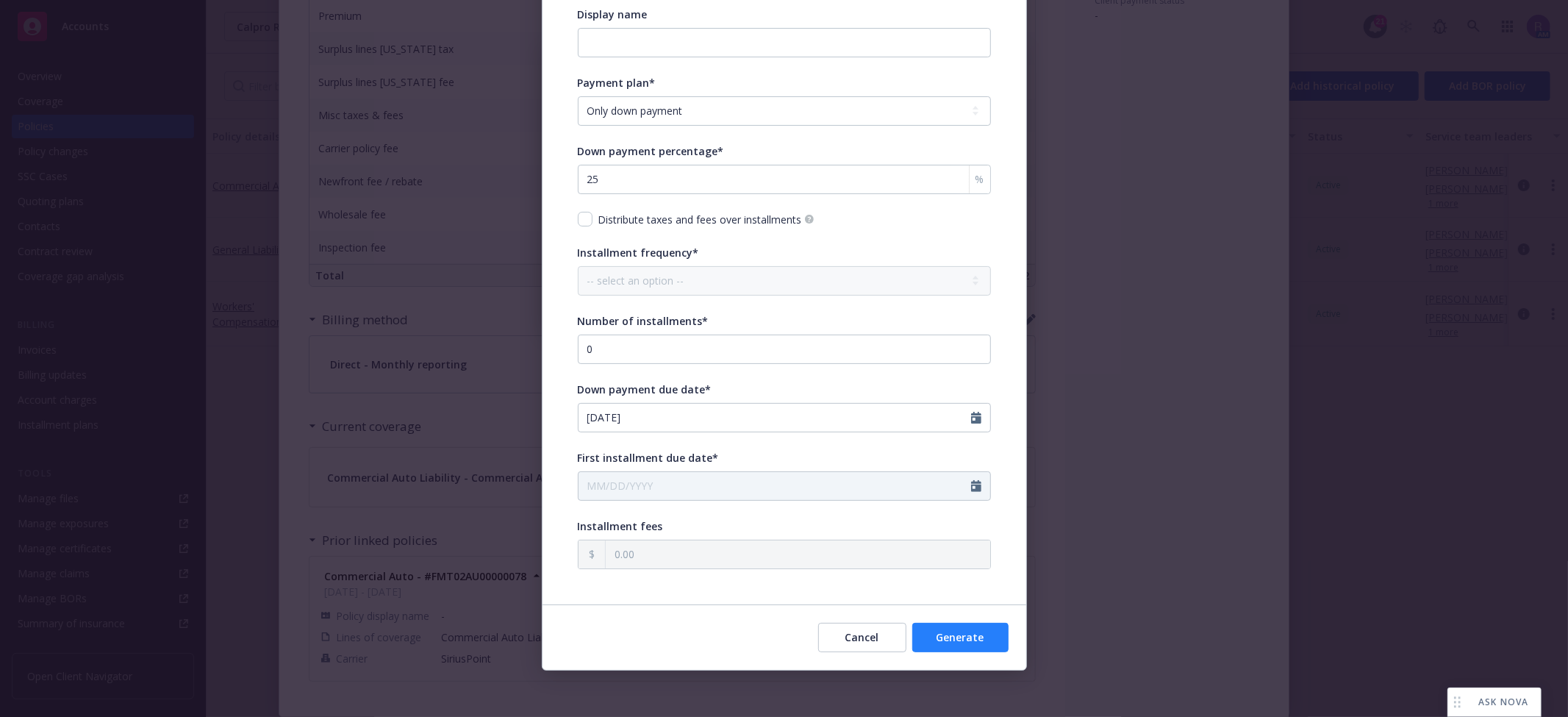 click on "Generate" at bounding box center (960, 638) 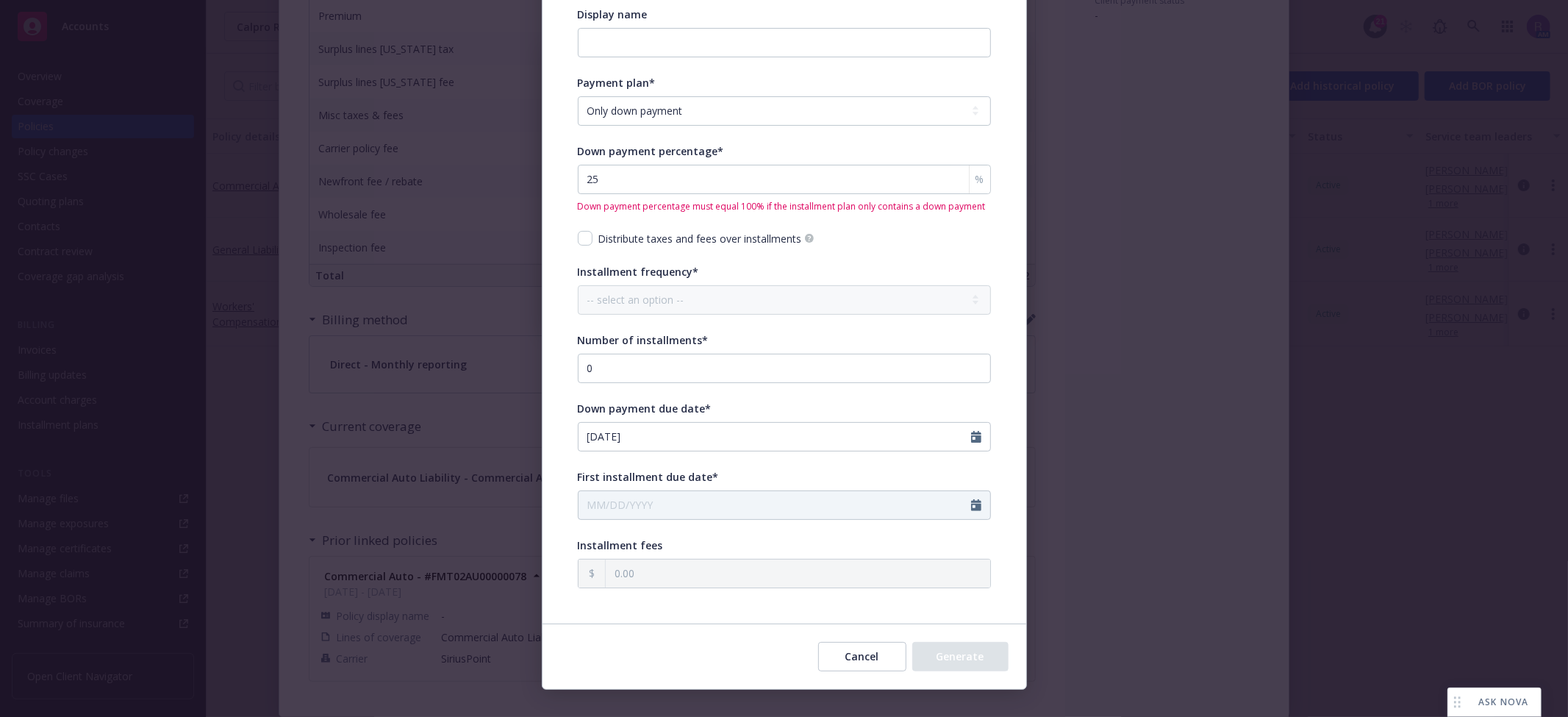 scroll, scrollTop: 0, scrollLeft: 0, axis: both 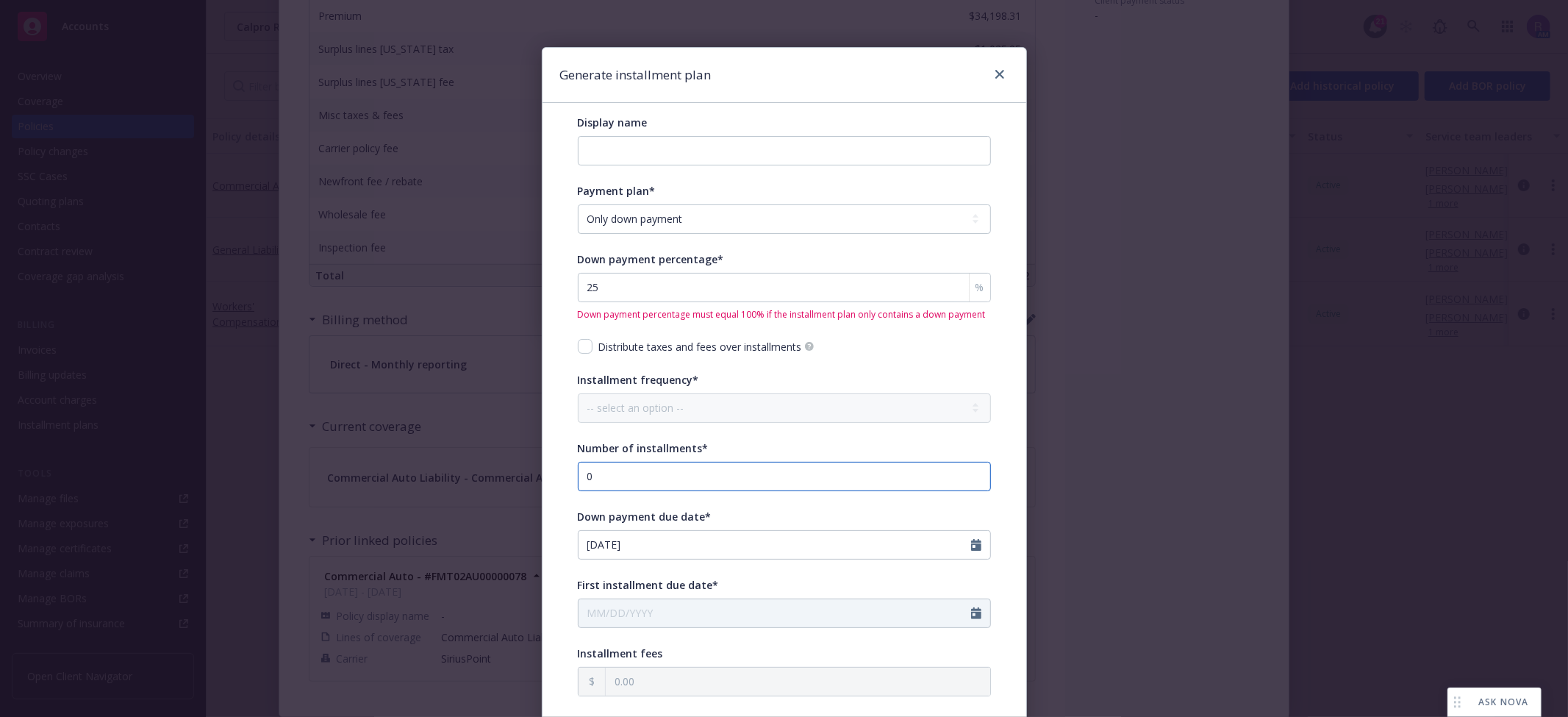 click on "0" at bounding box center [784, 477] 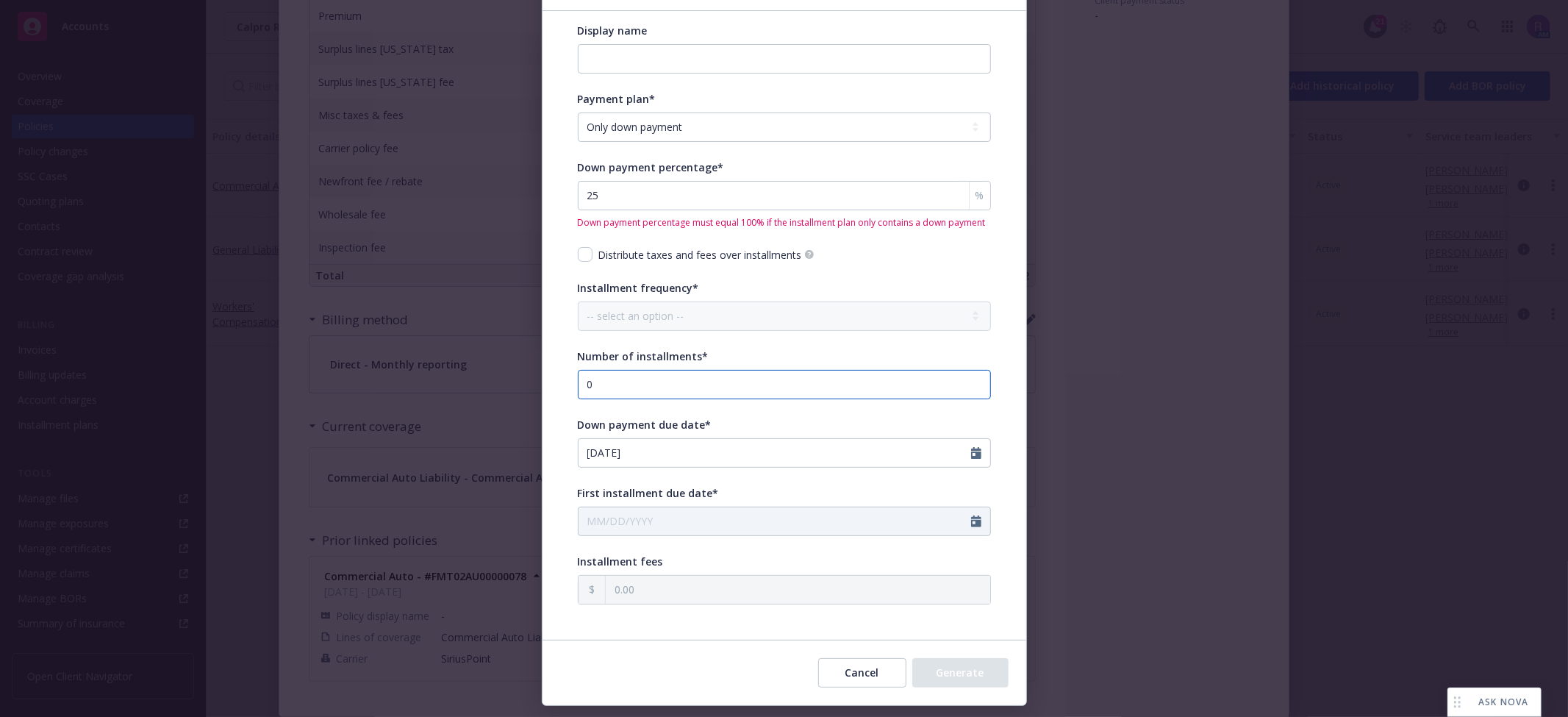 scroll, scrollTop: 127, scrollLeft: 0, axis: vertical 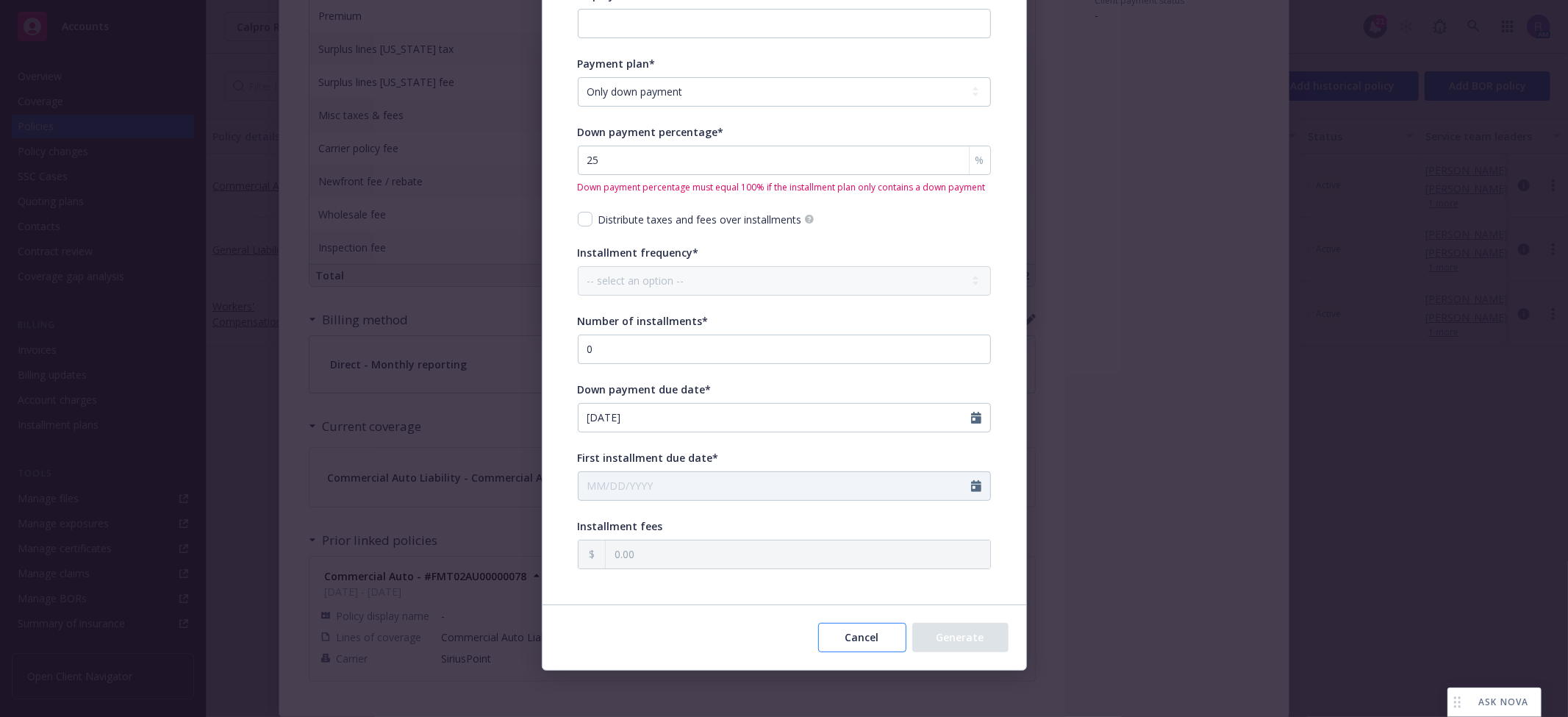 click on "Cancel" at bounding box center [862, 638] 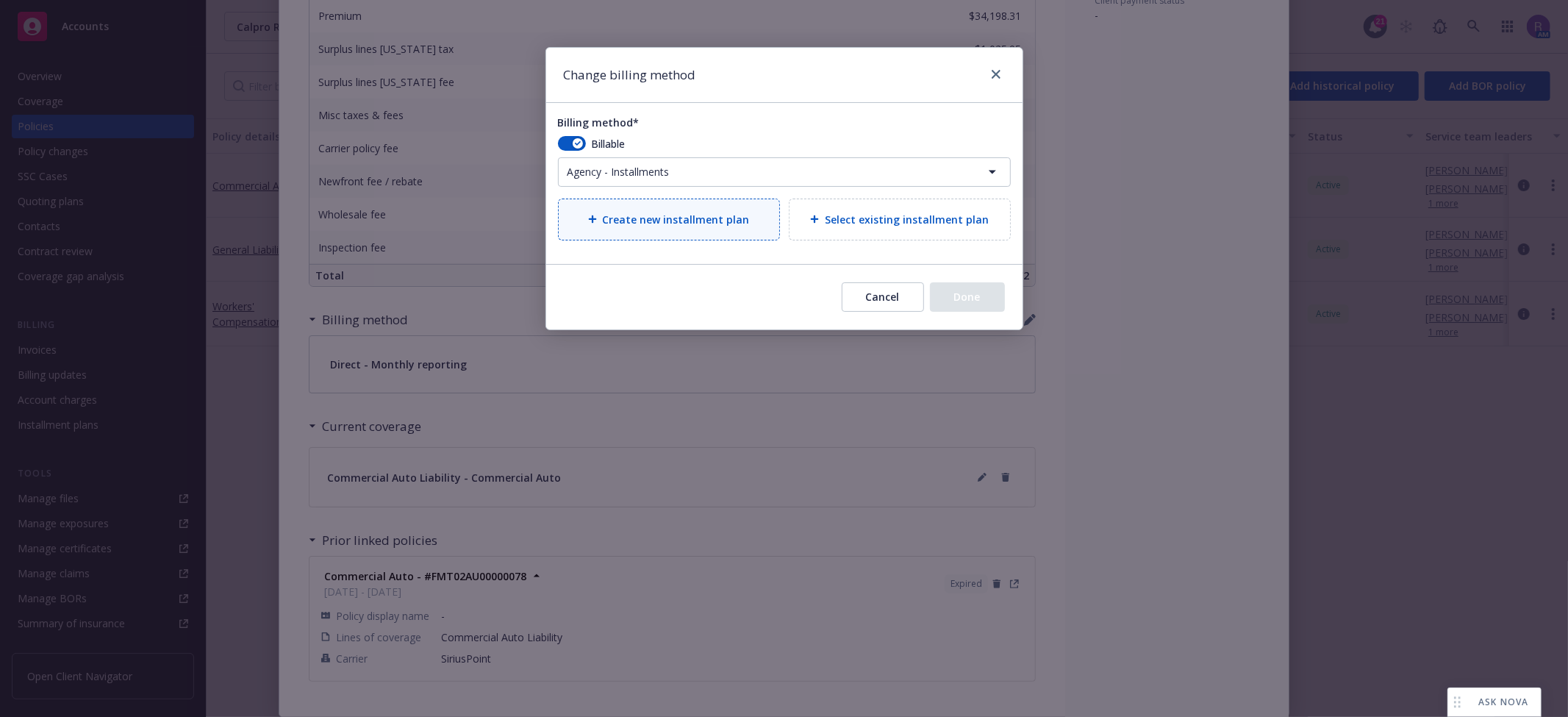 click on "Create new installment plan" at bounding box center [676, 219] 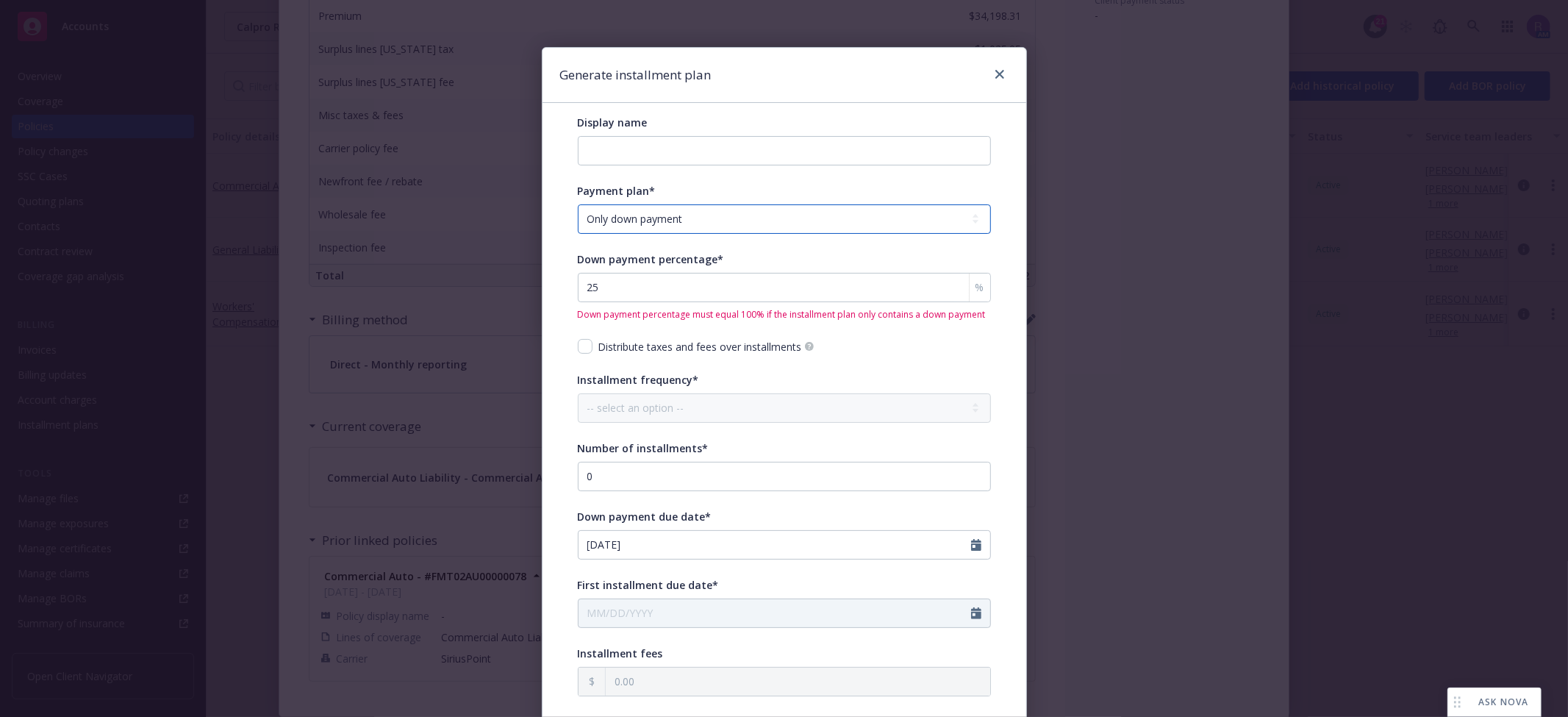 click on "-- select an option -- Only down payment 0% down payment + 12 monthly installments 15% down payment + 9 monthly installments 15% down payment + 10 monthly installments 15% down payment + 11 monthly installments 20% down payment + 9 monthly installments 20% down payment + 10 monthly installments 20% down payment + 11 monthly installments 25% down payment + 9 monthly installments 25% down payment + 10 monthly installments 25% down payment + 11 monthly installments 25% down payment + 3 quarterly installments 50% down payment + 1 semi-annual installment 33.33% down payment + 2 annual installments" at bounding box center (784, 219) 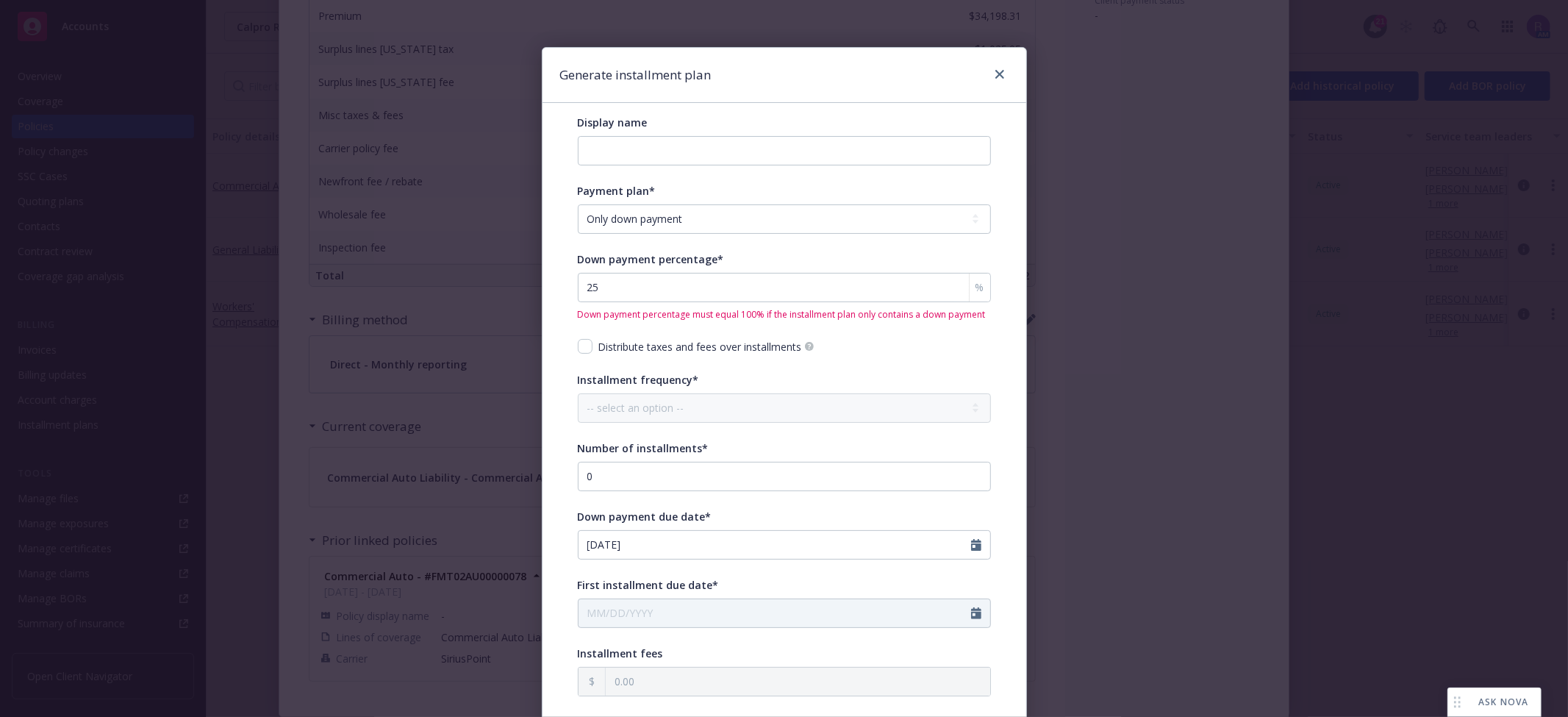 drag, startPoint x: 634, startPoint y: 202, endPoint x: 640, endPoint y: 214, distance: 13.416408 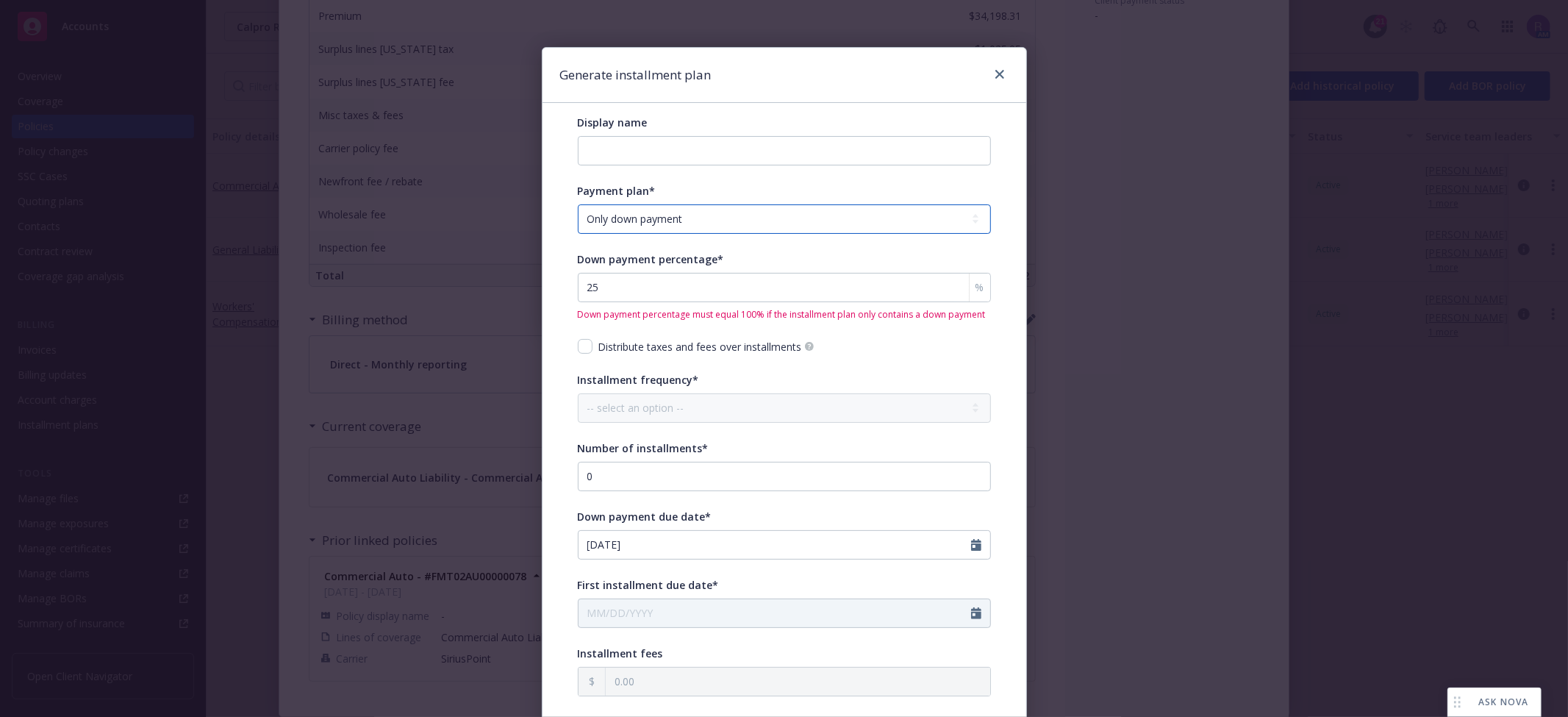 click on "-- select an option -- Only down payment 0% down payment + 12 monthly installments 15% down payment + 9 monthly installments 15% down payment + 10 monthly installments 15% down payment + 11 monthly installments 20% down payment + 9 monthly installments 20% down payment + 10 monthly installments 20% down payment + 11 monthly installments 25% down payment + 9 monthly installments 25% down payment + 10 monthly installments 25% down payment + 11 monthly installments 25% down payment + 3 quarterly installments 50% down payment + 1 semi-annual installment 33.33% down payment + 2 annual installments" at bounding box center [784, 219] 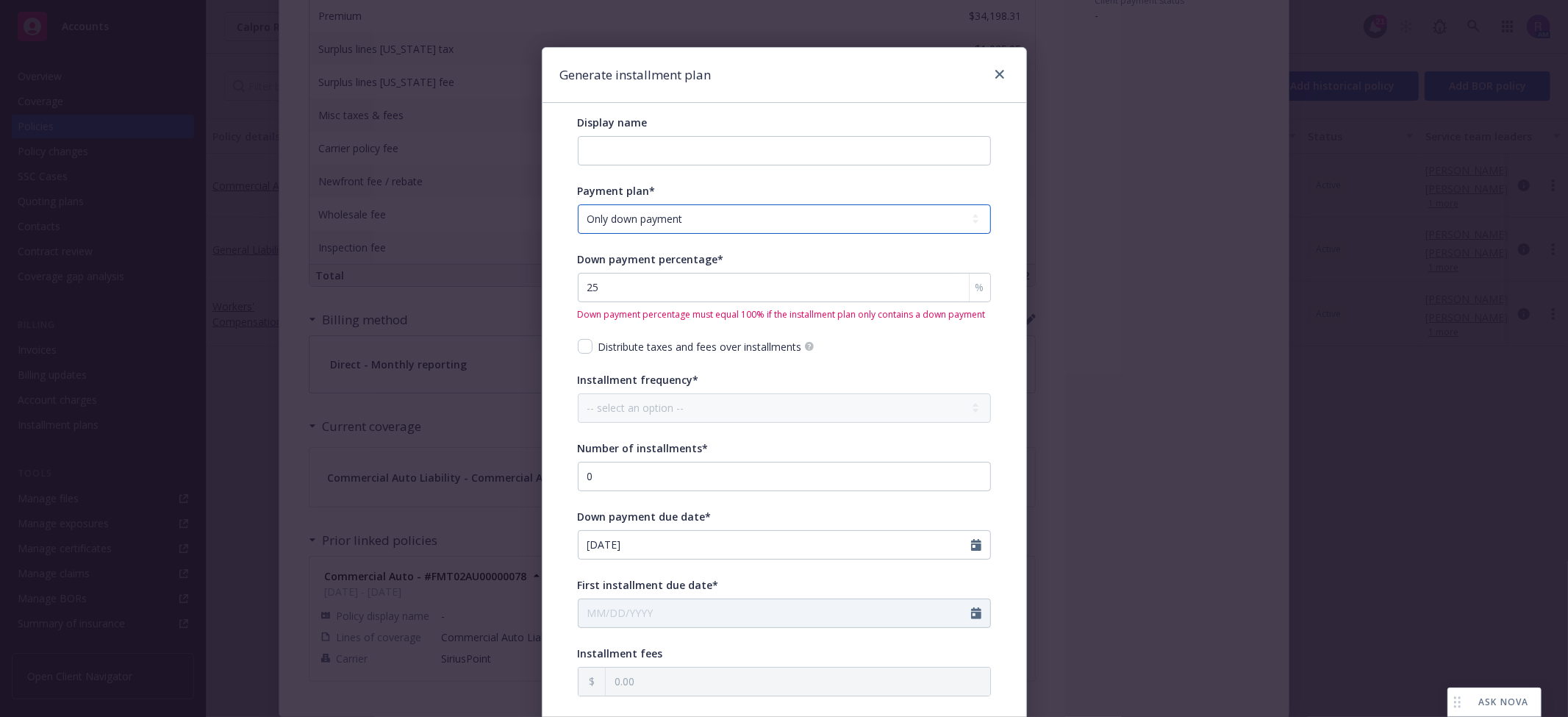 select on "25% down payment + 11 monthly installments" 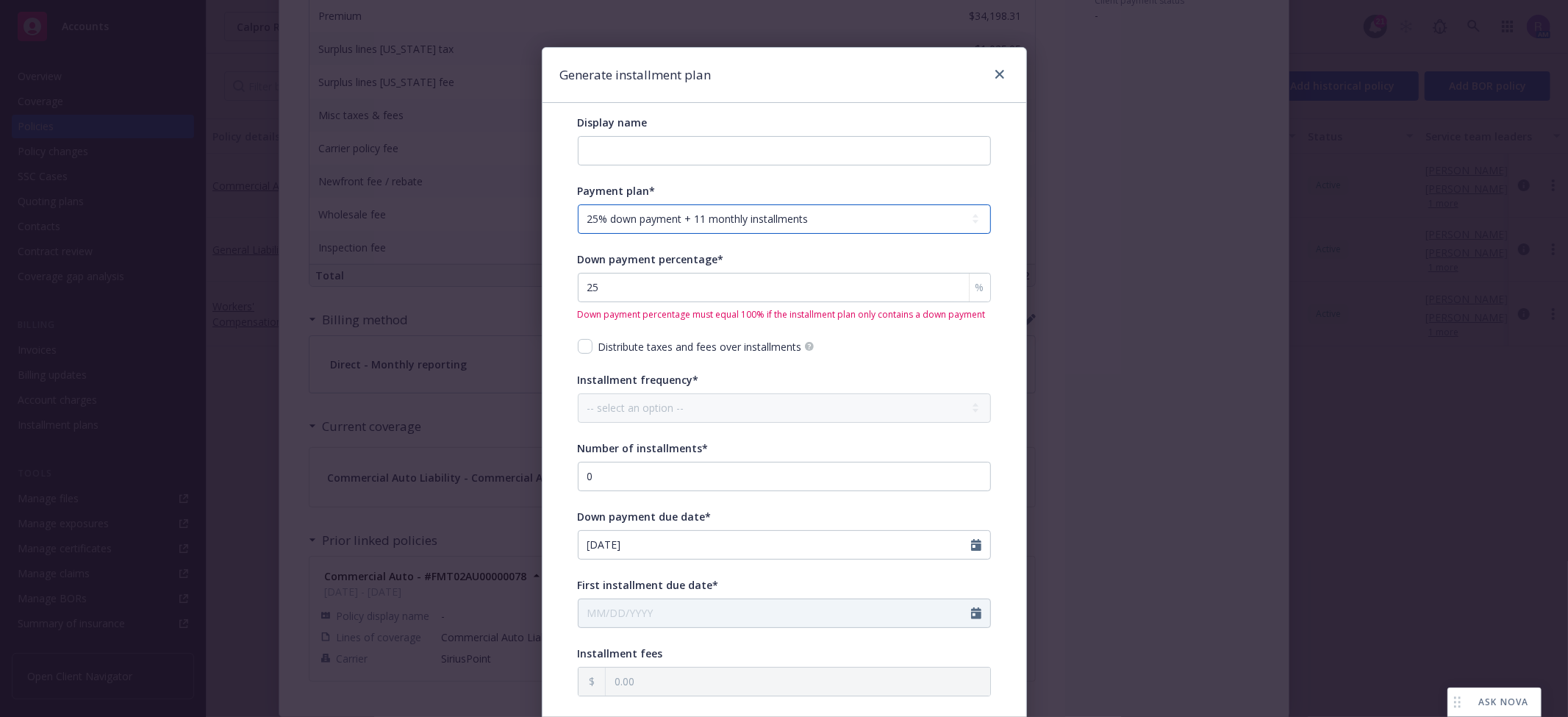 click on "-- select an option -- Only down payment 0% down payment + 12 monthly installments 15% down payment + 9 monthly installments 15% down payment + 10 monthly installments 15% down payment + 11 monthly installments 20% down payment + 9 monthly installments 20% down payment + 10 monthly installments 20% down payment + 11 monthly installments 25% down payment + 9 monthly installments 25% down payment + 10 monthly installments 25% down payment + 11 monthly installments 25% down payment + 3 quarterly installments 50% down payment + 1 semi-annual installment 33.33% down payment + 2 annual installments" at bounding box center (784, 219) 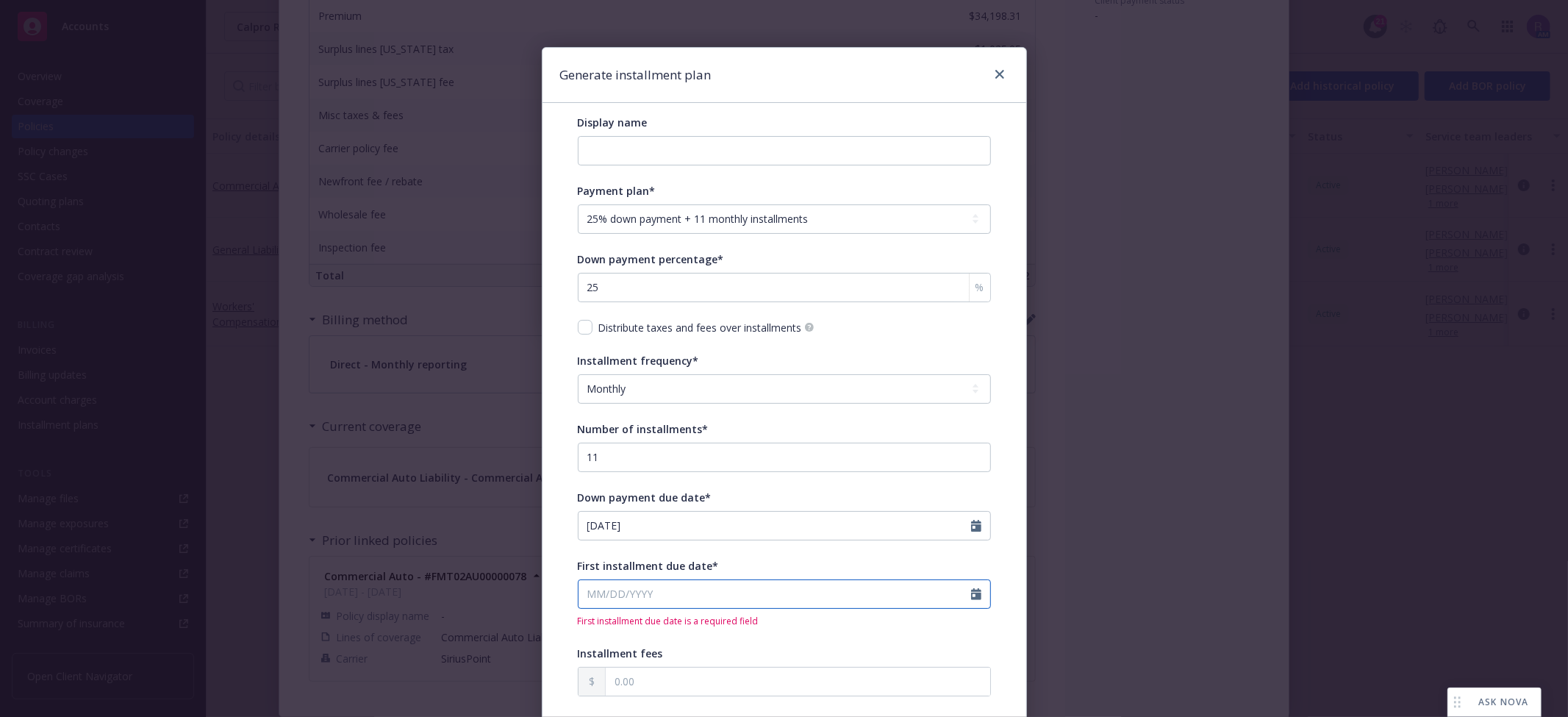 click on "First installment due date*" at bounding box center (775, 594) 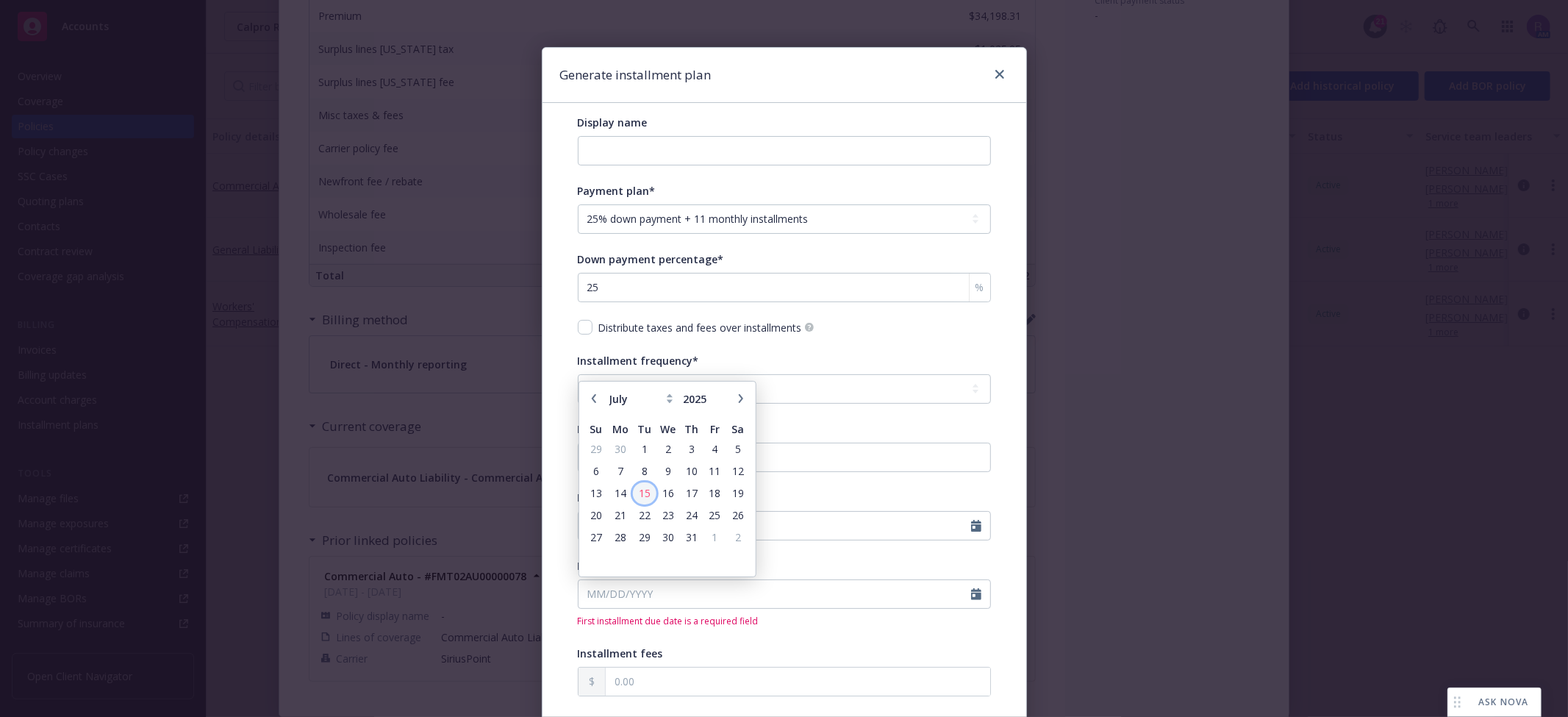 click on "15" at bounding box center [644, 493] 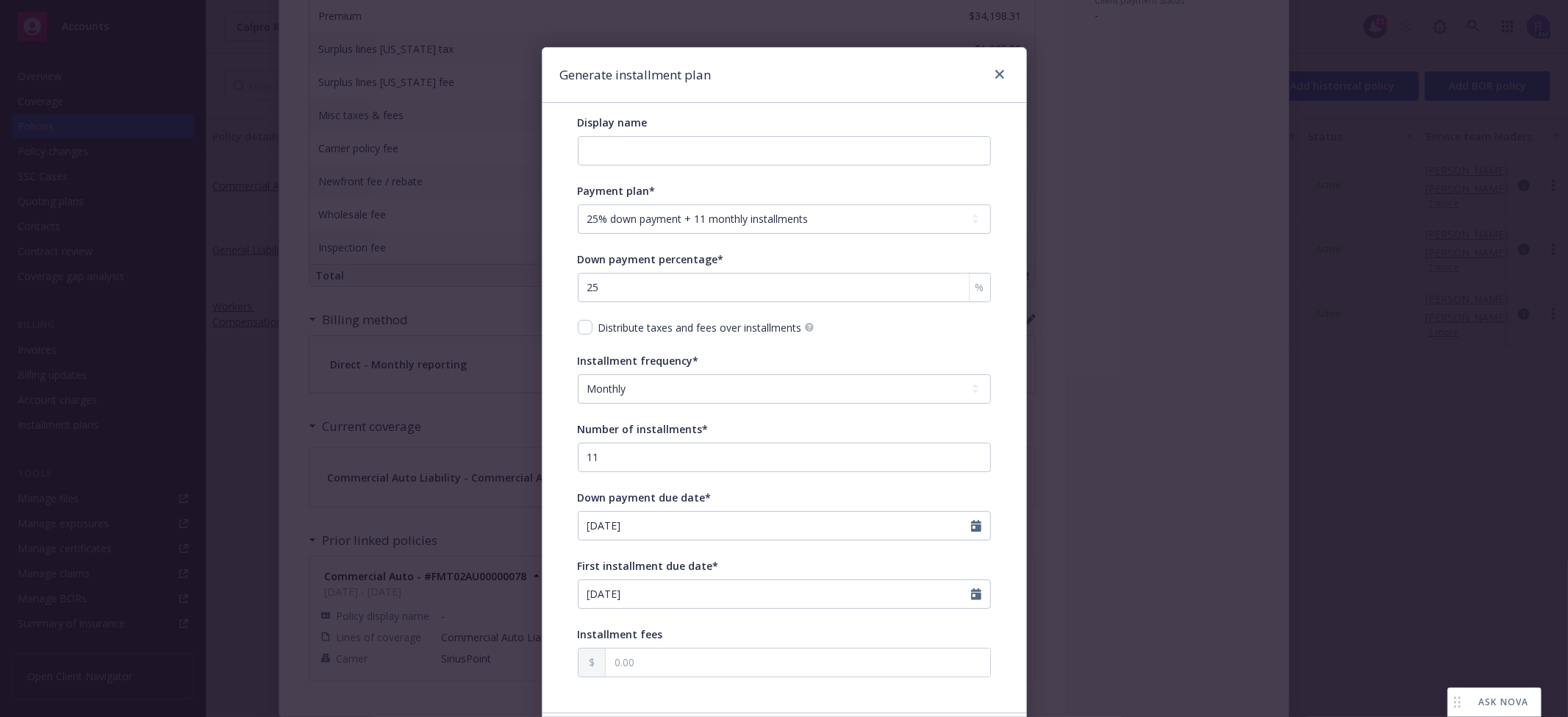 type on "07/15/2025" 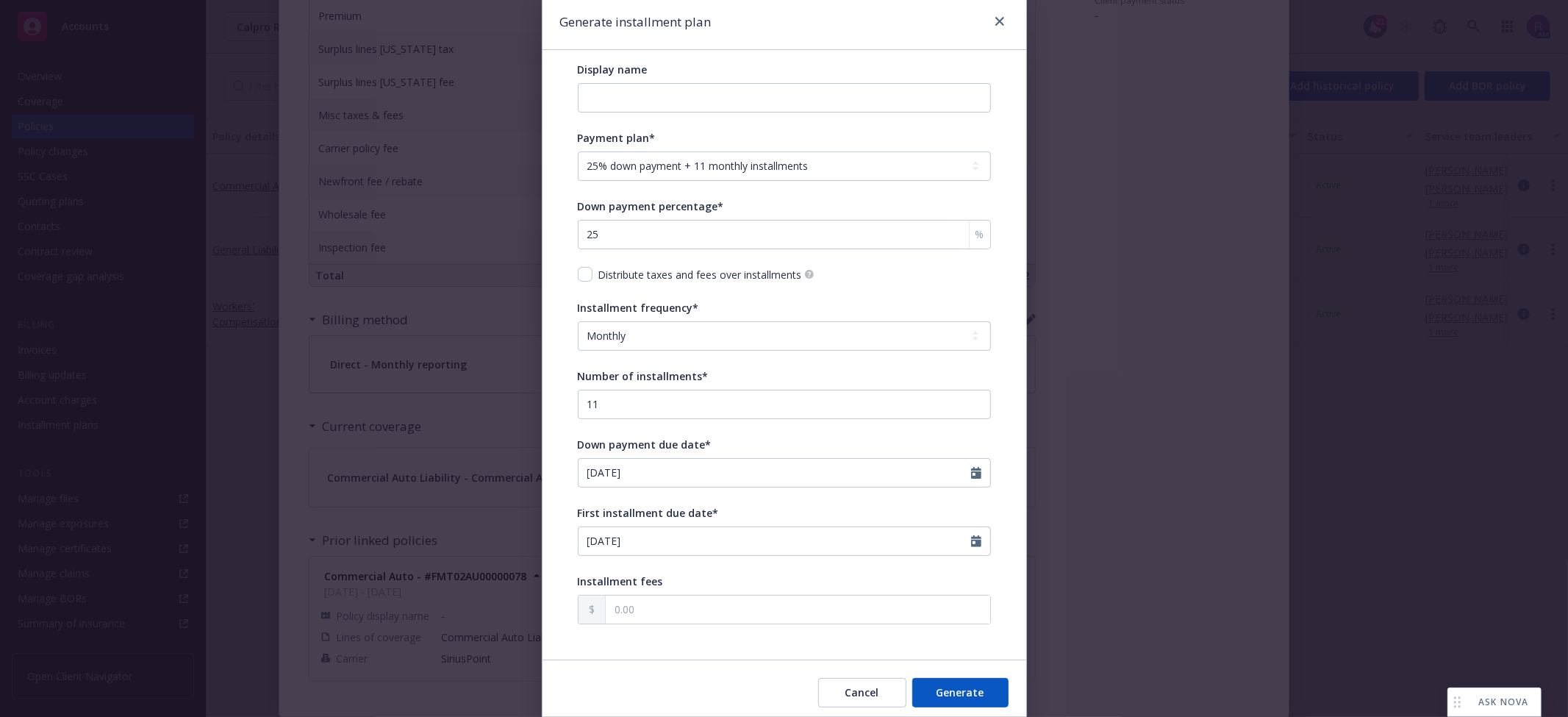 scroll, scrollTop: 108, scrollLeft: 0, axis: vertical 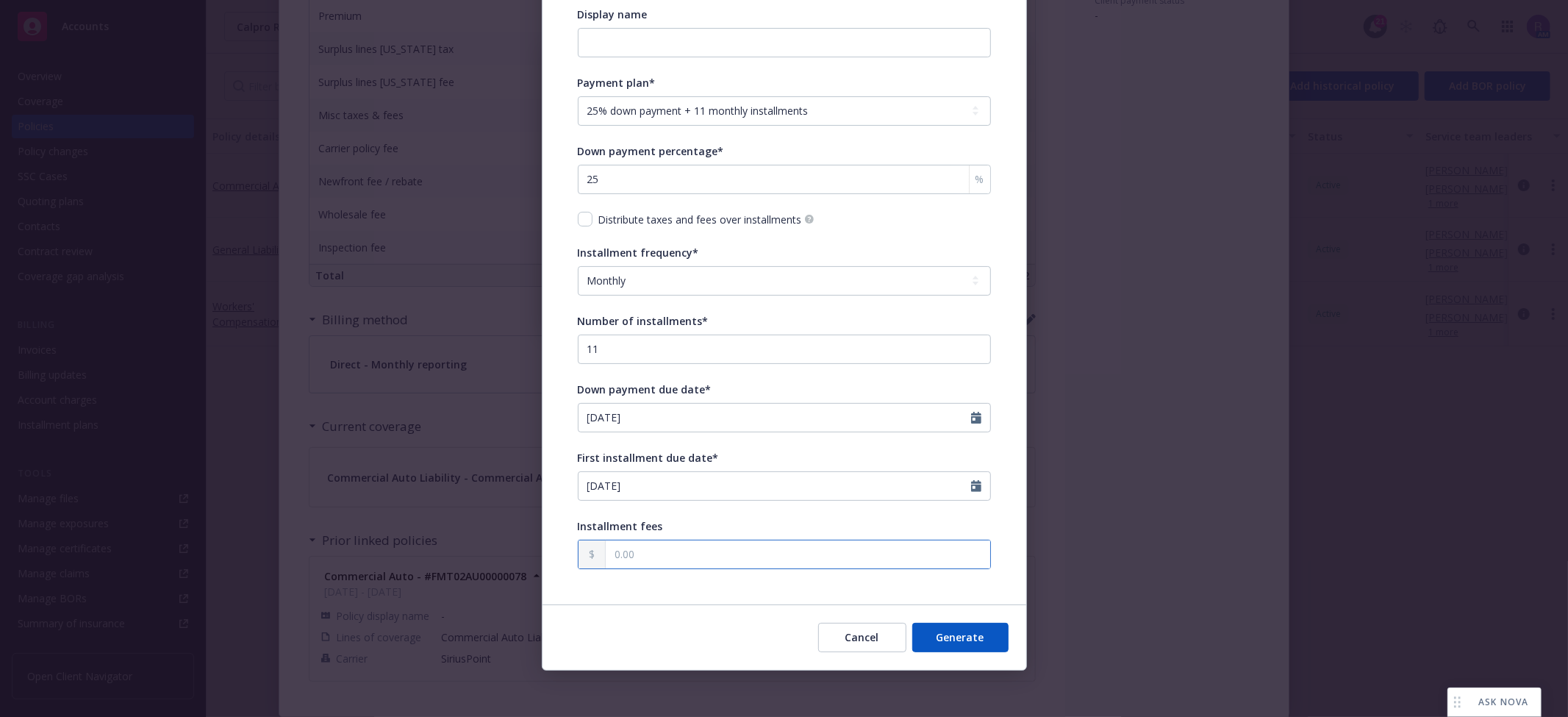 click at bounding box center (798, 554) 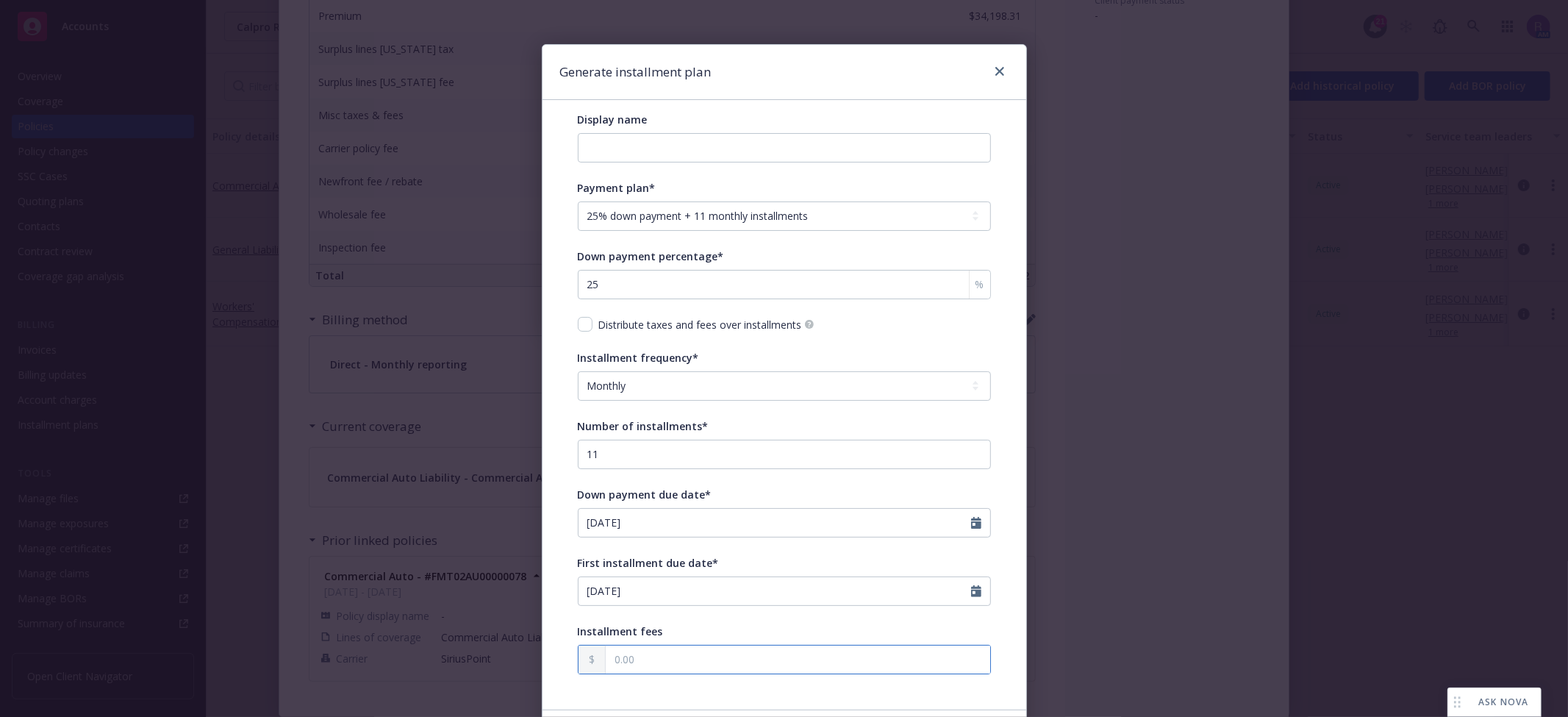 scroll, scrollTop: 0, scrollLeft: 0, axis: both 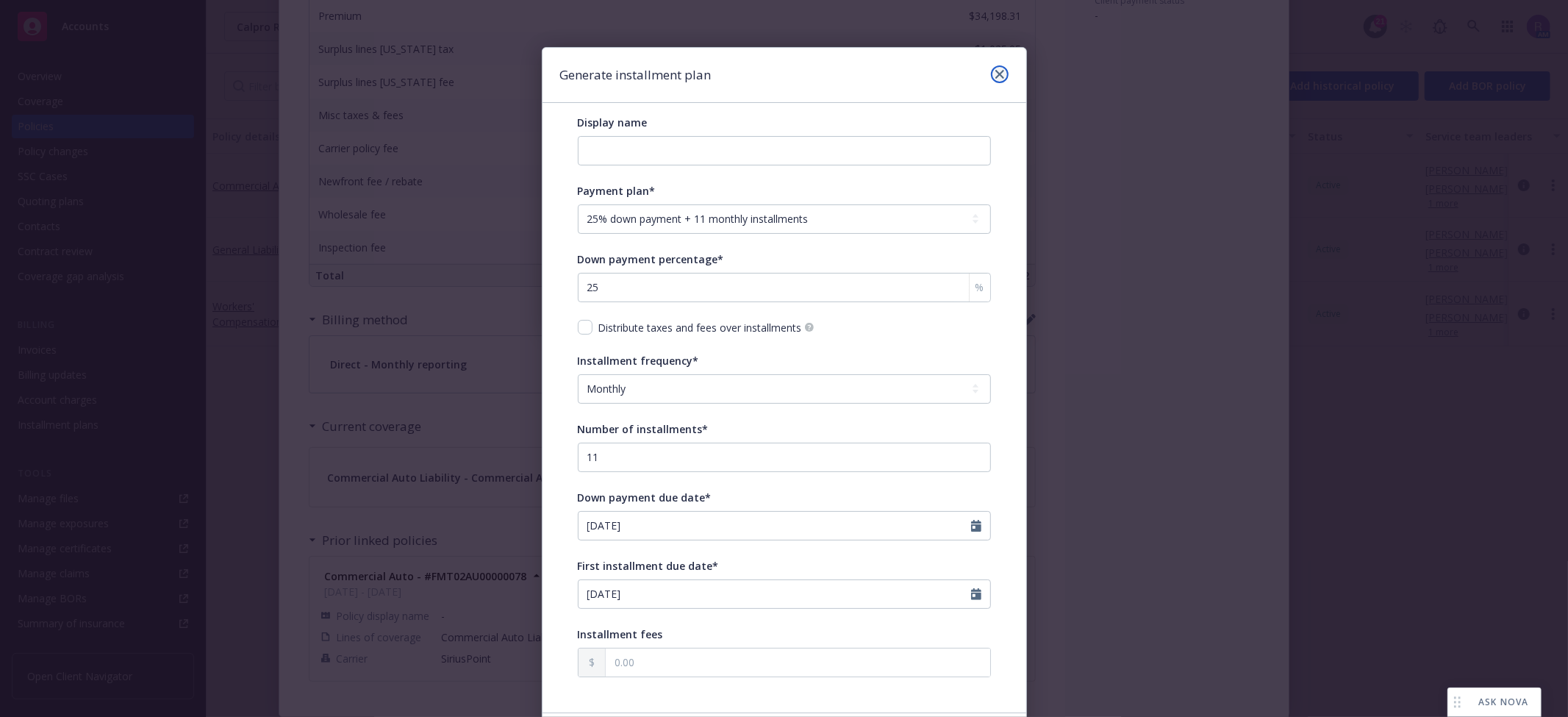 click 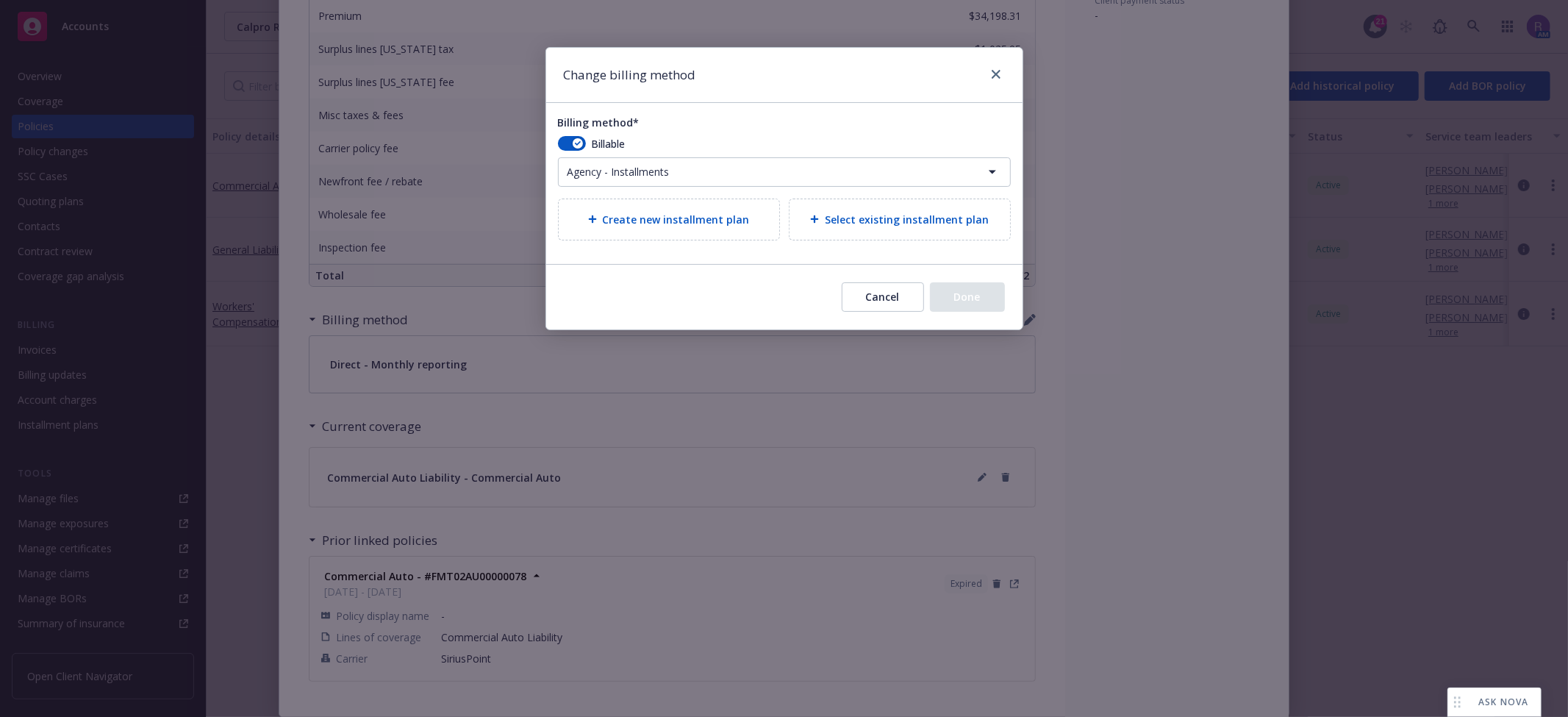 click on "Accounts Overview Coverage Policies Policy changes SSC Cases Quoting plans Contacts Contract review Coverage gap analysis Billing Invoices Billing updates Account charges Installment plans Tools Manage files Manage exposures Manage certificates Manage claims Manage BORs Summary of insurance Analytics hub Loss summary generator Account settings Service team Sales relationships Related accounts Client navigator features Client access Open Client Navigator Calpro Roofing, Inc Calpro Roofing, Inc 21 AM Show inactive Export to CSV Add historical policy Add BOR policy Policy details Lines of coverage Policy number Market details Effective date Expiration date Premium Billing method Stage Status Service team leaders Commercial Auto Commercial Auto Liability - Commercial Auto FMT03AU00000078 SiriusPoint Specialty Insurance Corporation, SiriusPoint, Fairmatic Insurance Show all 06/12/2025 06/12/2026 $34,198.31 Direct - Monthly reporting Renewal Active Rachel Bledsoe AC Riley Pok AM 1 more General Liability Show all AC" at bounding box center (784, 358) 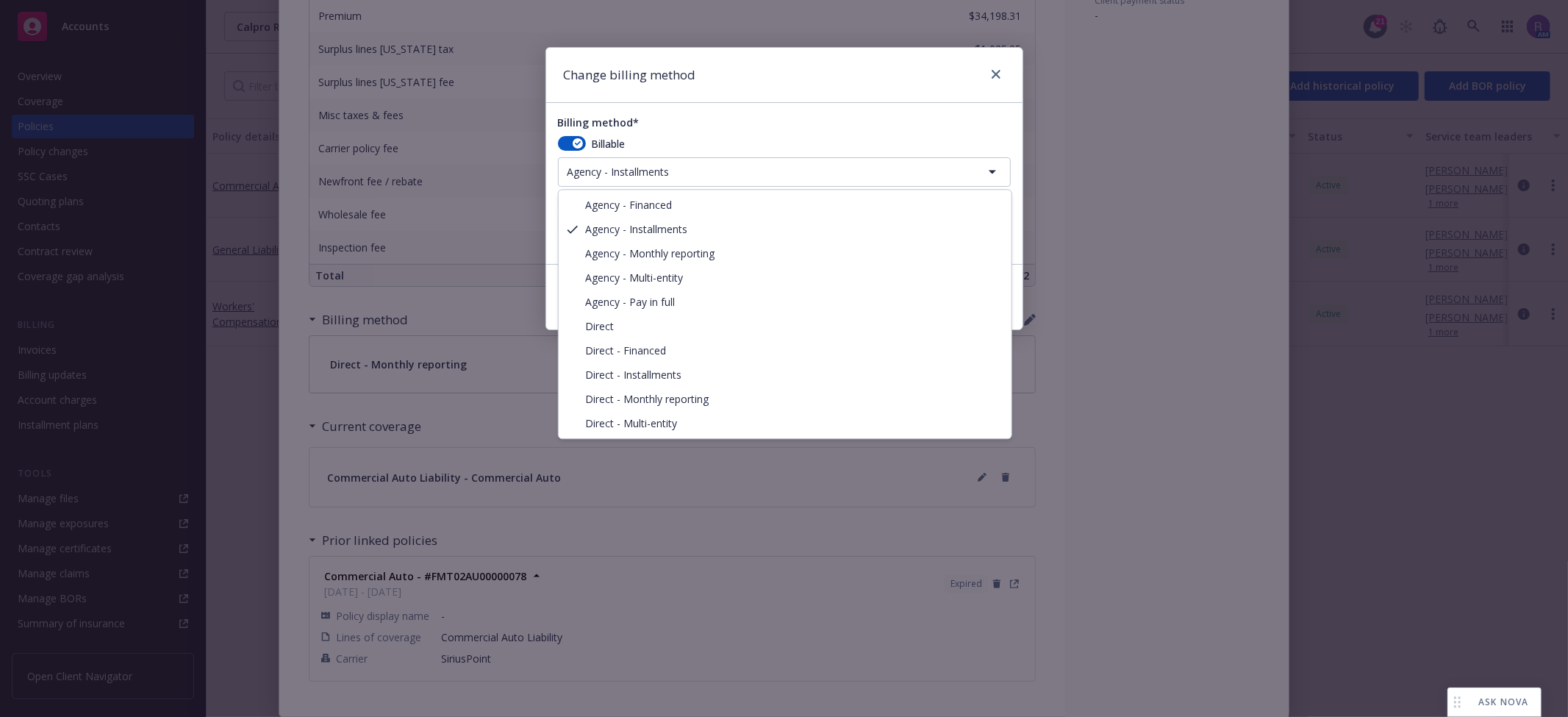 select on "AGENCY_MONTHLY_REPORTING" 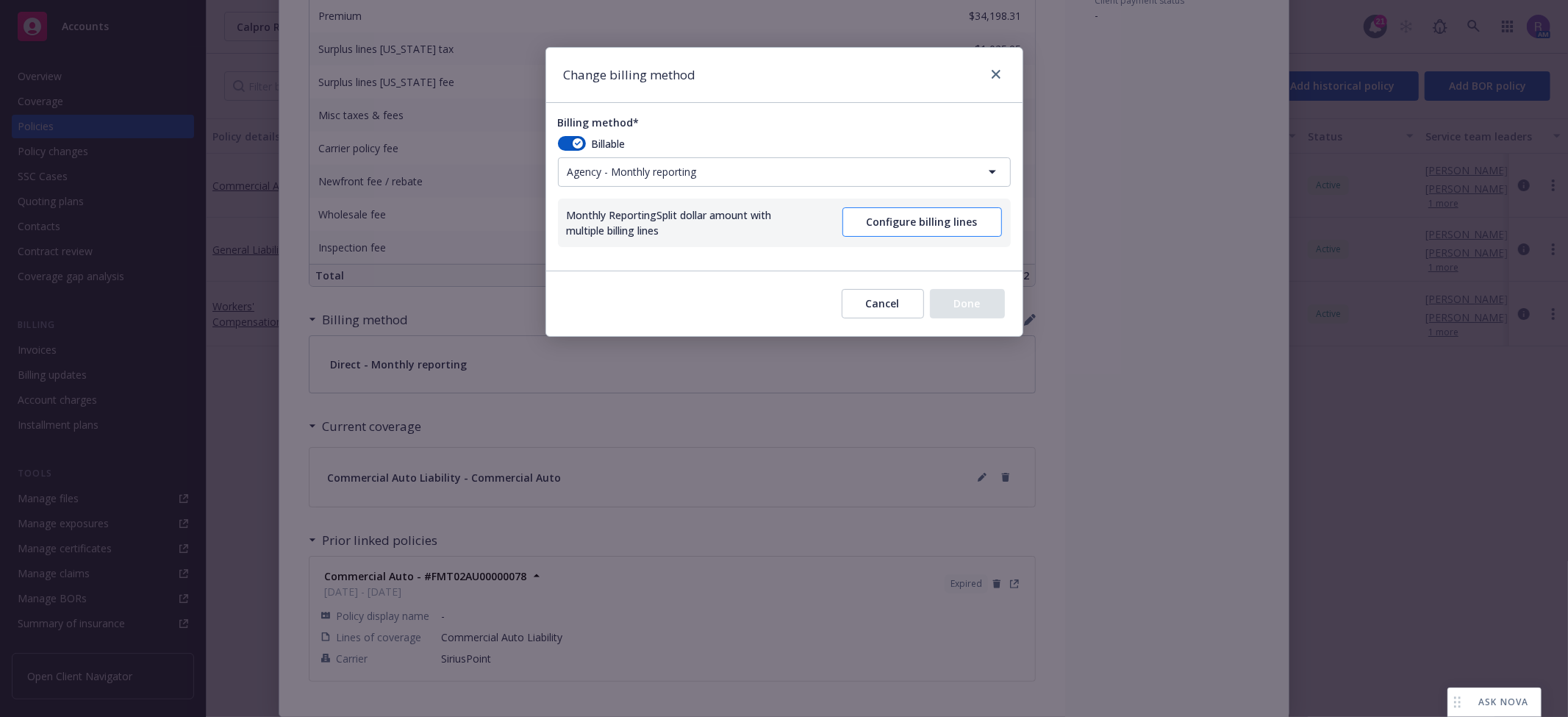 click on "Configure billing lines" at bounding box center (922, 222) 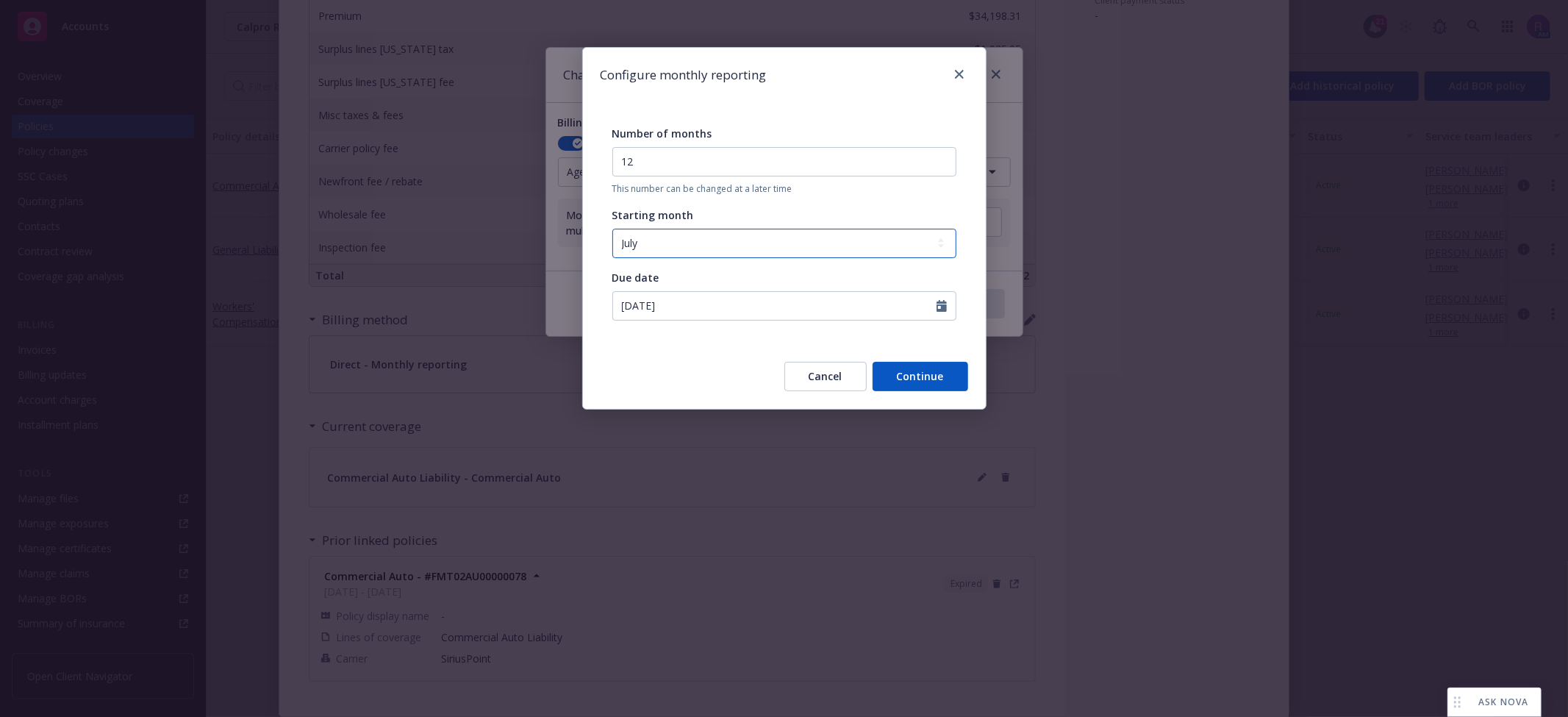 click on "January February March April May June July August September October November December" at bounding box center (784, 243) 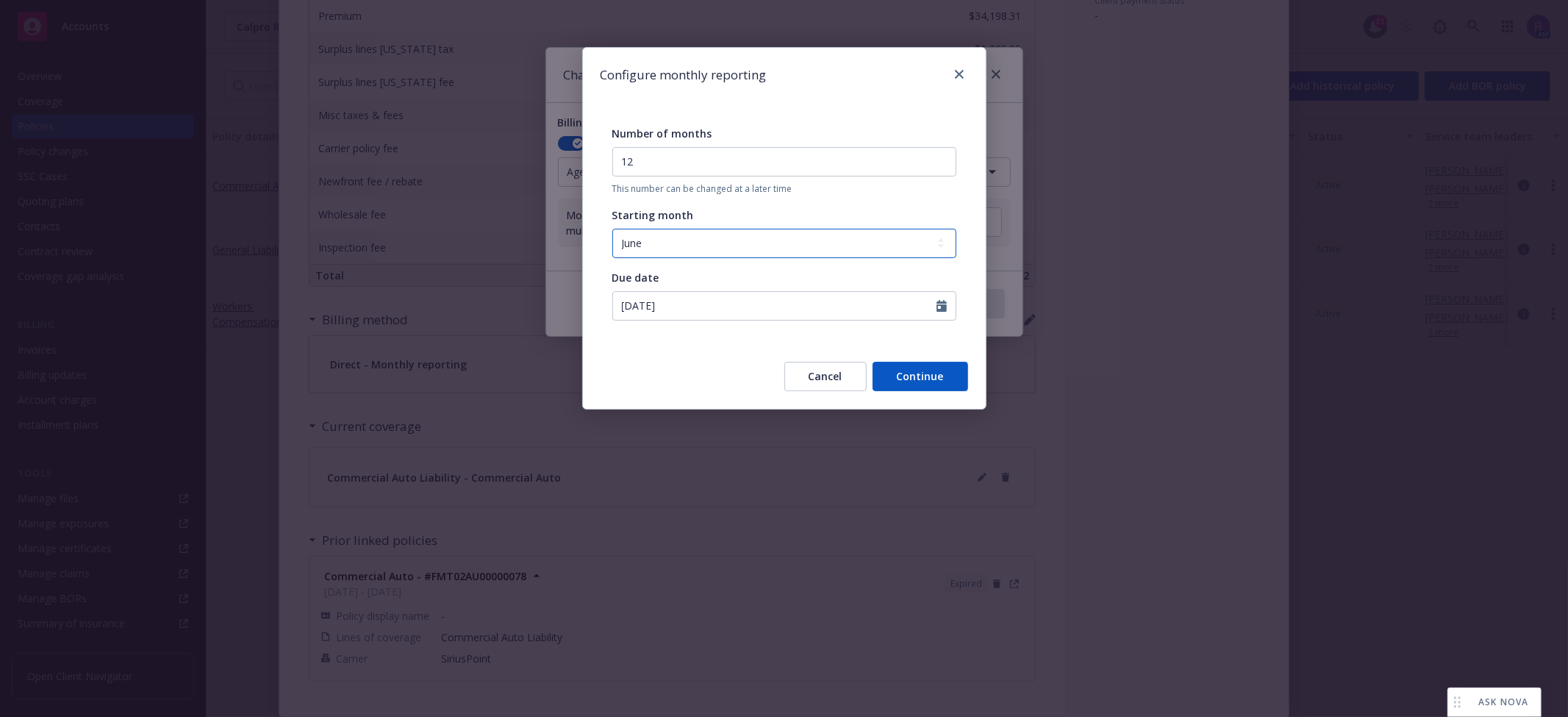 click on "January February March April May June July August September October November December" at bounding box center [784, 243] 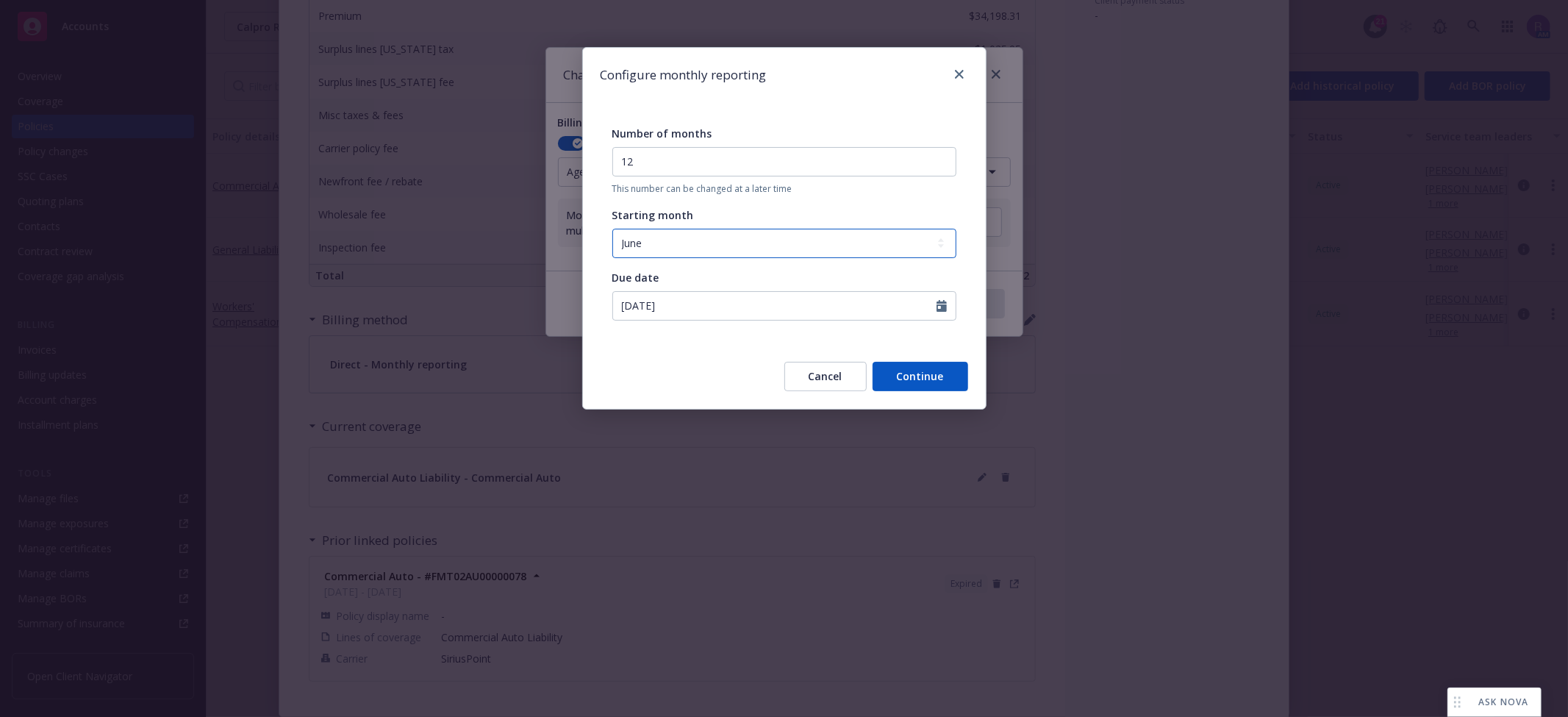 type on "06/15/2025" 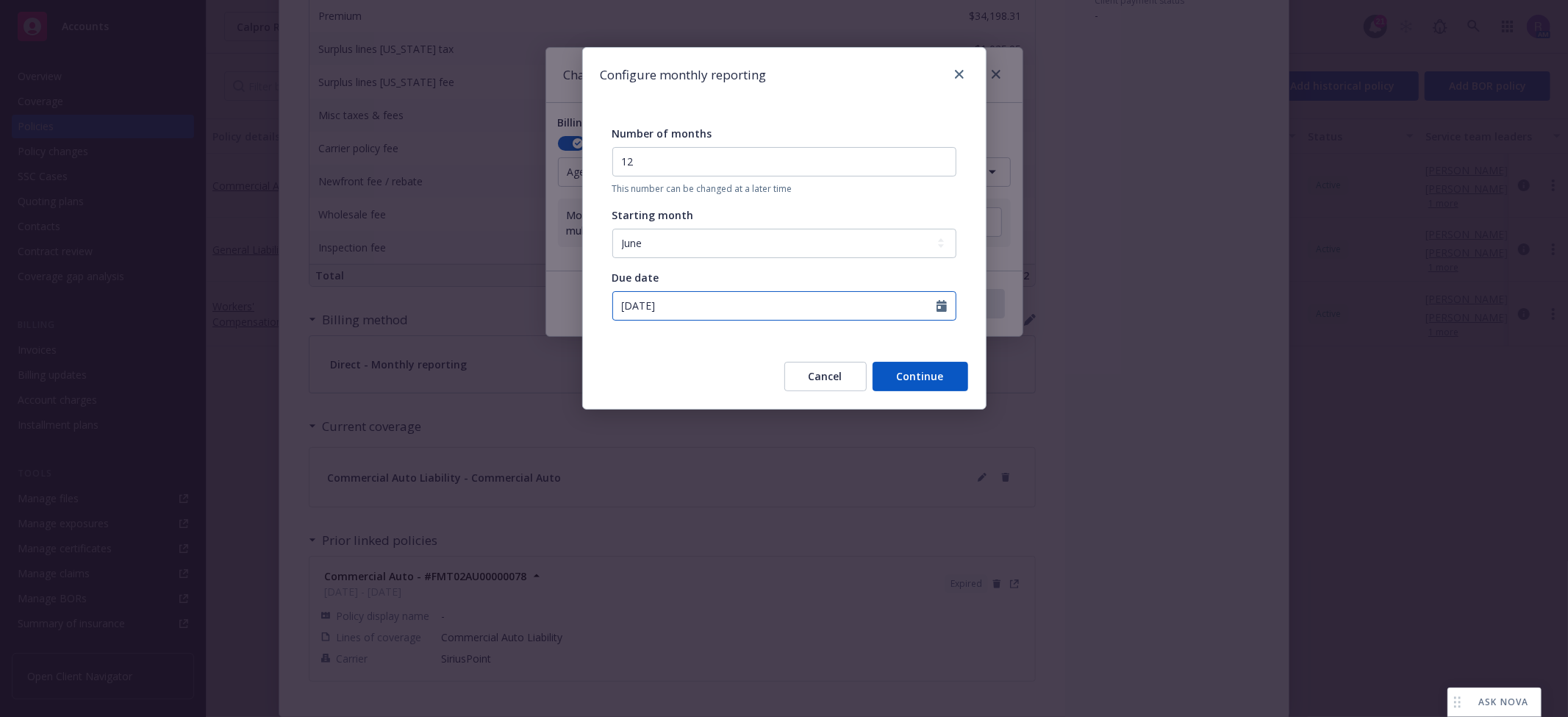 click on "06/15/2025" at bounding box center [775, 306] 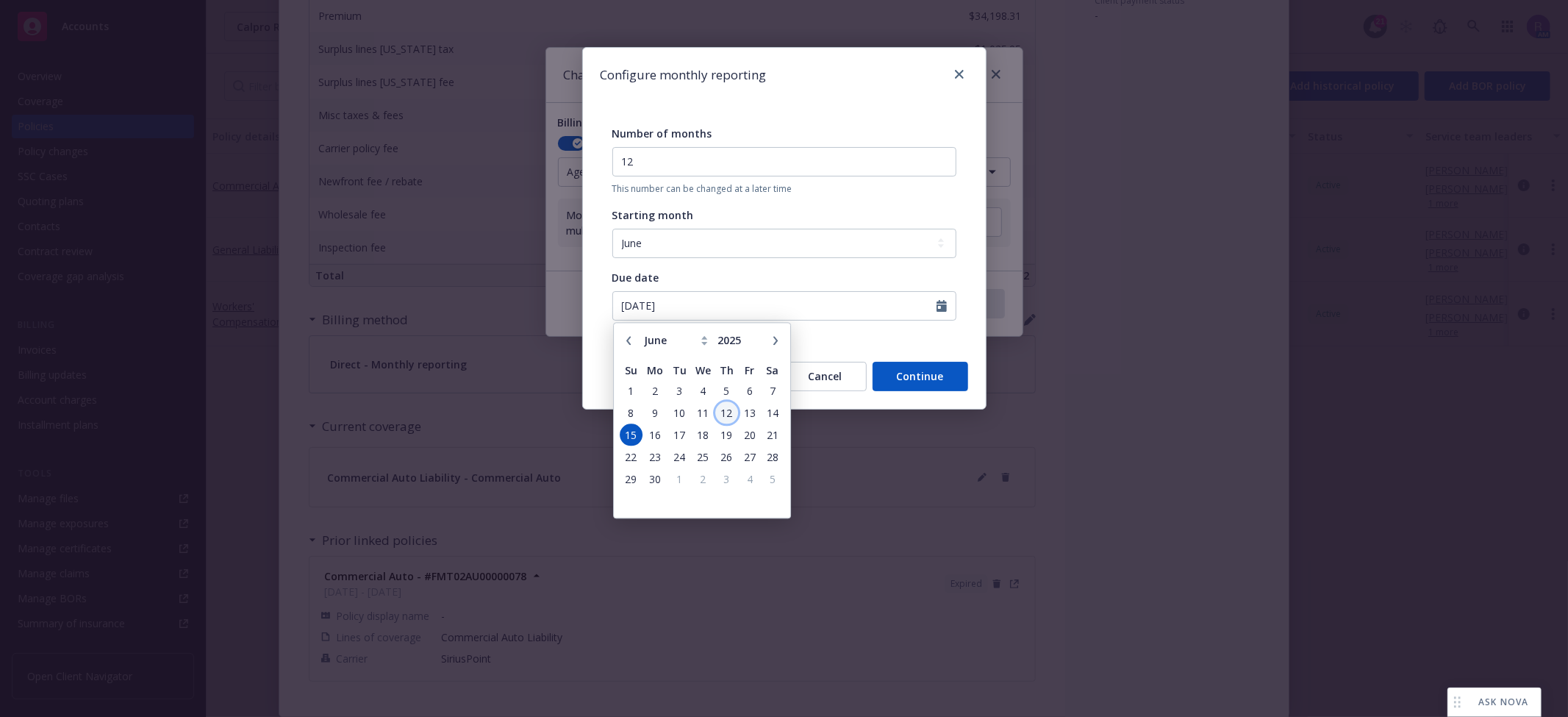 click on "12" at bounding box center (726, 413) 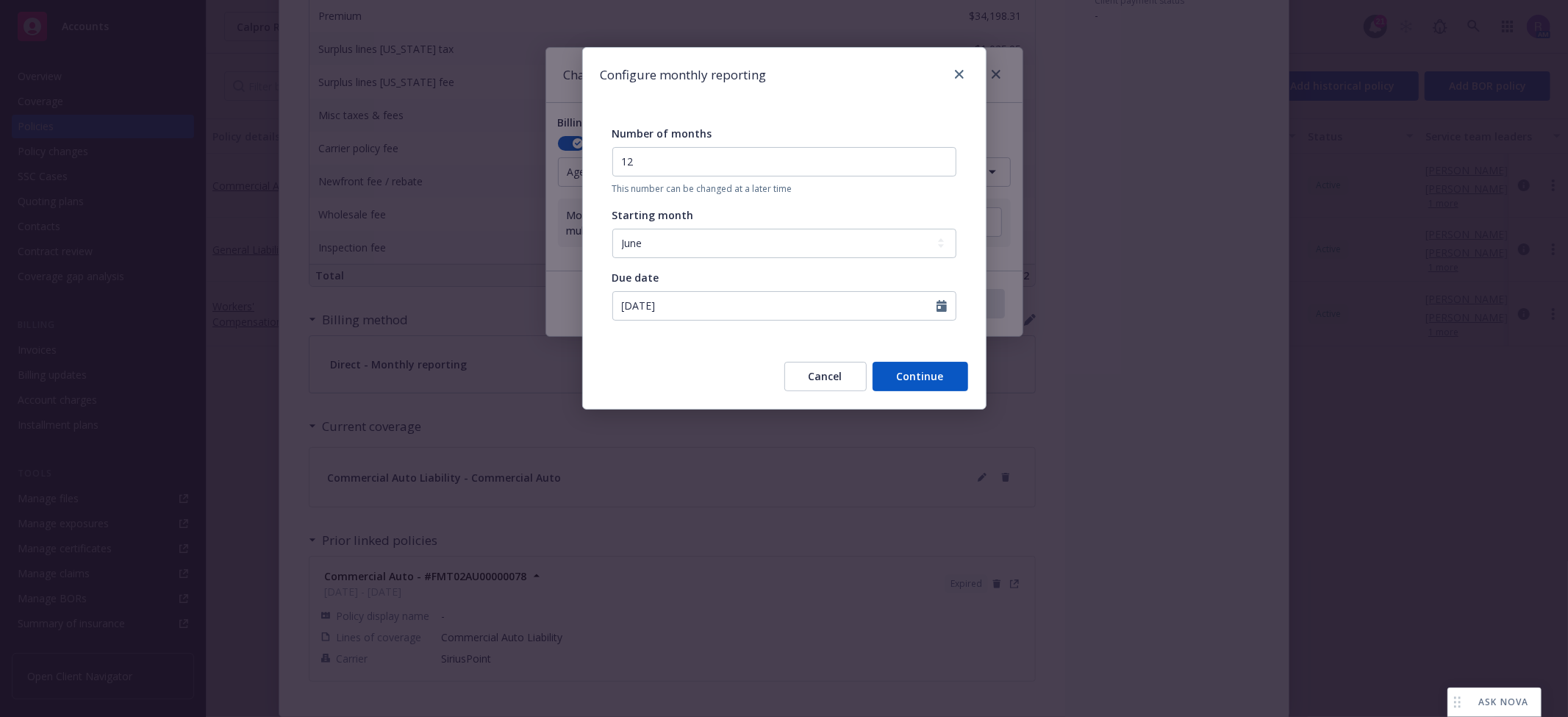 type on "06/12/2025" 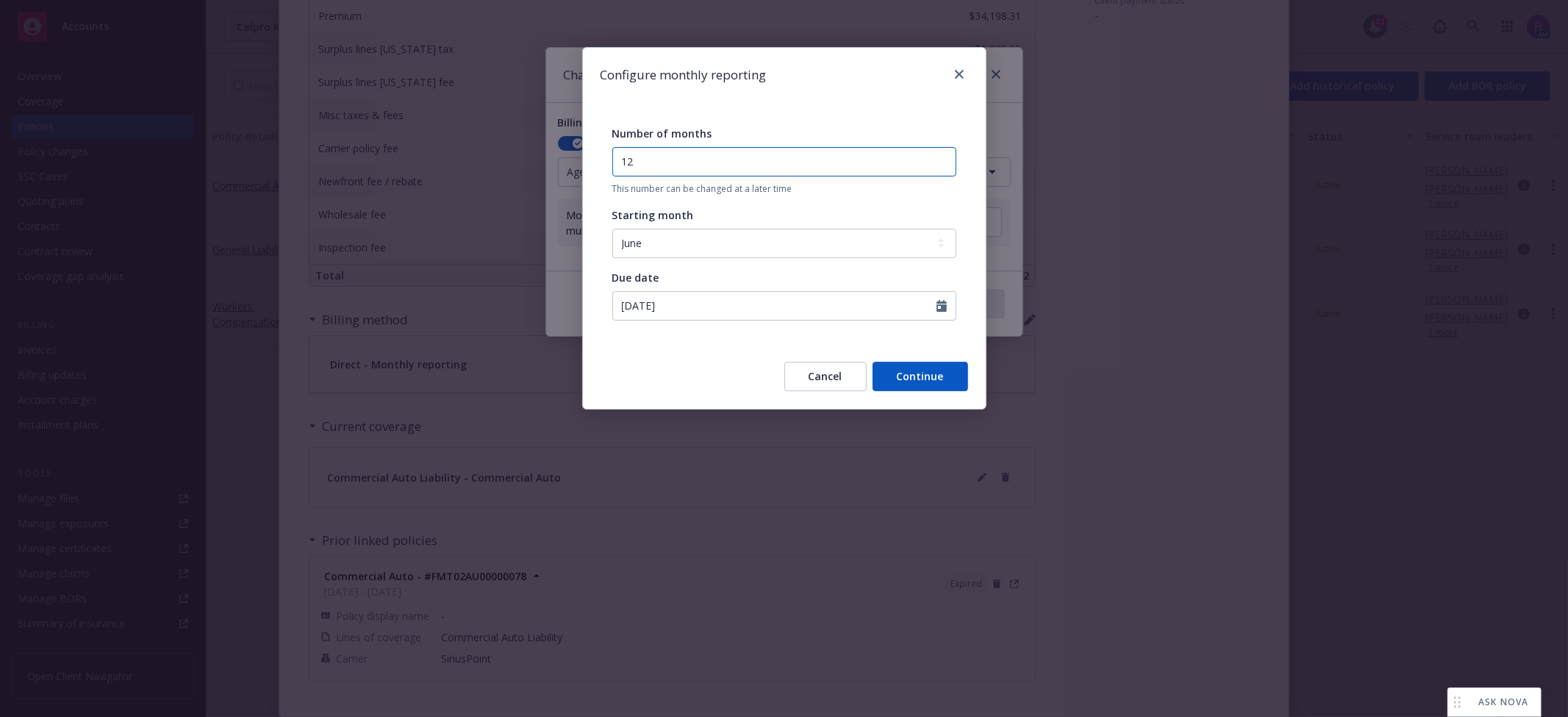 click on "12" at bounding box center [784, 162] 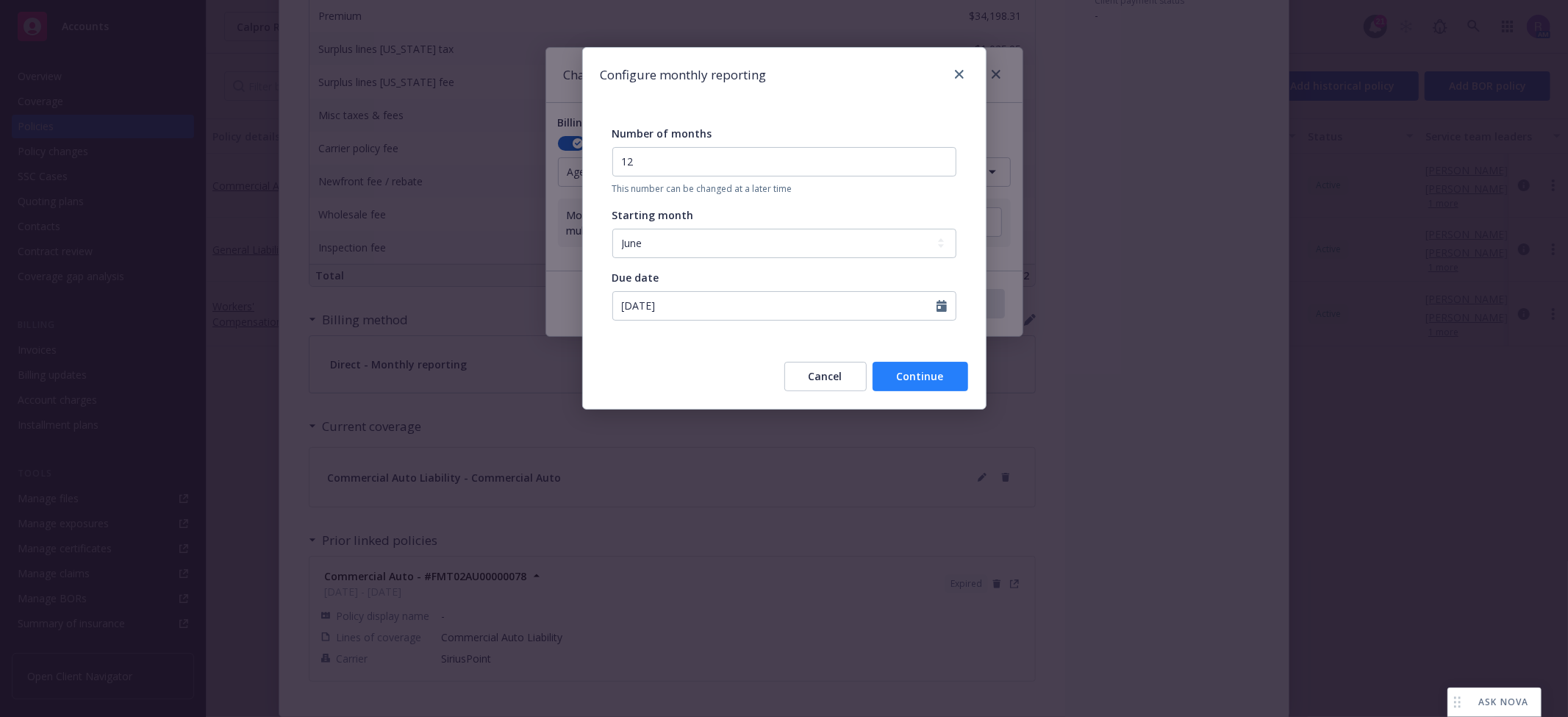 click on "Continue" at bounding box center (920, 377) 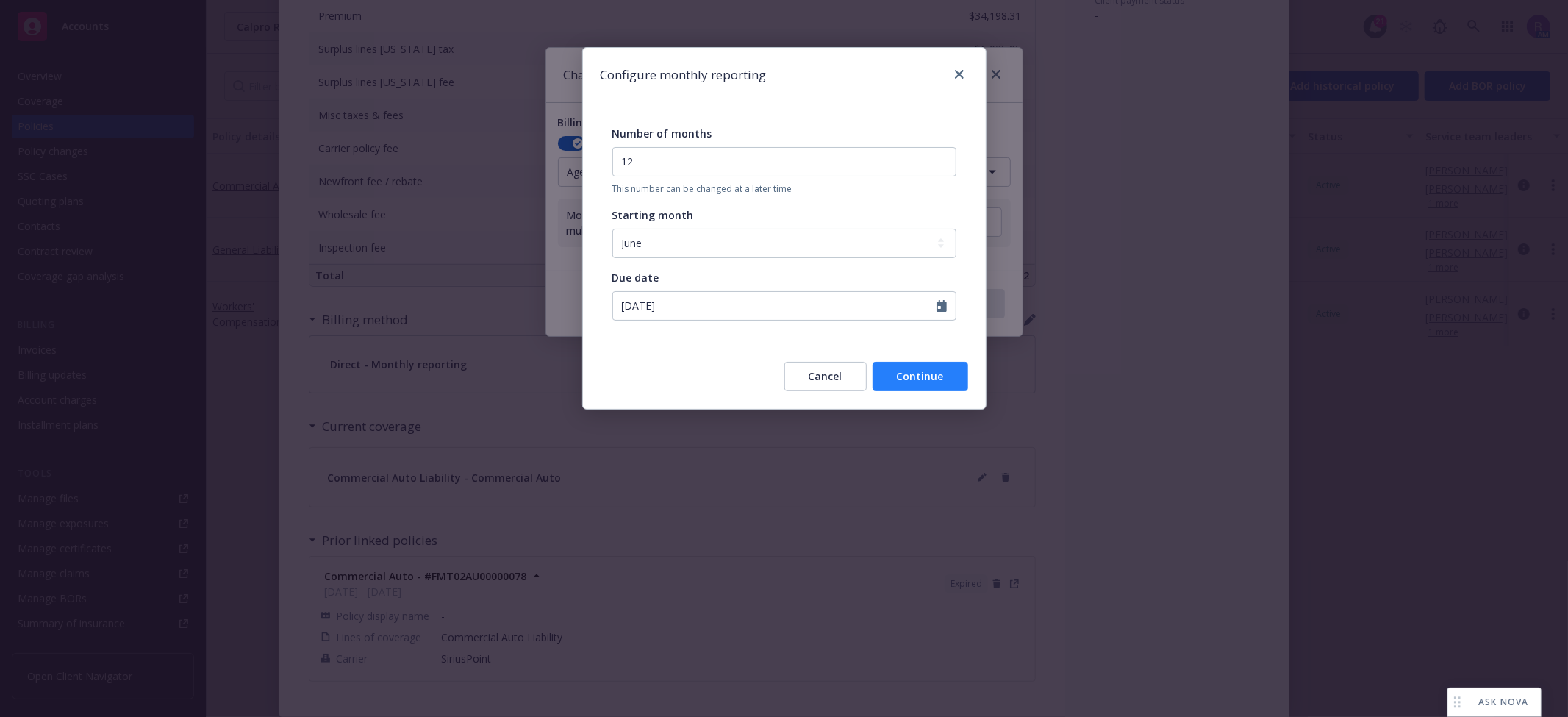 select on "June" 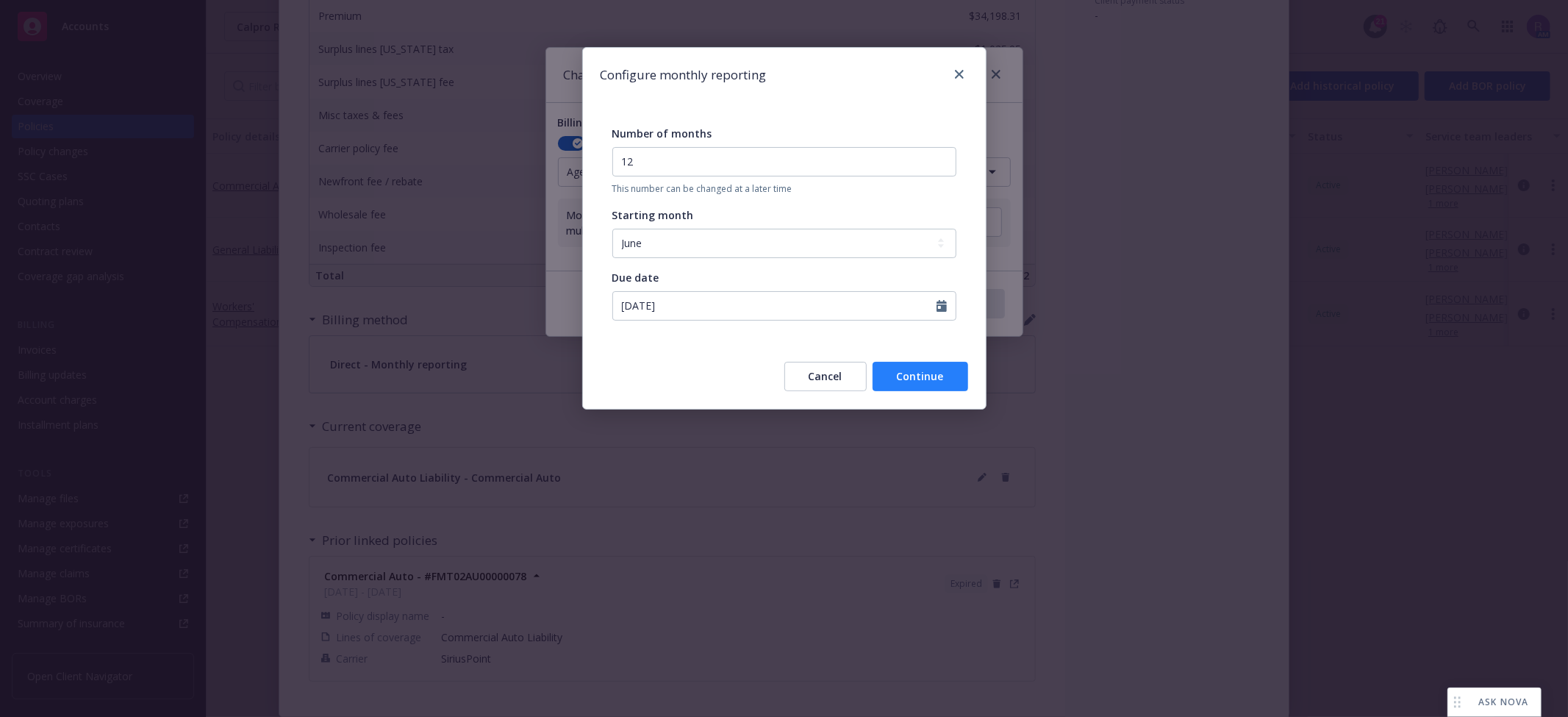 select on "July" 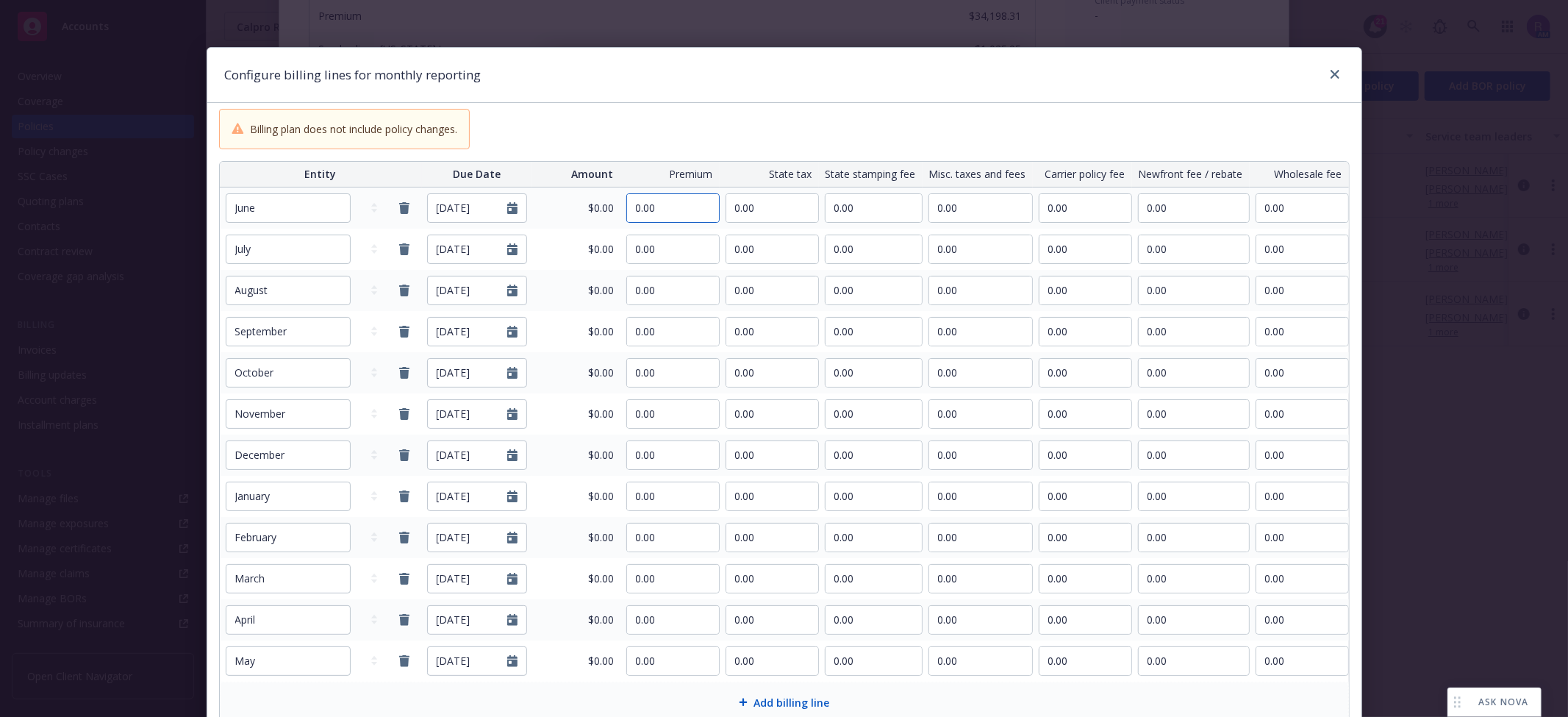 click on "0.00" at bounding box center [673, 208] 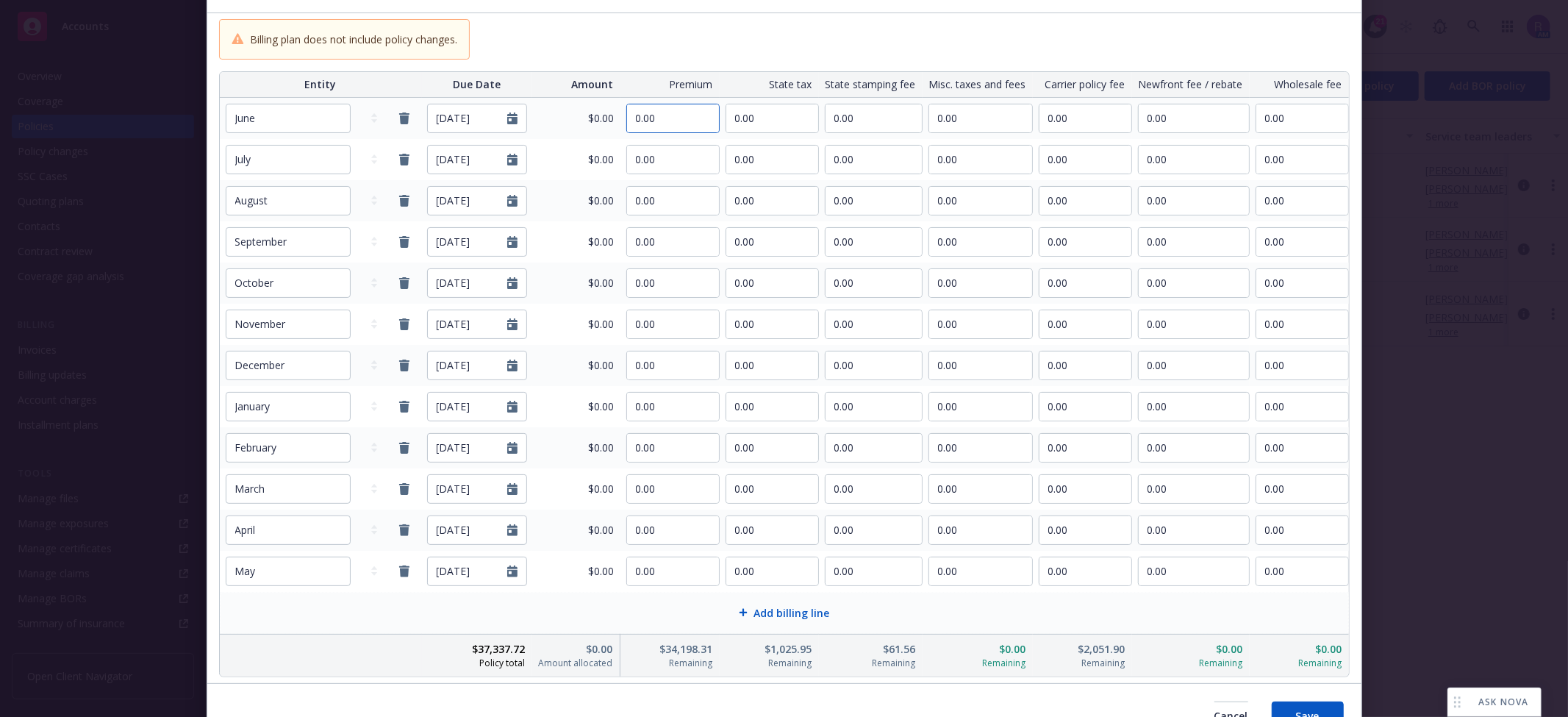 scroll, scrollTop: 87, scrollLeft: 0, axis: vertical 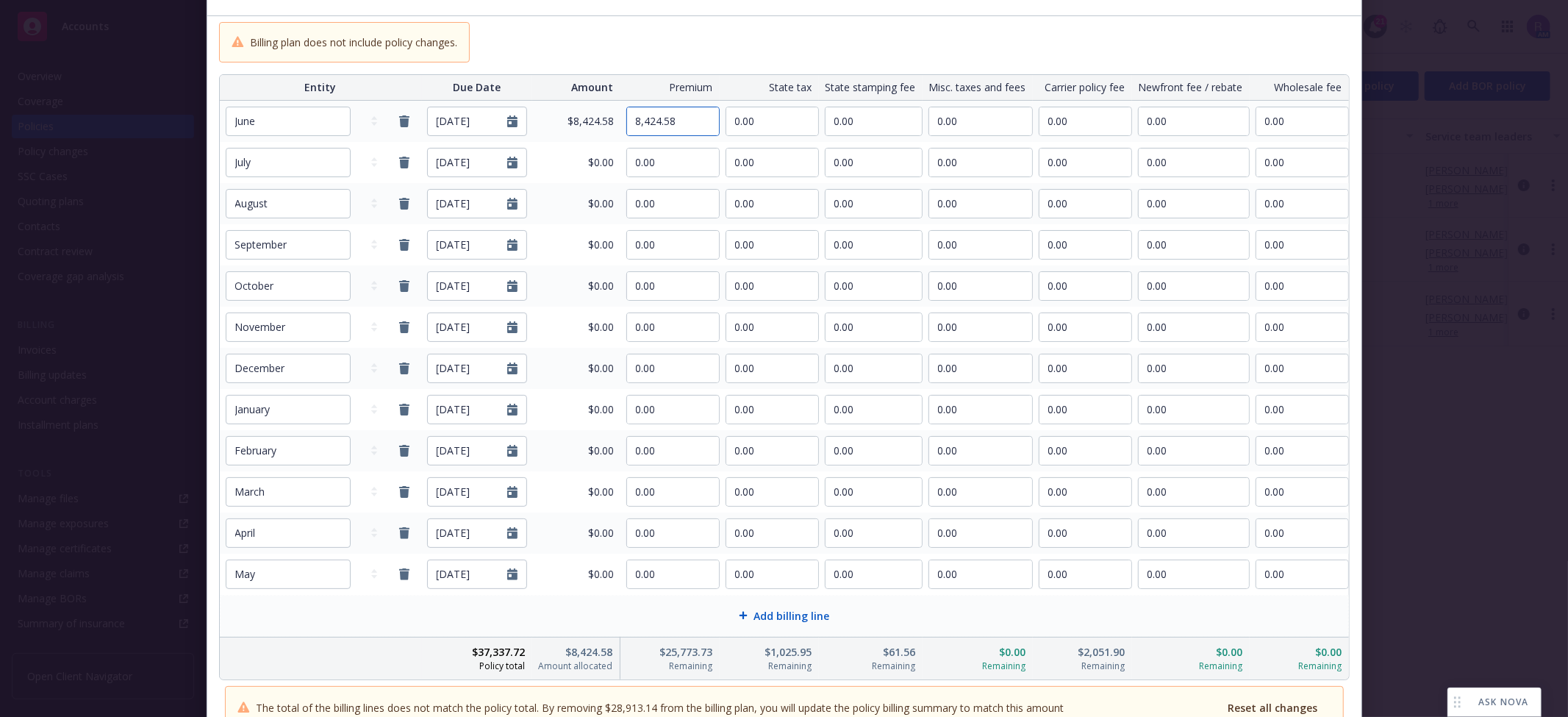 type on "8,424.58" 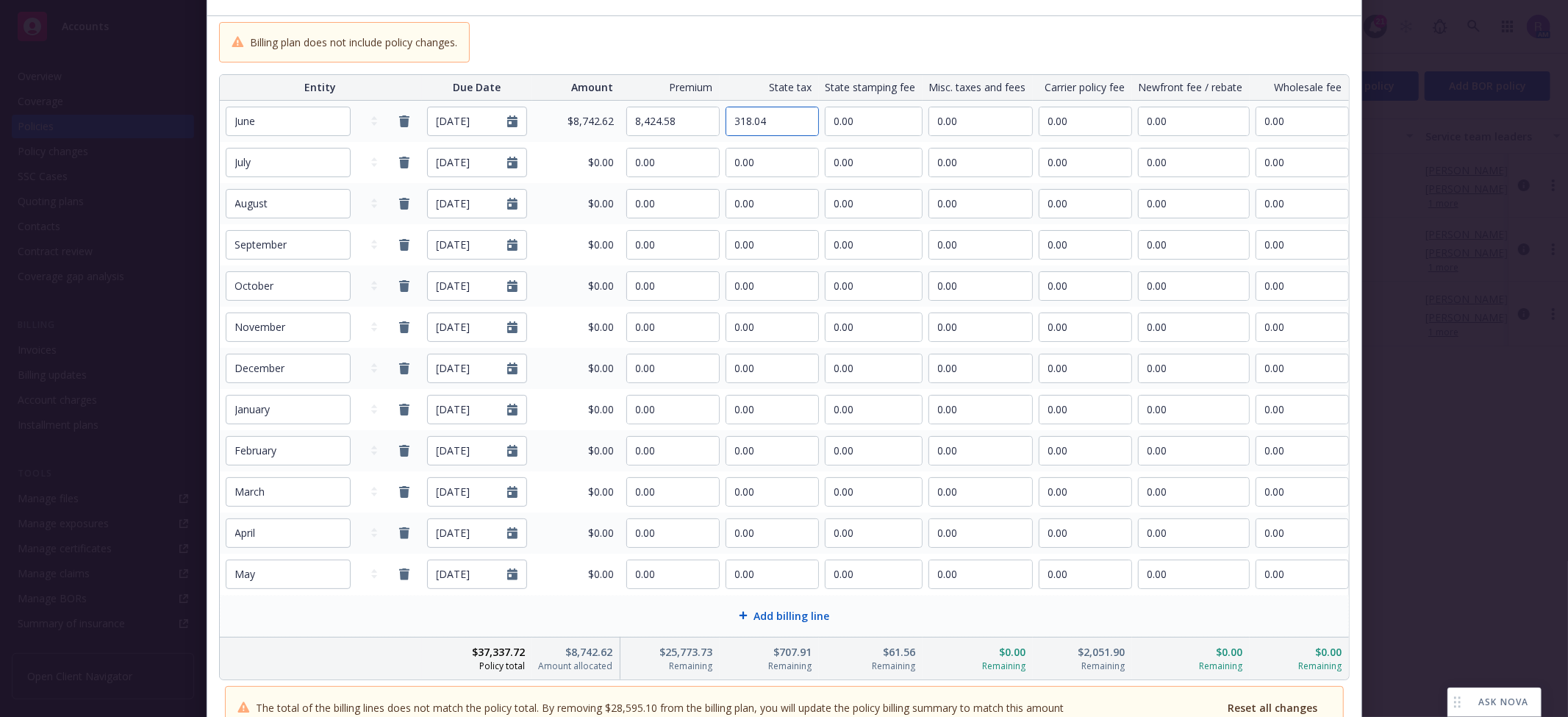 type on "318.04" 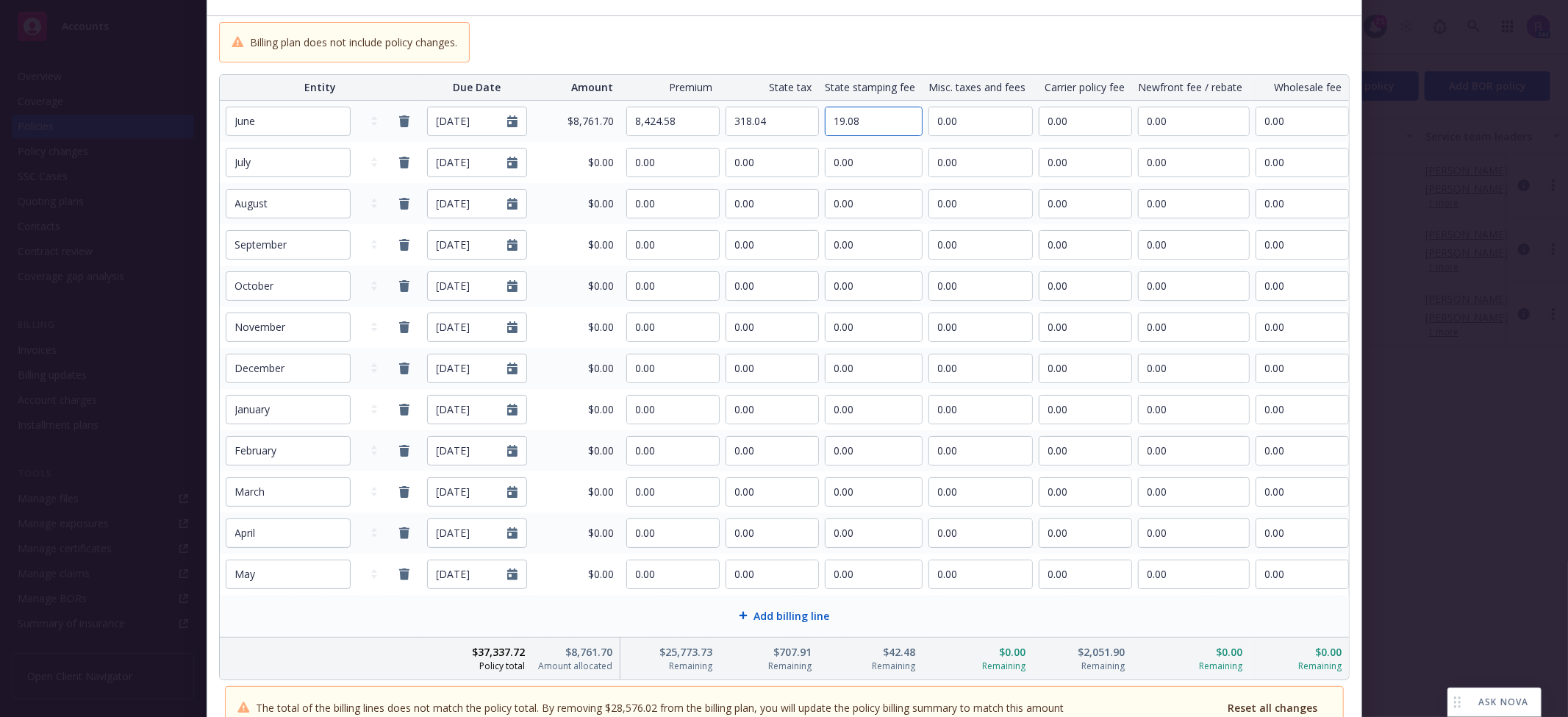 type on "19.08" 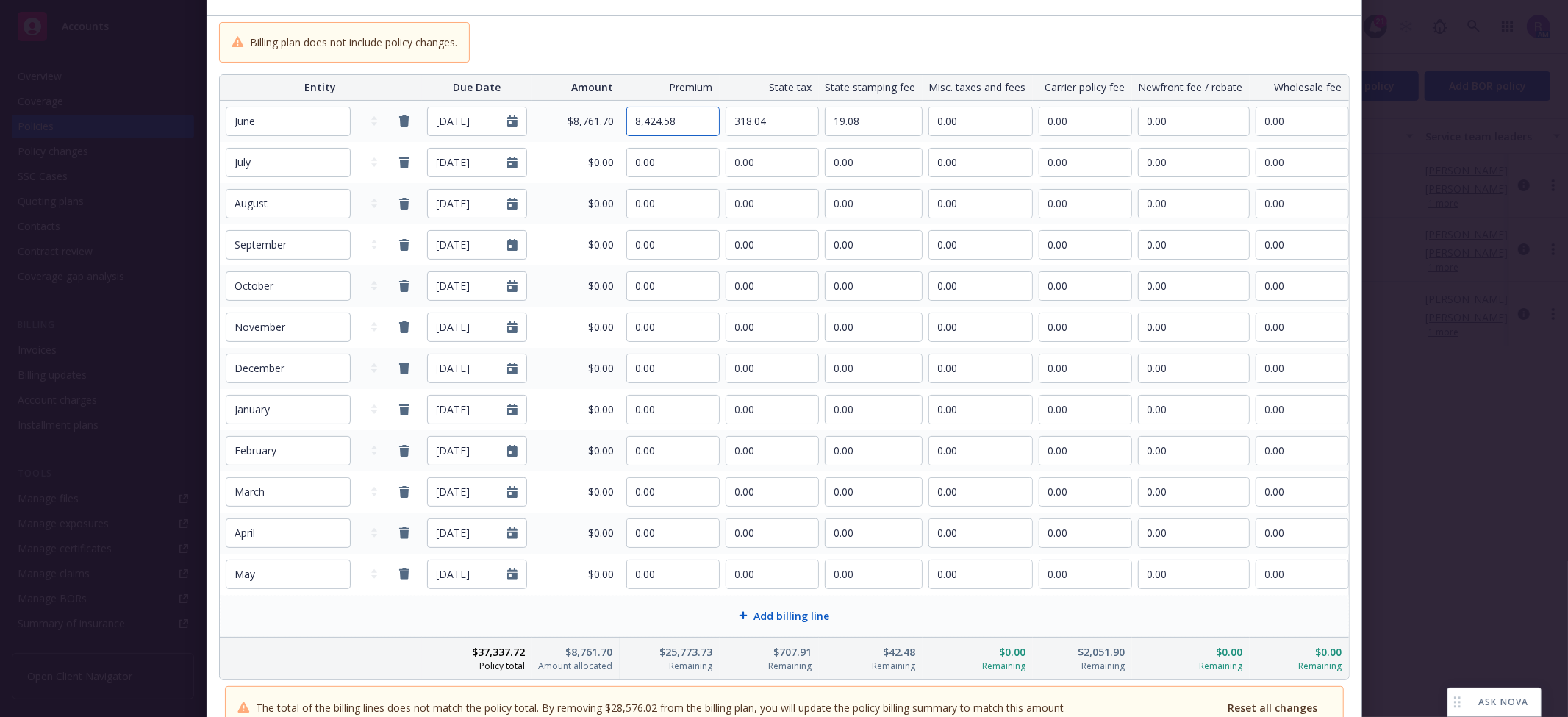click on "8,424.58" at bounding box center [673, 121] 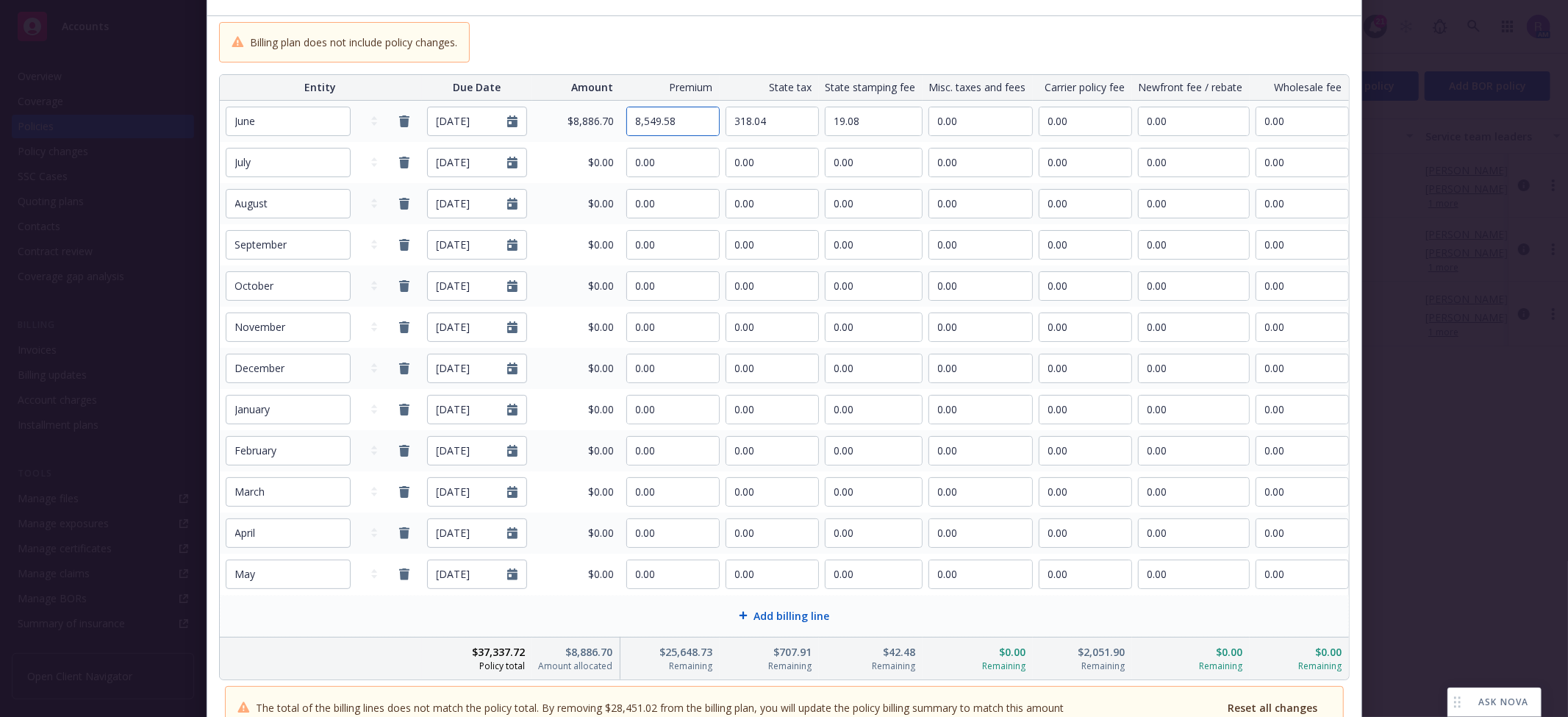 type on "8,549.58" 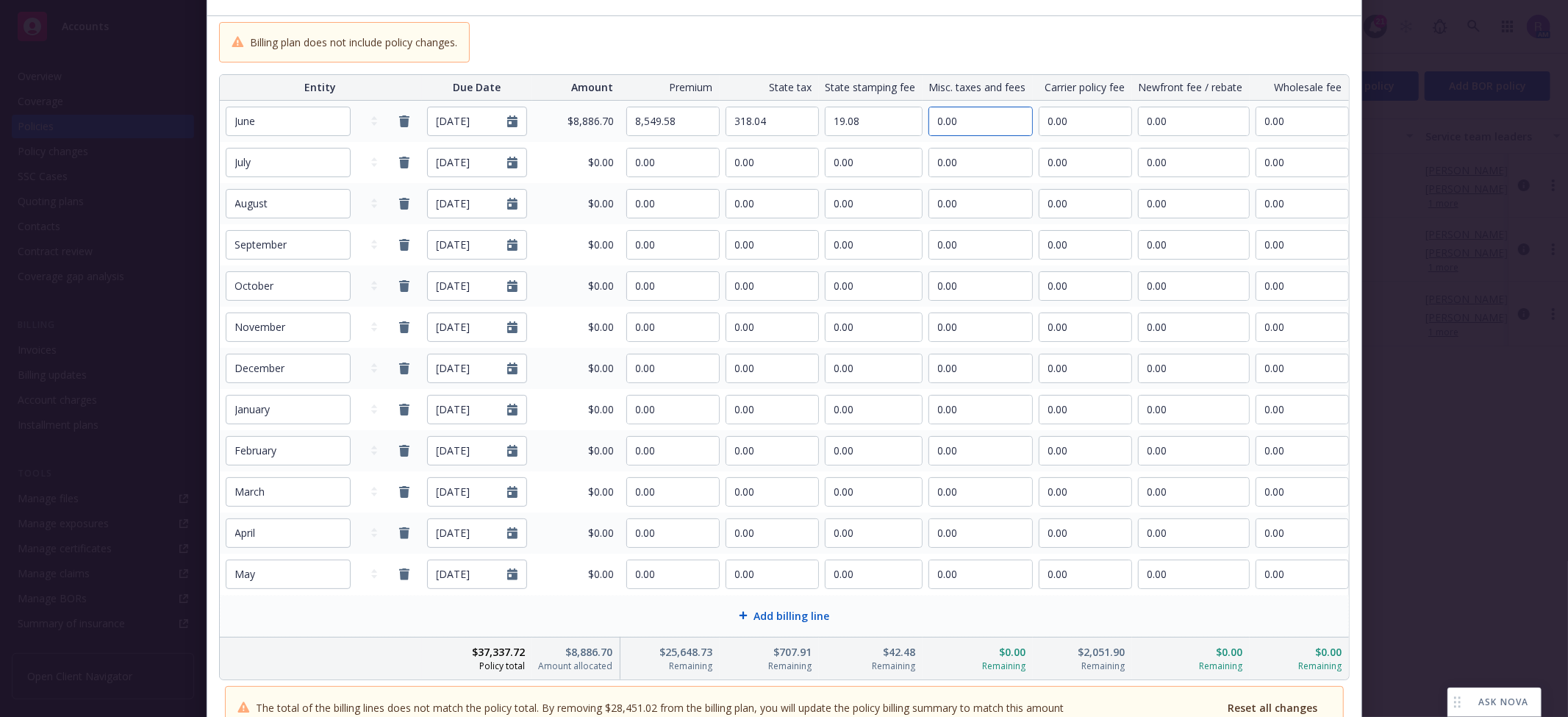 click on "0.00" at bounding box center (981, 121) 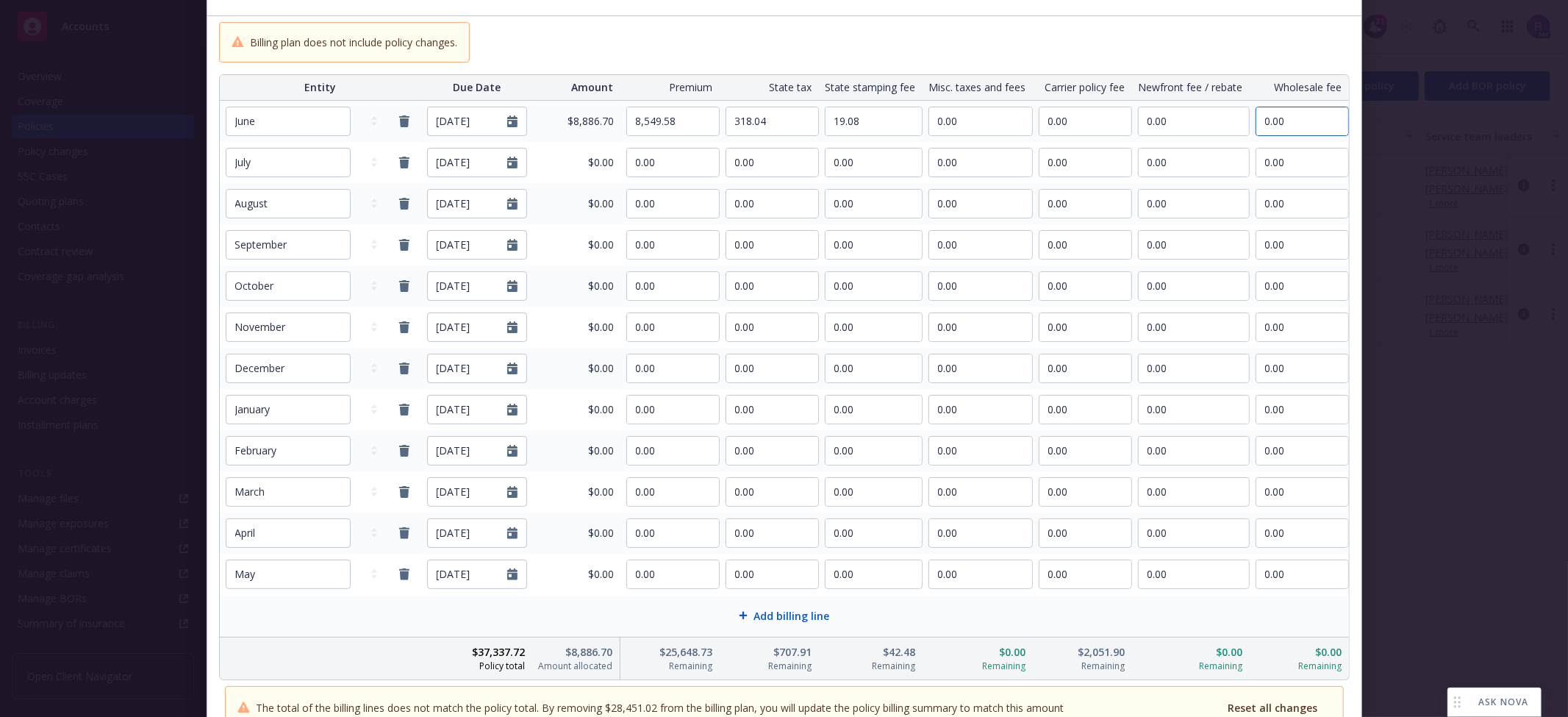 click on "0.00" at bounding box center (1302, 121) 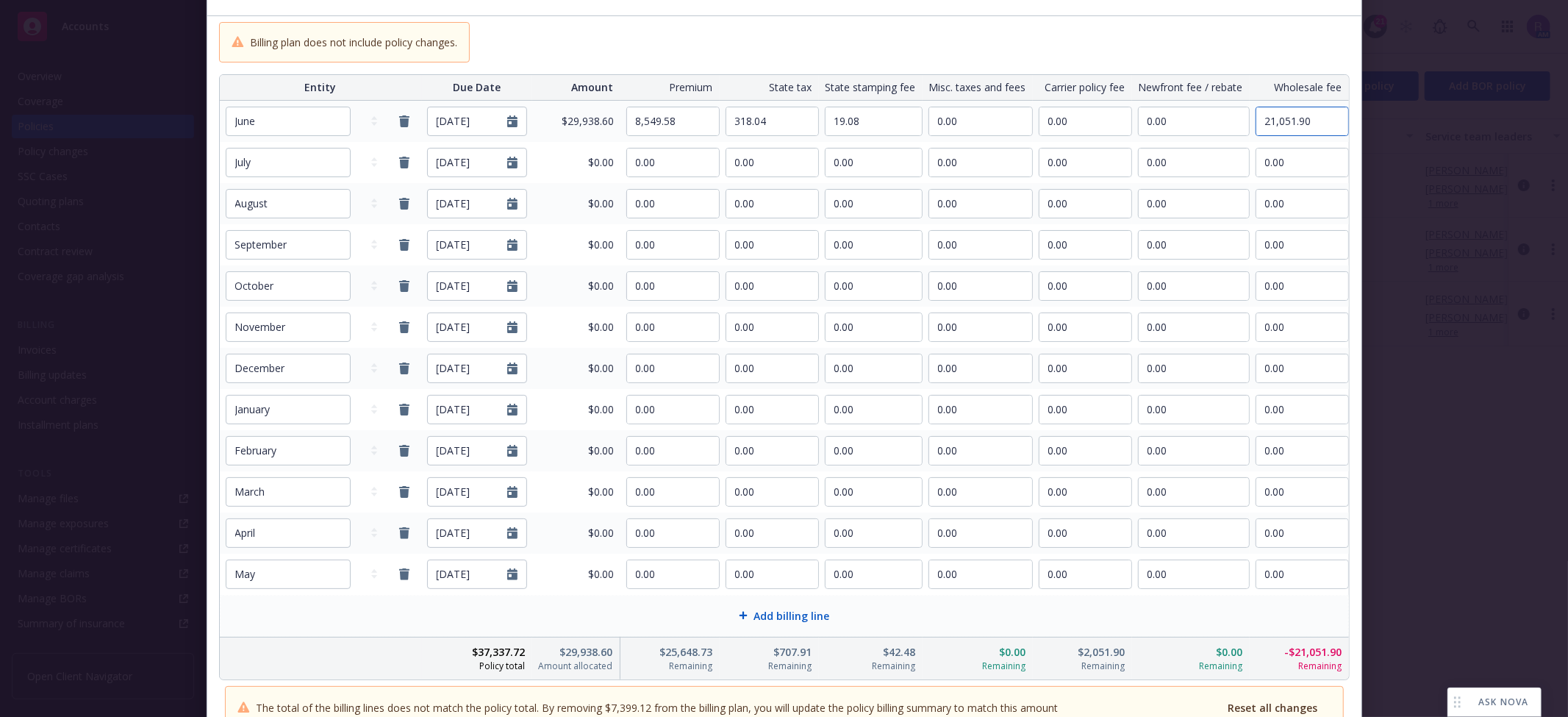 click on "21,051.90" at bounding box center (1302, 121) 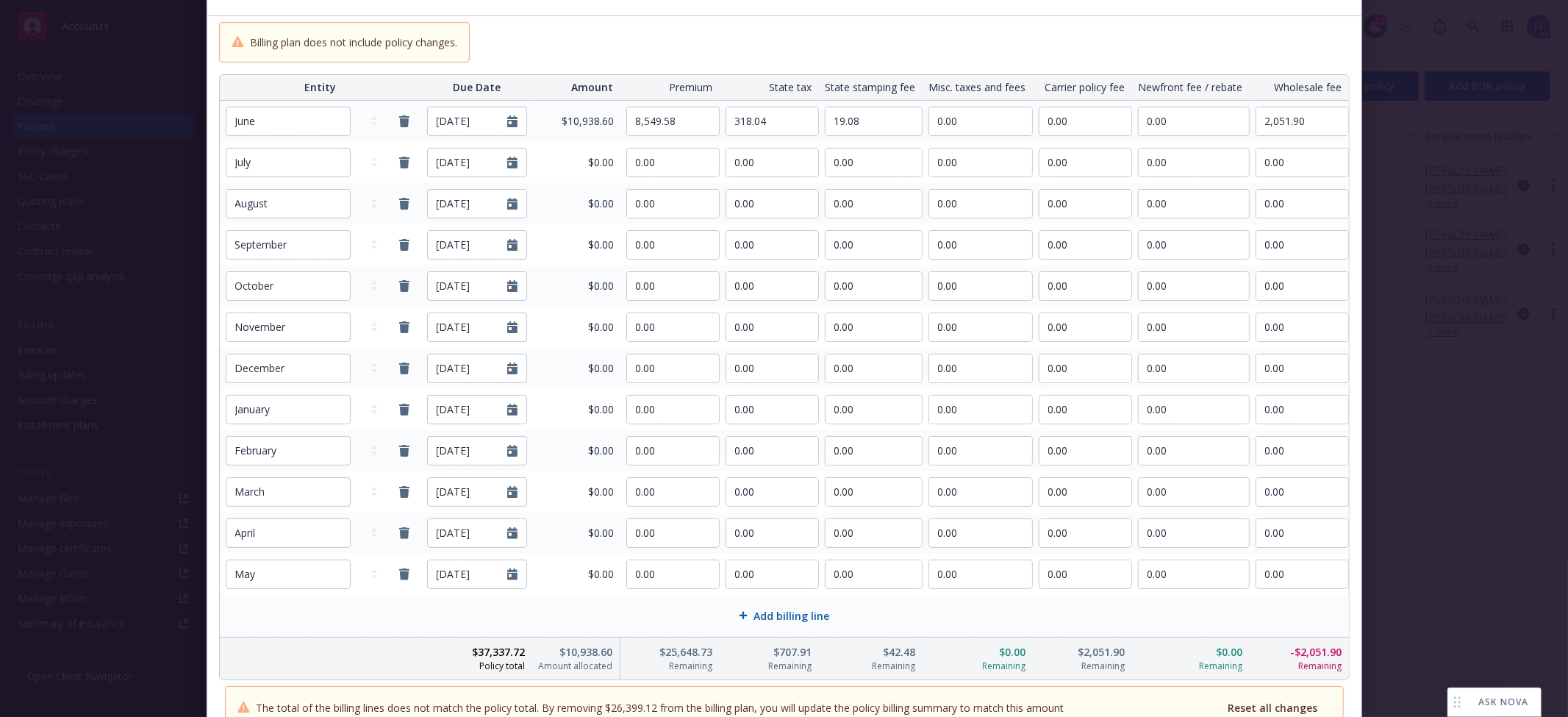 click on "Billing plan does not include policy changes." at bounding box center [784, 42] 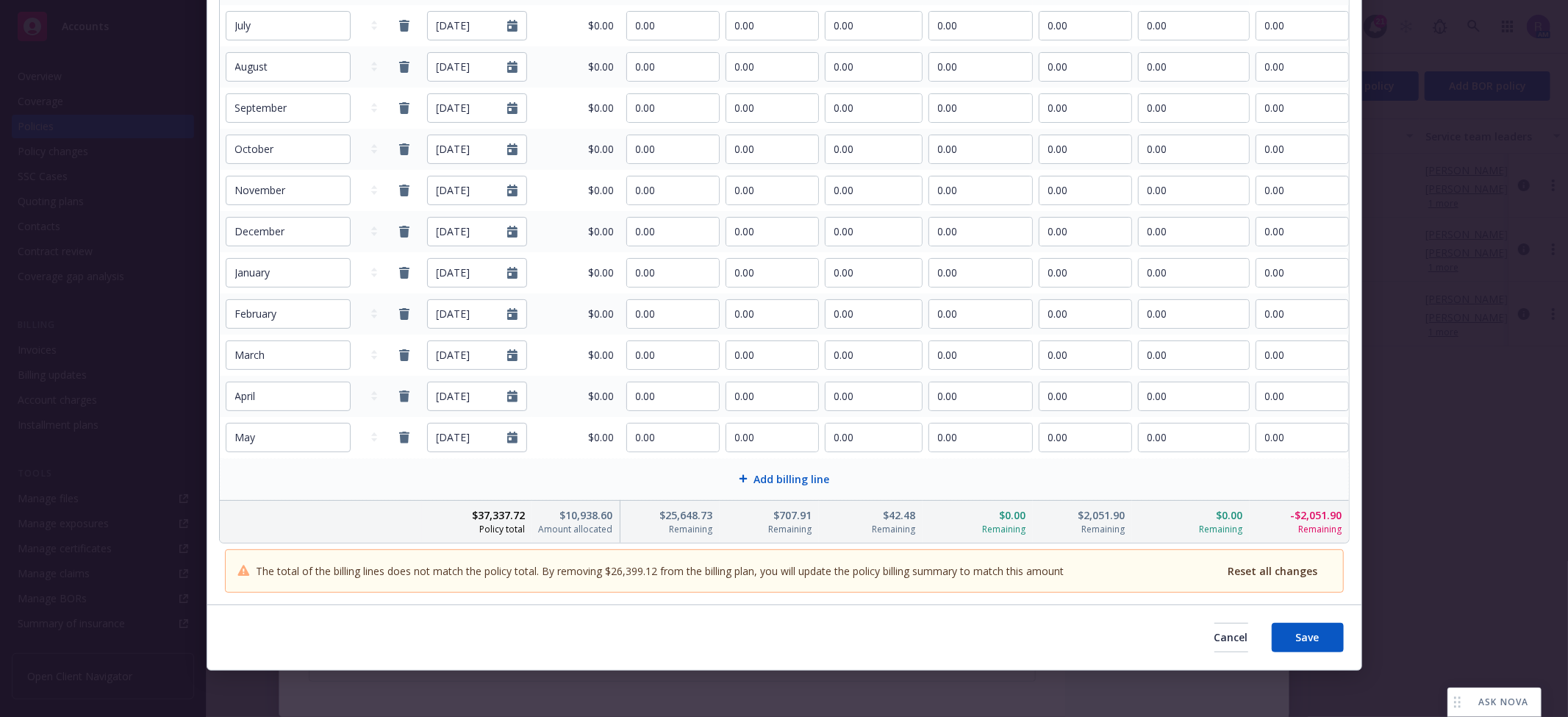 scroll, scrollTop: 142, scrollLeft: 0, axis: vertical 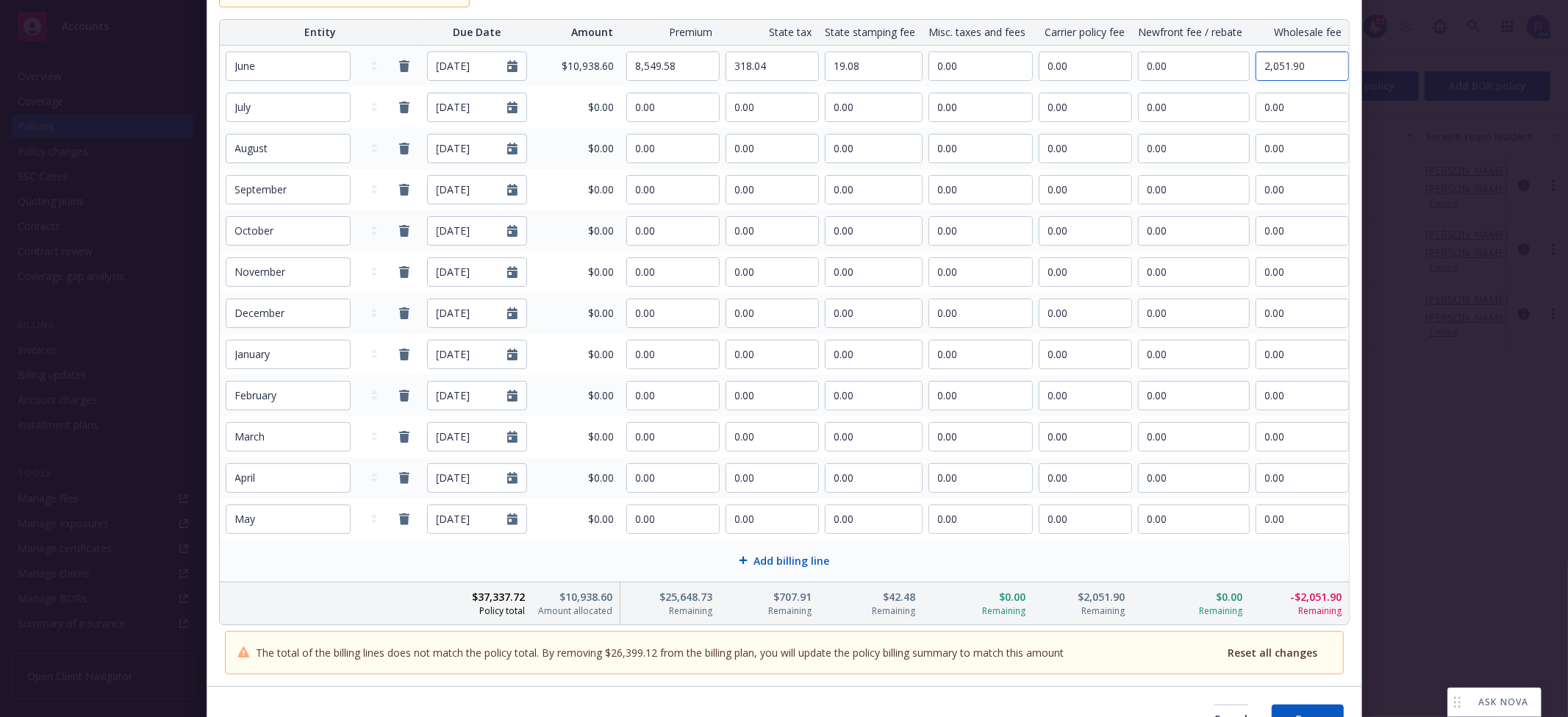 click on "2,051.90" at bounding box center (1302, 66) 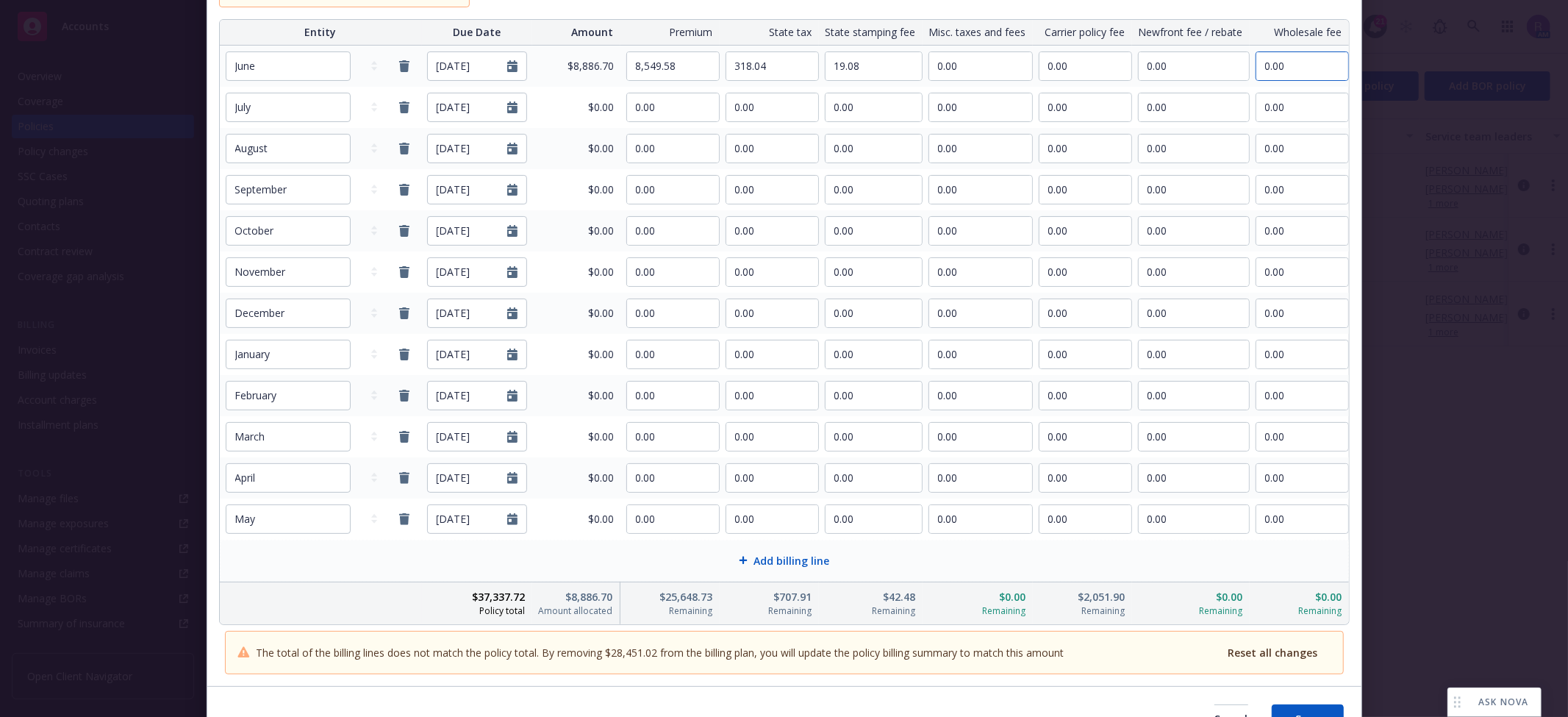 type on "0.00" 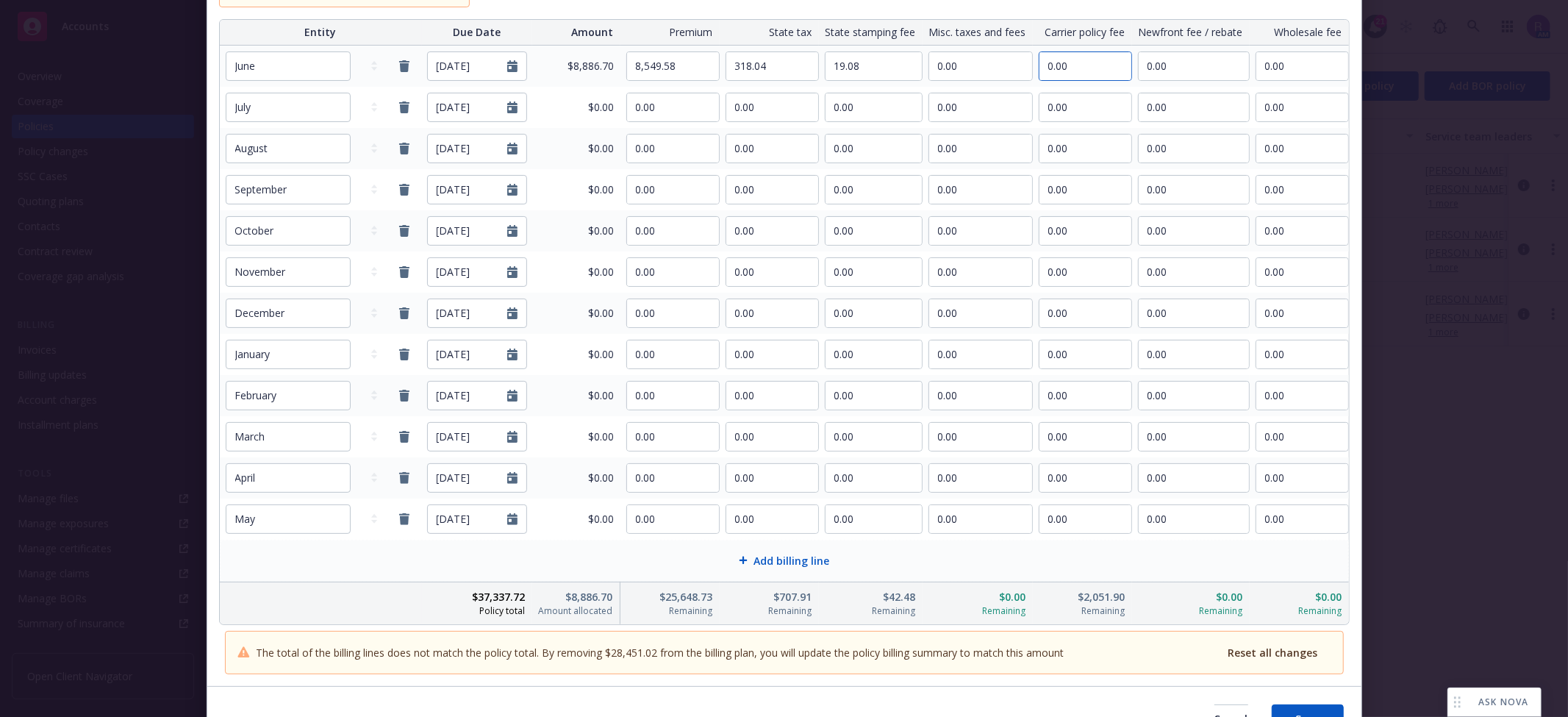 click on "0.00" at bounding box center [1085, 66] 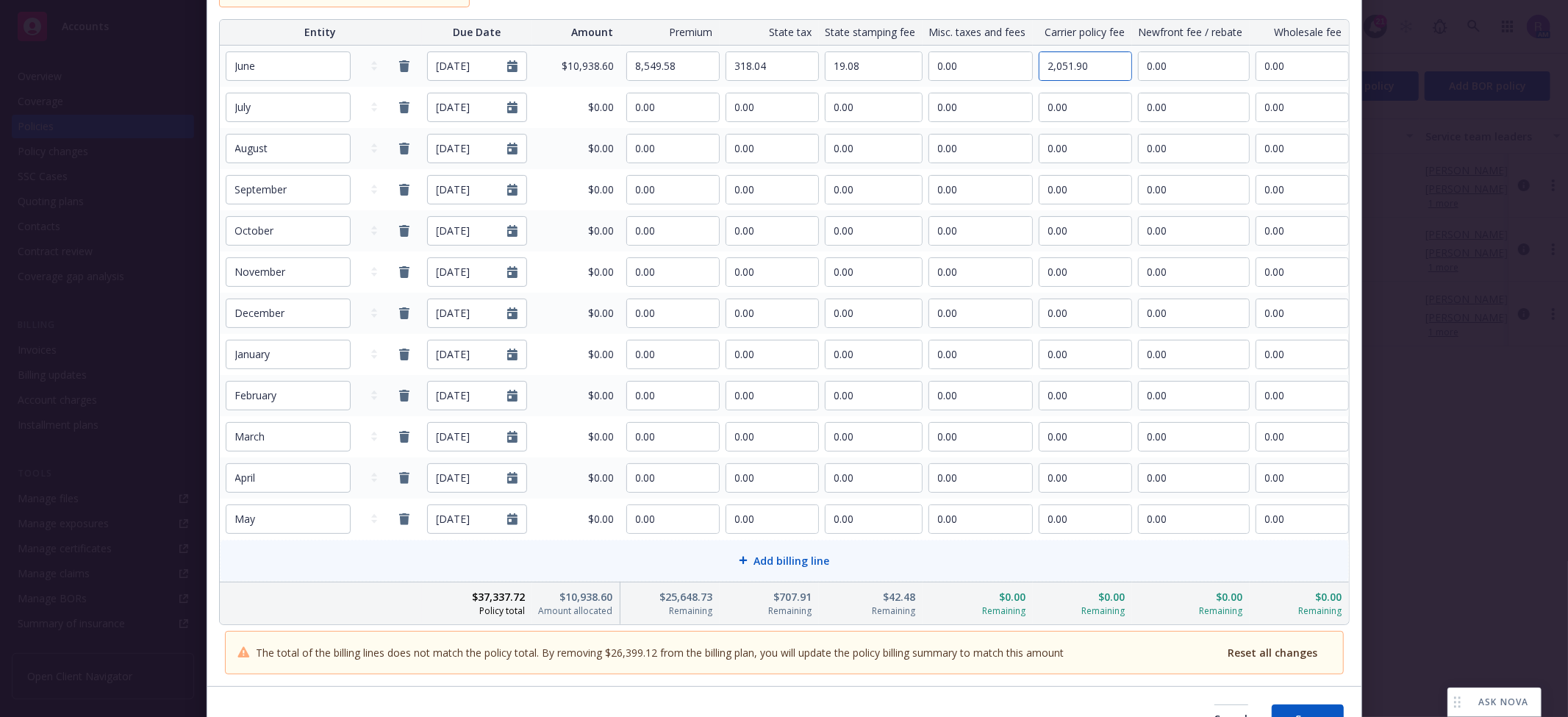 type on "2,051.90" 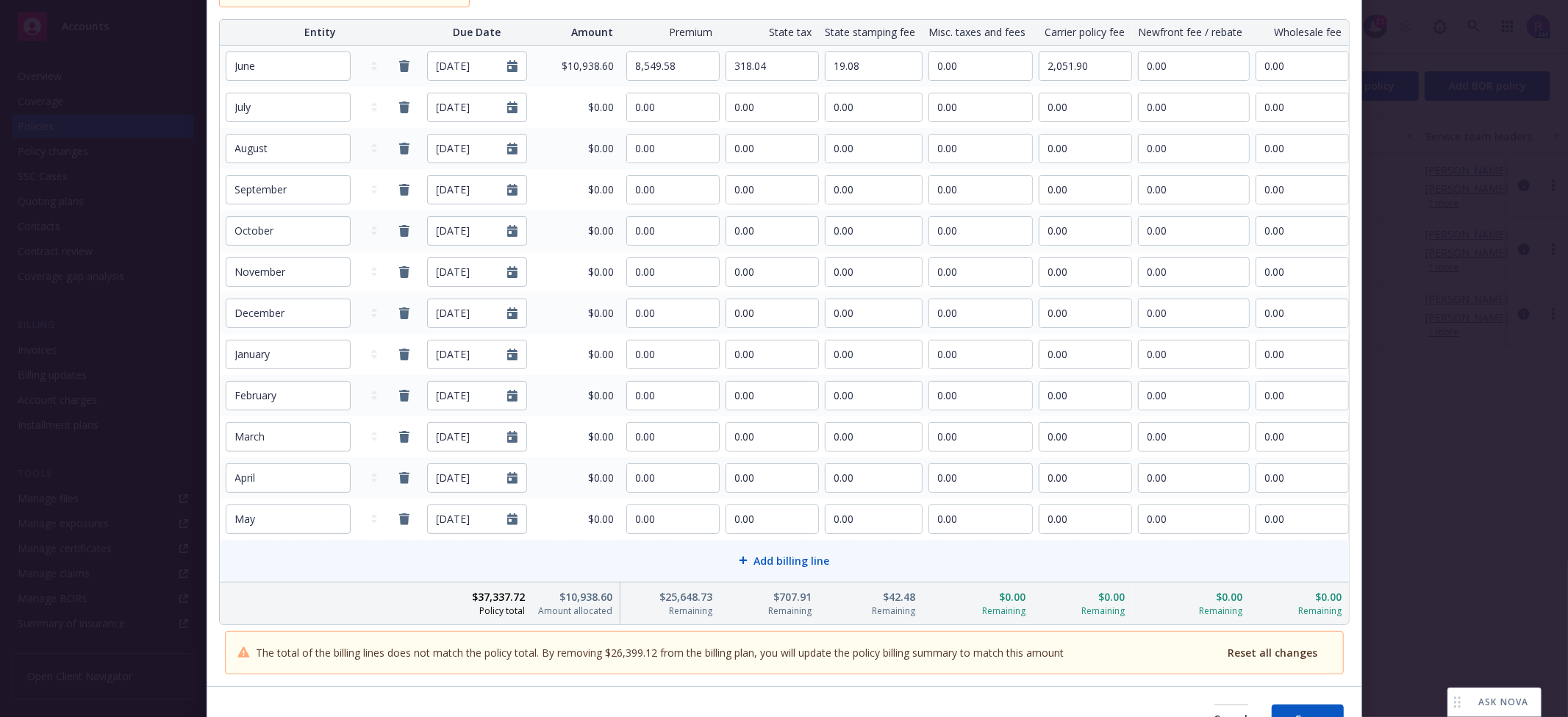 click on "Add billing line" at bounding box center [784, 560] 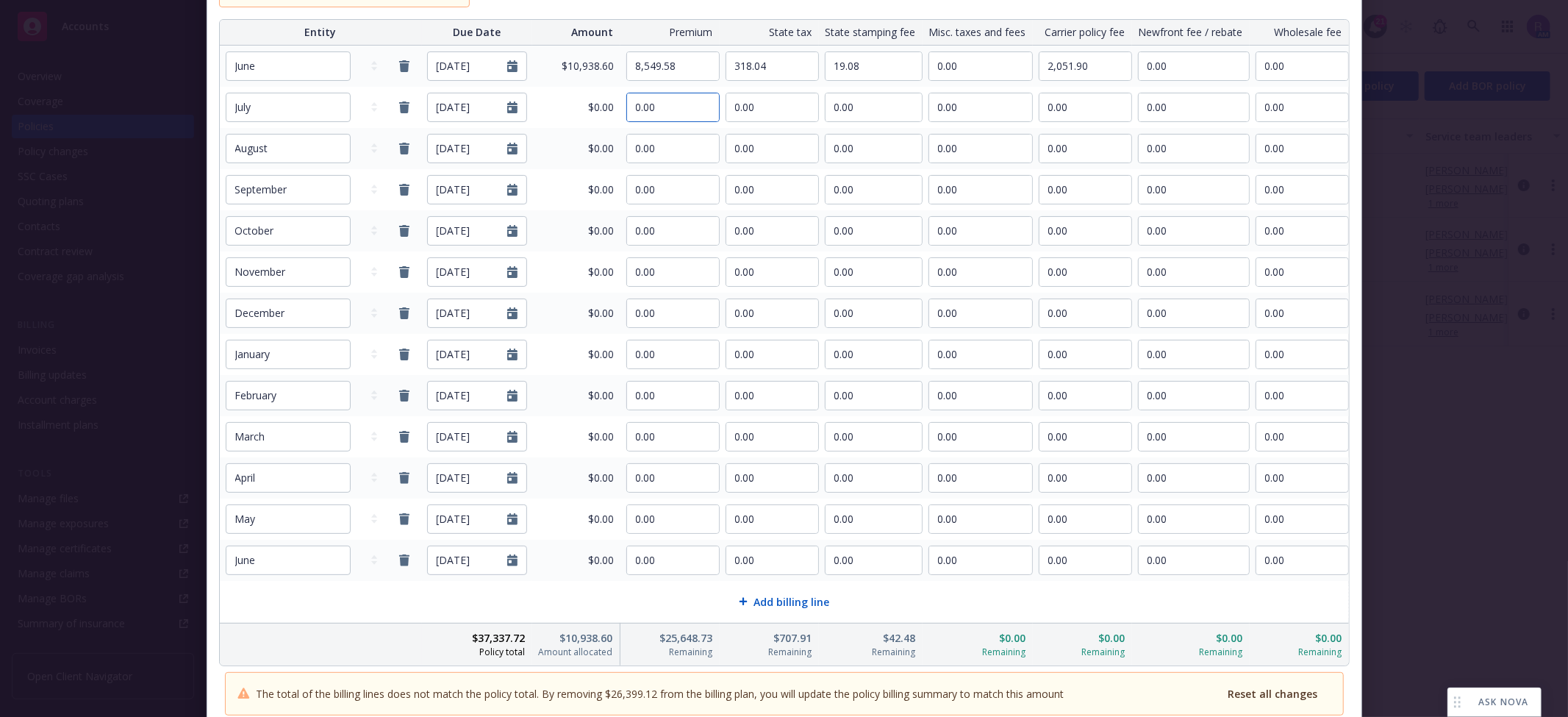 click on "0.00" at bounding box center (673, 107) 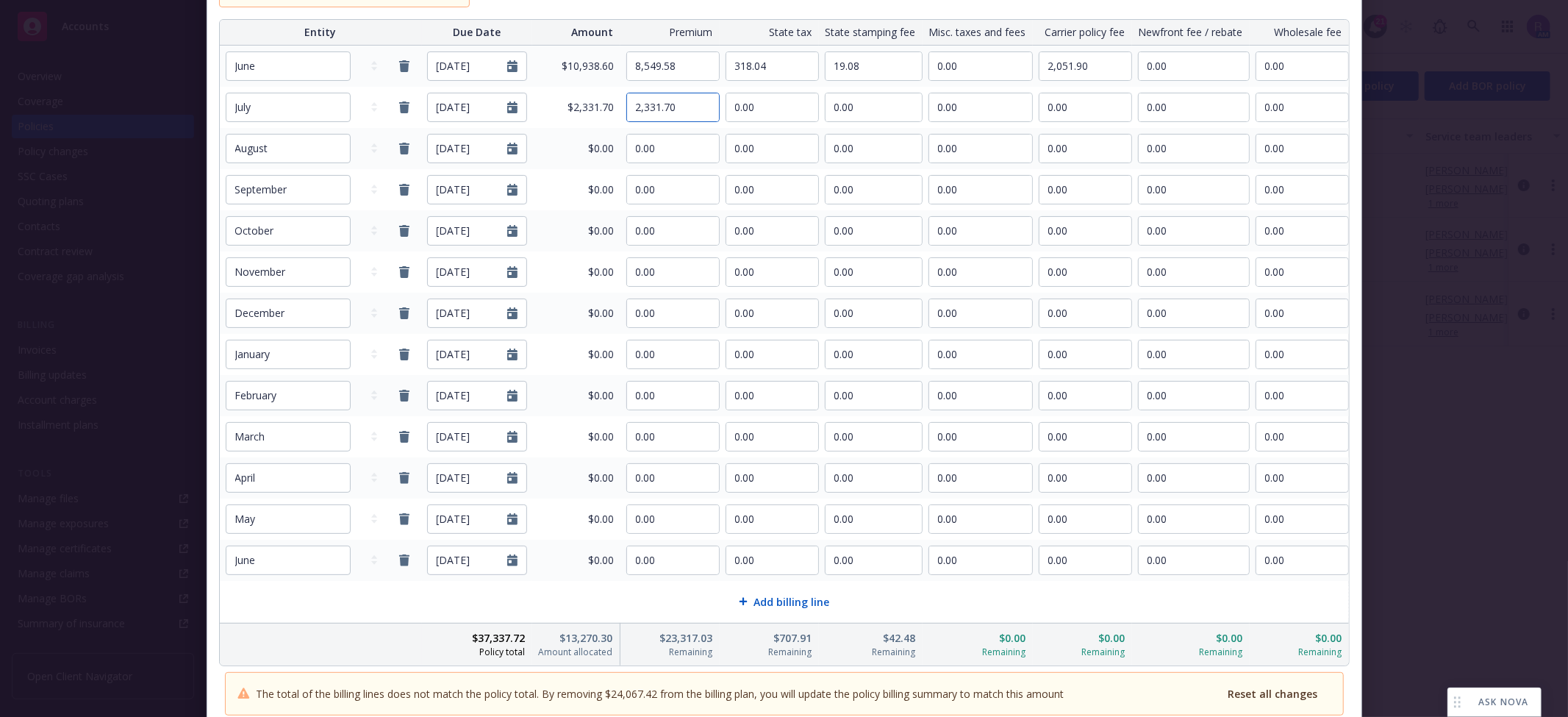 click on "2,331.70" at bounding box center (673, 107) 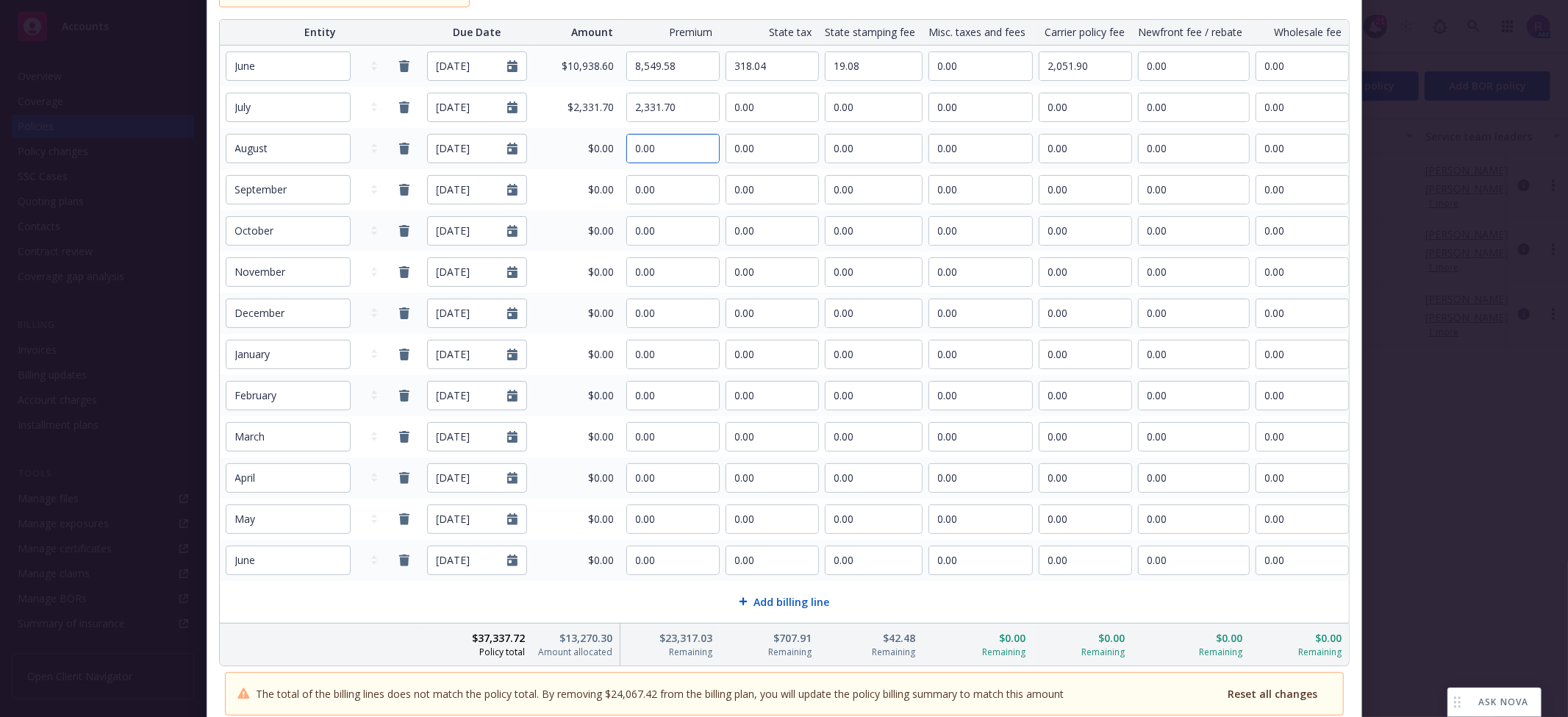 click on "0.00" at bounding box center [673, 149] 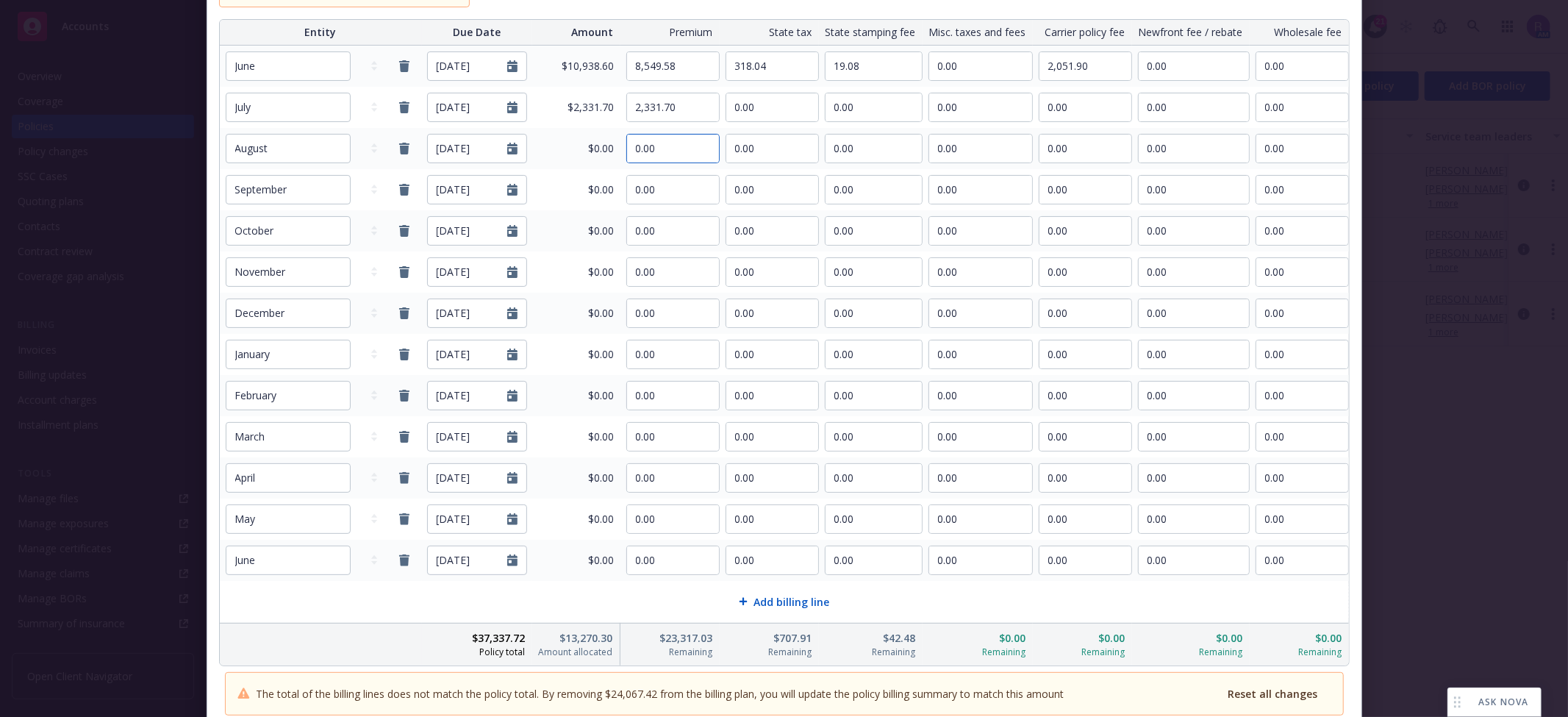 click on "0.00" at bounding box center [673, 149] 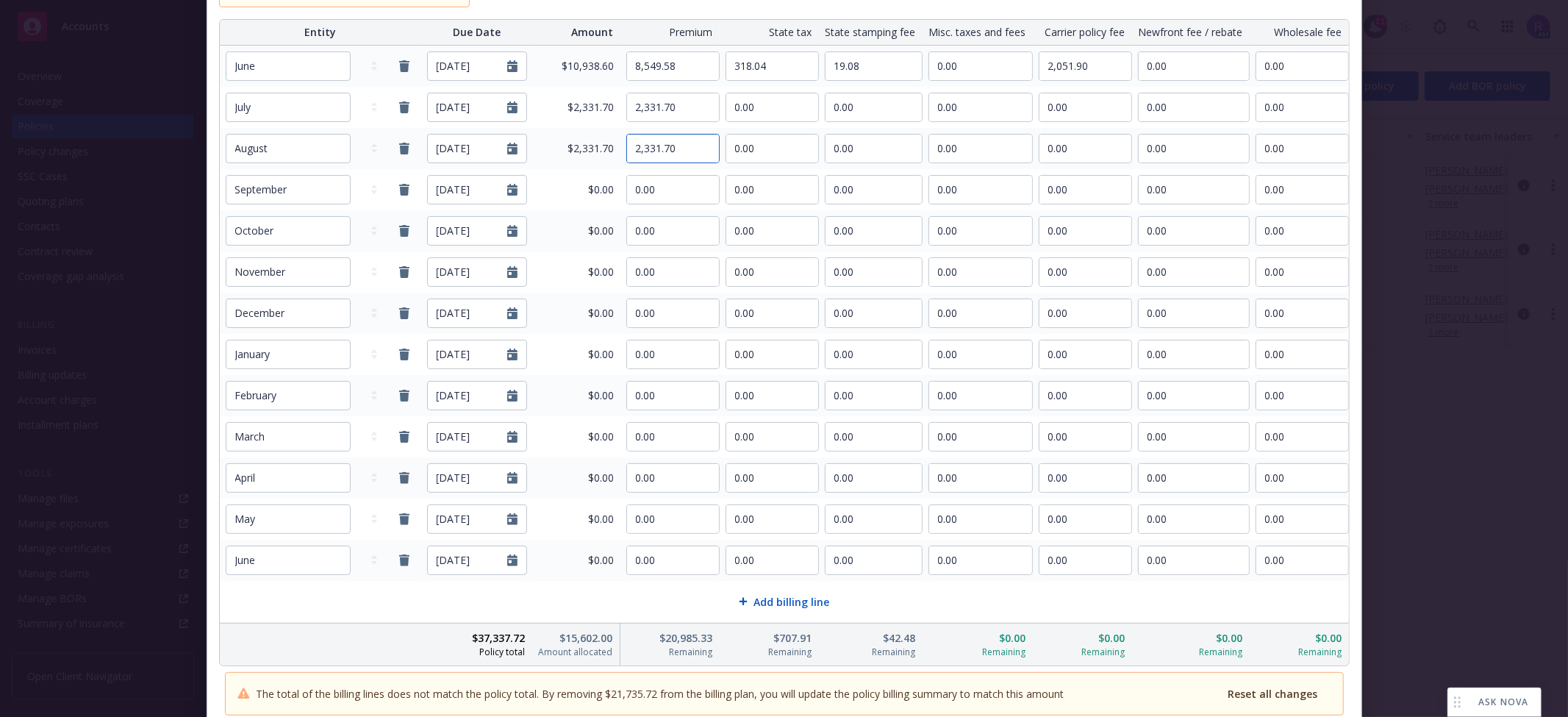 type on "2,331.70" 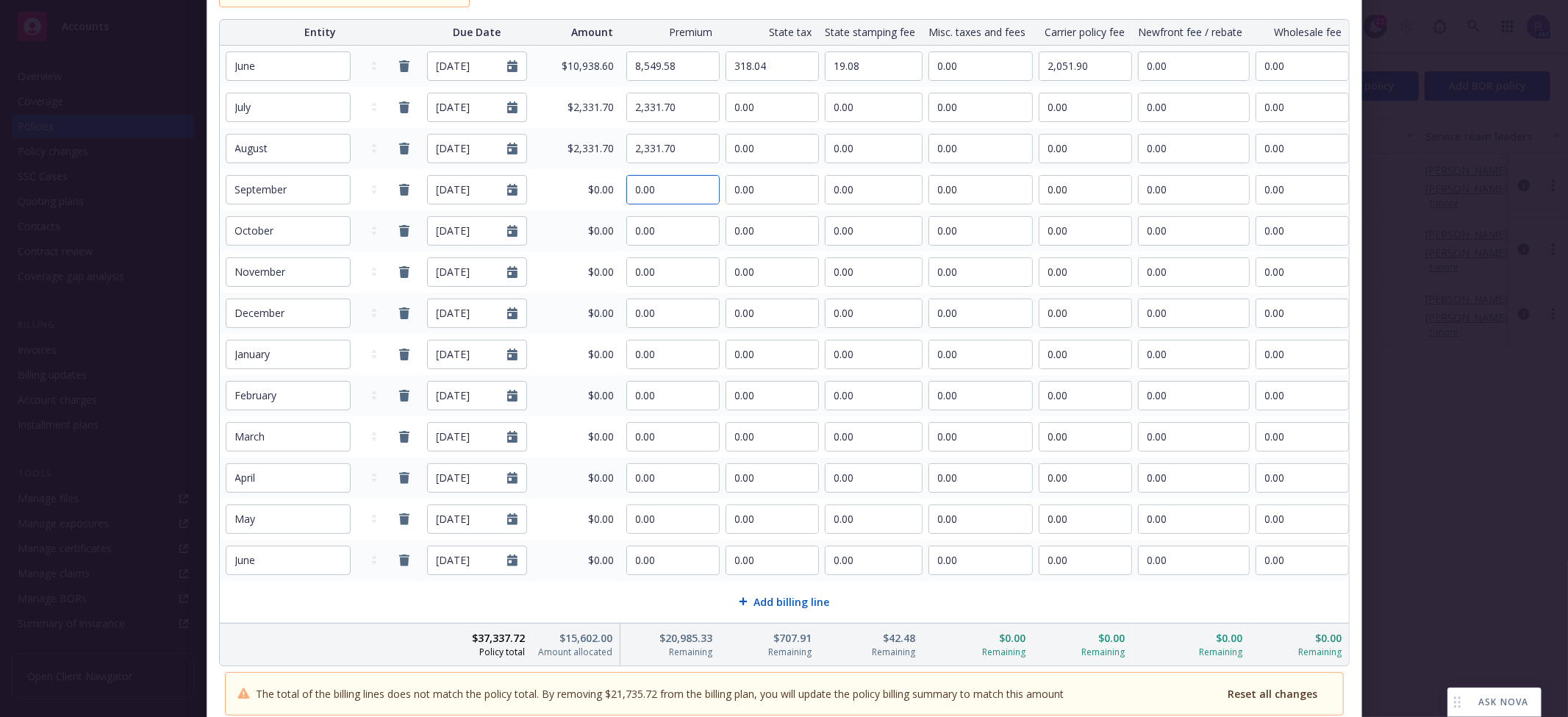 click on "0.00" at bounding box center (673, 190) 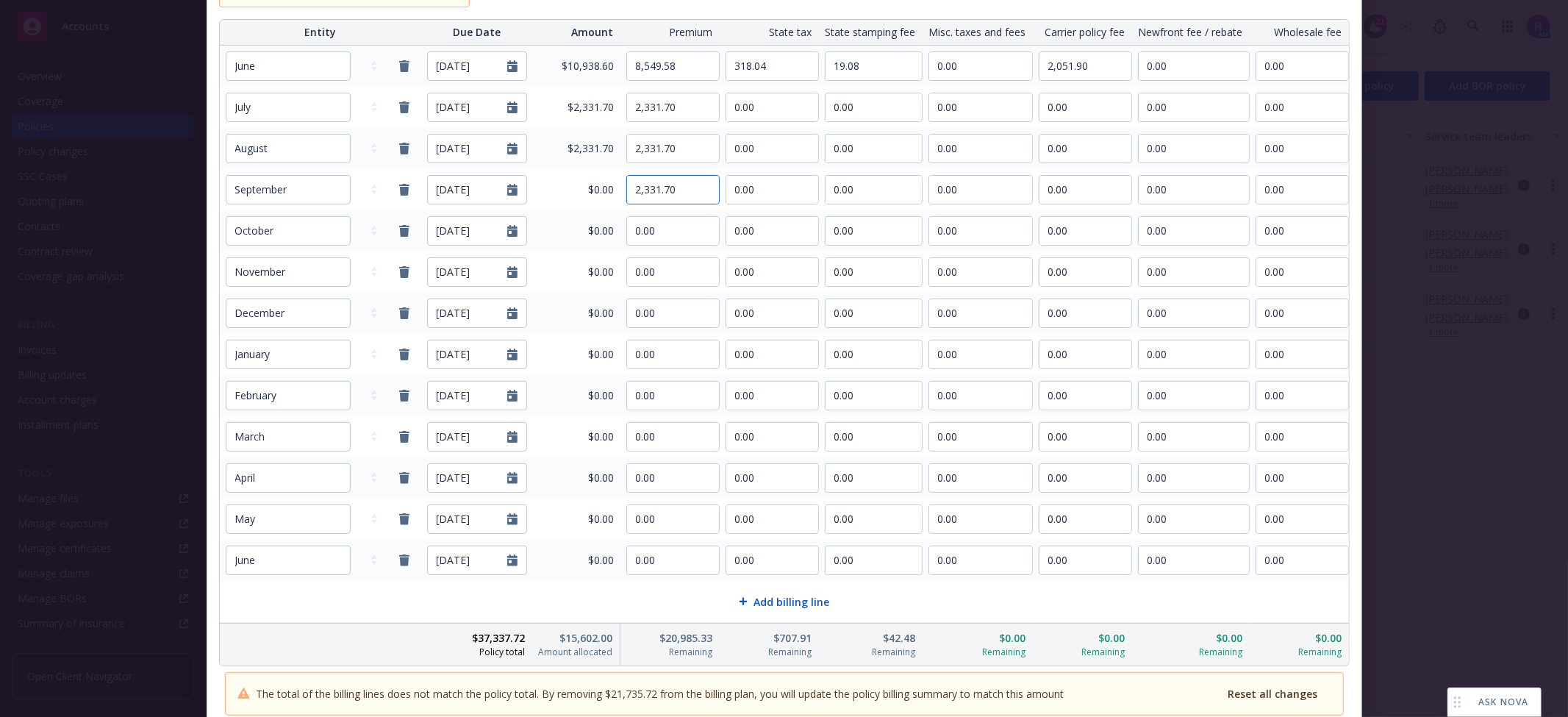 type on "2,331.70" 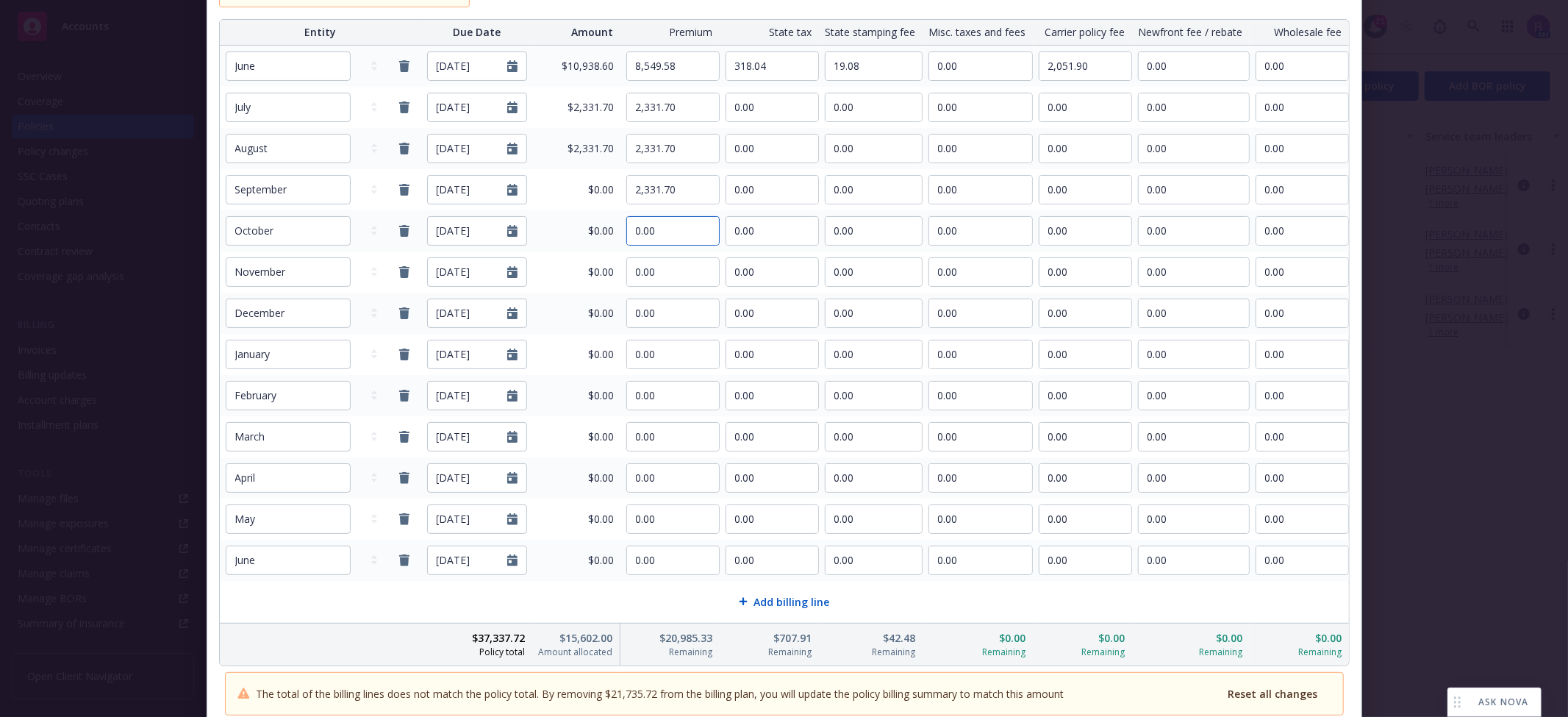 click on "0.00" at bounding box center (673, 231) 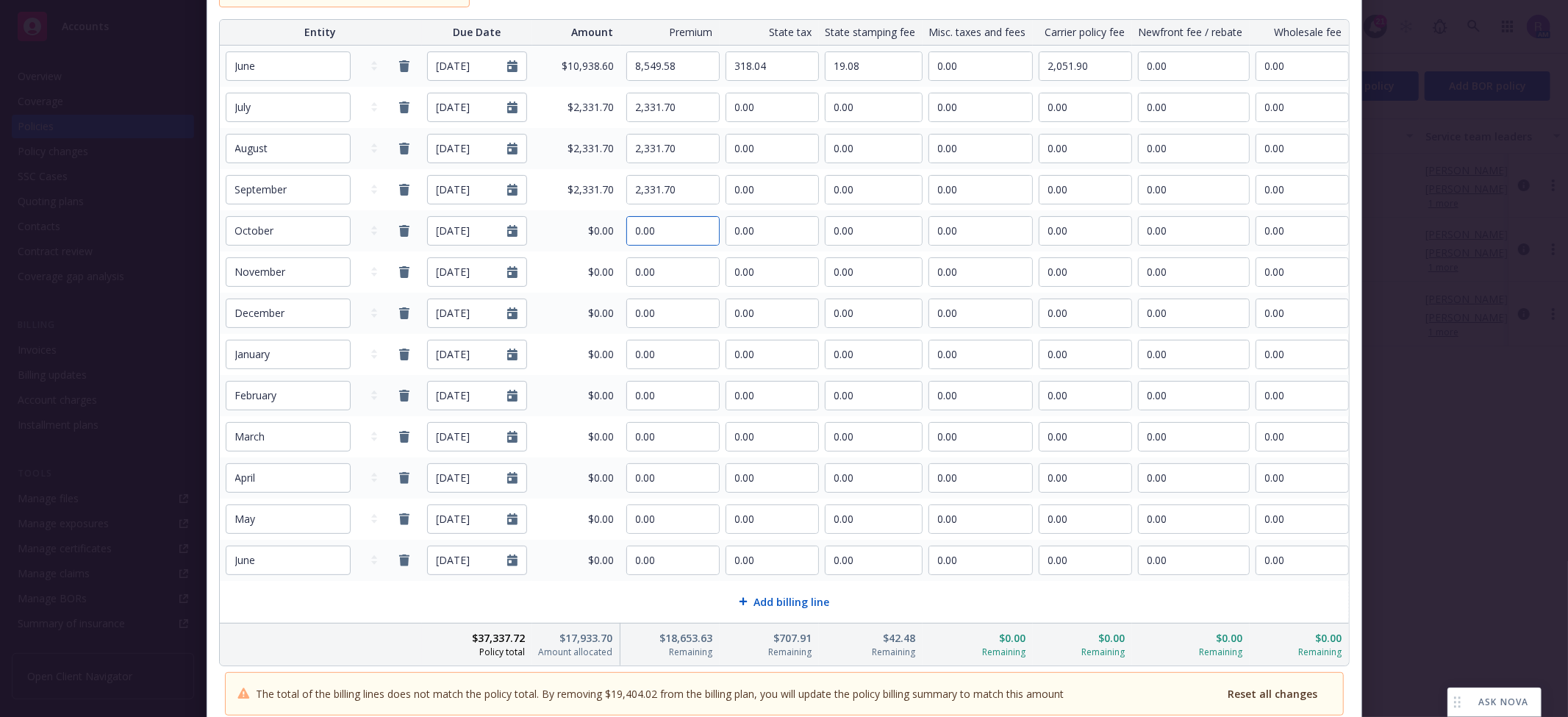 click on "0.00" at bounding box center [673, 231] 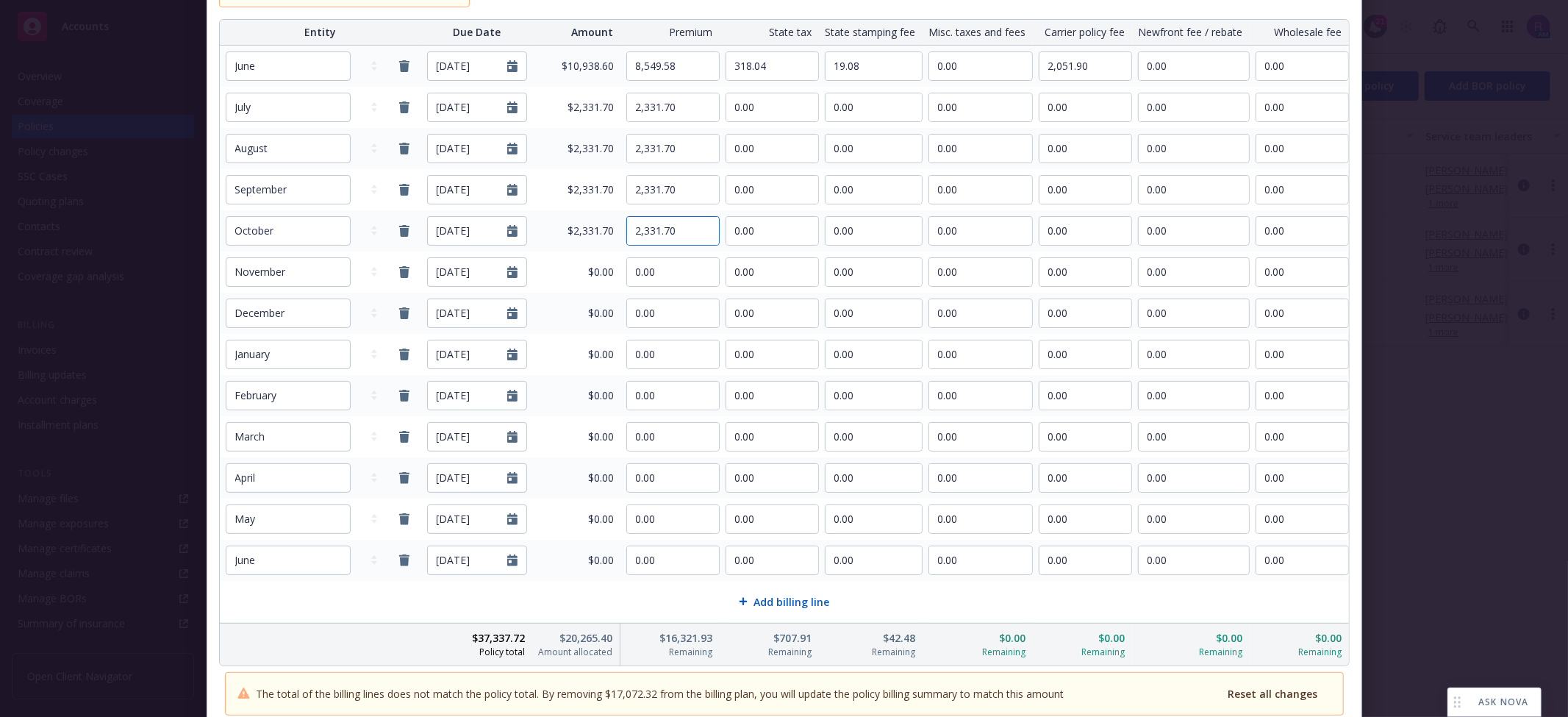type on "2,331.70" 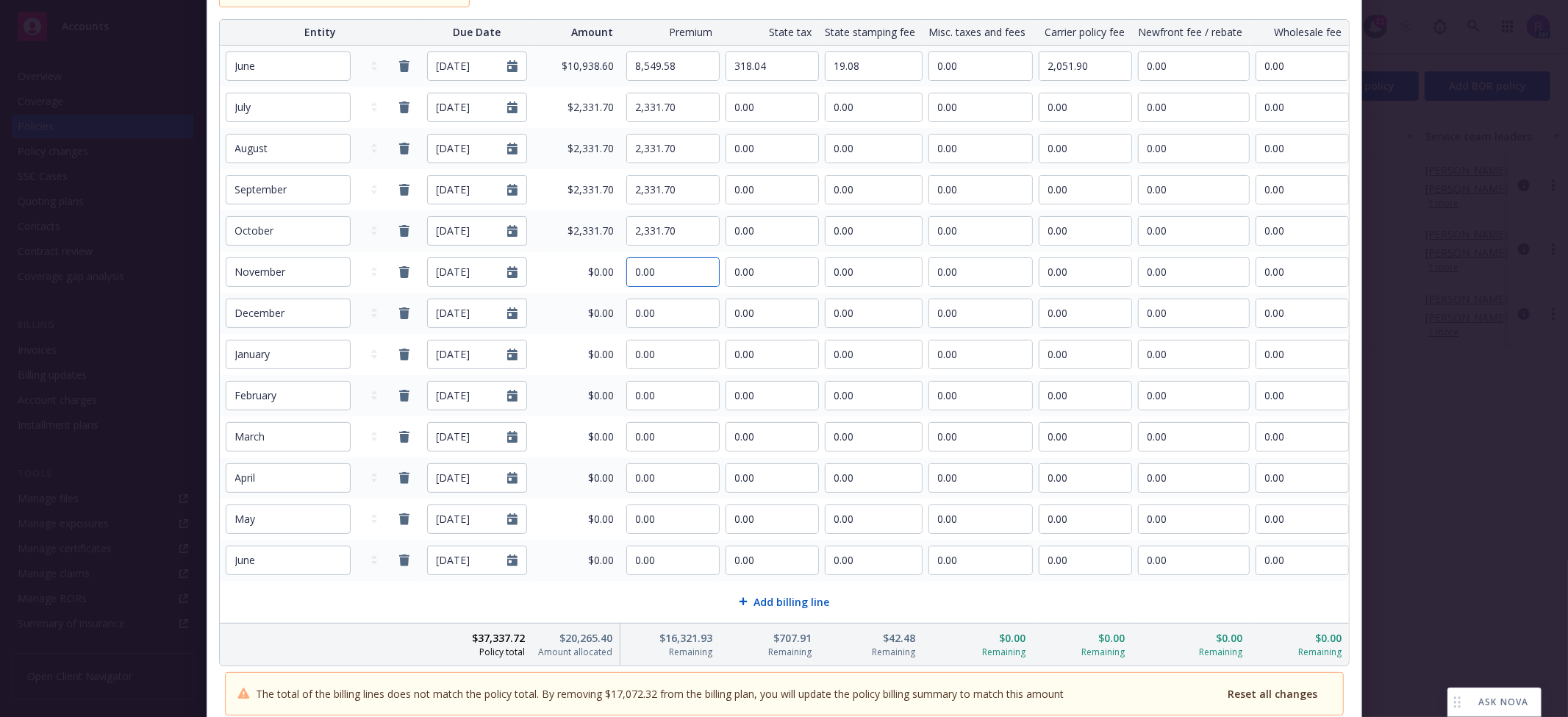 click on "0.00" at bounding box center [673, 272] 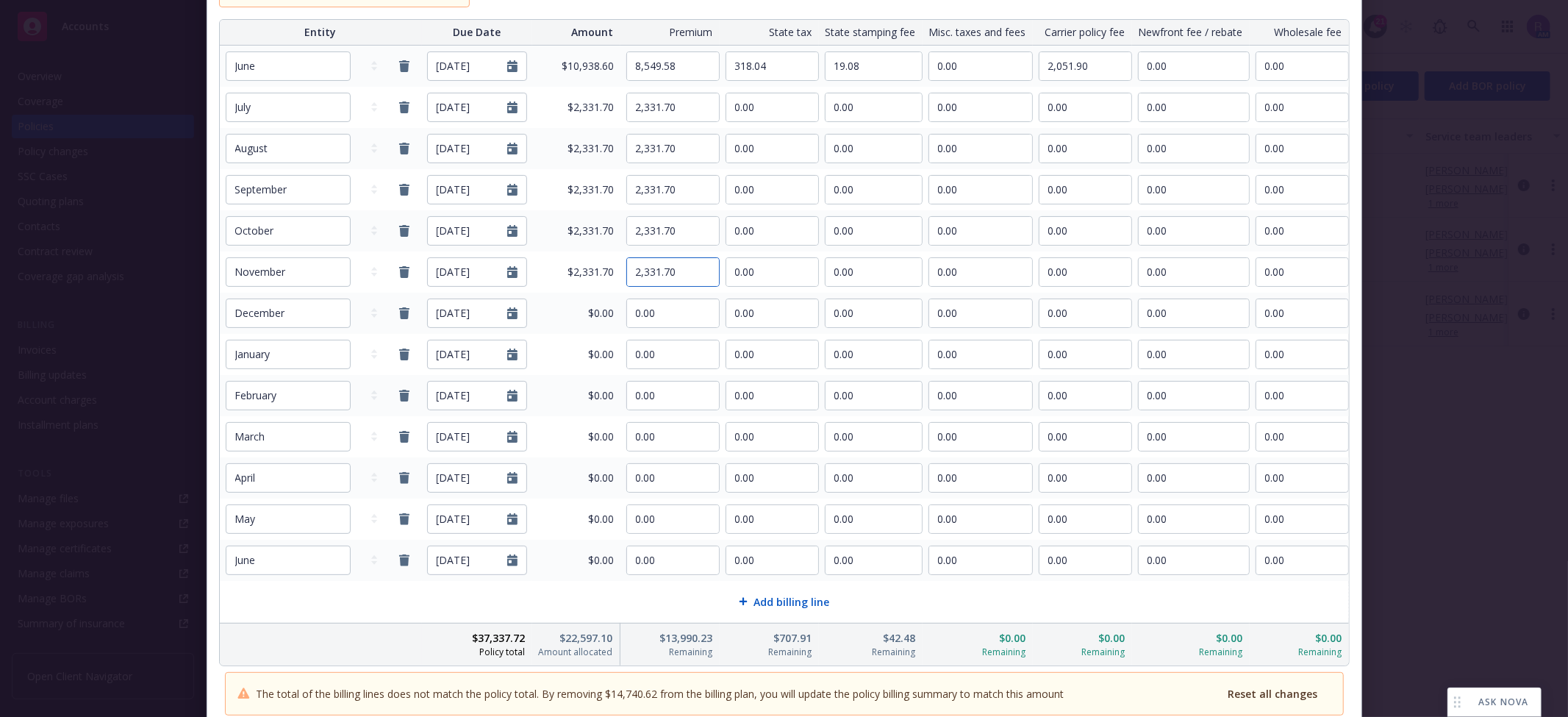 type on "2,331.70" 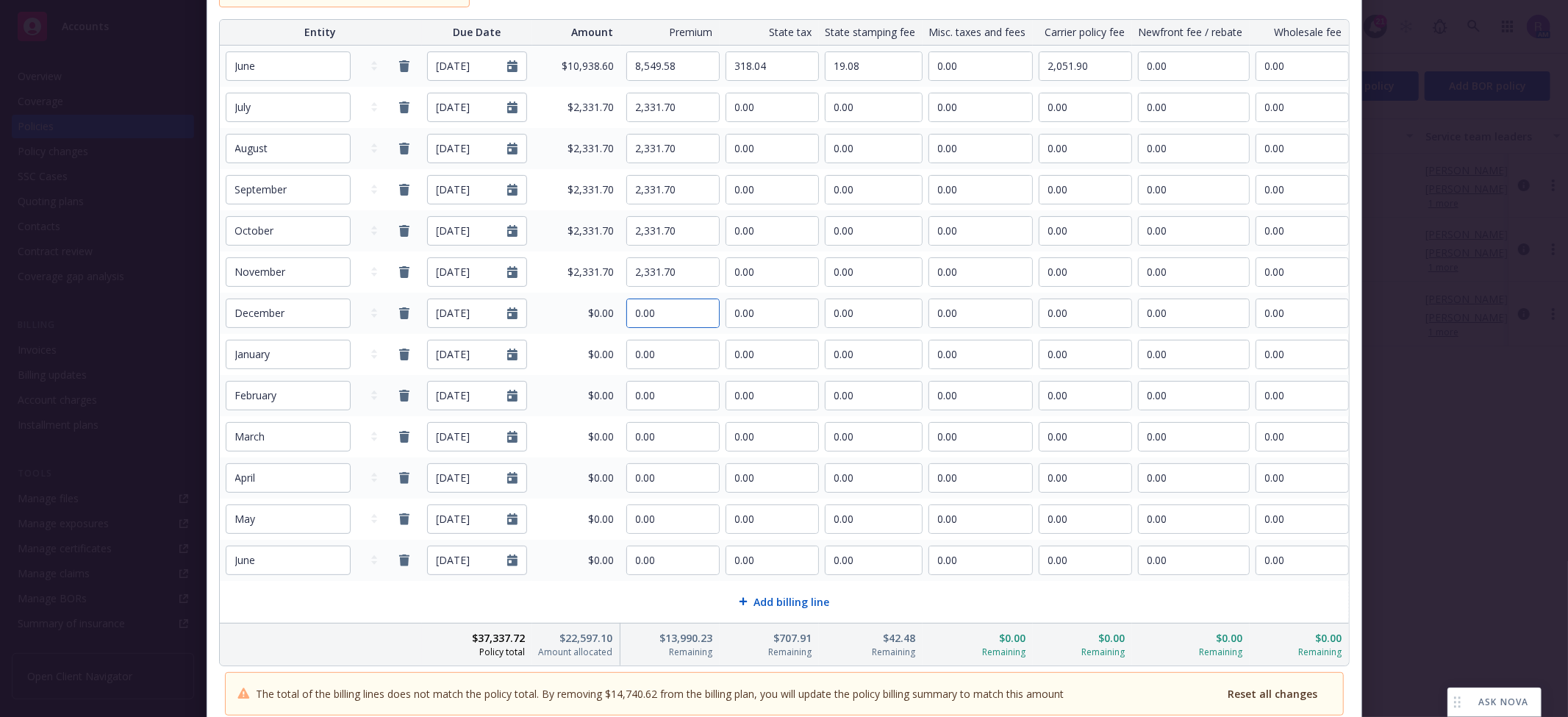 click on "0.00" at bounding box center [673, 313] 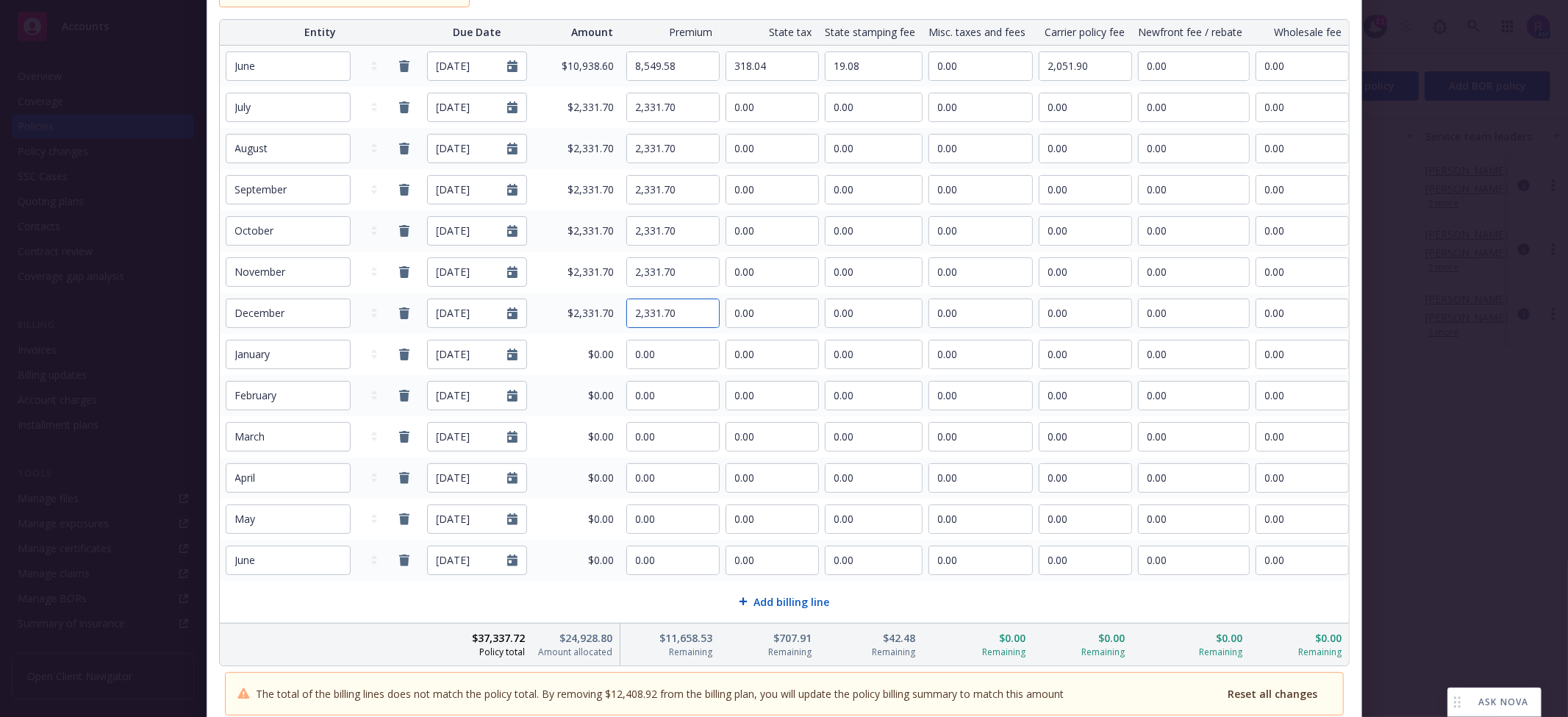 type on "2,331.70" 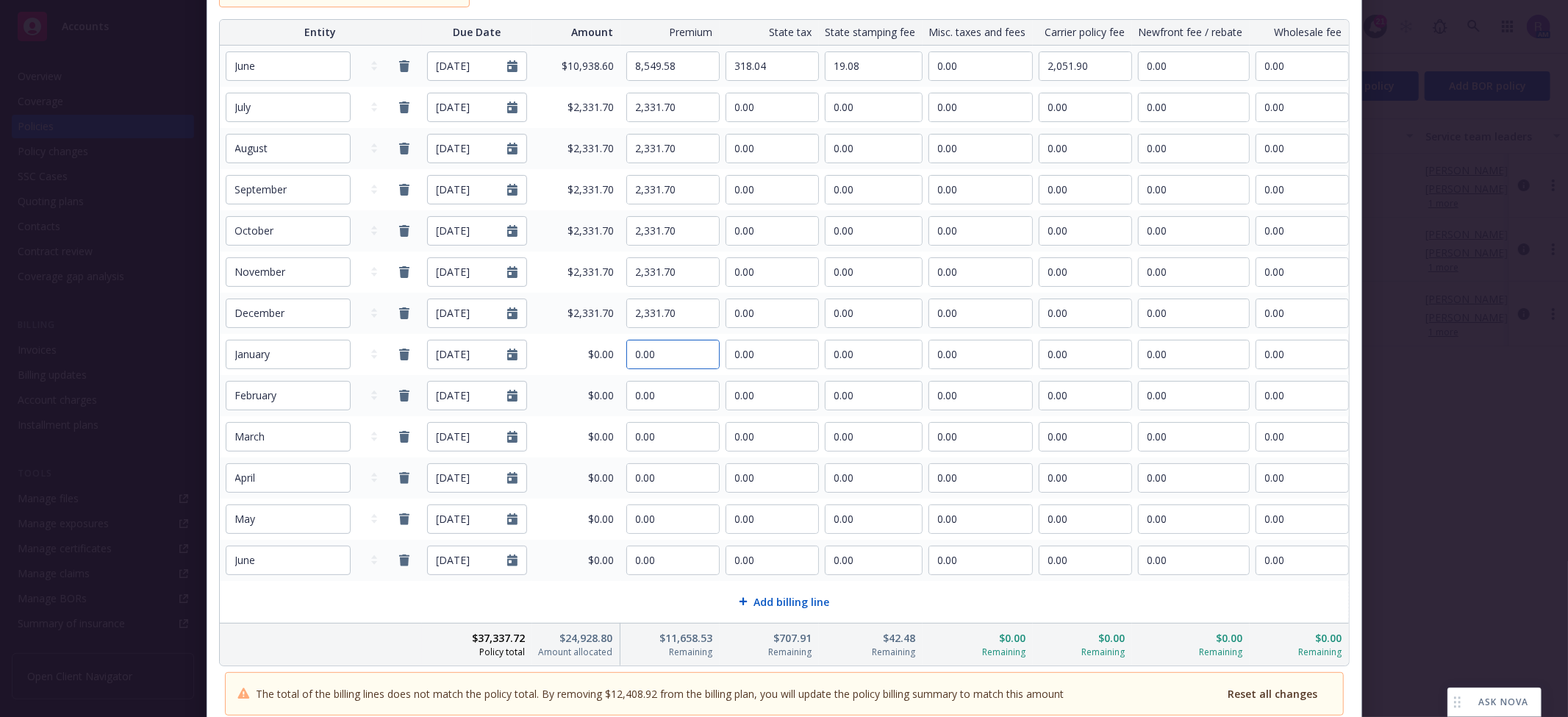 click on "0.00" at bounding box center [673, 354] 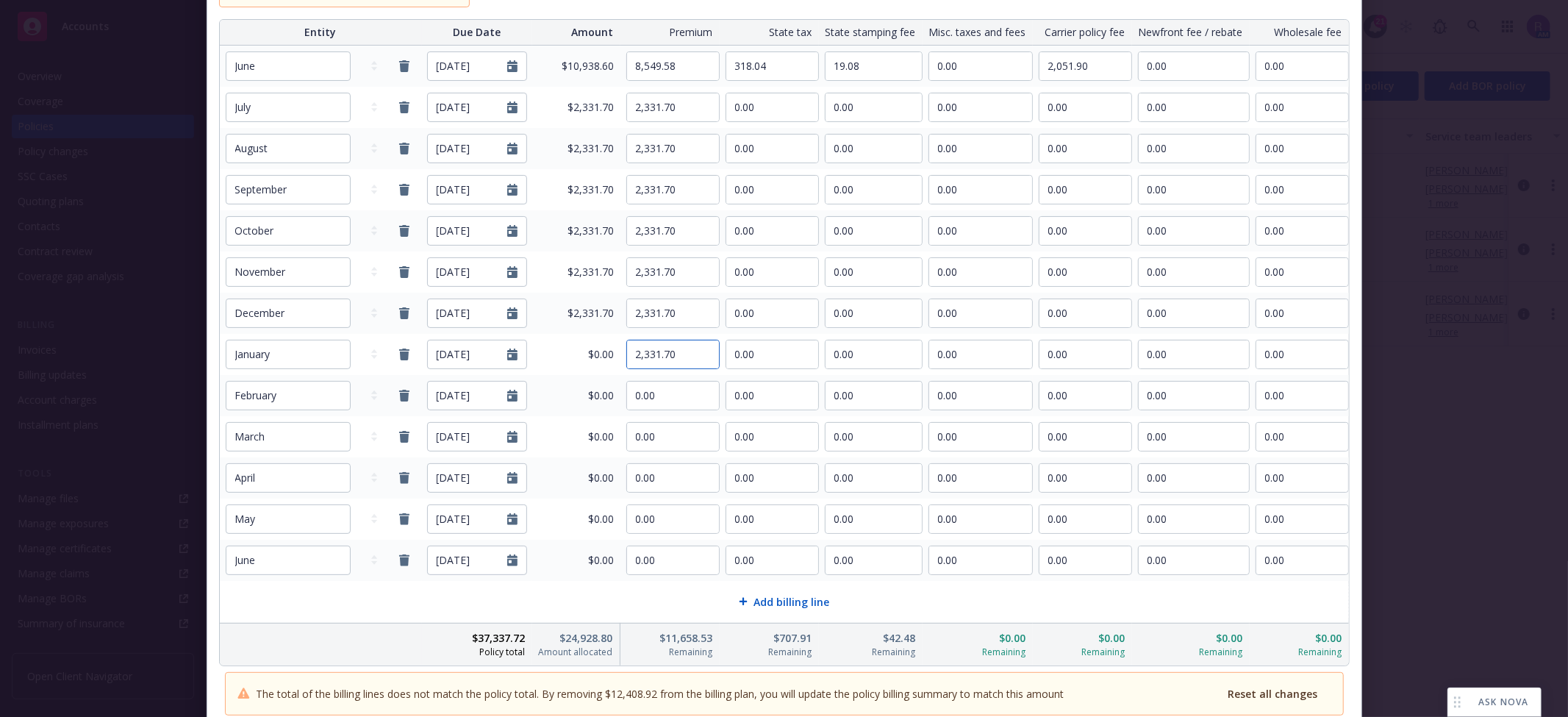 type on "2,331.70" 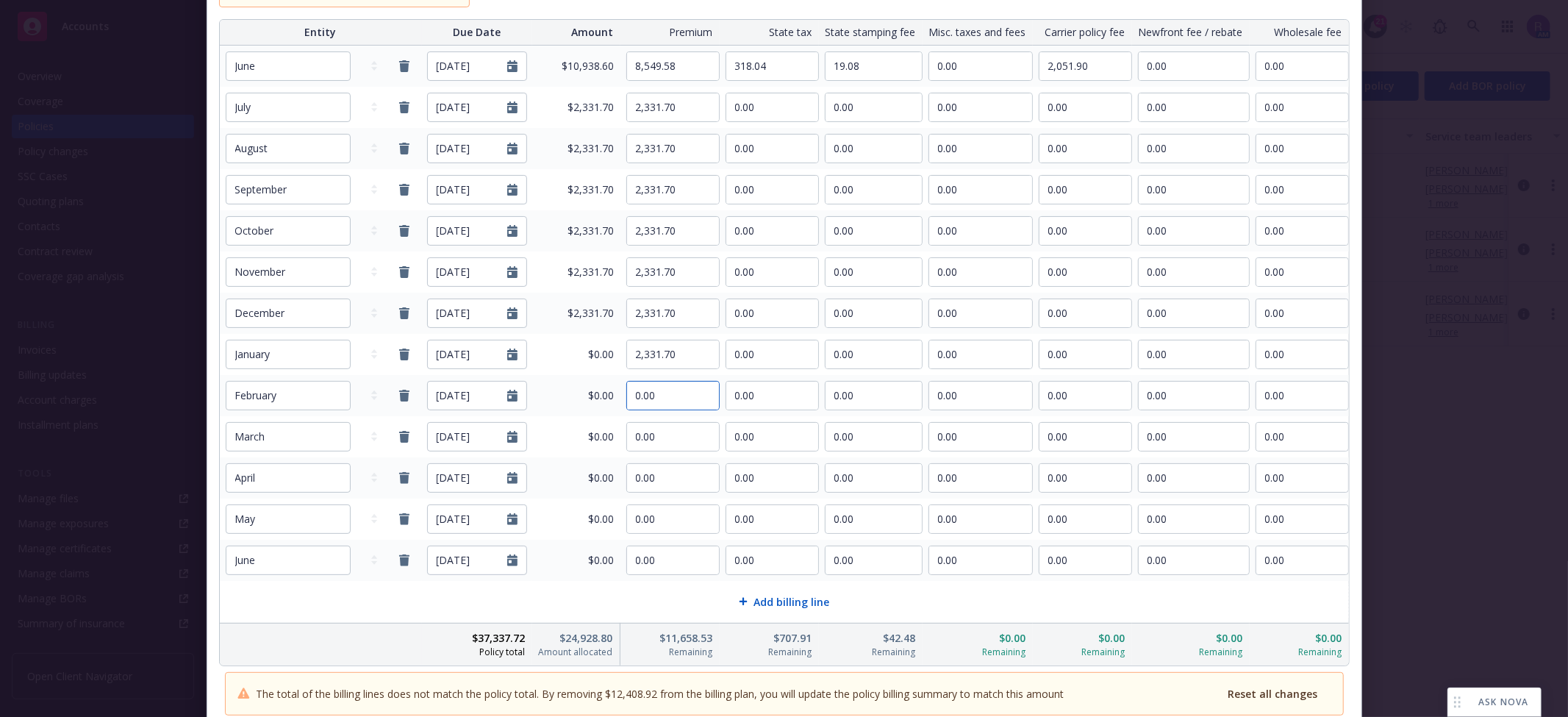 click on "0.00" at bounding box center [673, 396] 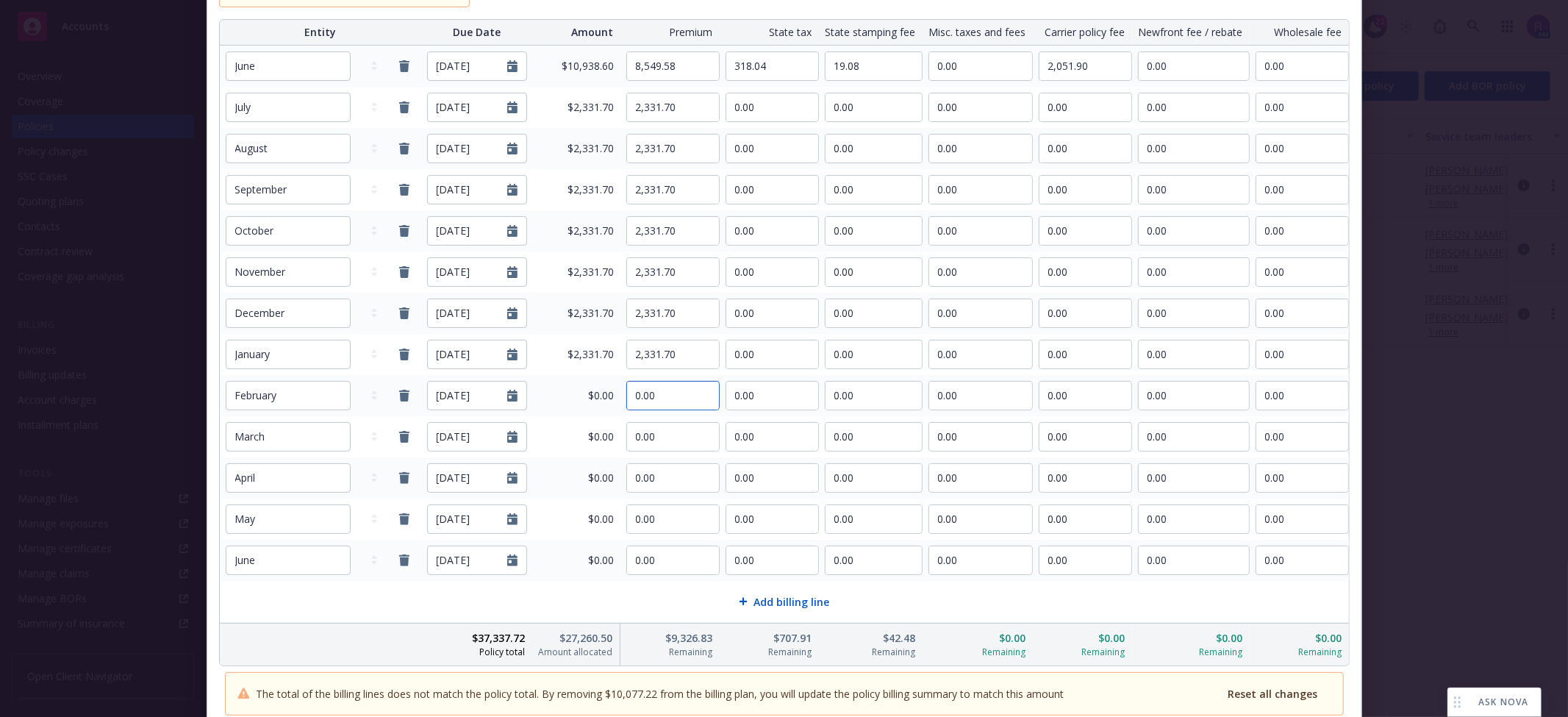 click on "0.00" at bounding box center [673, 396] 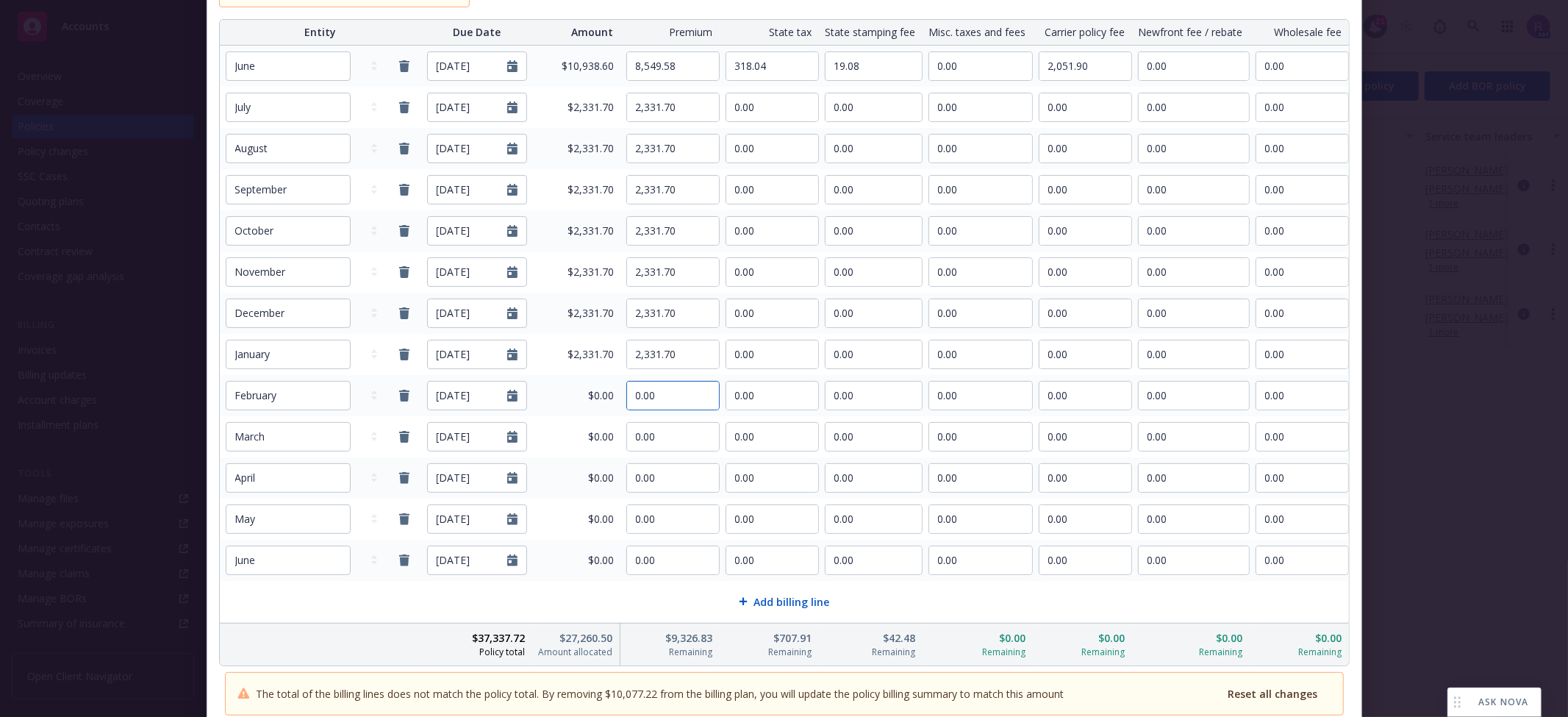 paste on "2,331.7" 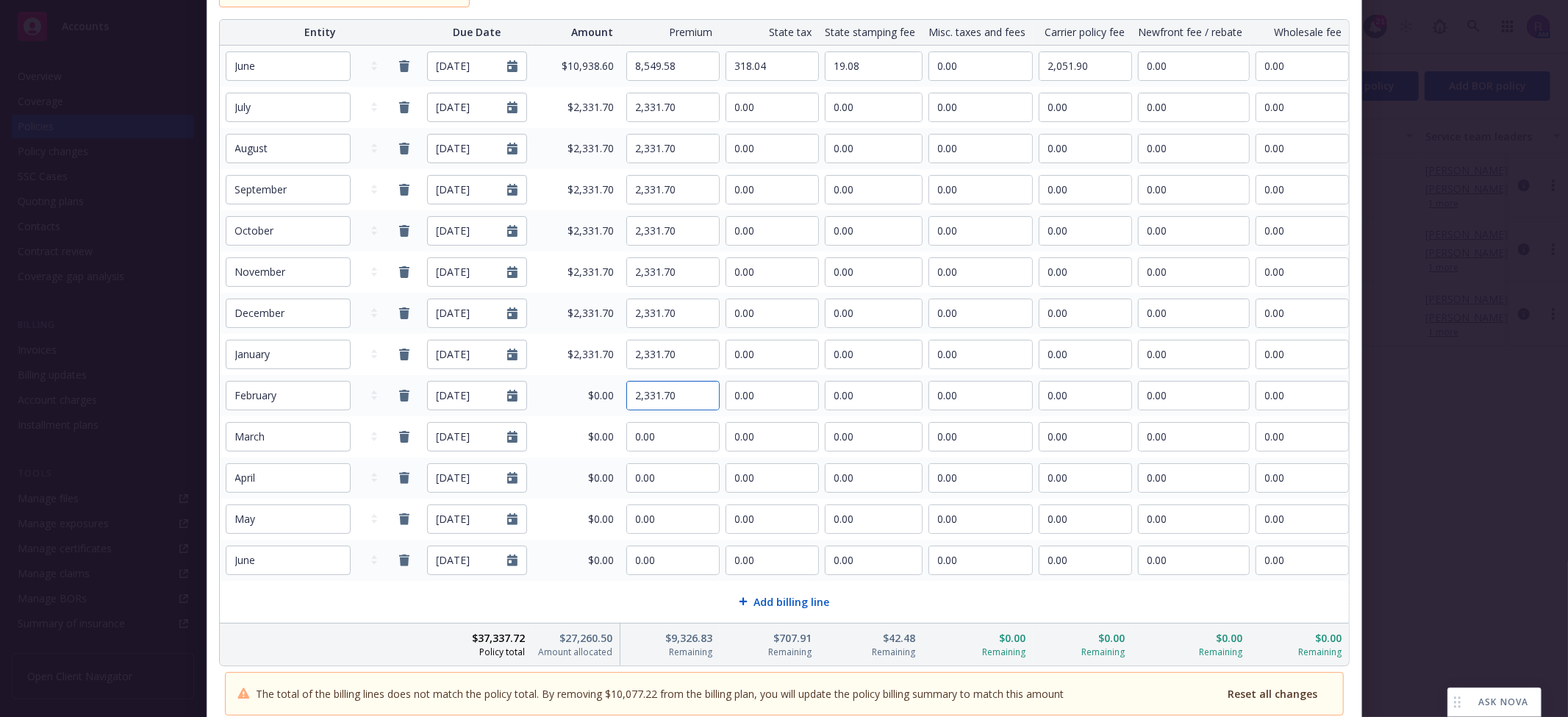 type on "2,331.70" 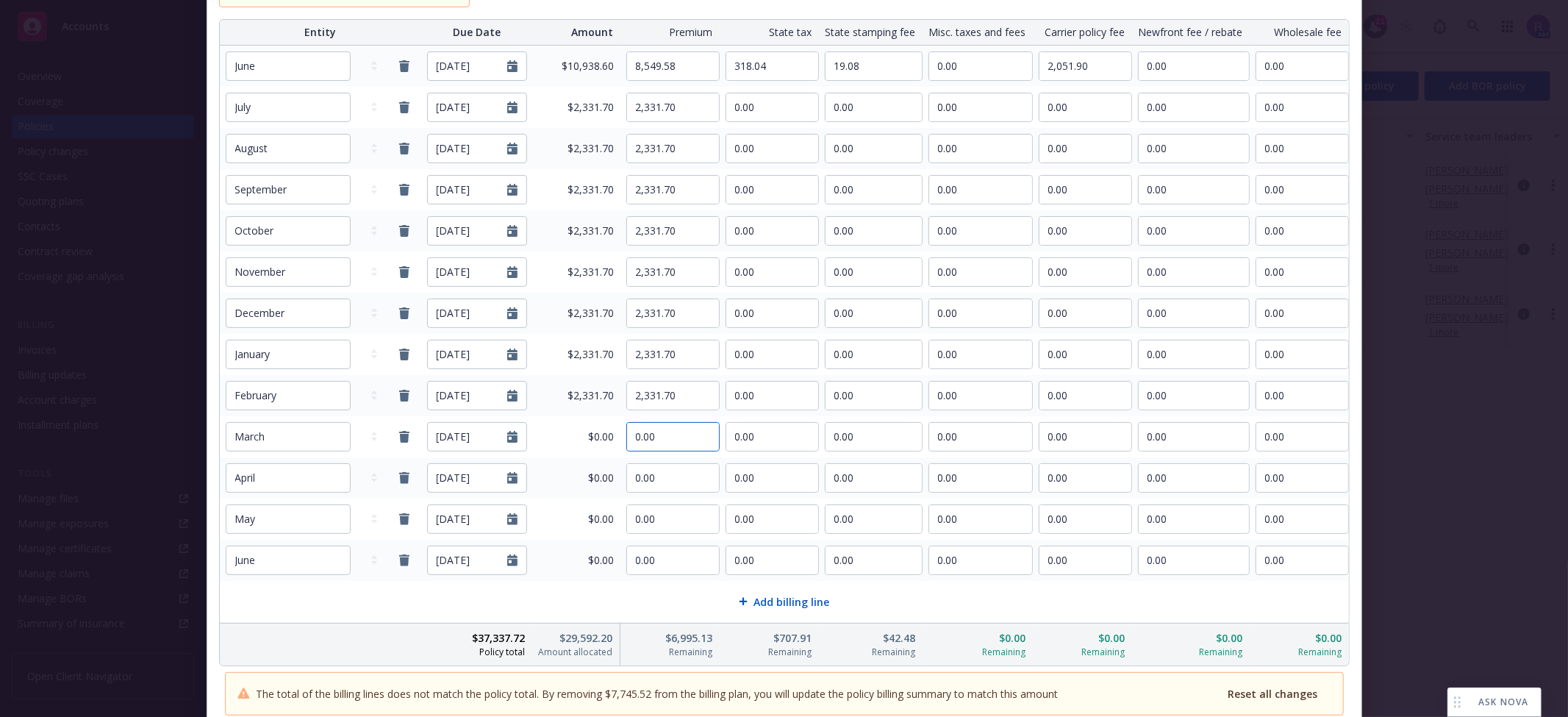 click on "0.00" at bounding box center (673, 437) 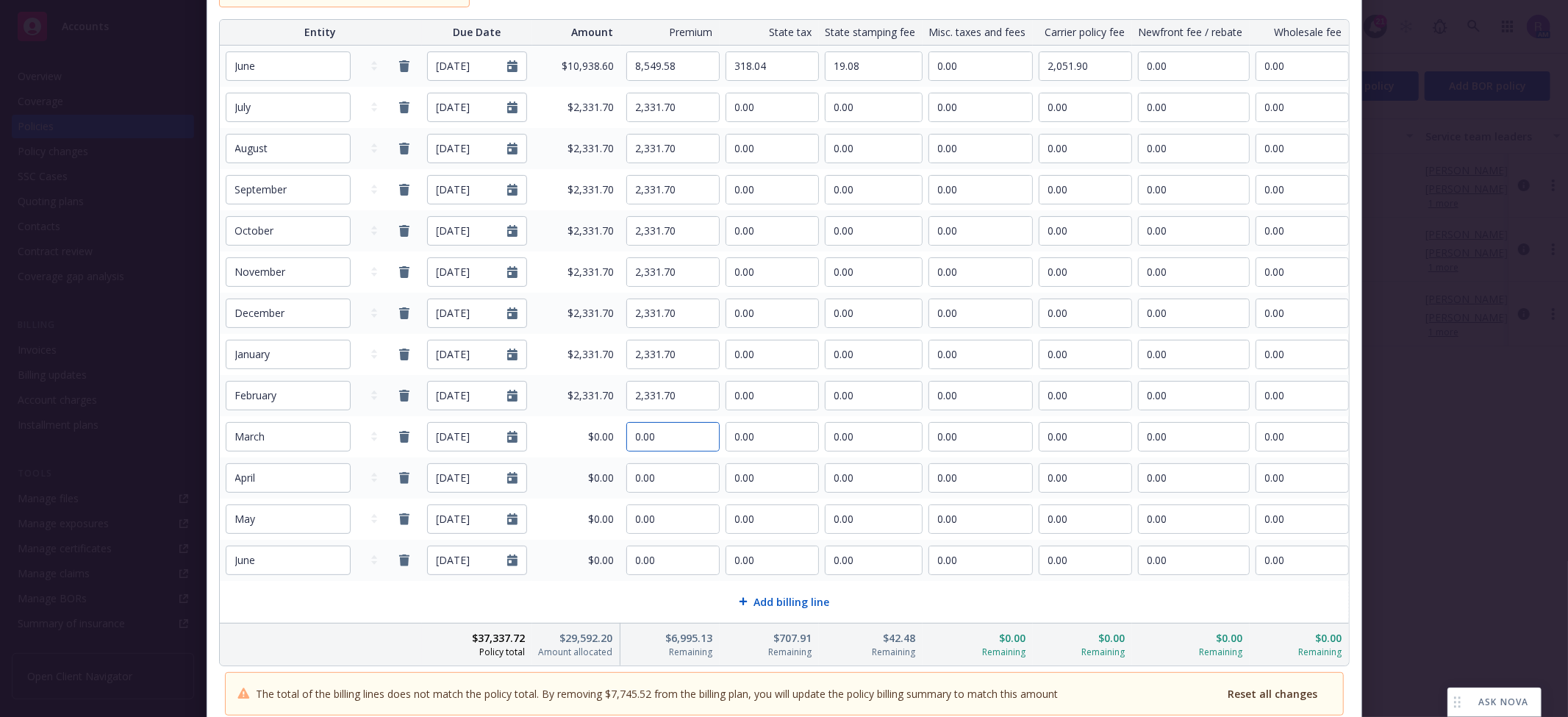 click on "0.00" at bounding box center [673, 437] 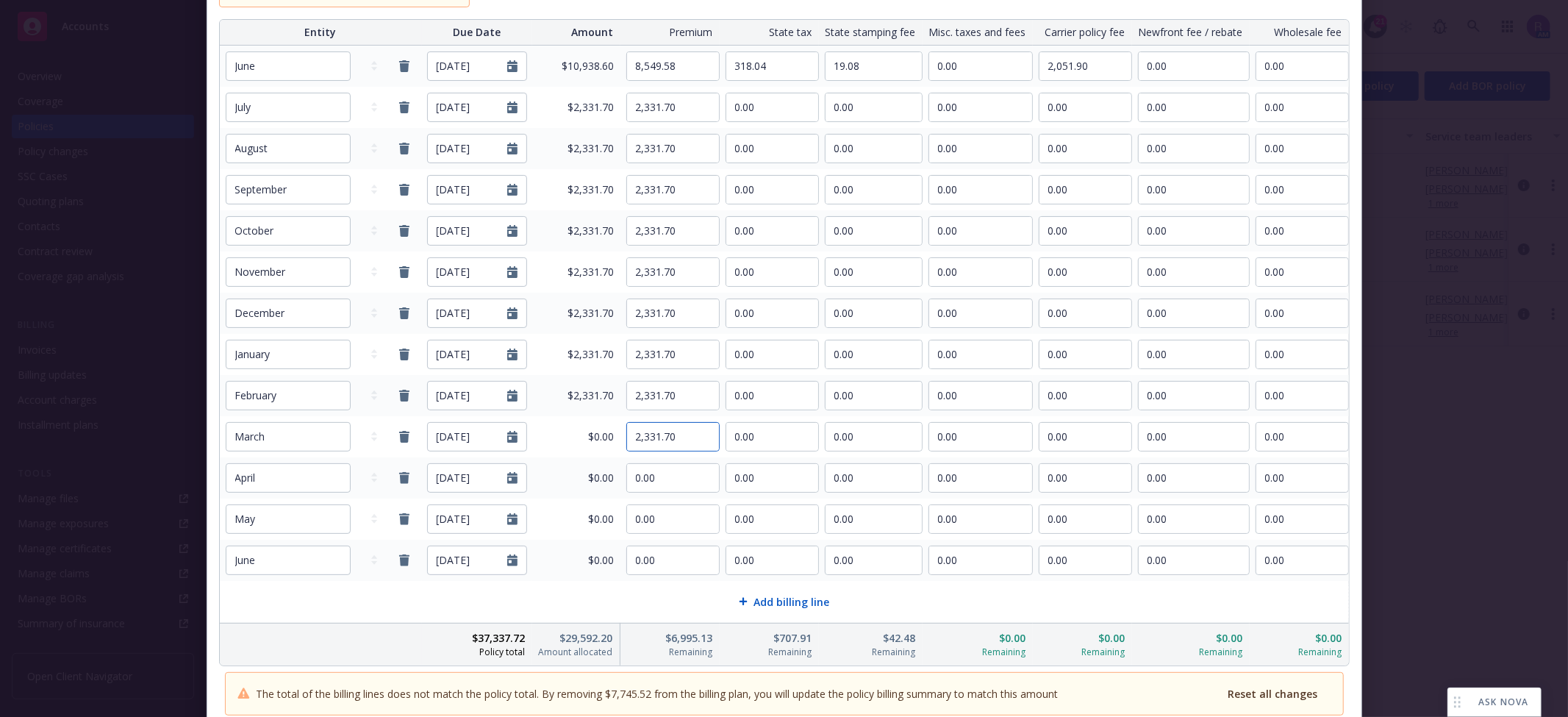 type on "2,331.70" 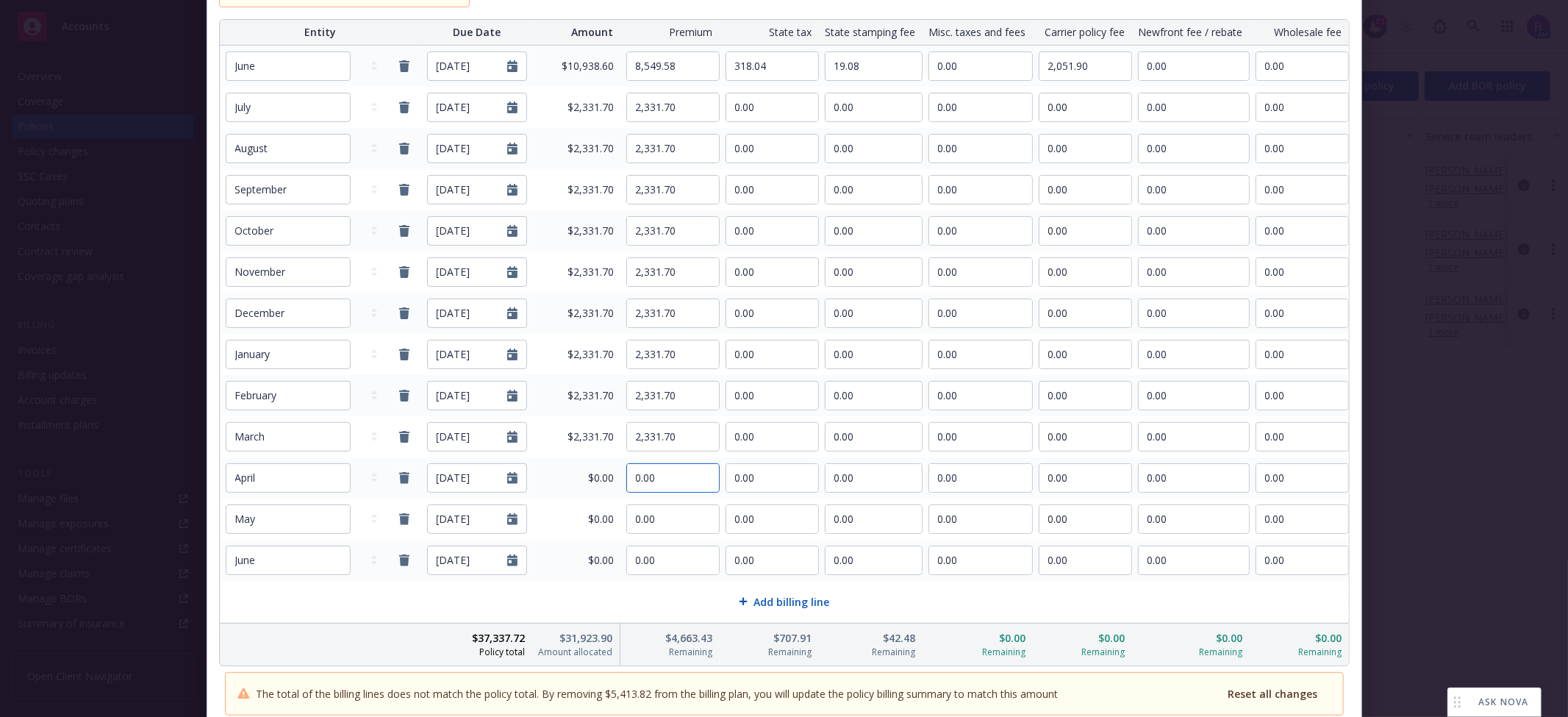 click on "0.00" at bounding box center (673, 478) 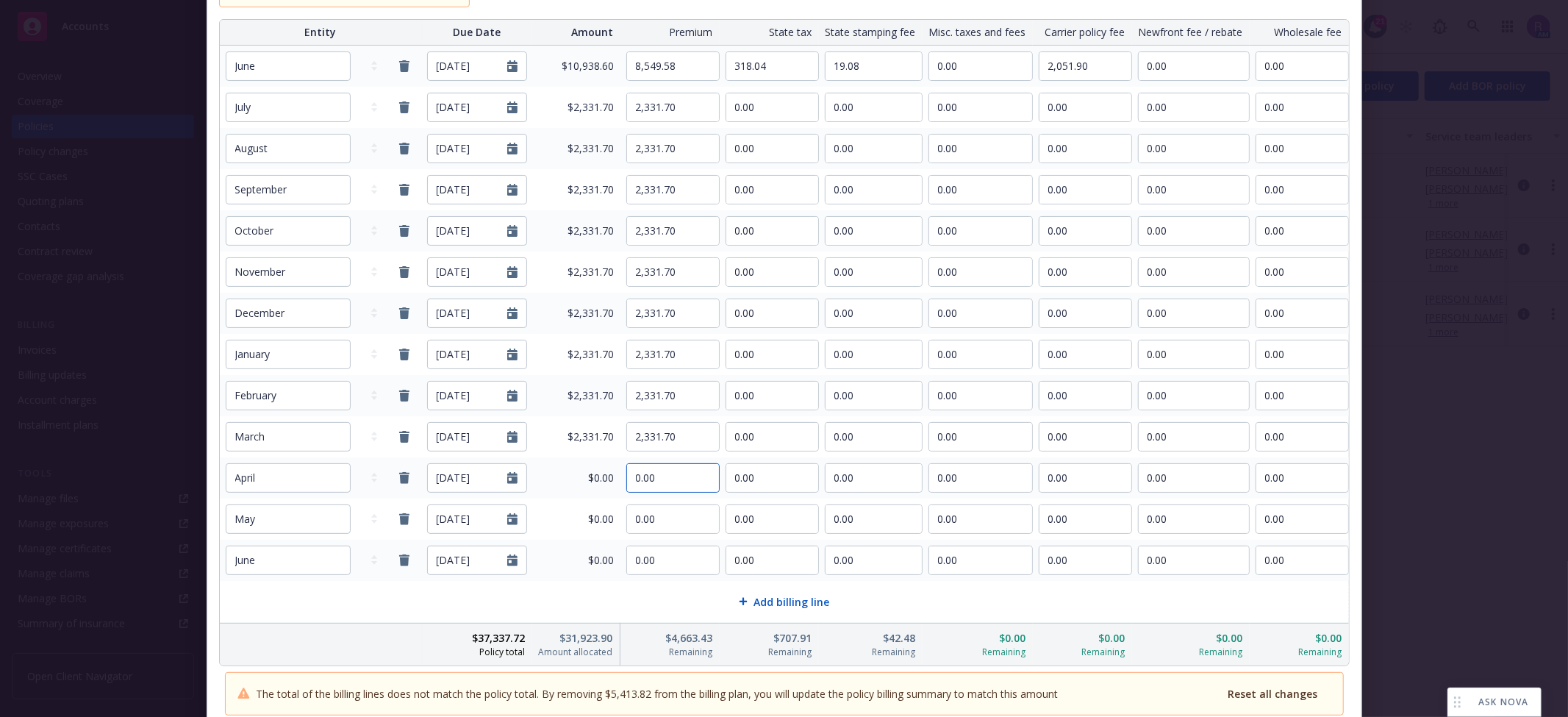 click on "0.00" at bounding box center (673, 478) 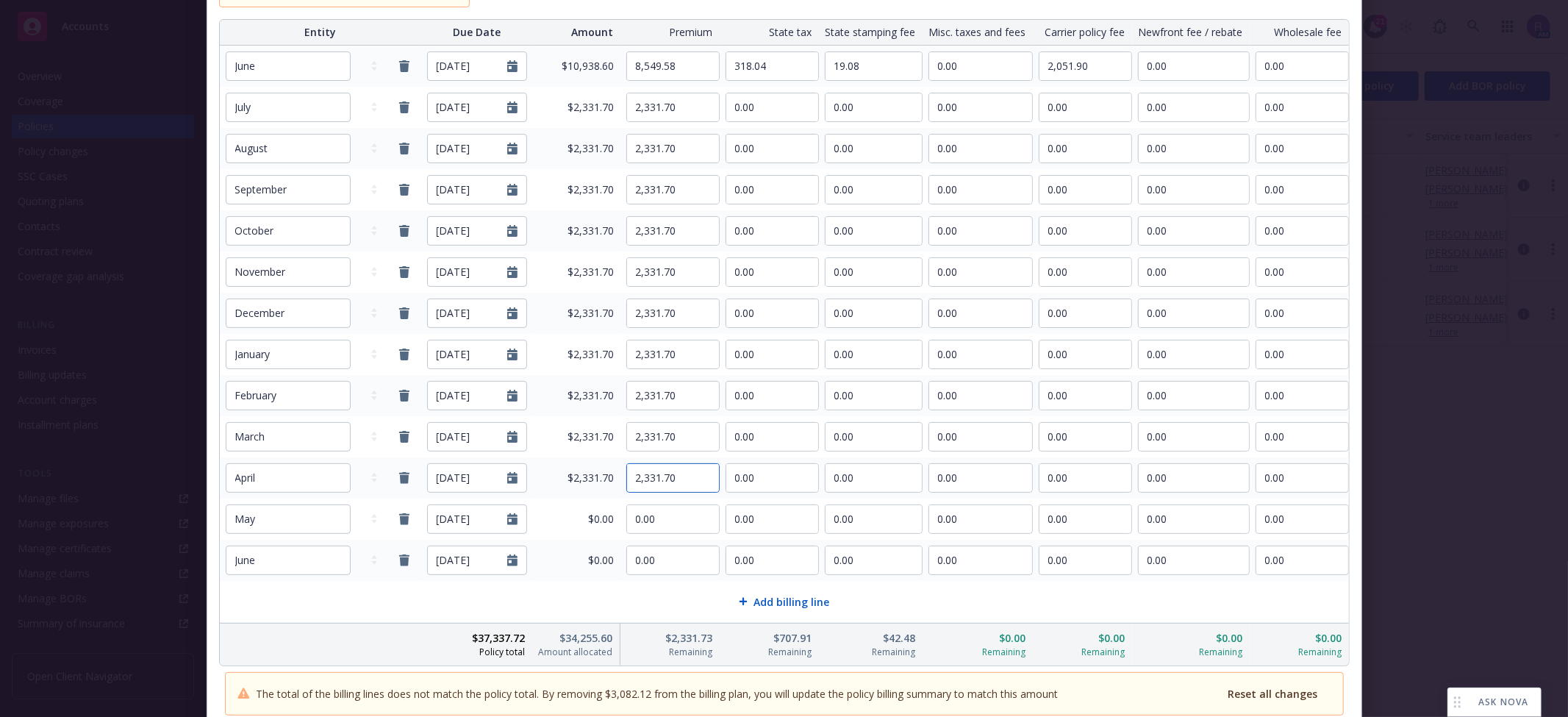type on "2,331.70" 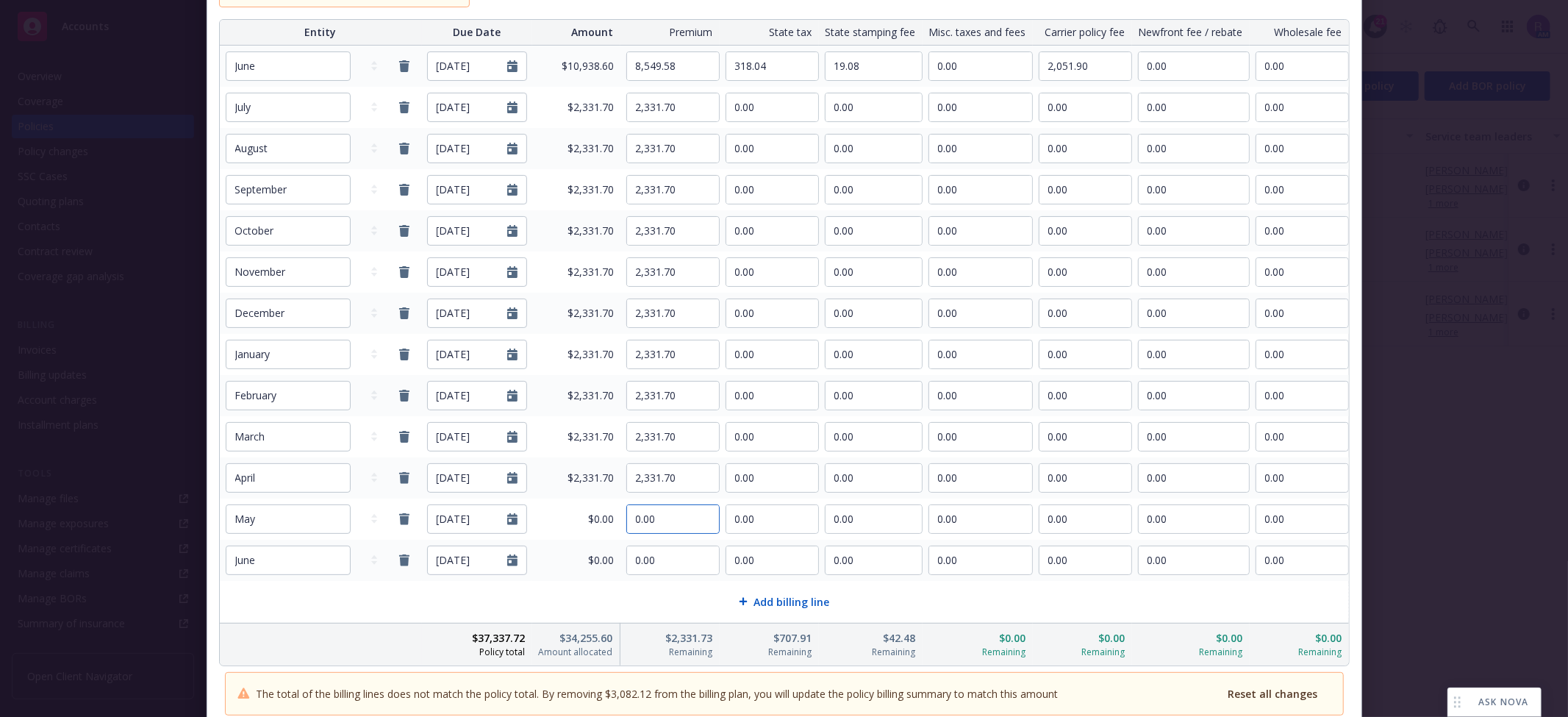 click on "0.00" at bounding box center [673, 519] 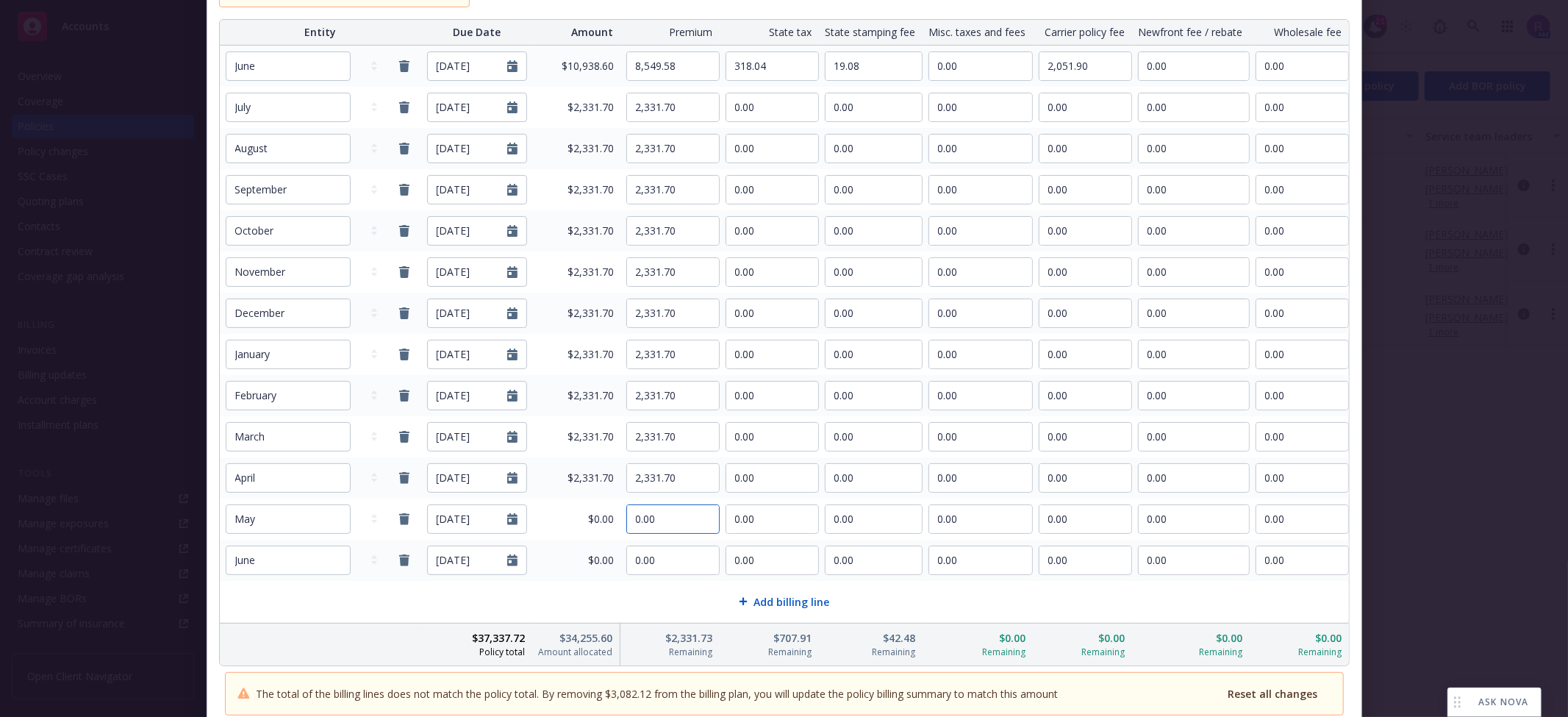 click on "0.00" at bounding box center [673, 519] 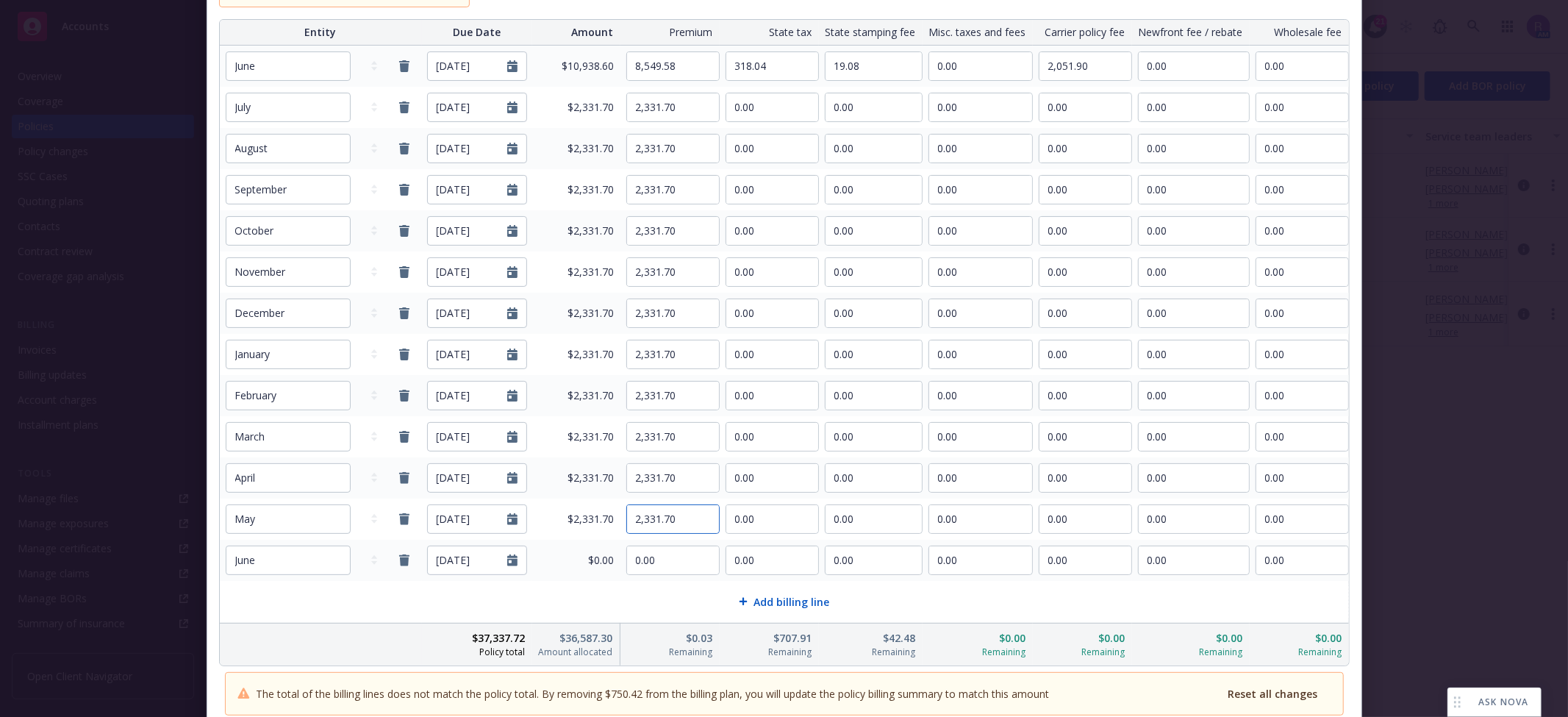 type on "2,331.70" 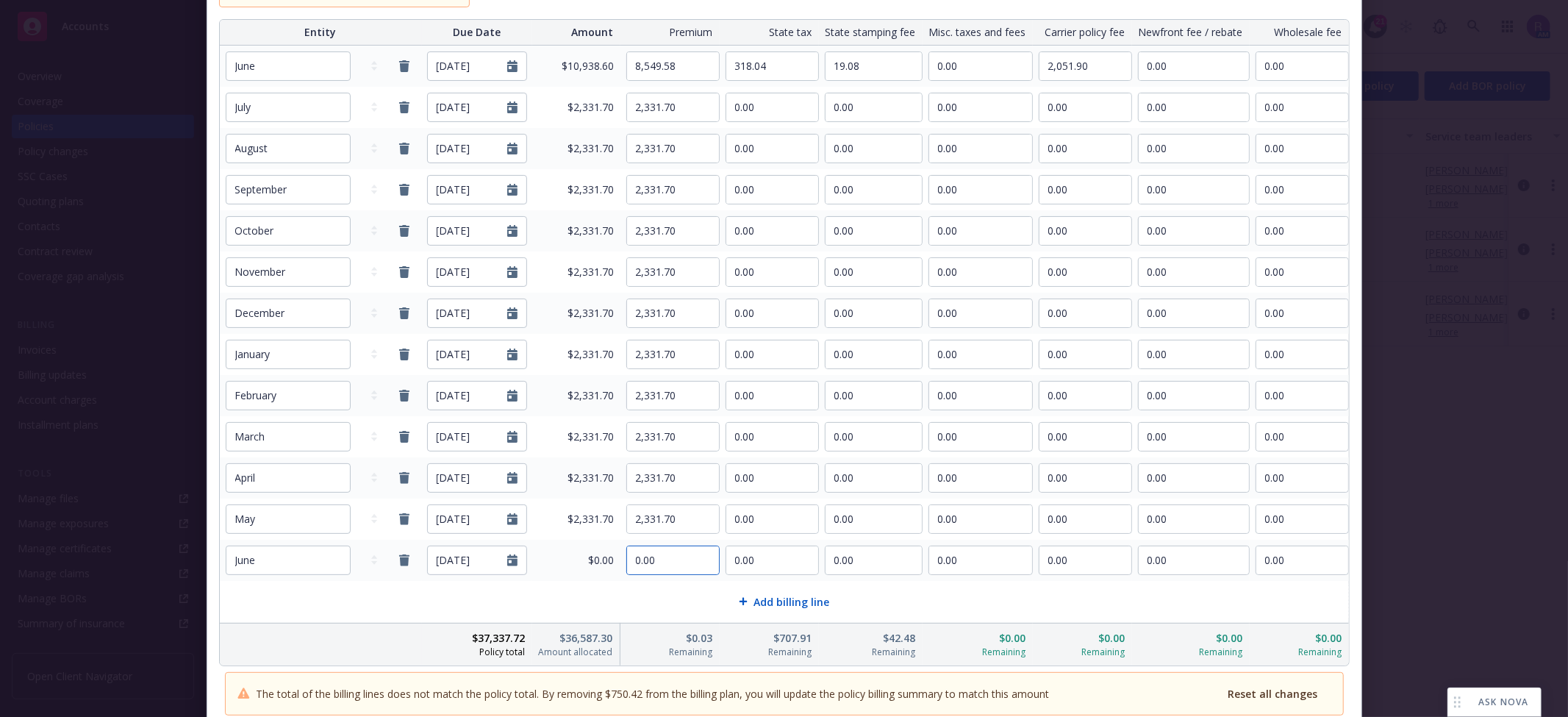 click on "0.00" at bounding box center (673, 560) 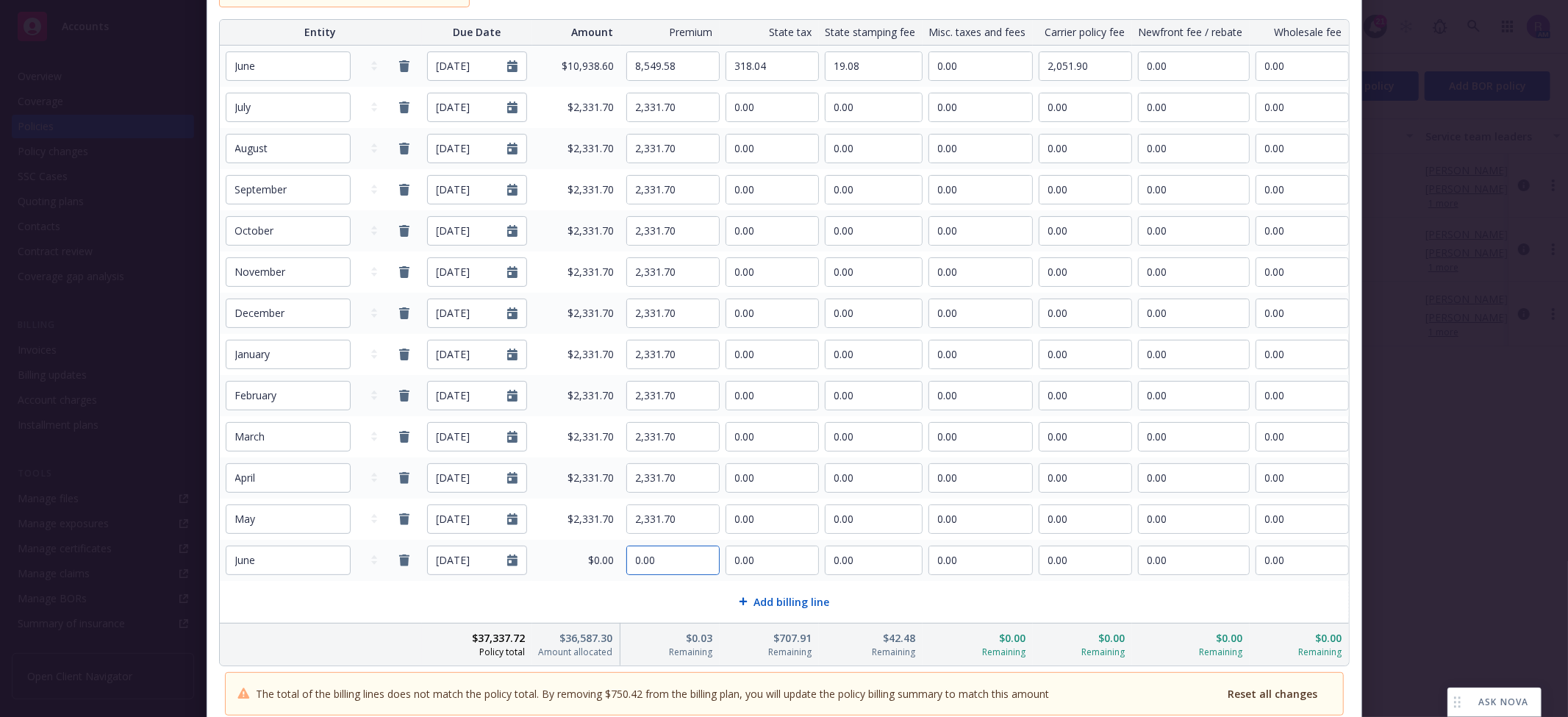 click on "0.00" at bounding box center [673, 560] 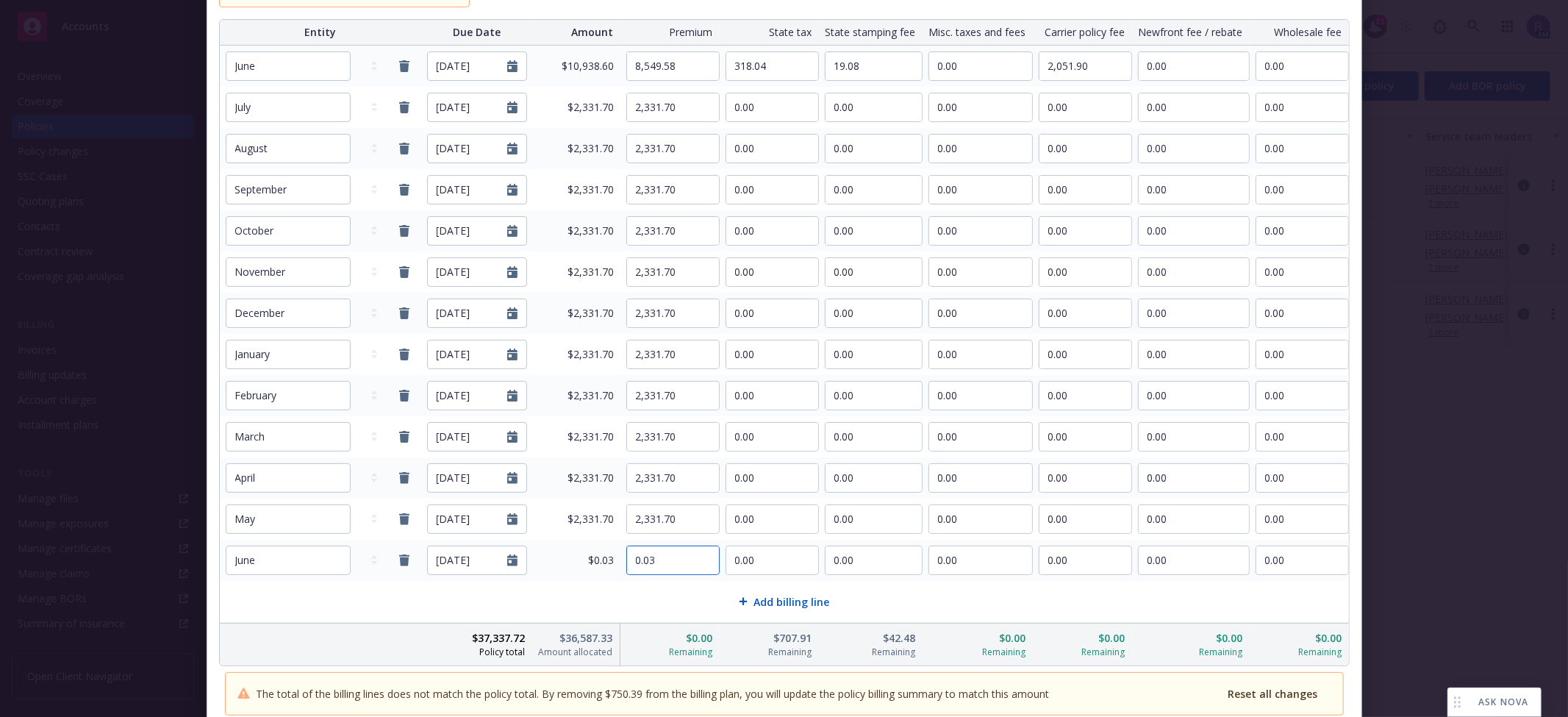 type on "0.03" 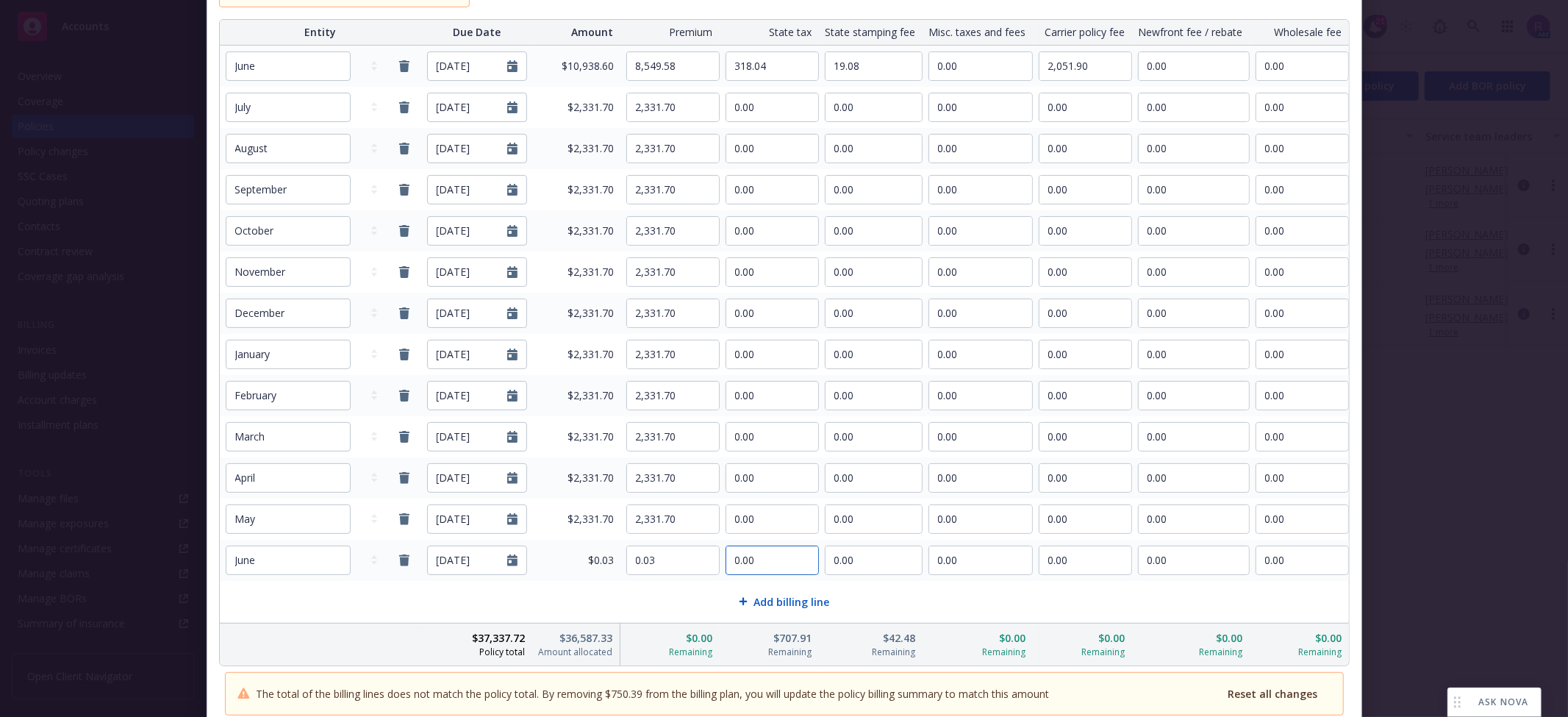 click on "0.00" at bounding box center [772, 560] 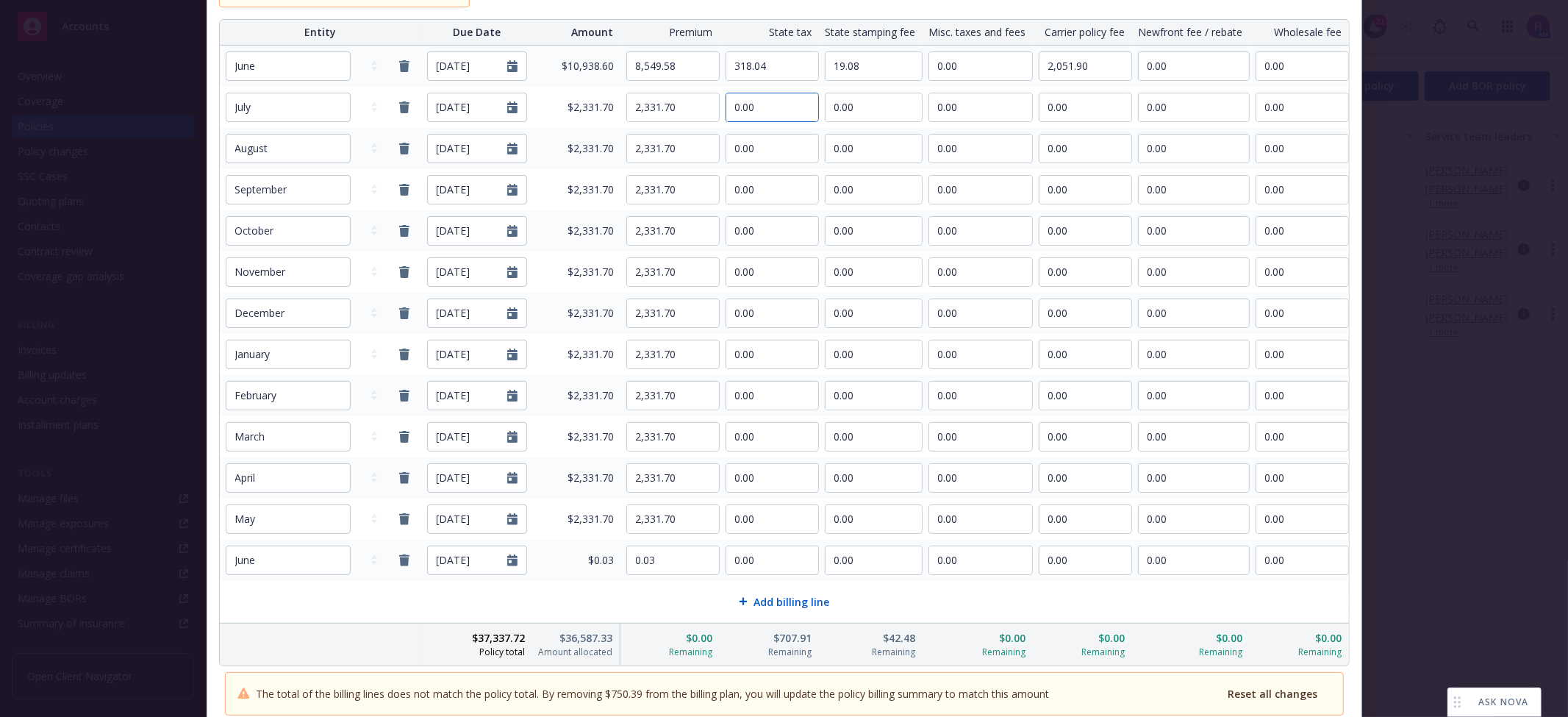 click on "0.00" at bounding box center [772, 107] 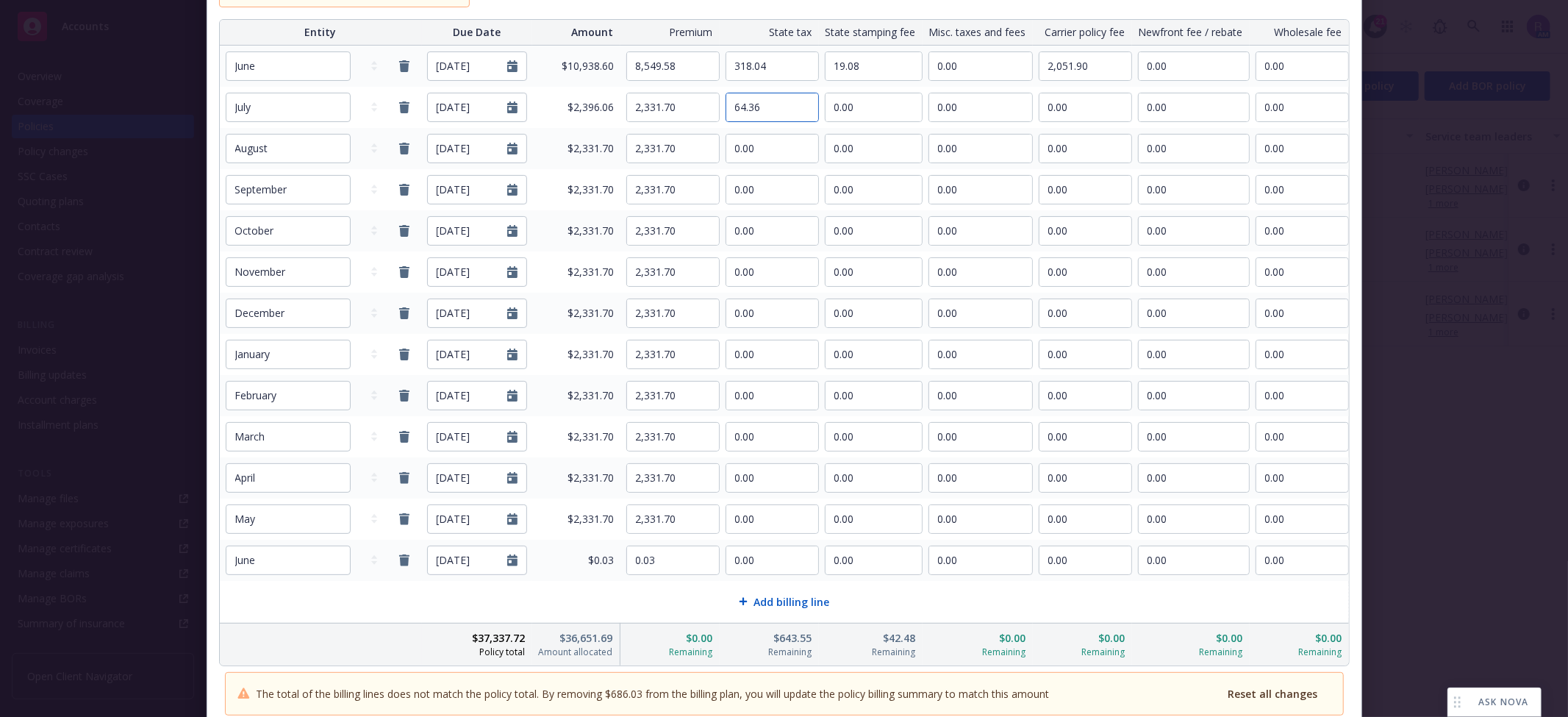 click on "64.36" at bounding box center (772, 107) 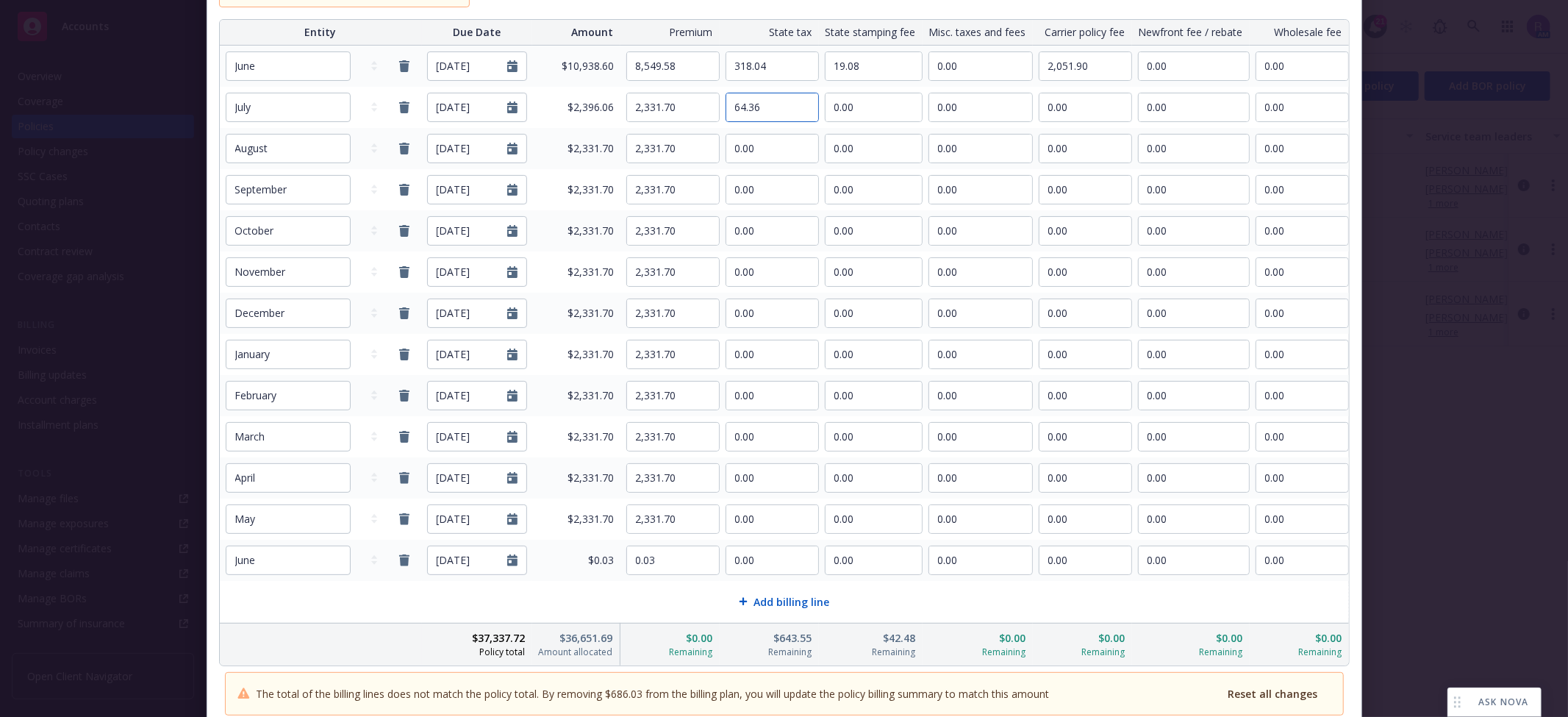 click on "64.36" at bounding box center (772, 107) 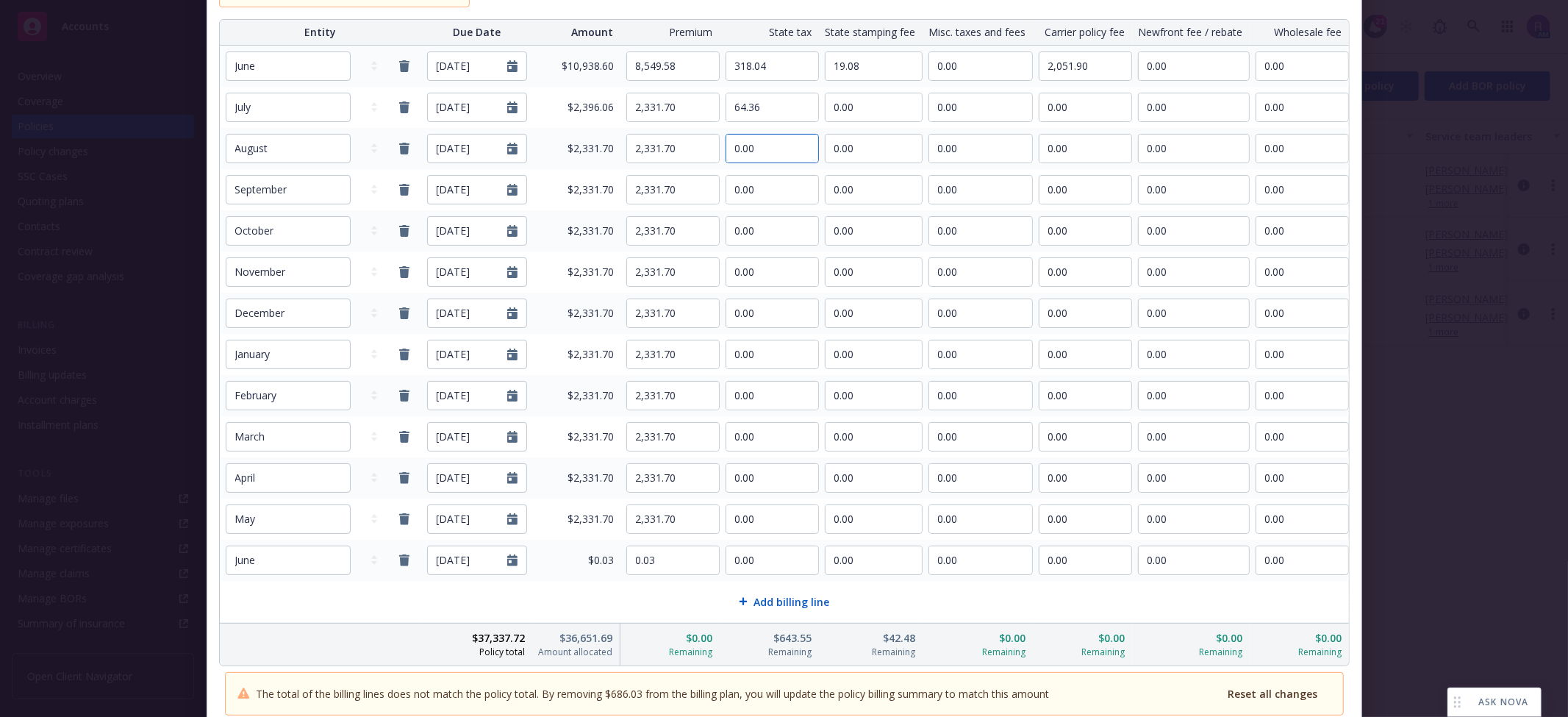 click on "0.00" at bounding box center (772, 149) 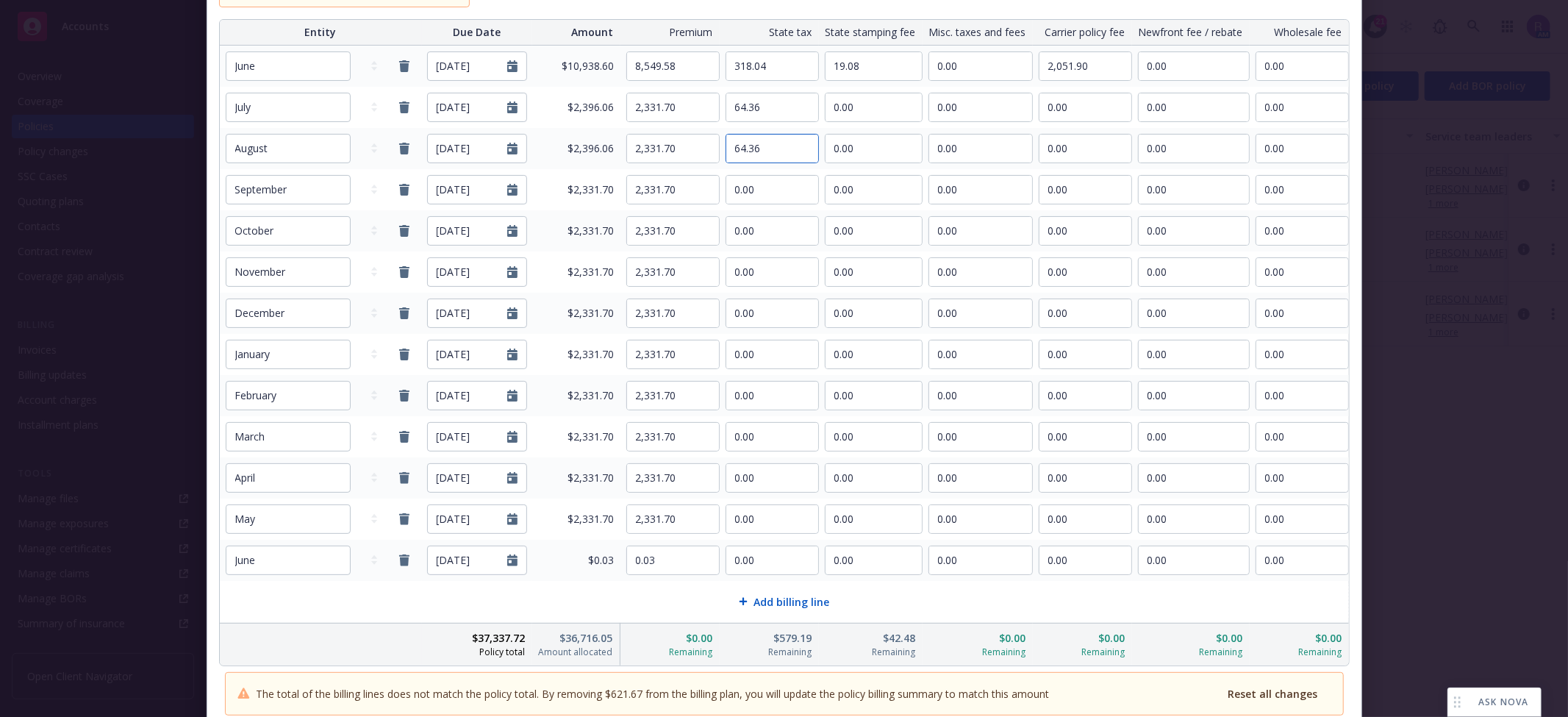 type on "64.36" 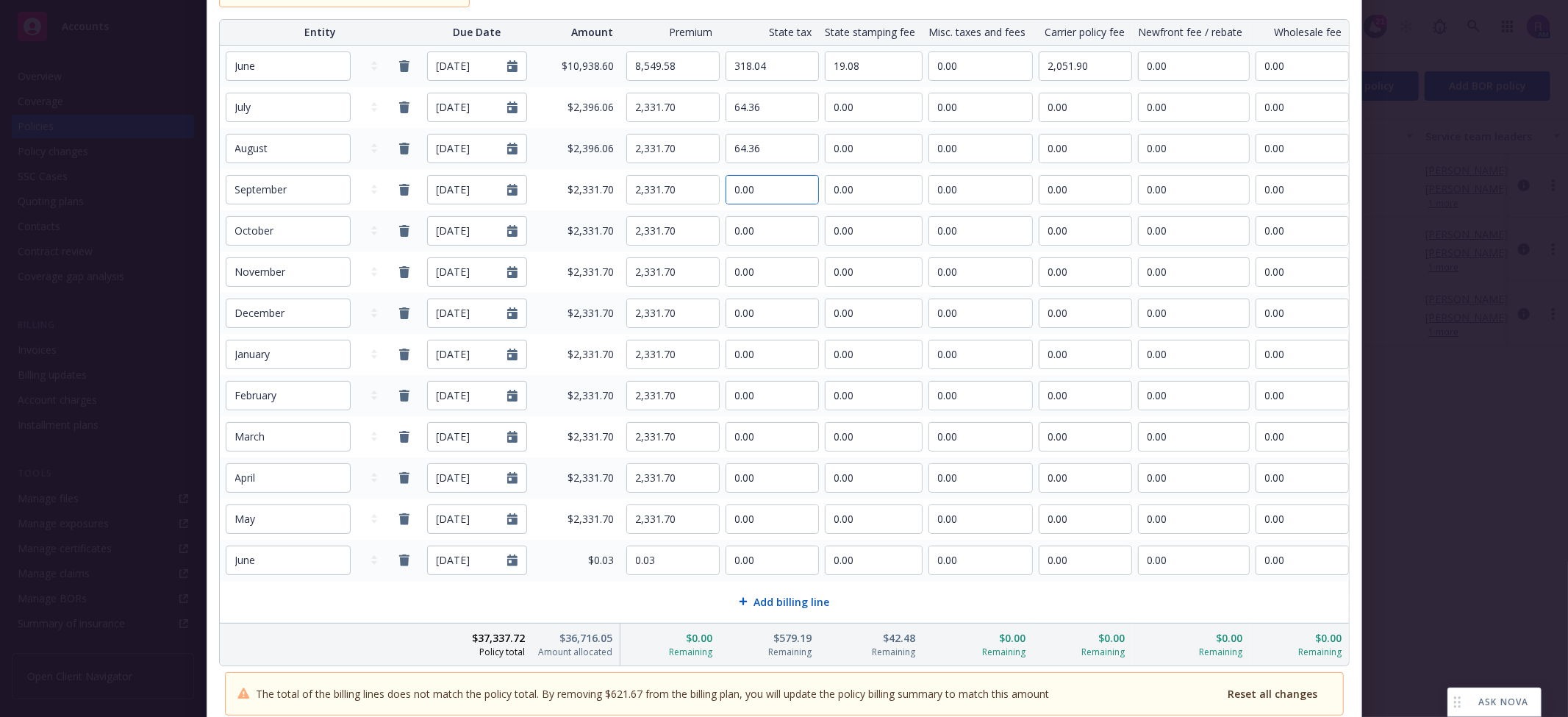 click on "0.00" at bounding box center [772, 190] 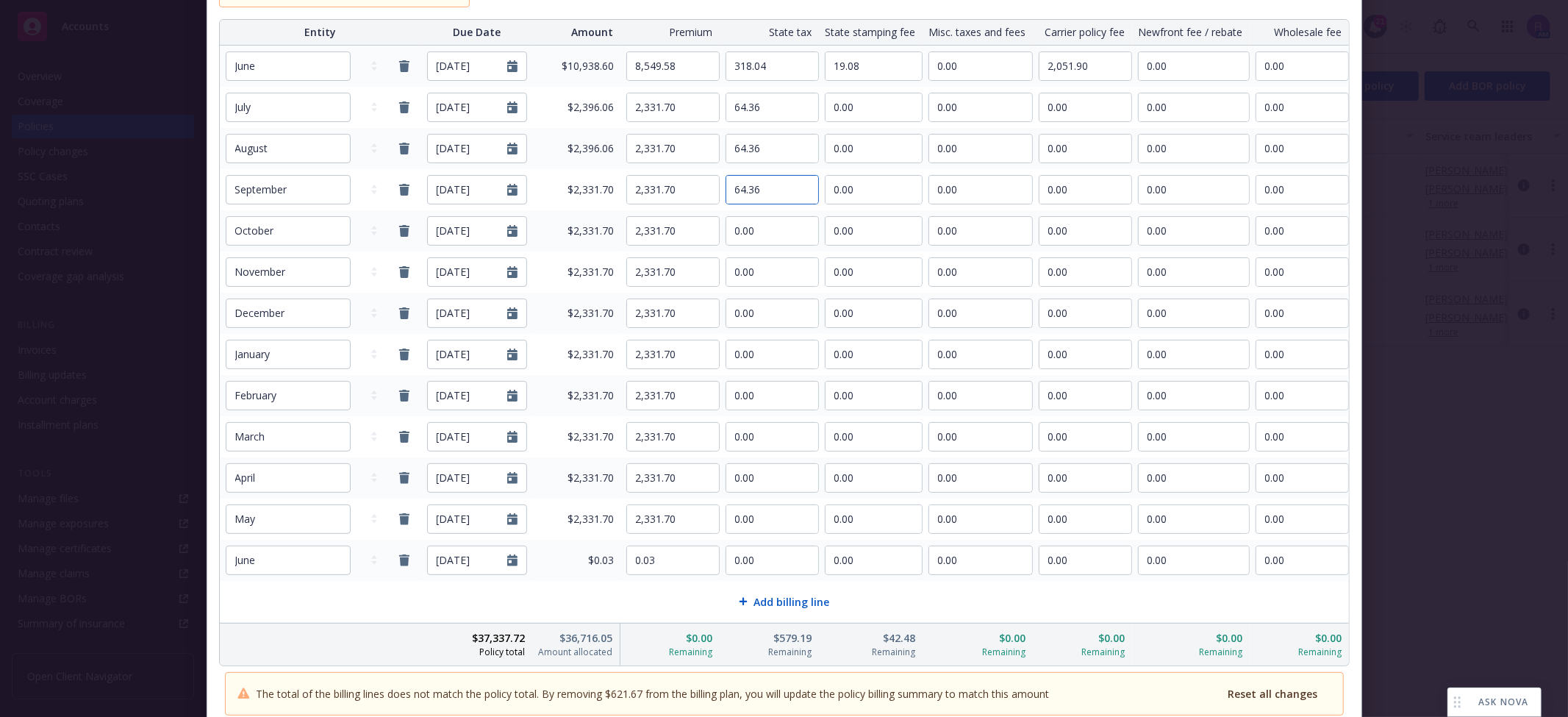 type on "64.36" 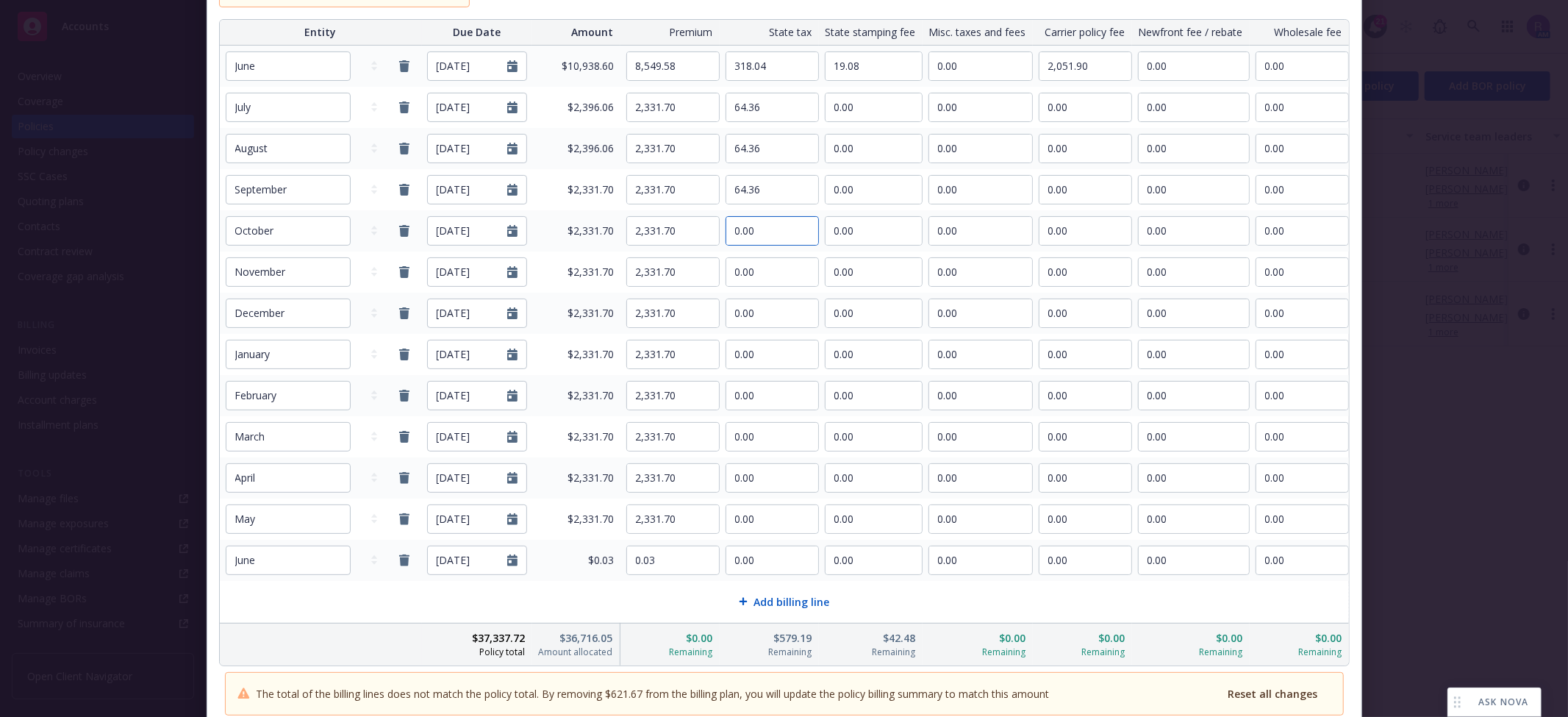 click on "0.00" at bounding box center [772, 231] 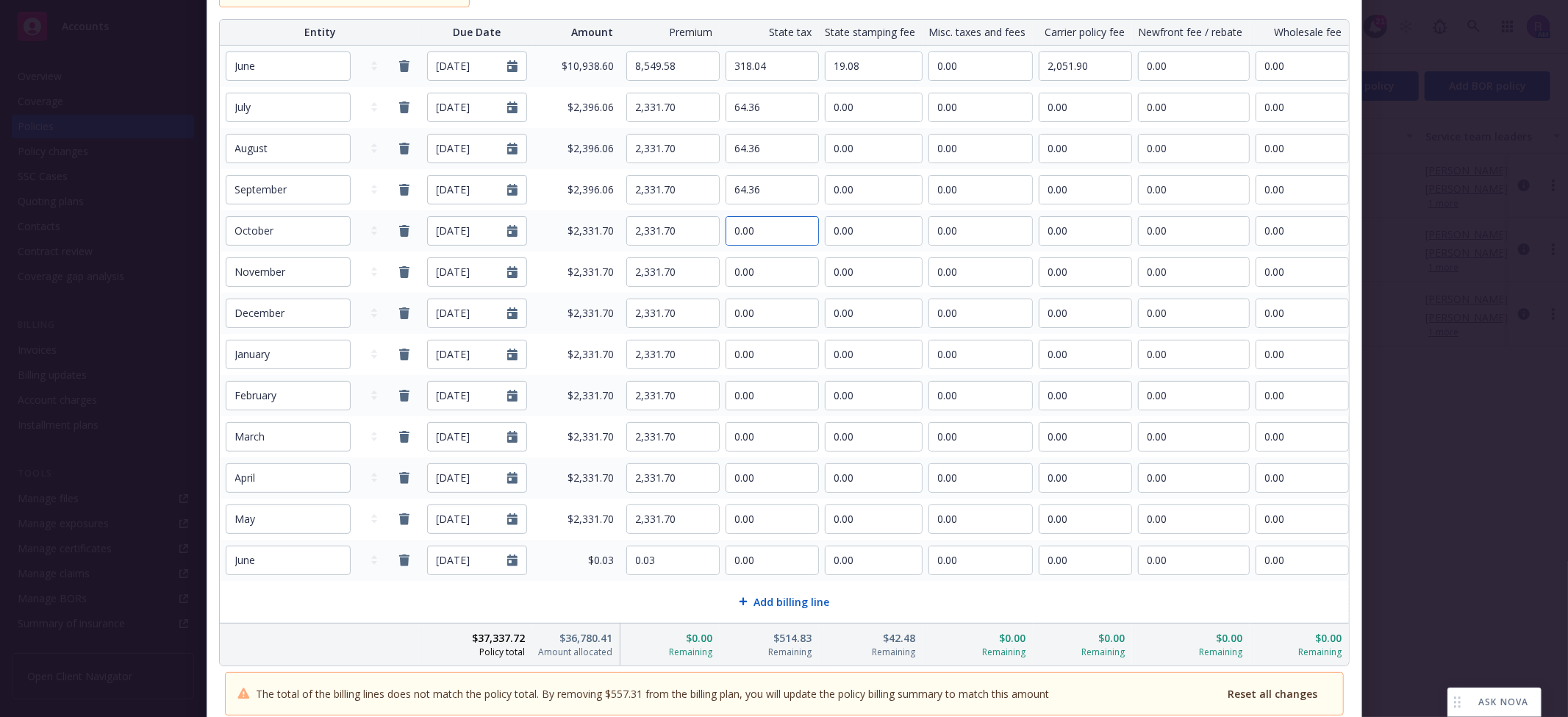 click on "0.00" at bounding box center (772, 231) 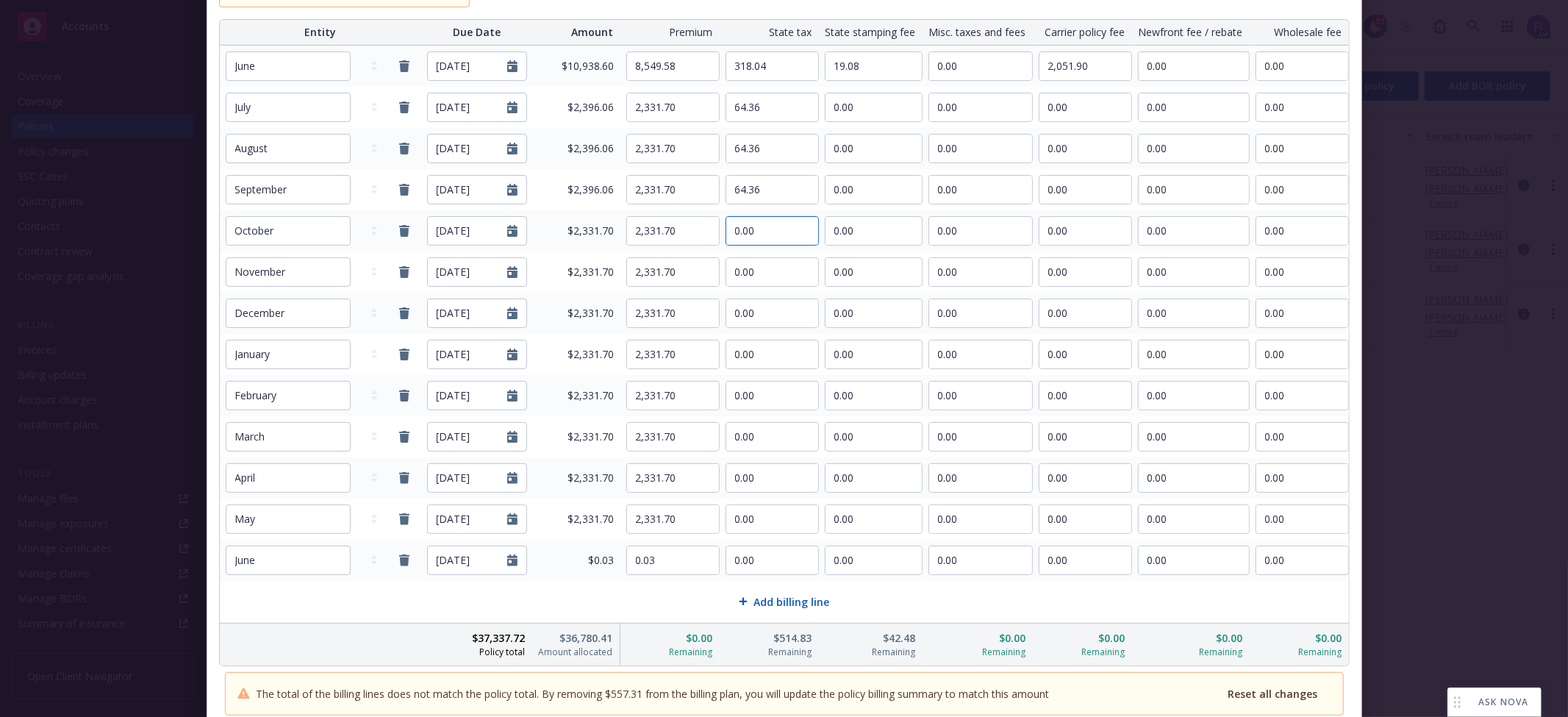 paste on "64.36" 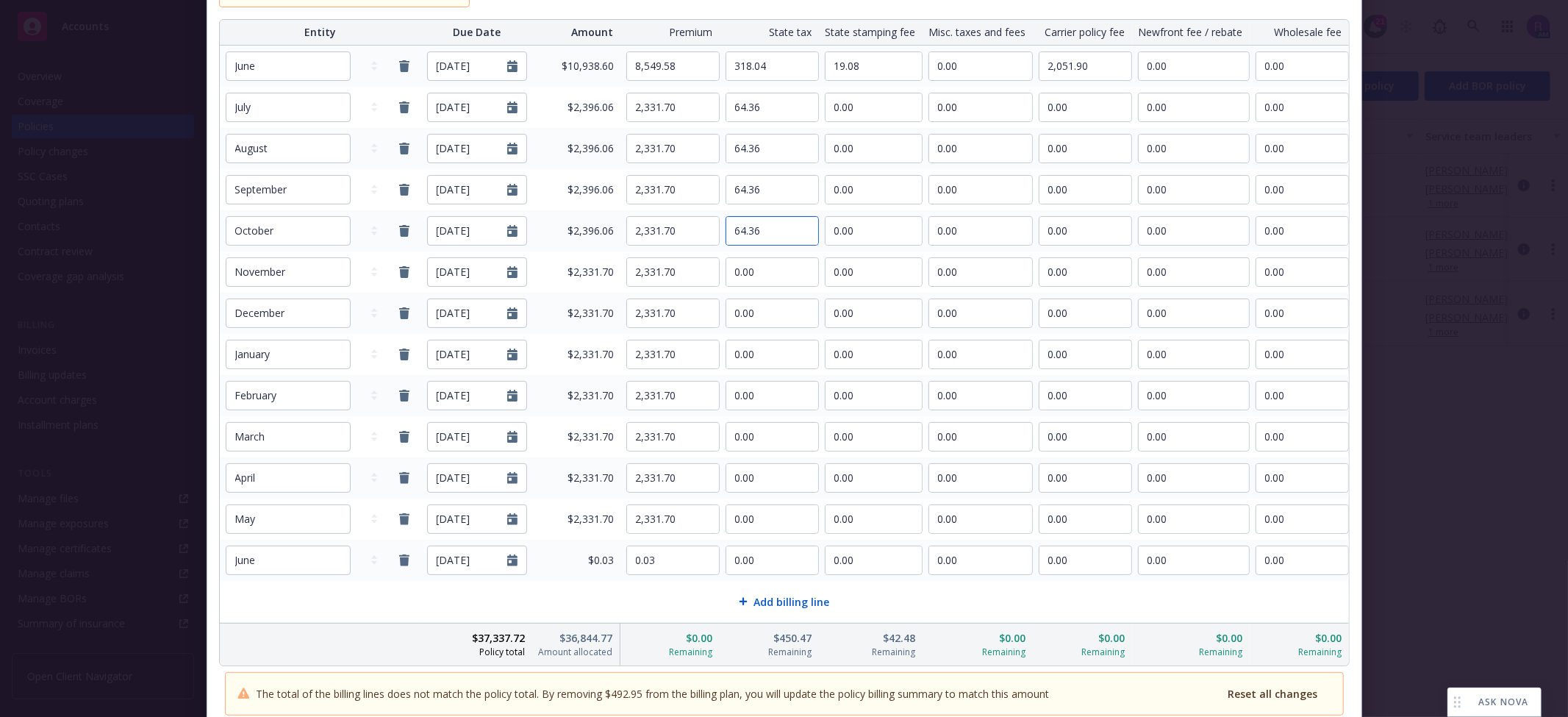 type on "64.36" 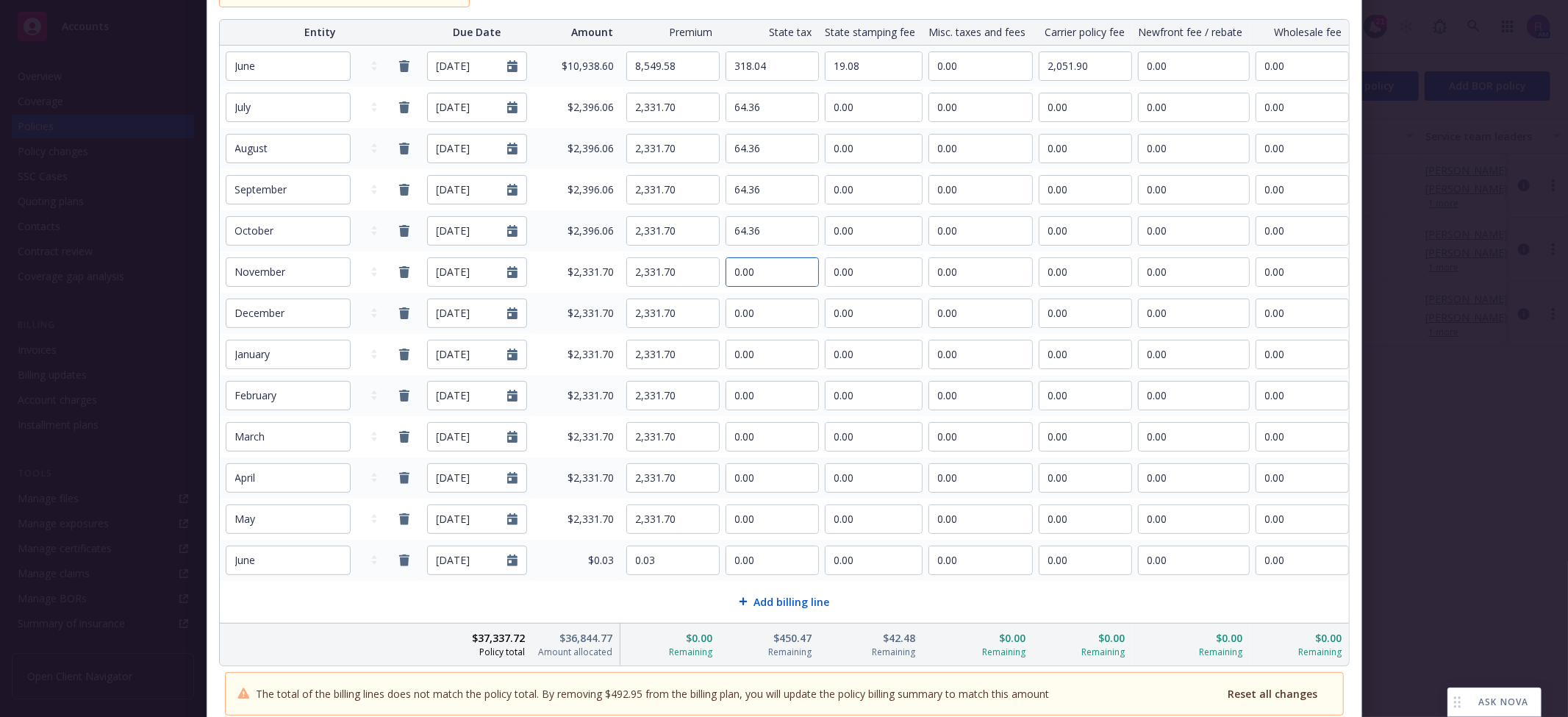 click on "0.00" at bounding box center [772, 272] 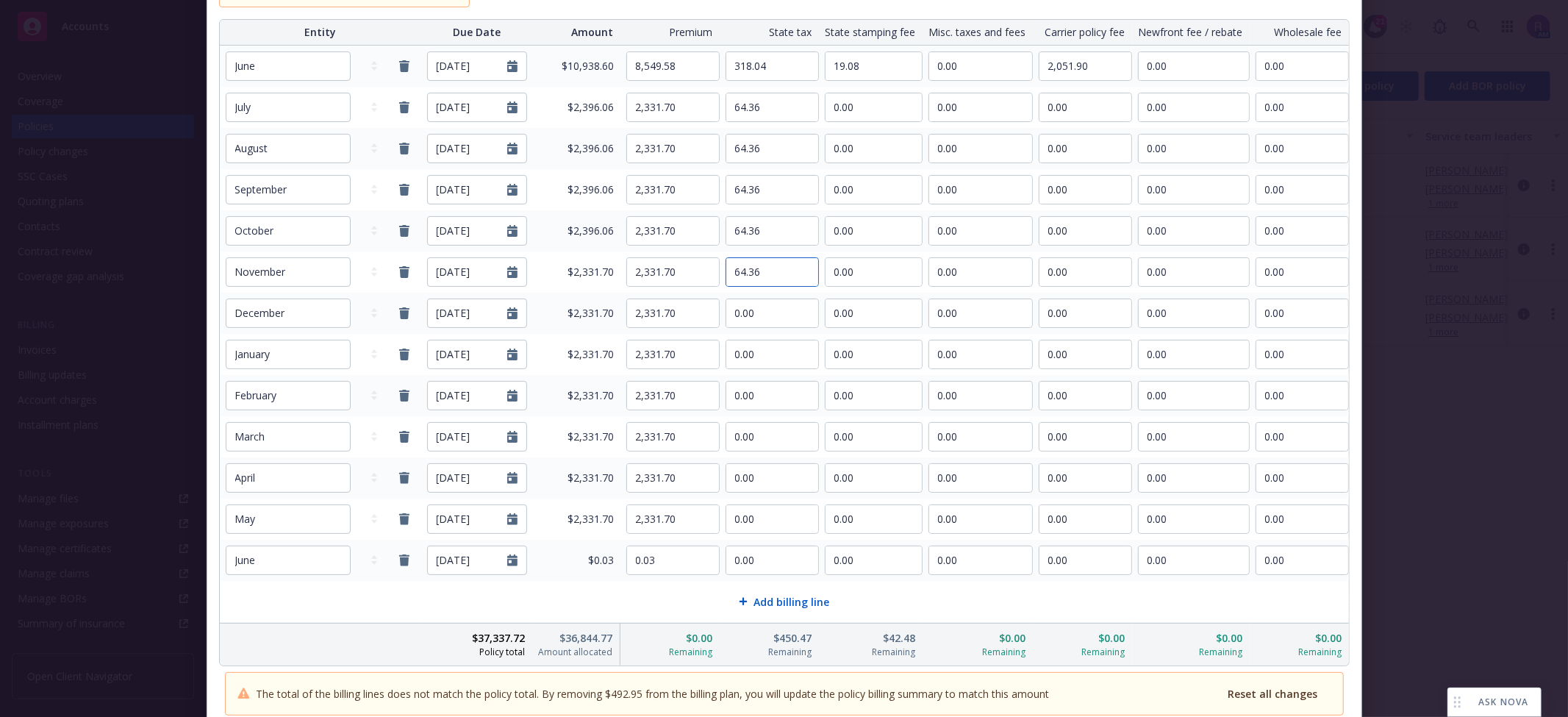 type on "64.36" 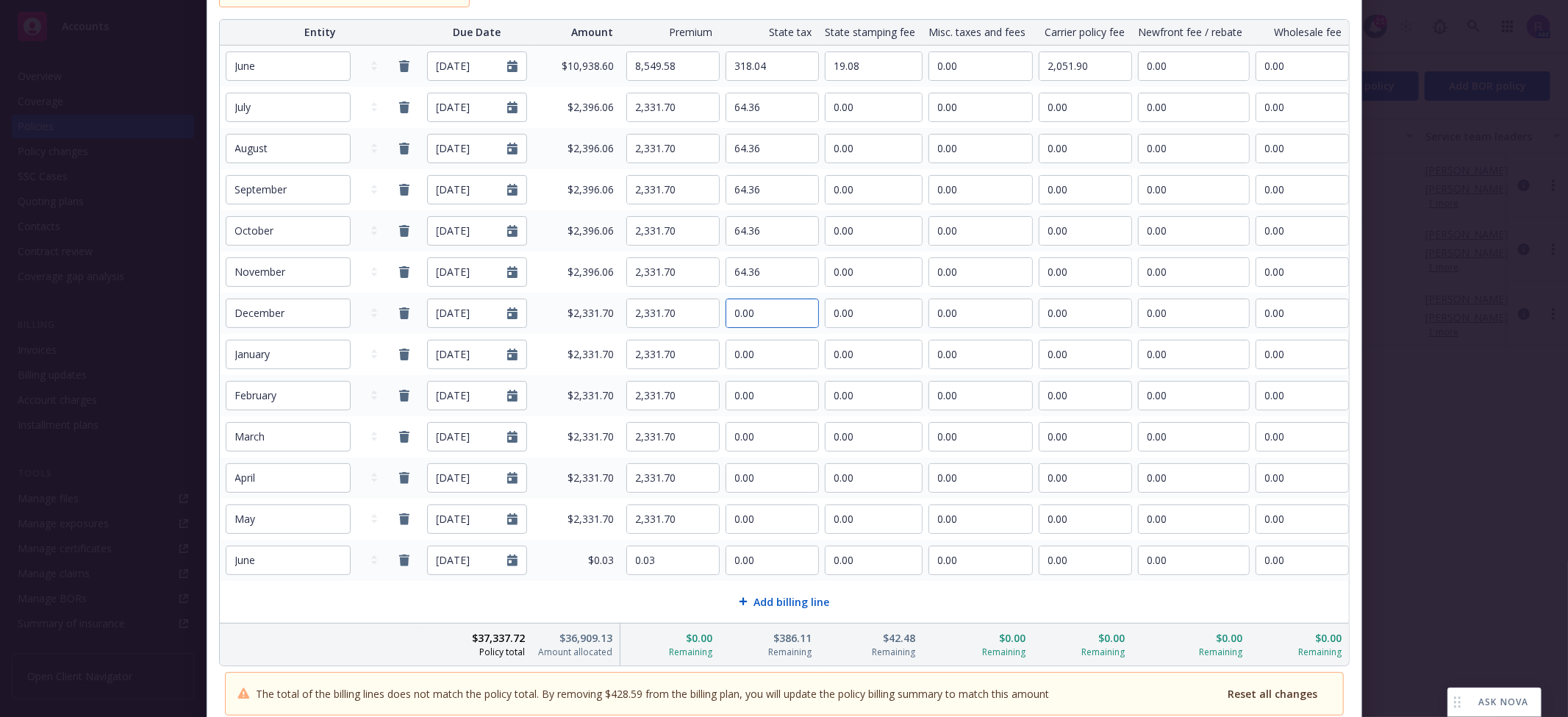 click on "0.00" at bounding box center [772, 313] 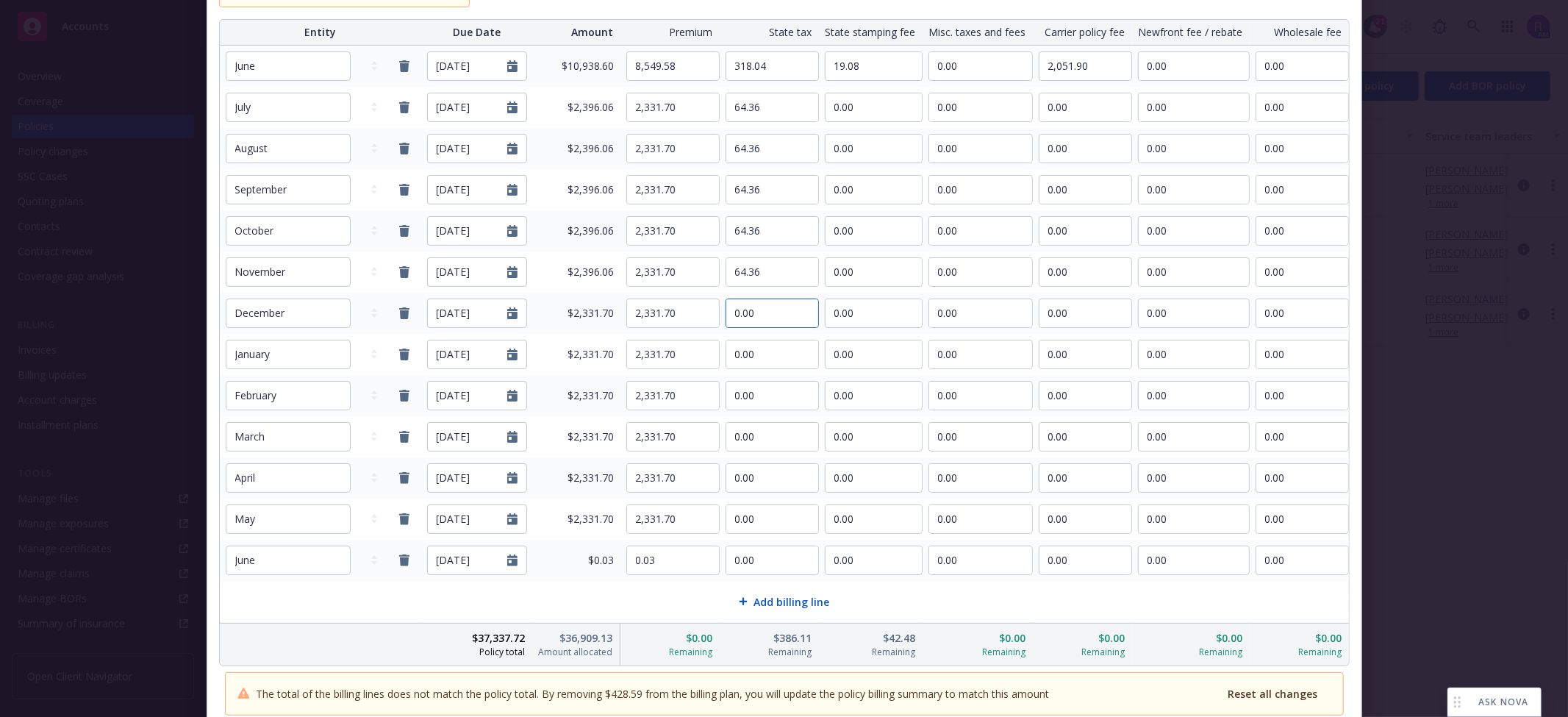 click on "0.00" at bounding box center [772, 313] 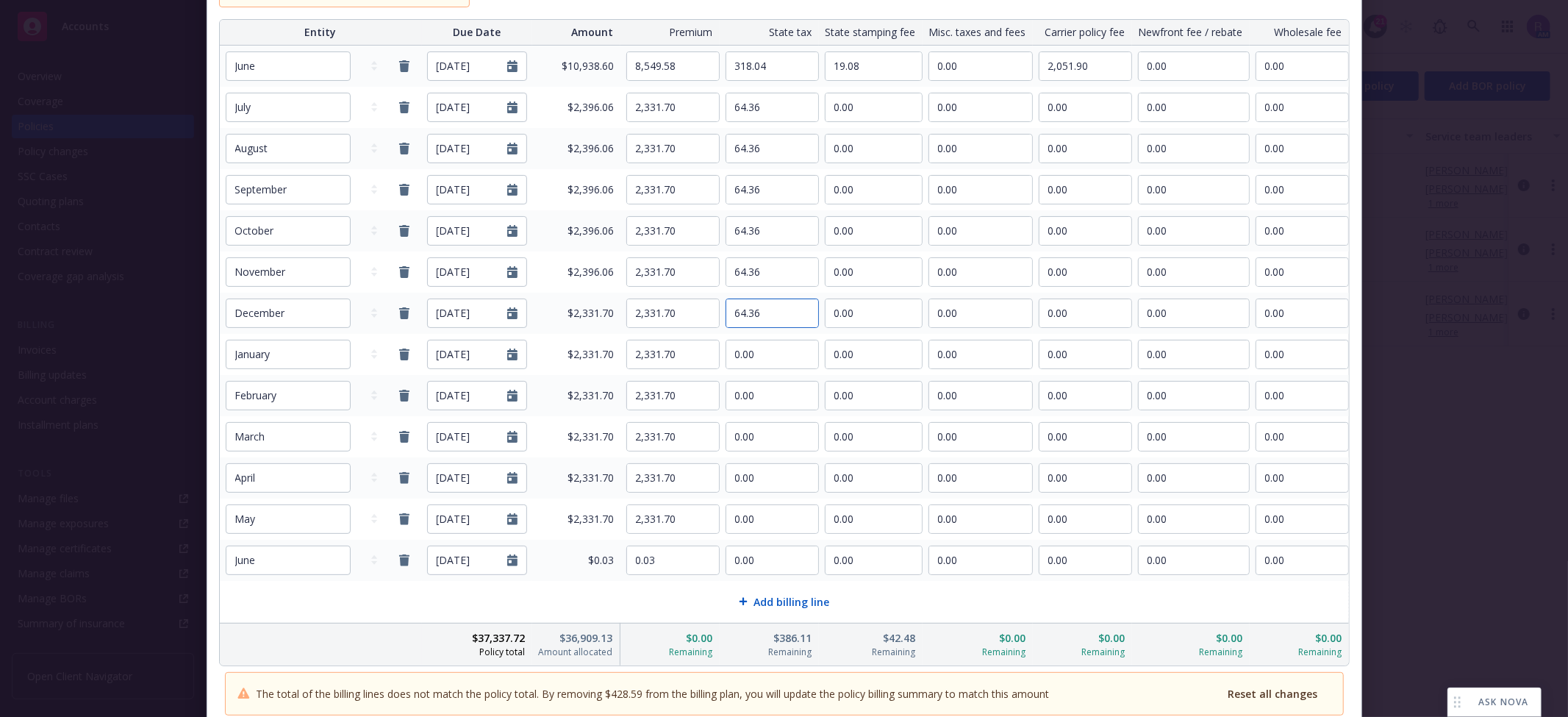 type on "64.36" 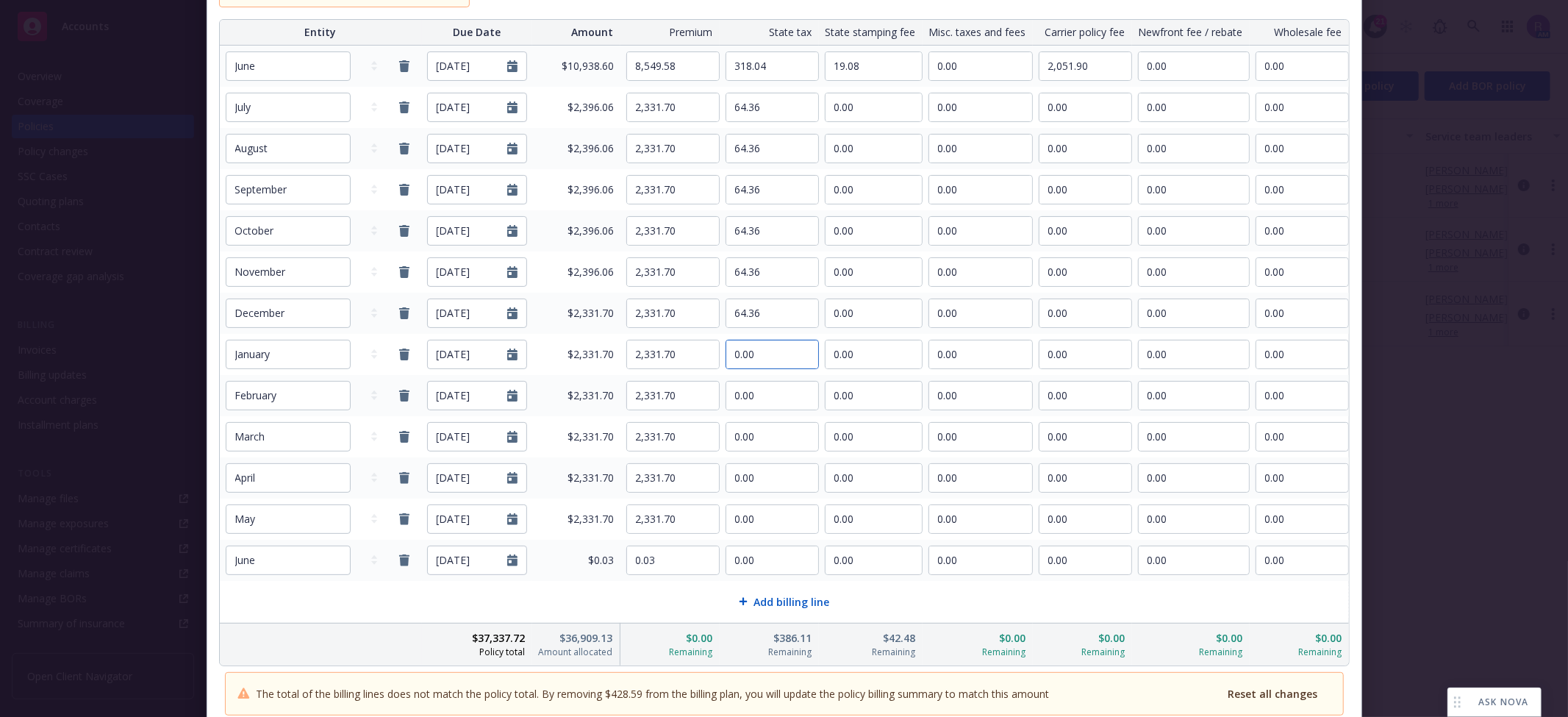 click on "0.00" at bounding box center (772, 354) 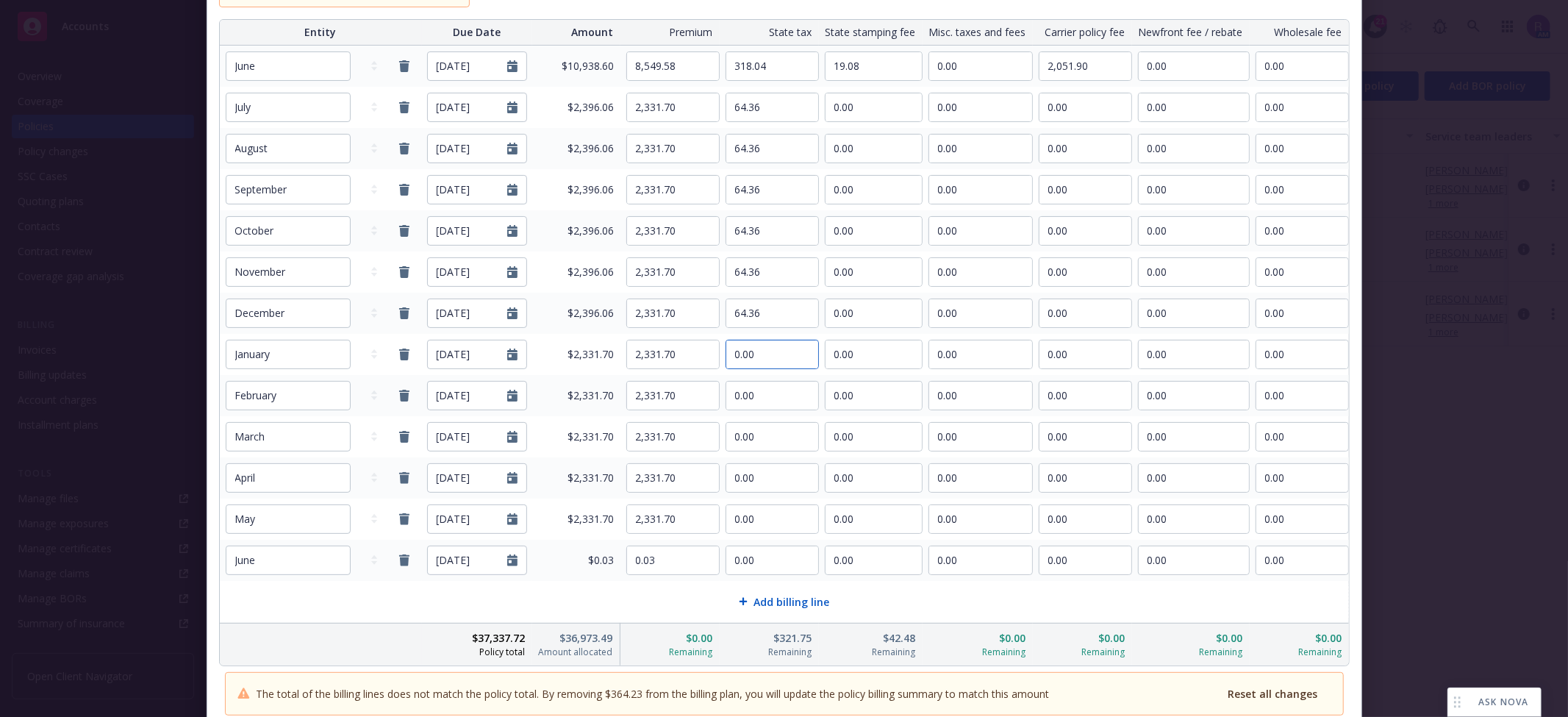 click on "0.00" at bounding box center [772, 354] 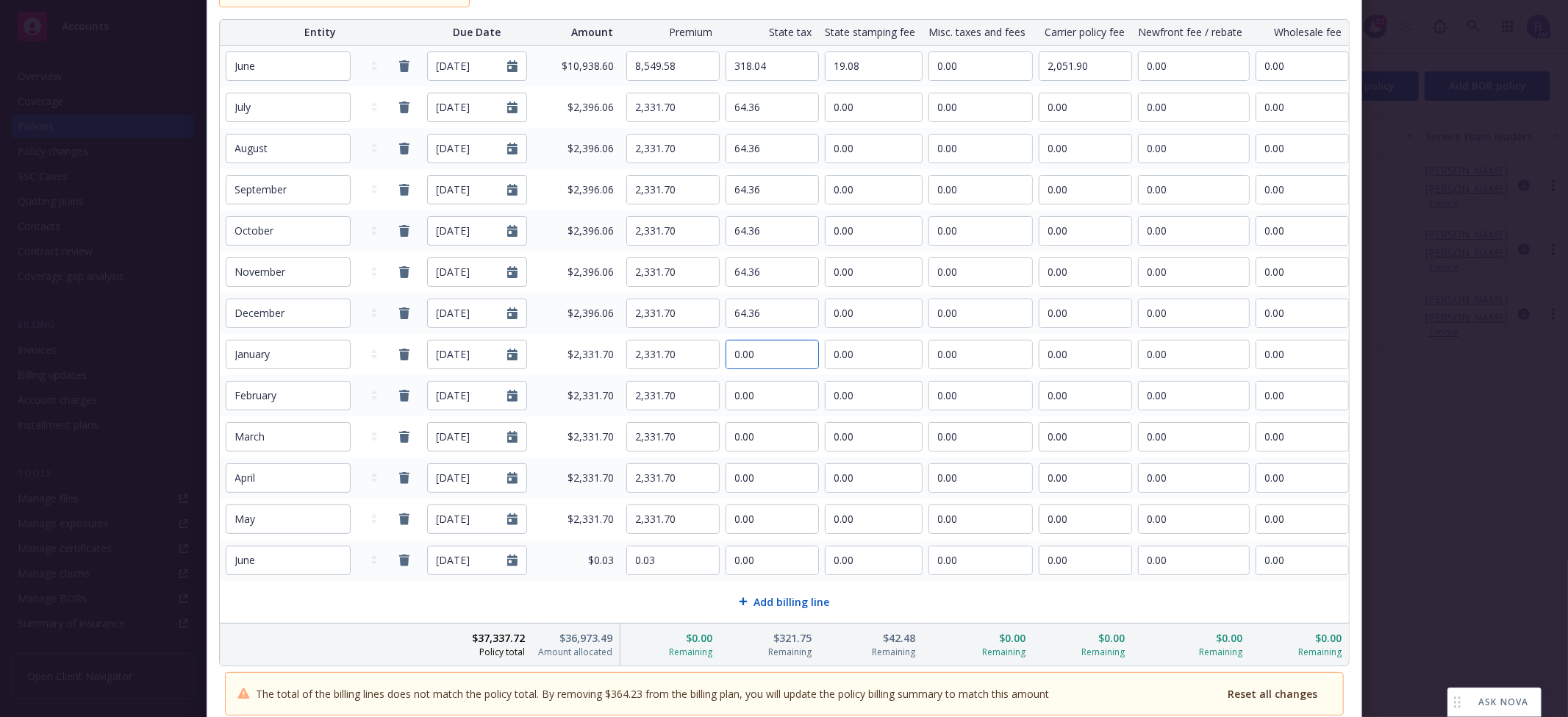 click on "0.00" at bounding box center (772, 354) 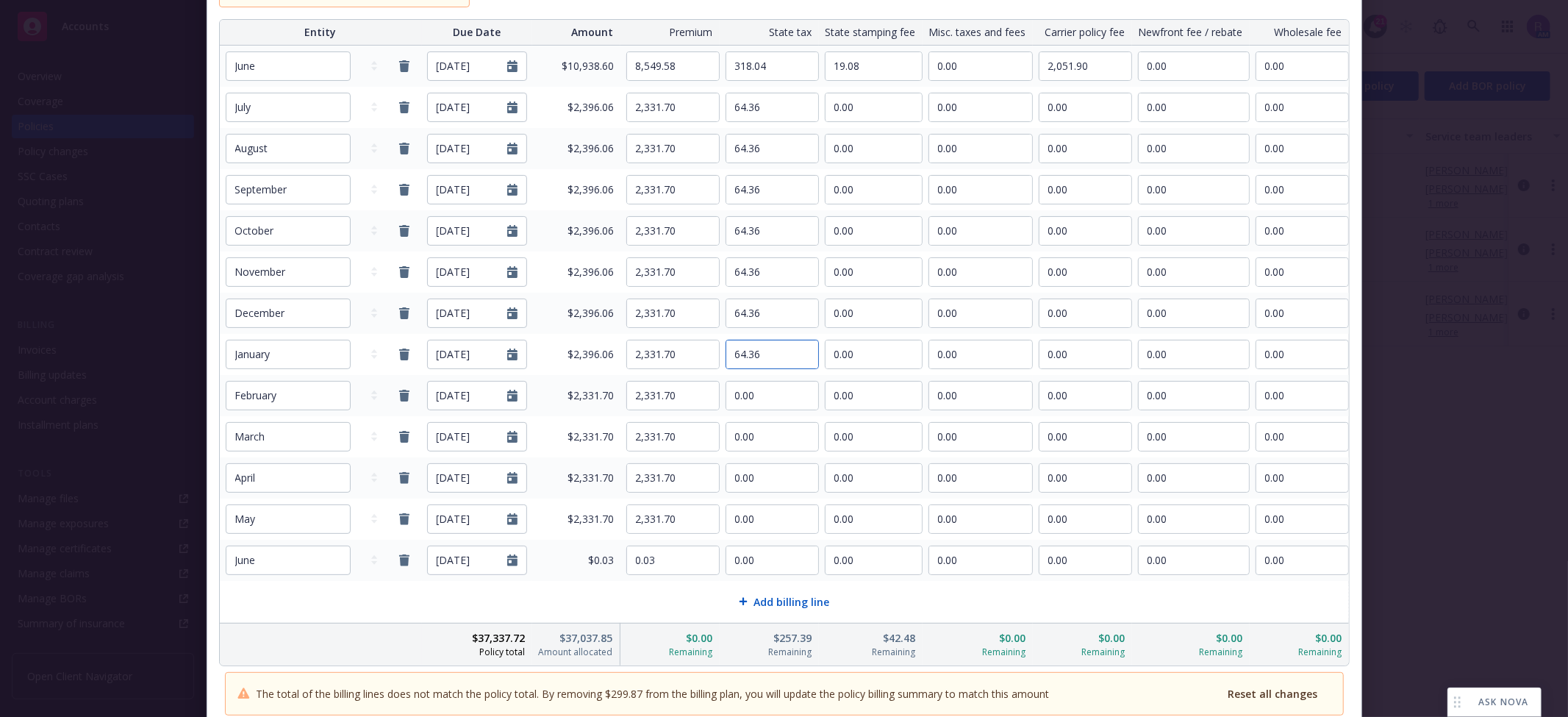 type on "64.36" 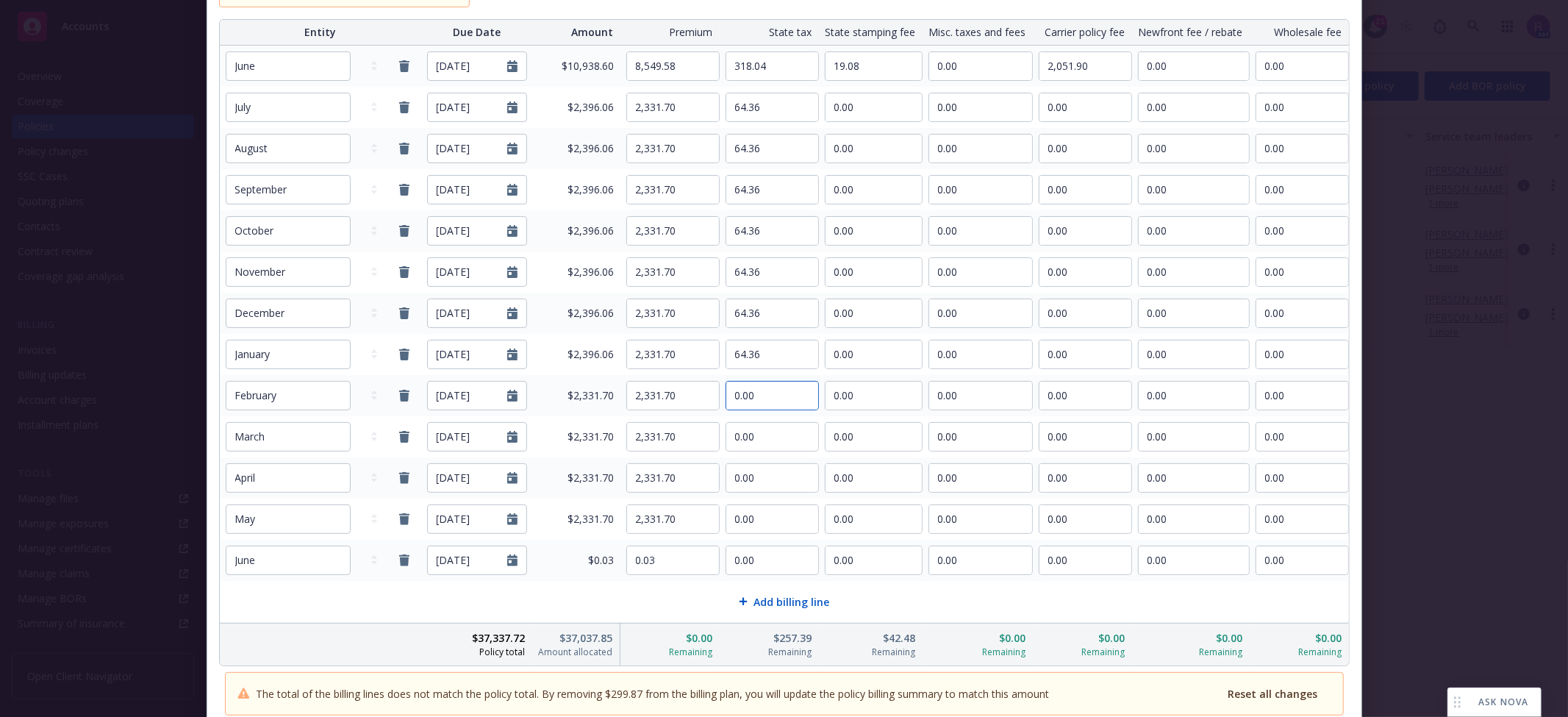 click on "0.00" at bounding box center [772, 396] 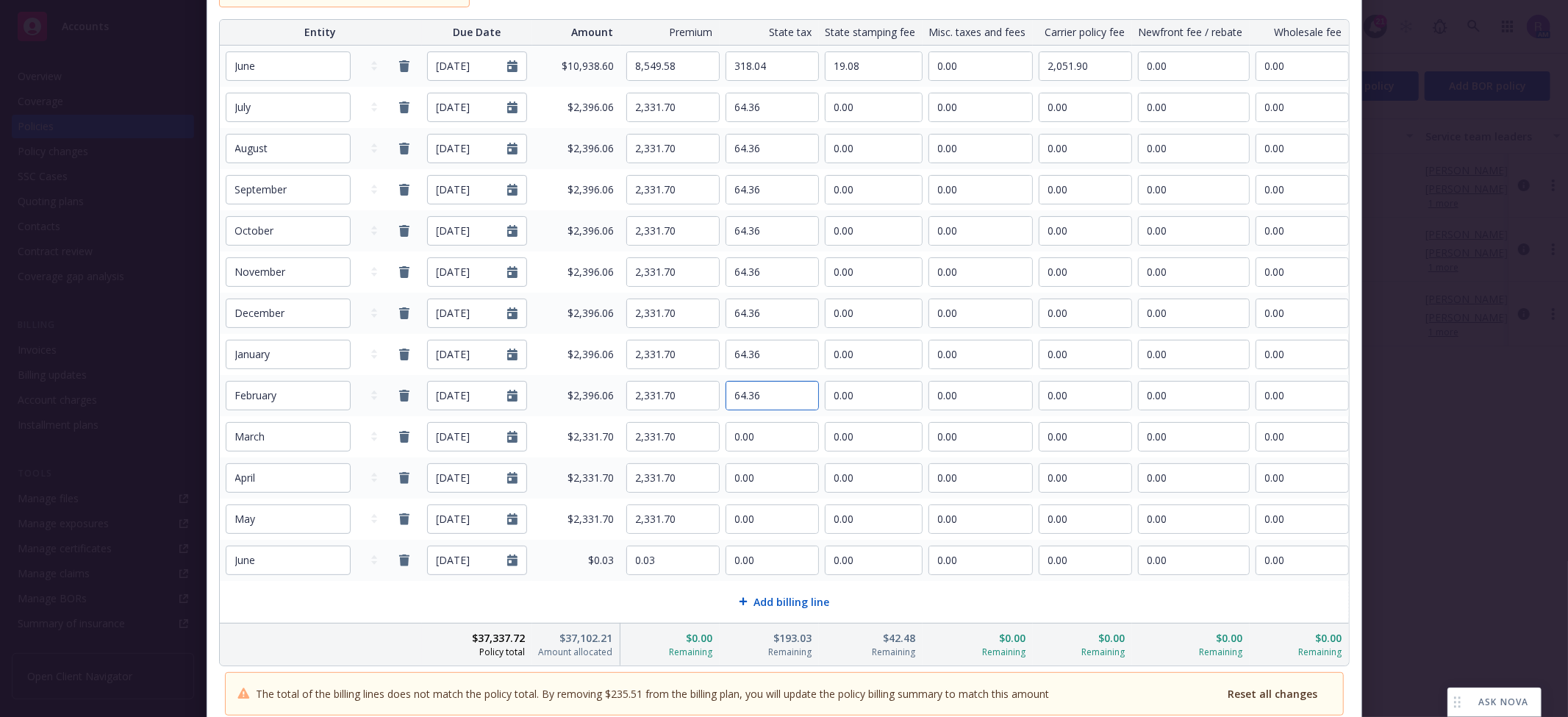 type on "64.36" 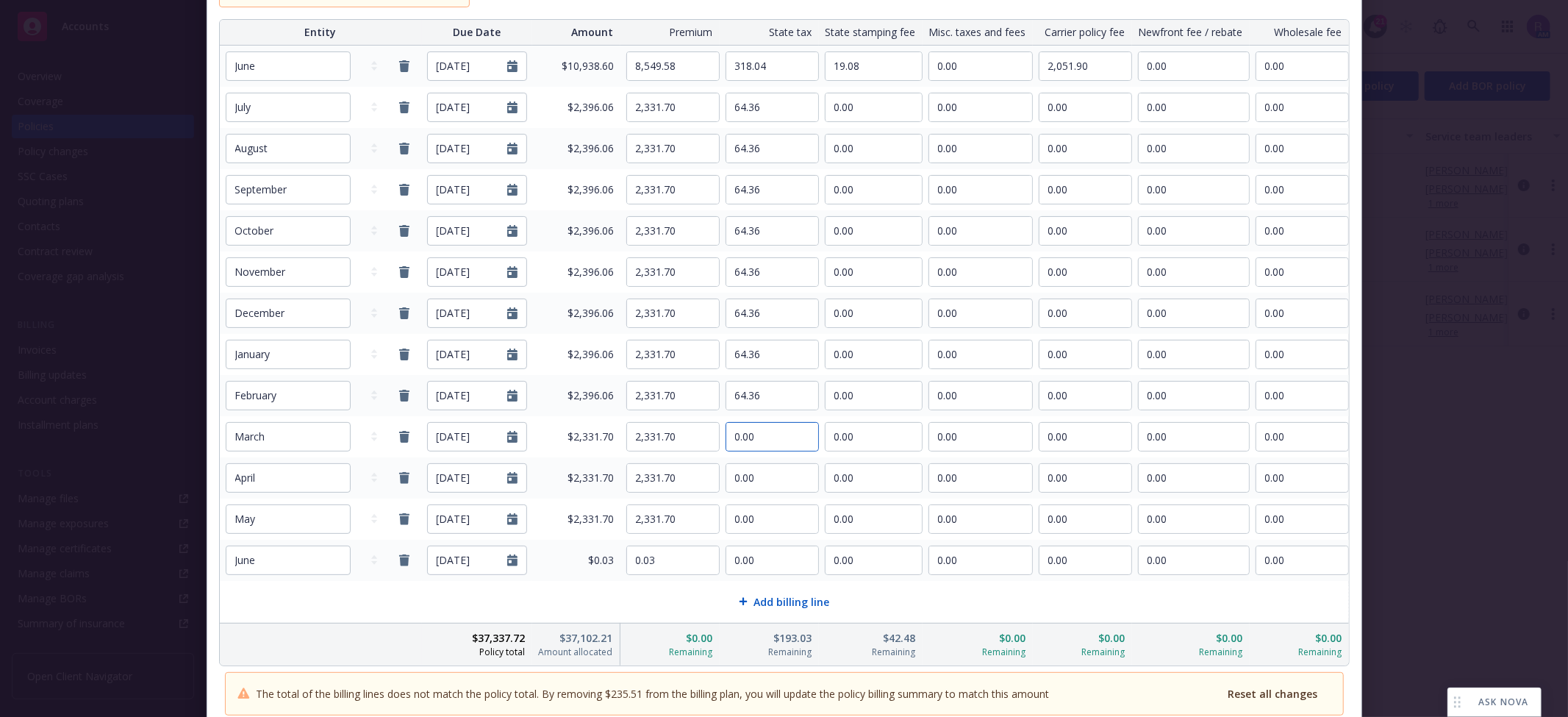click on "0.00" at bounding box center (772, 437) 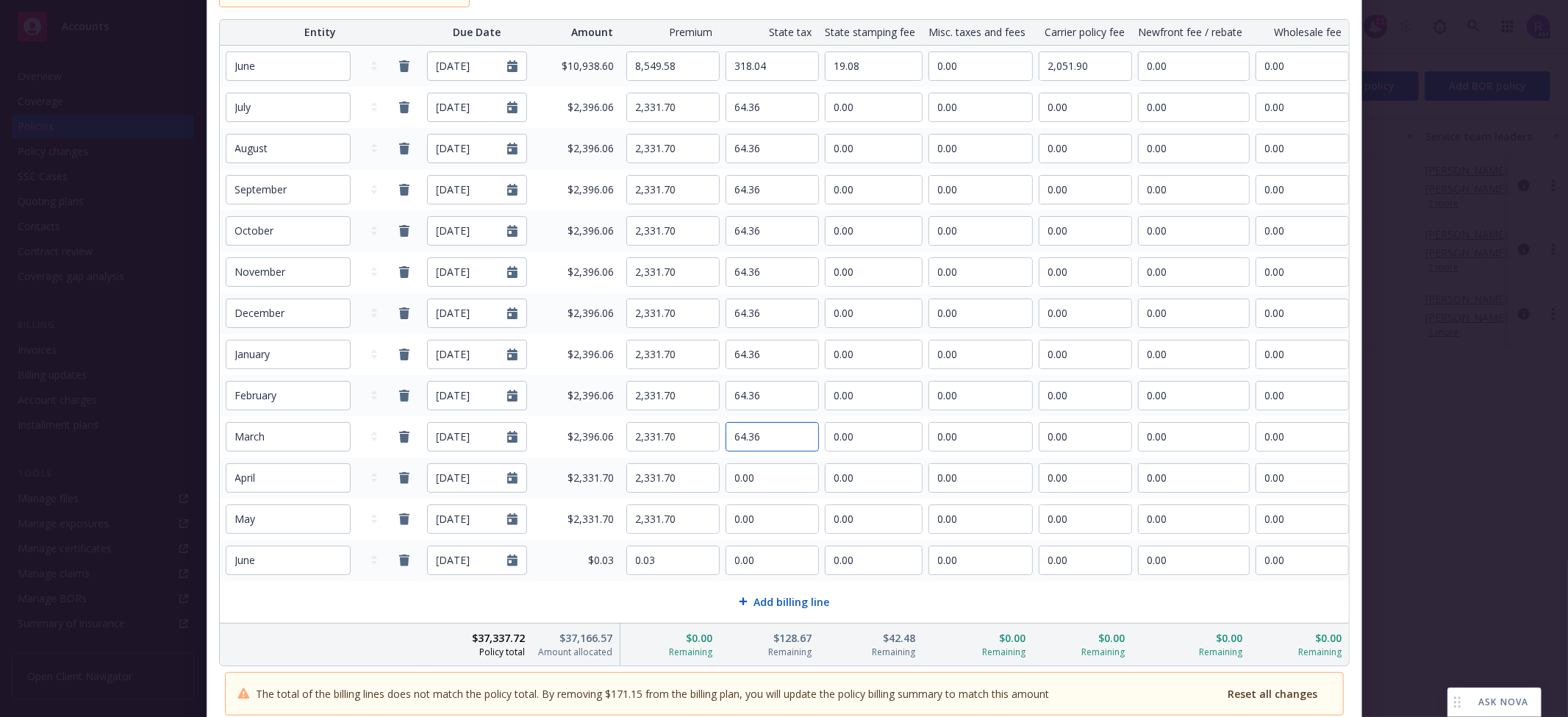type on "64.36" 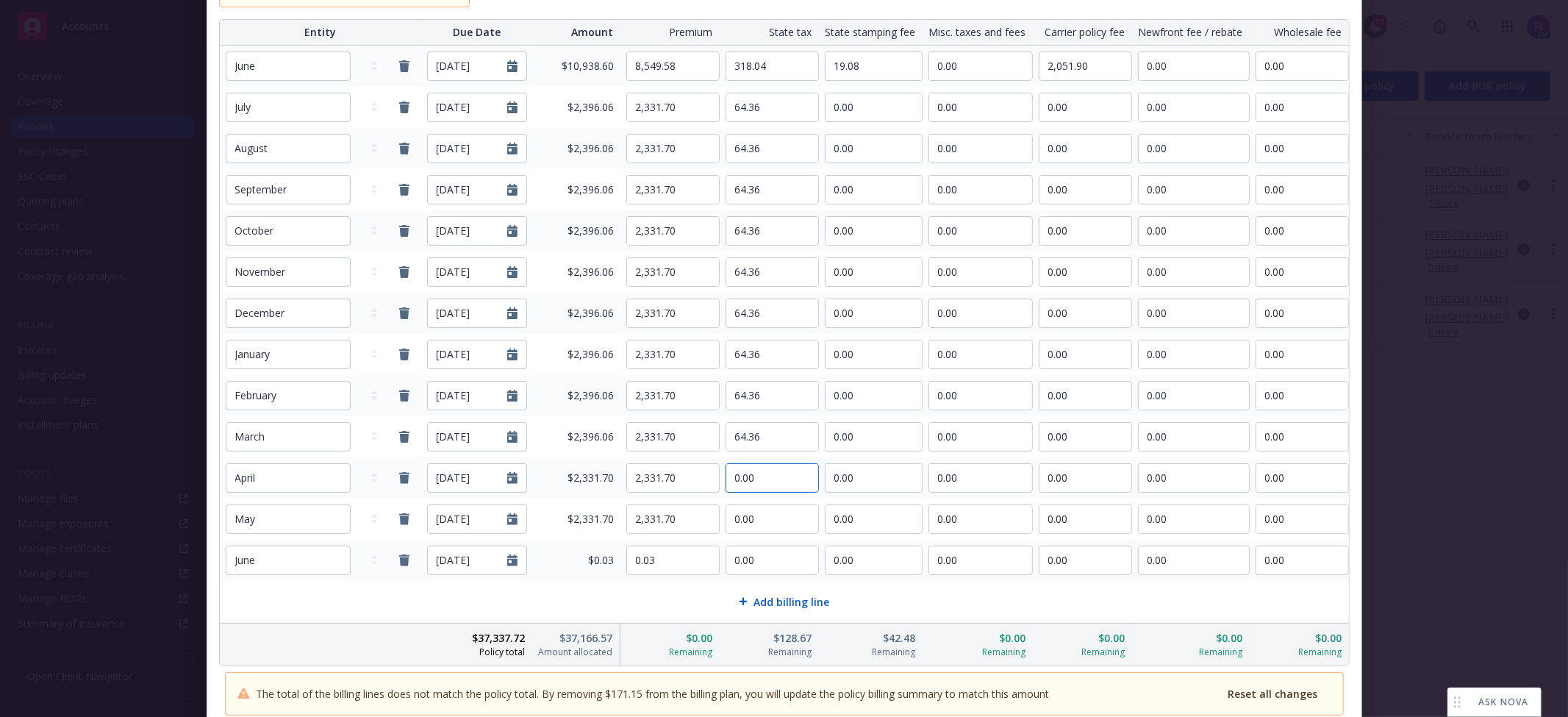 click on "0.00" at bounding box center (772, 478) 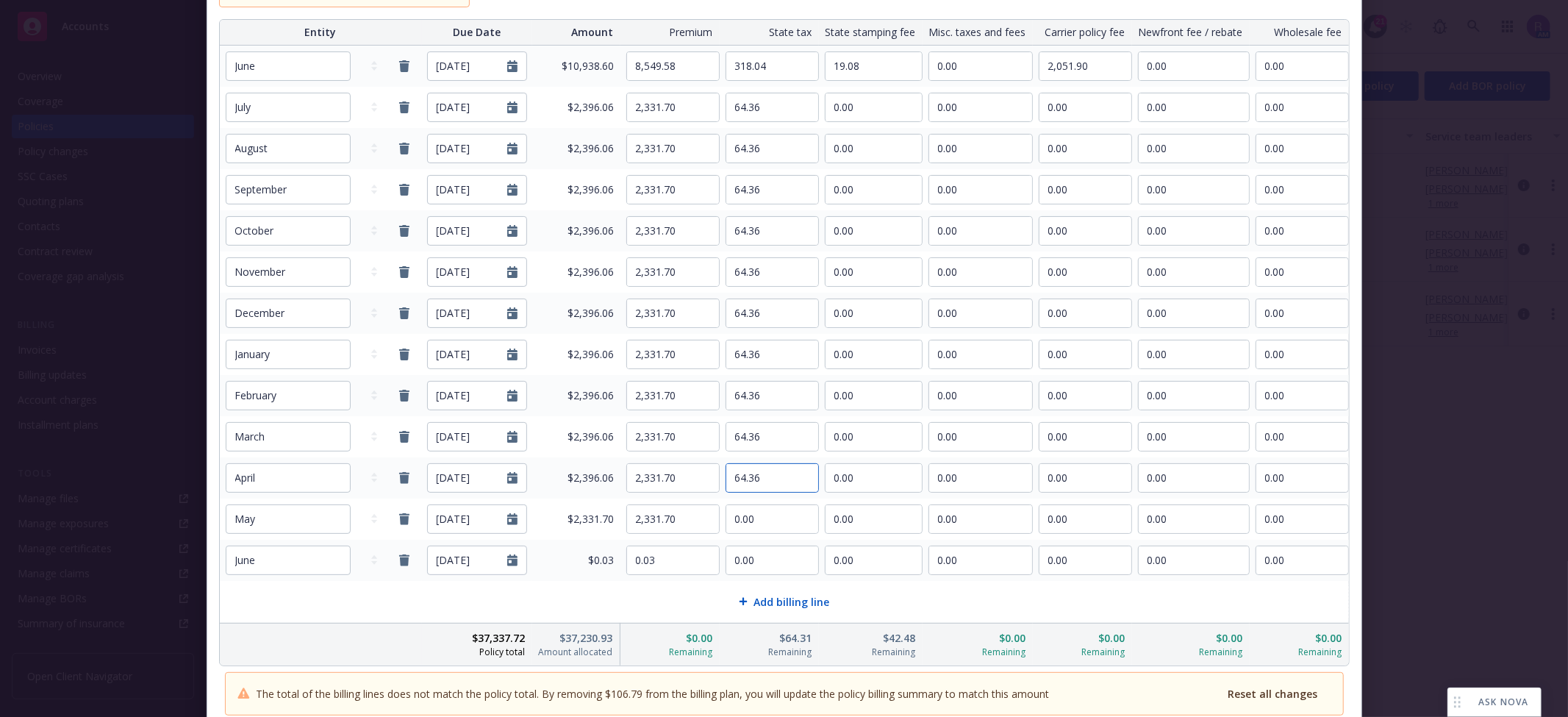 type on "64.36" 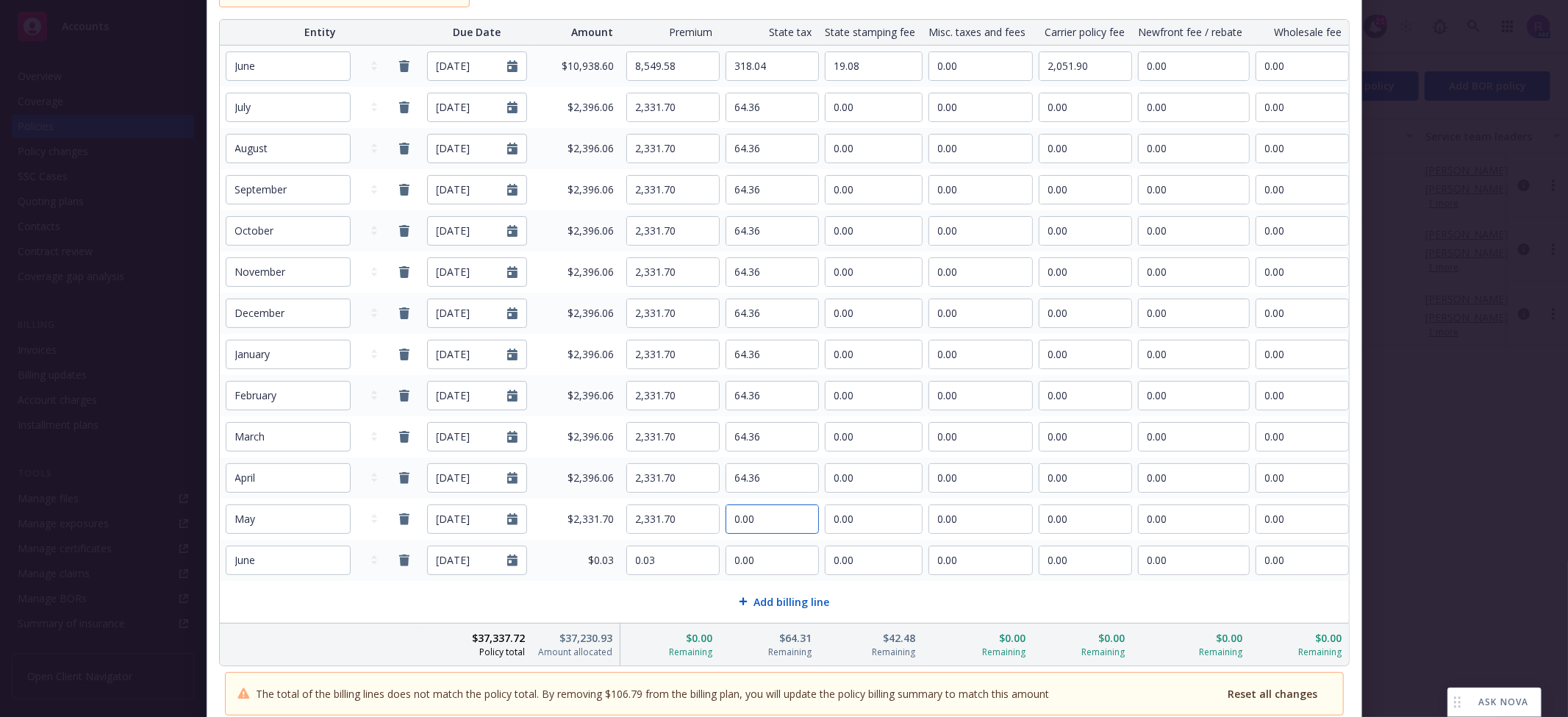 click on "0.00" at bounding box center (772, 519) 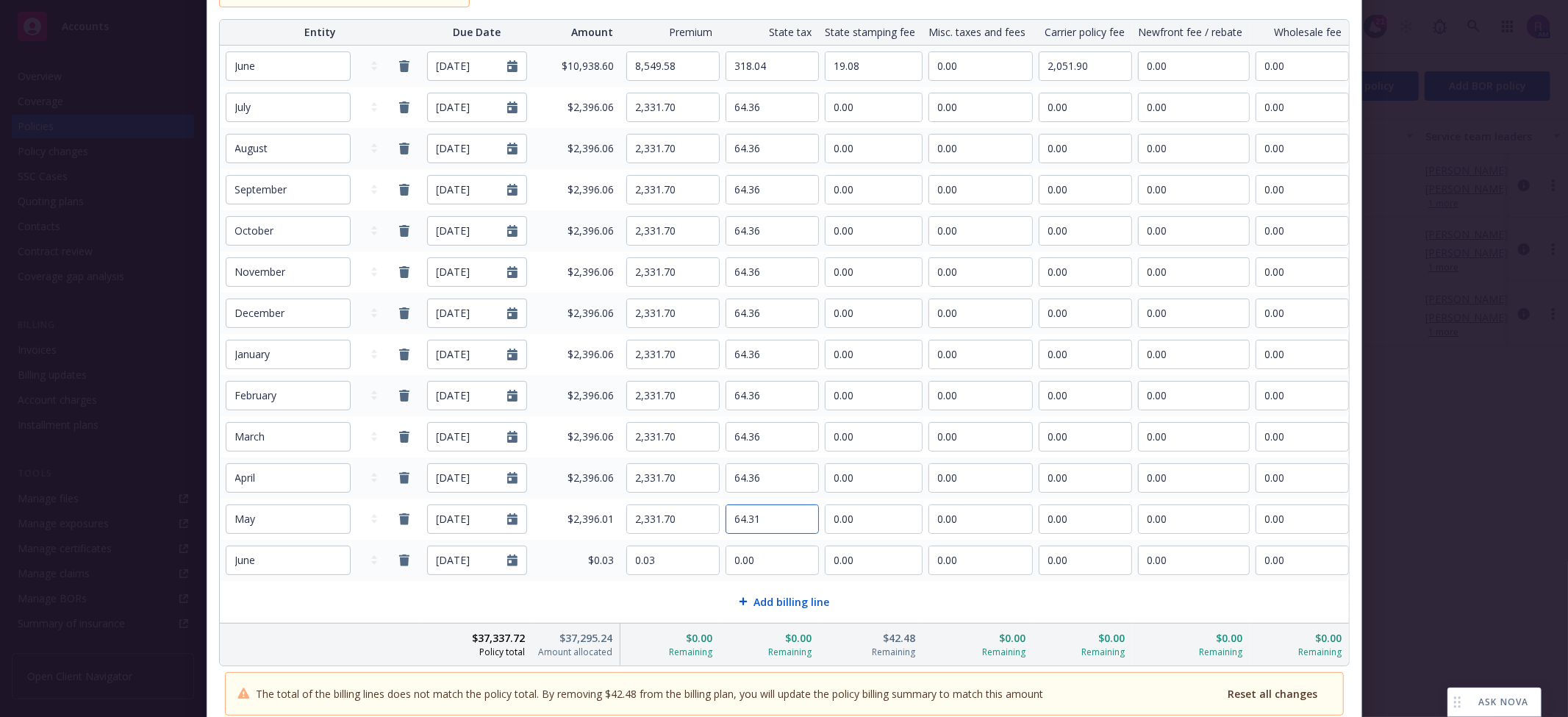 type on "64.31" 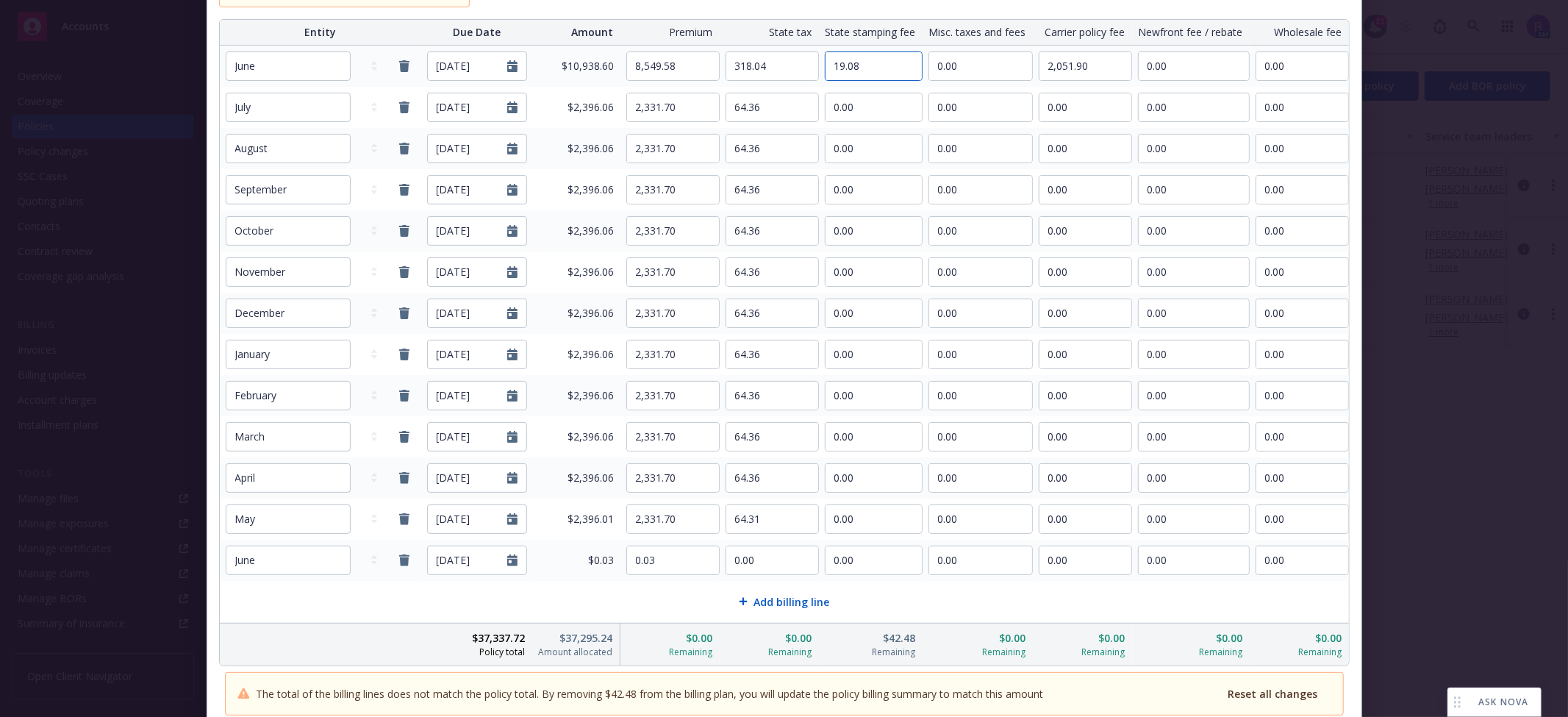 click on "19.08" at bounding box center (873, 66) 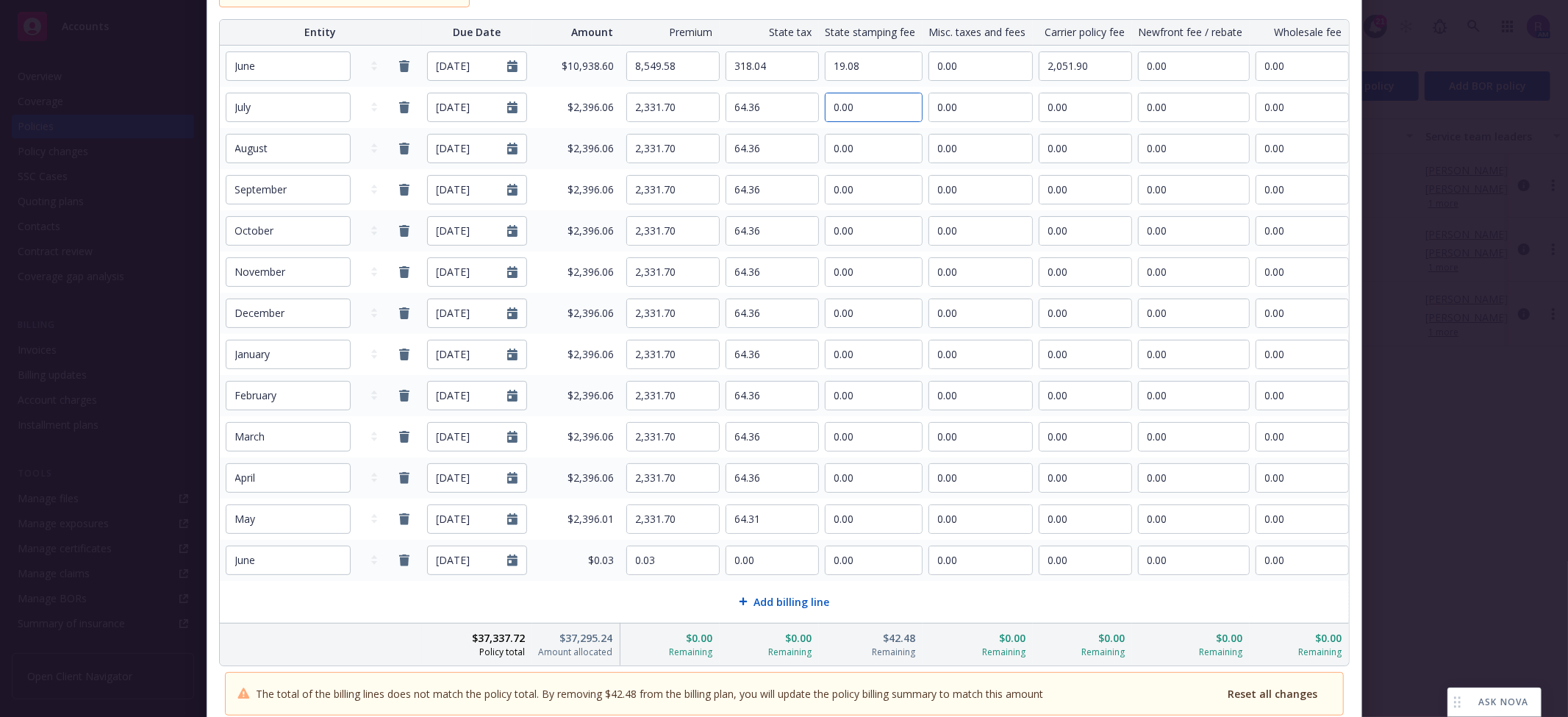 click on "0.00" at bounding box center (873, 107) 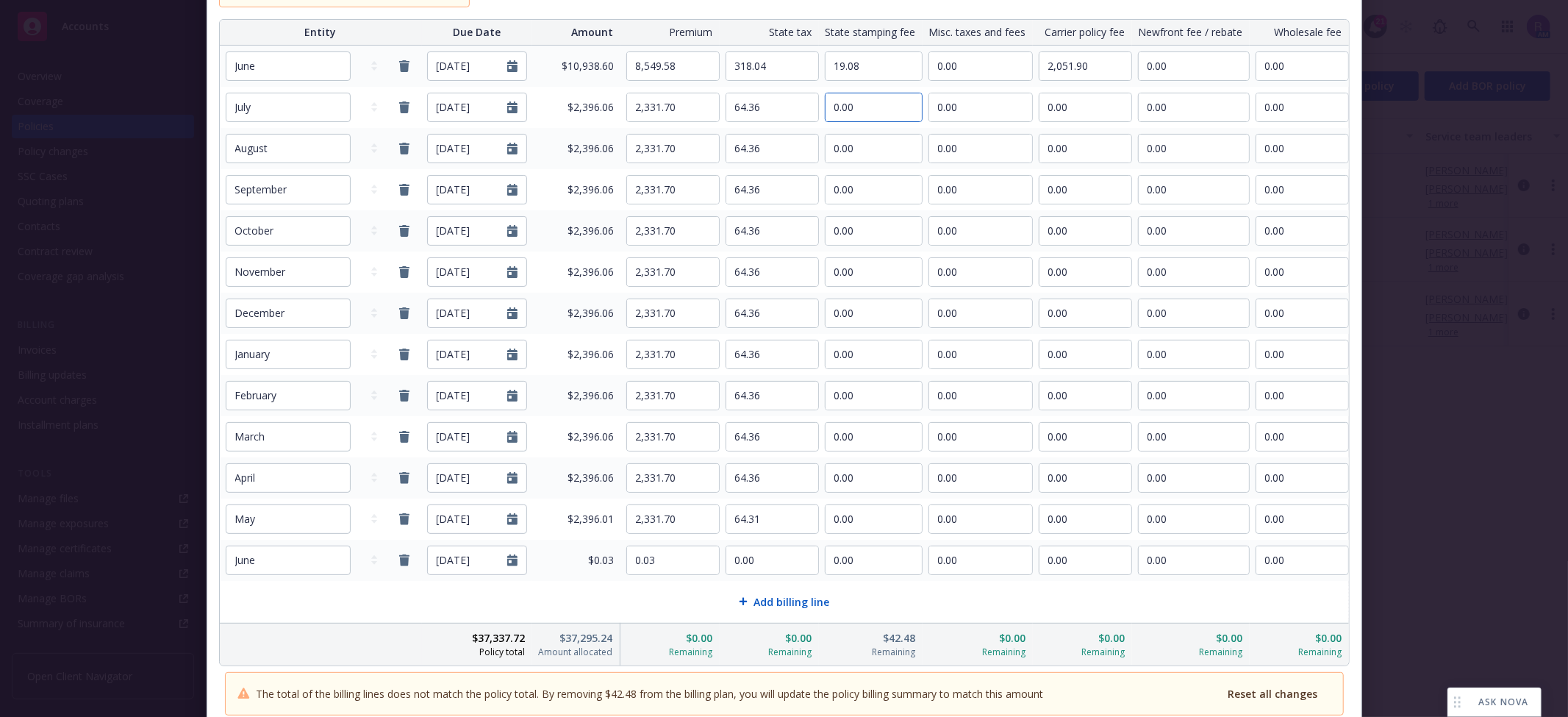 click on "0.00" at bounding box center [873, 107] 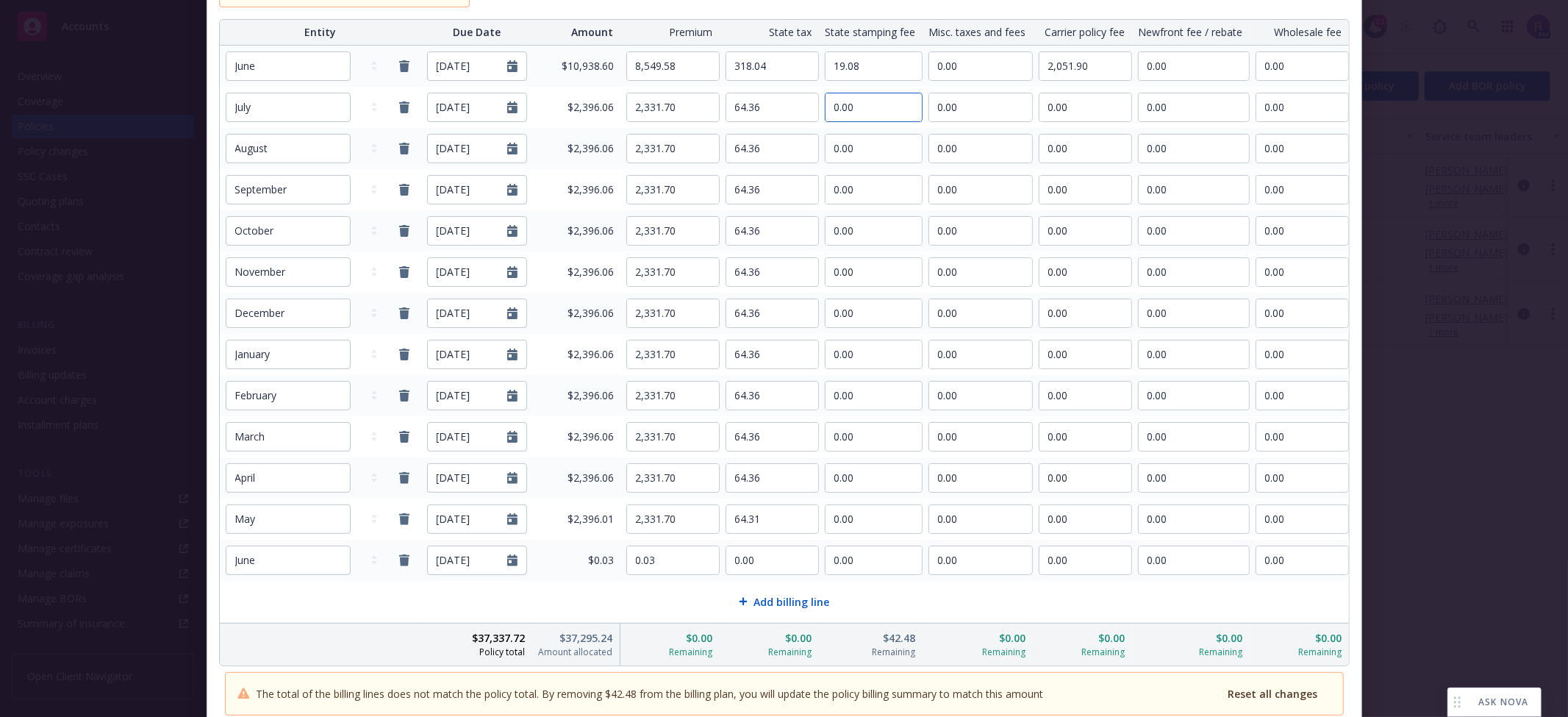 click on "0.00" at bounding box center [873, 107] 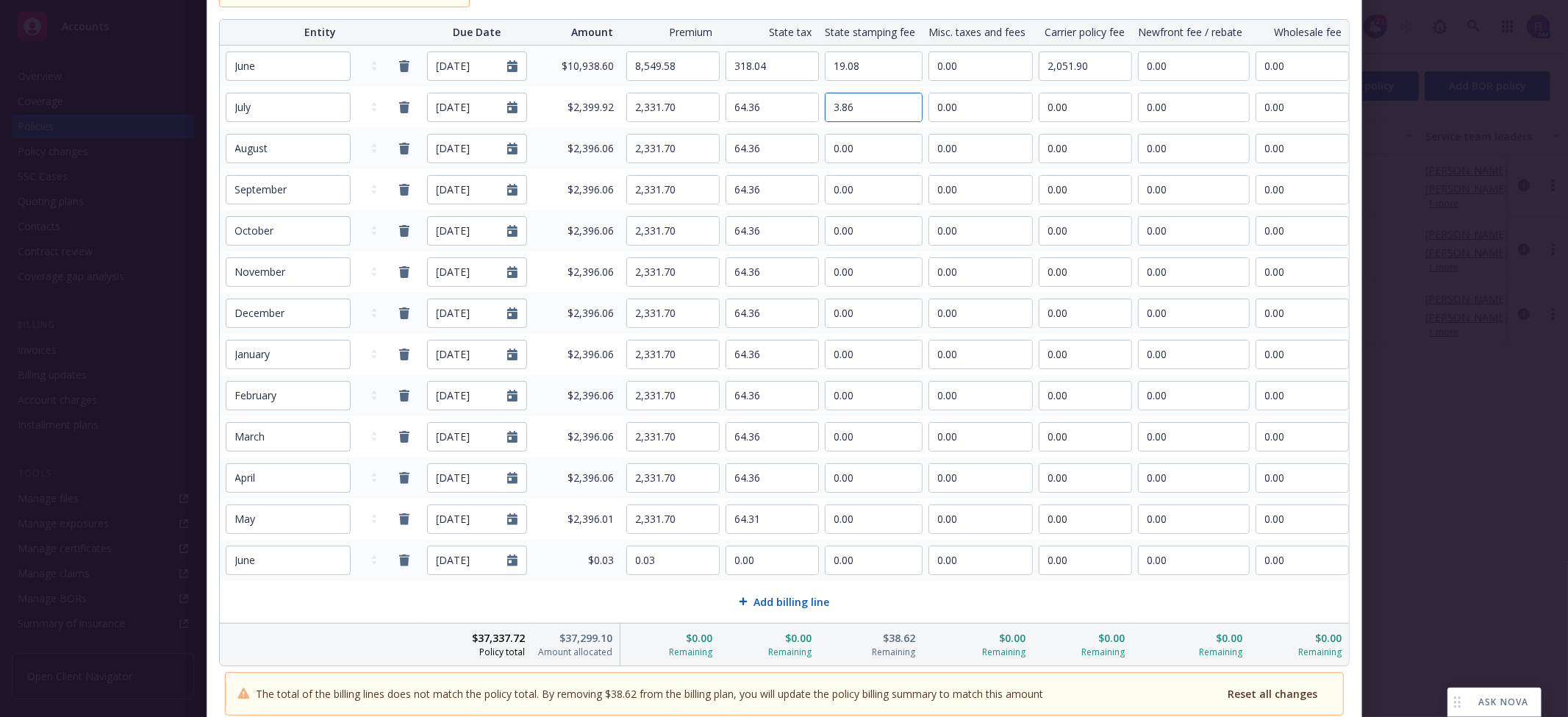 type on "3.86" 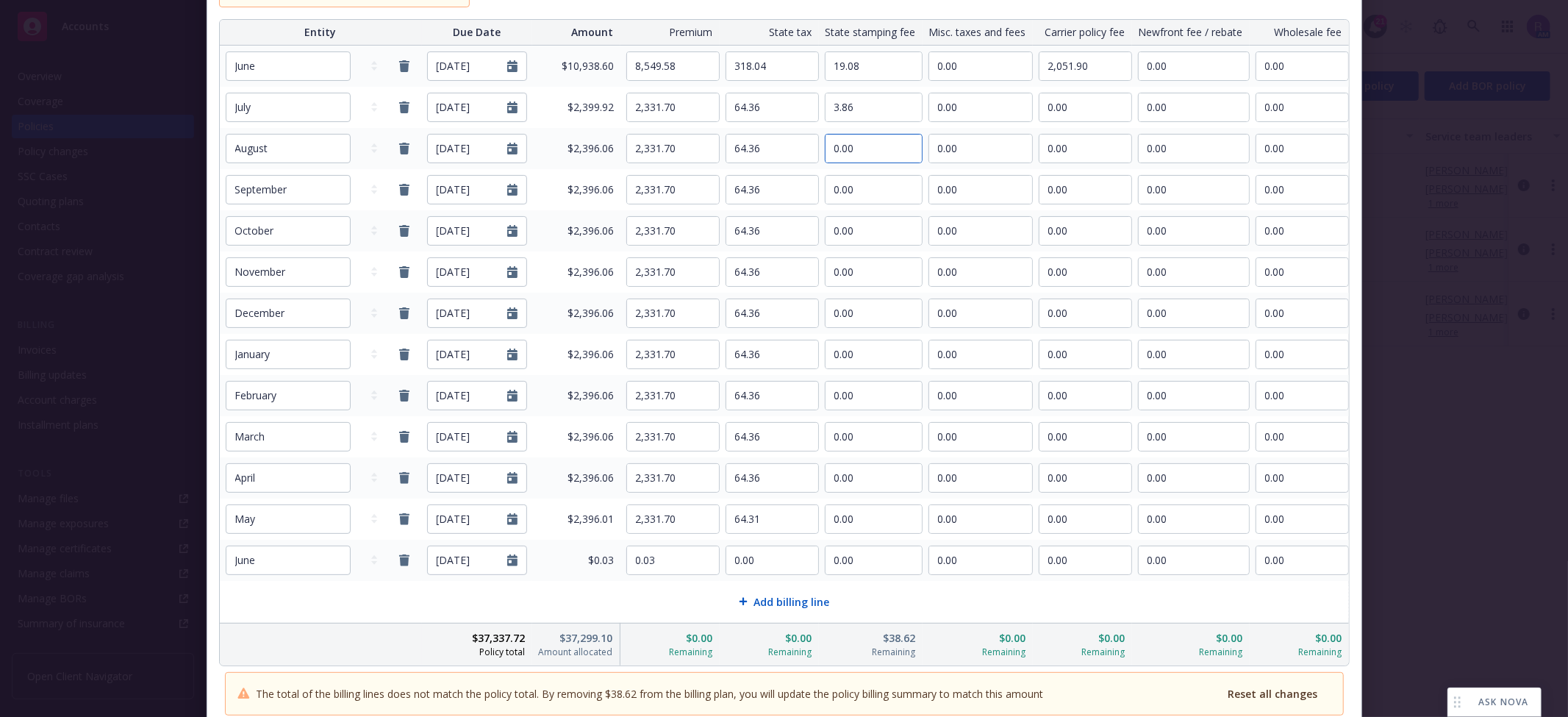 click on "0.00" at bounding box center (873, 149) 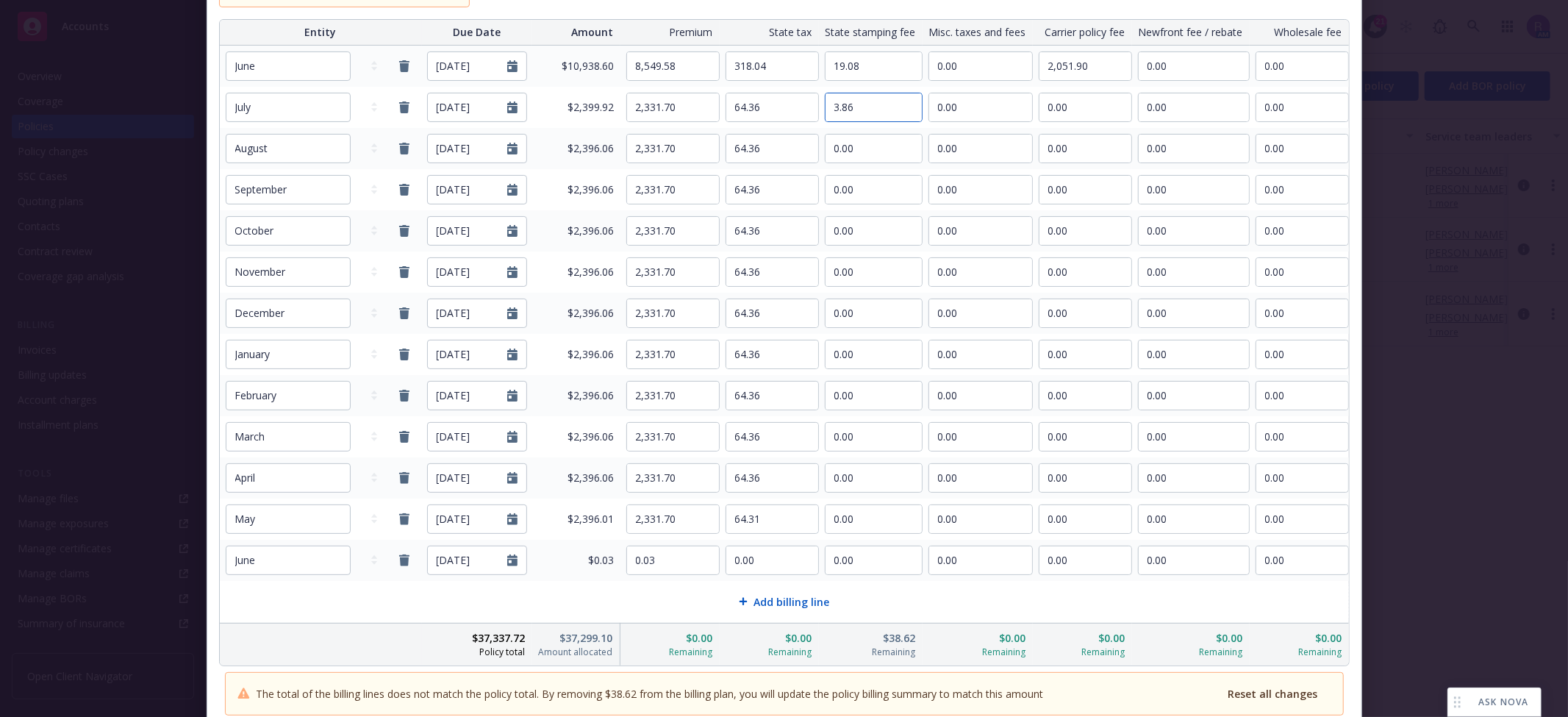 click on "3.86" at bounding box center (873, 107) 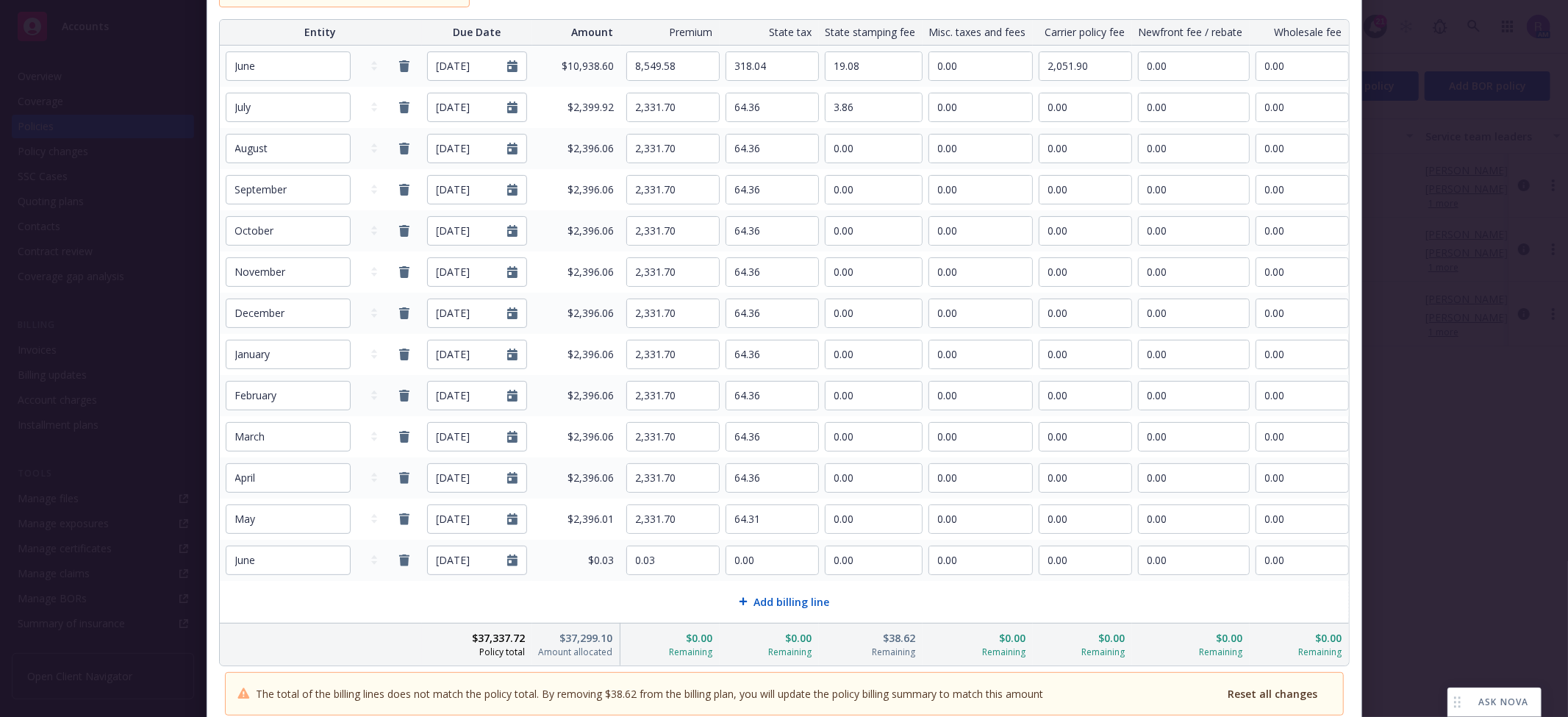 click on "0.00" at bounding box center [870, 149] 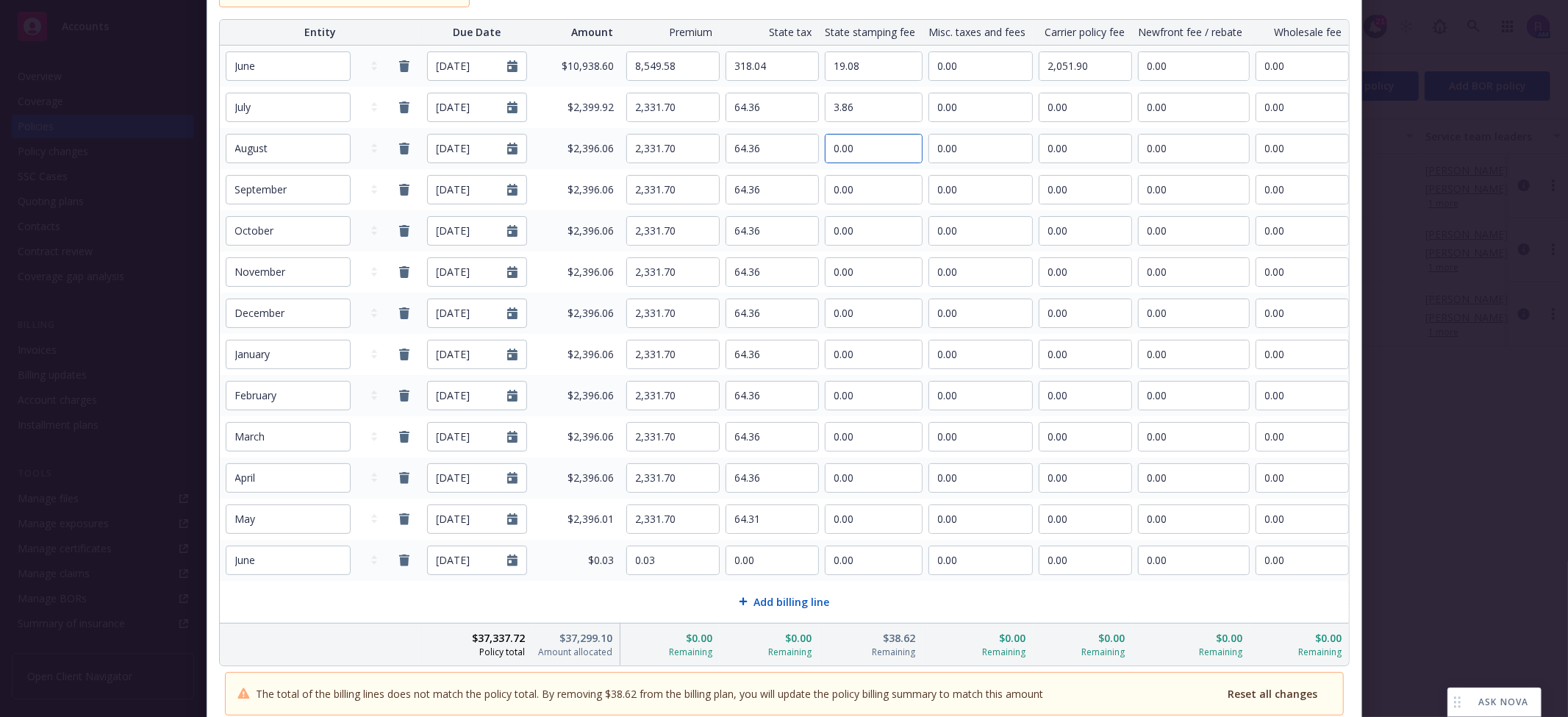 click on "0.00" at bounding box center (873, 149) 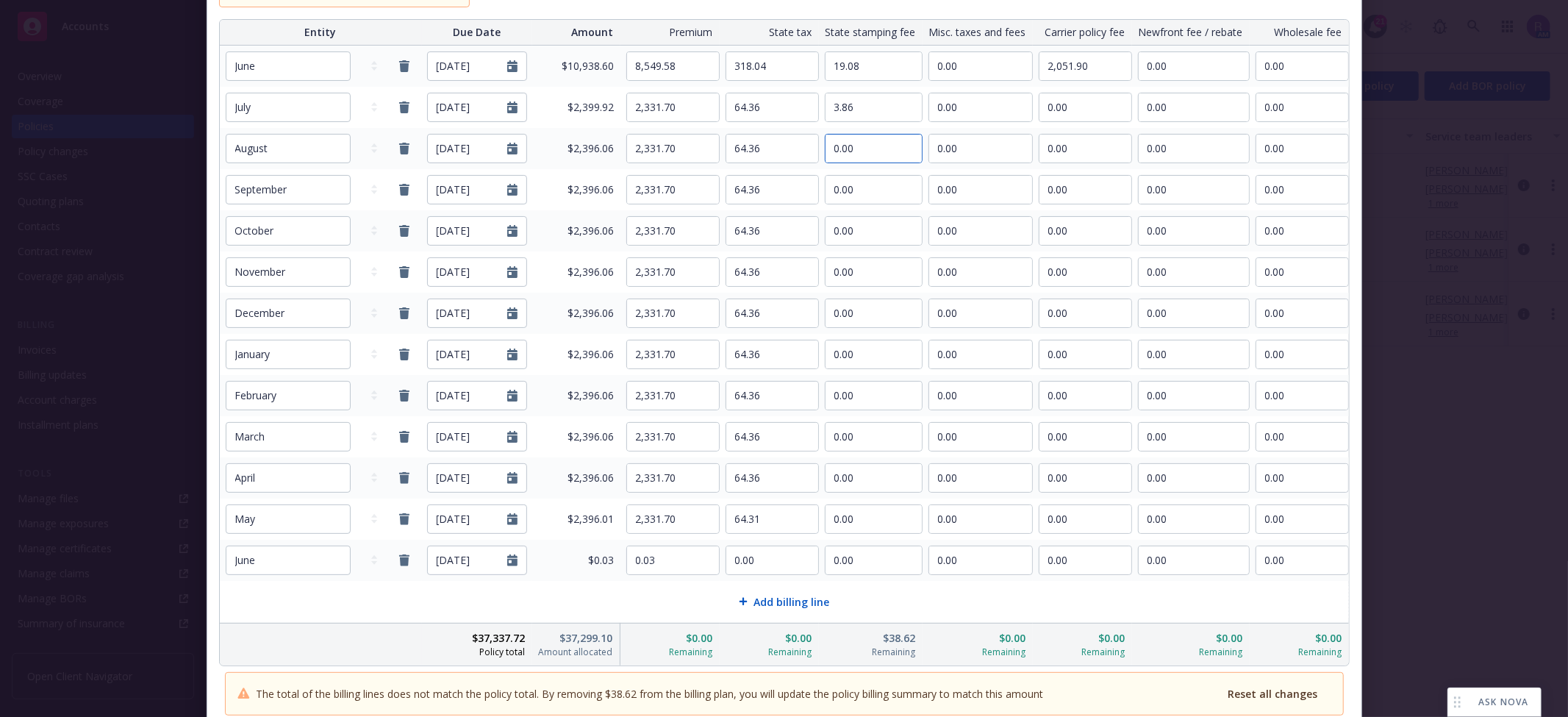 paste on "3.86" 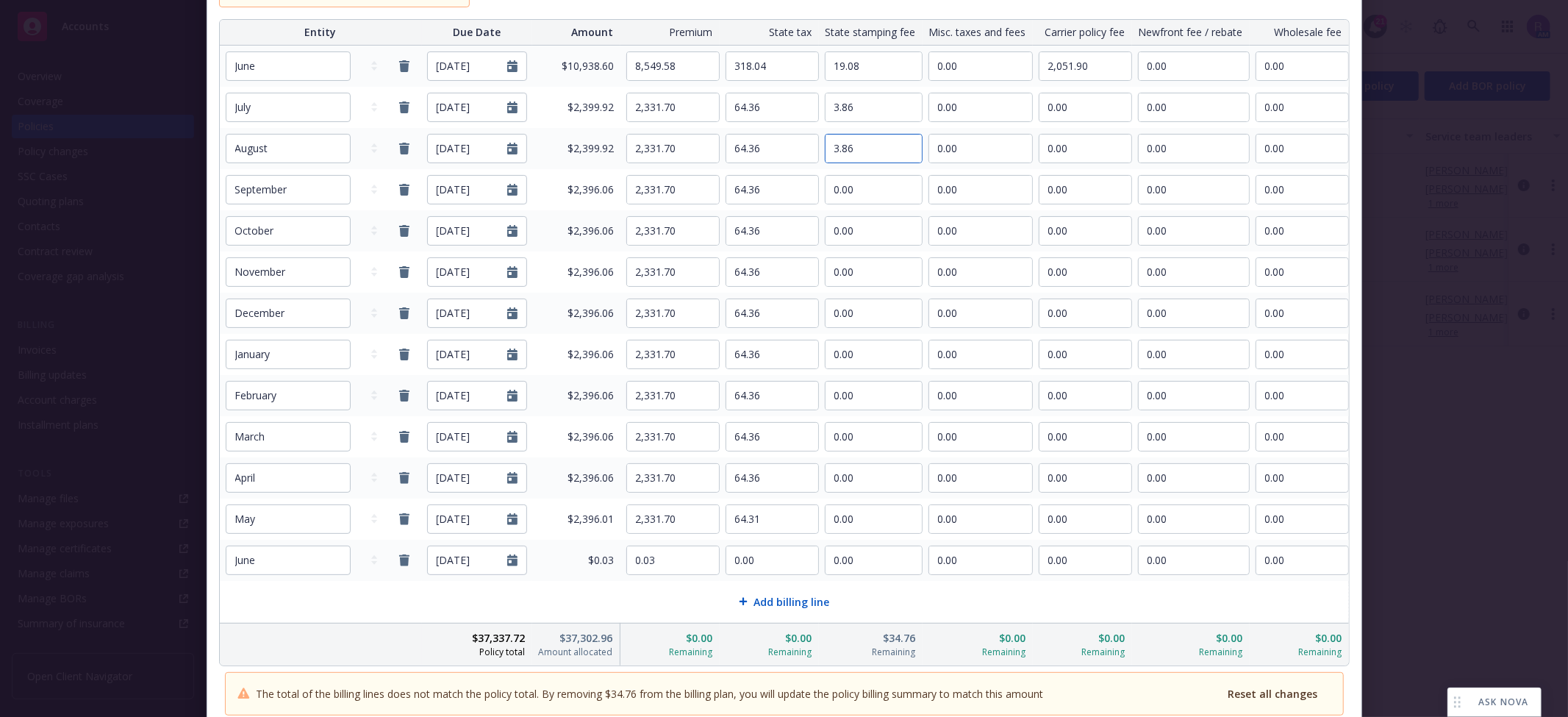 type on "3.86" 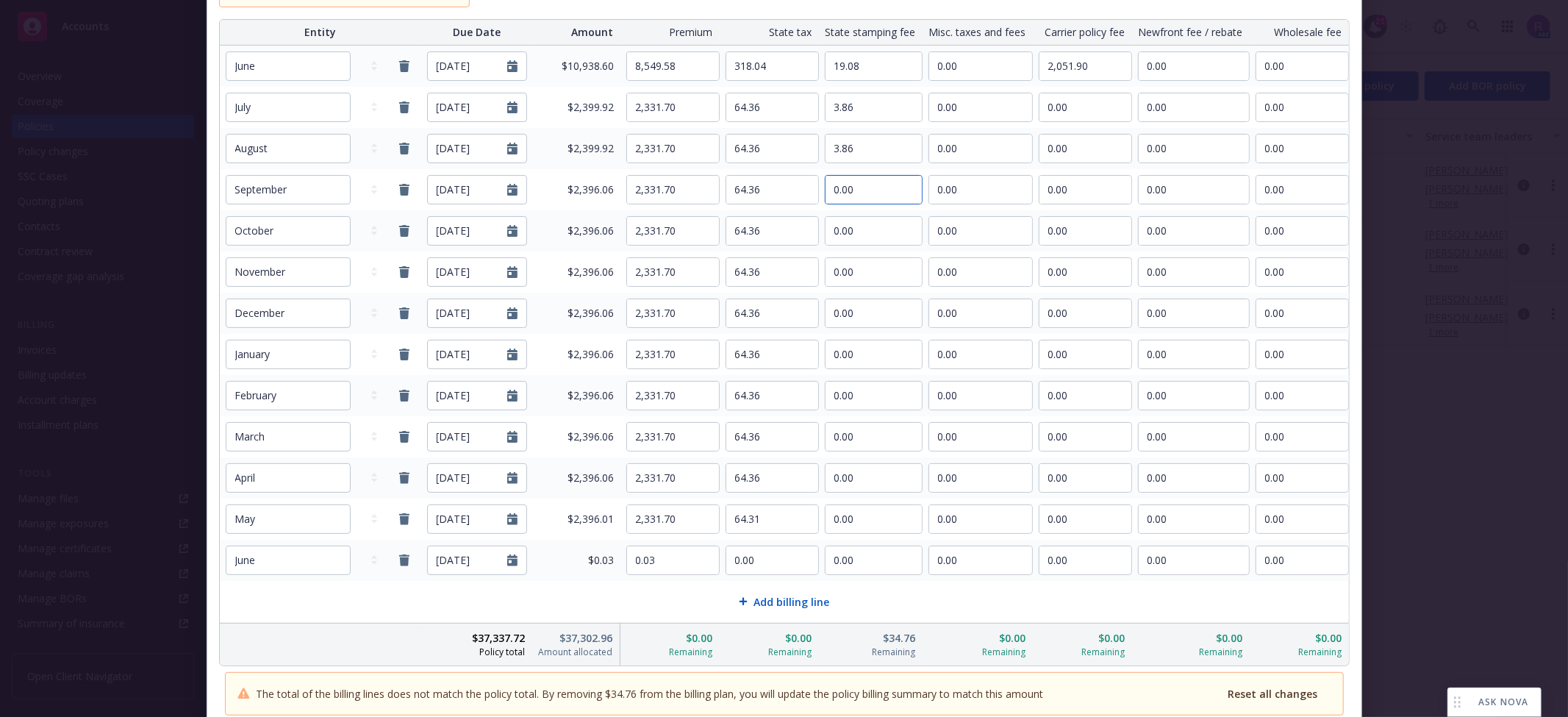 click on "0.00" at bounding box center [873, 190] 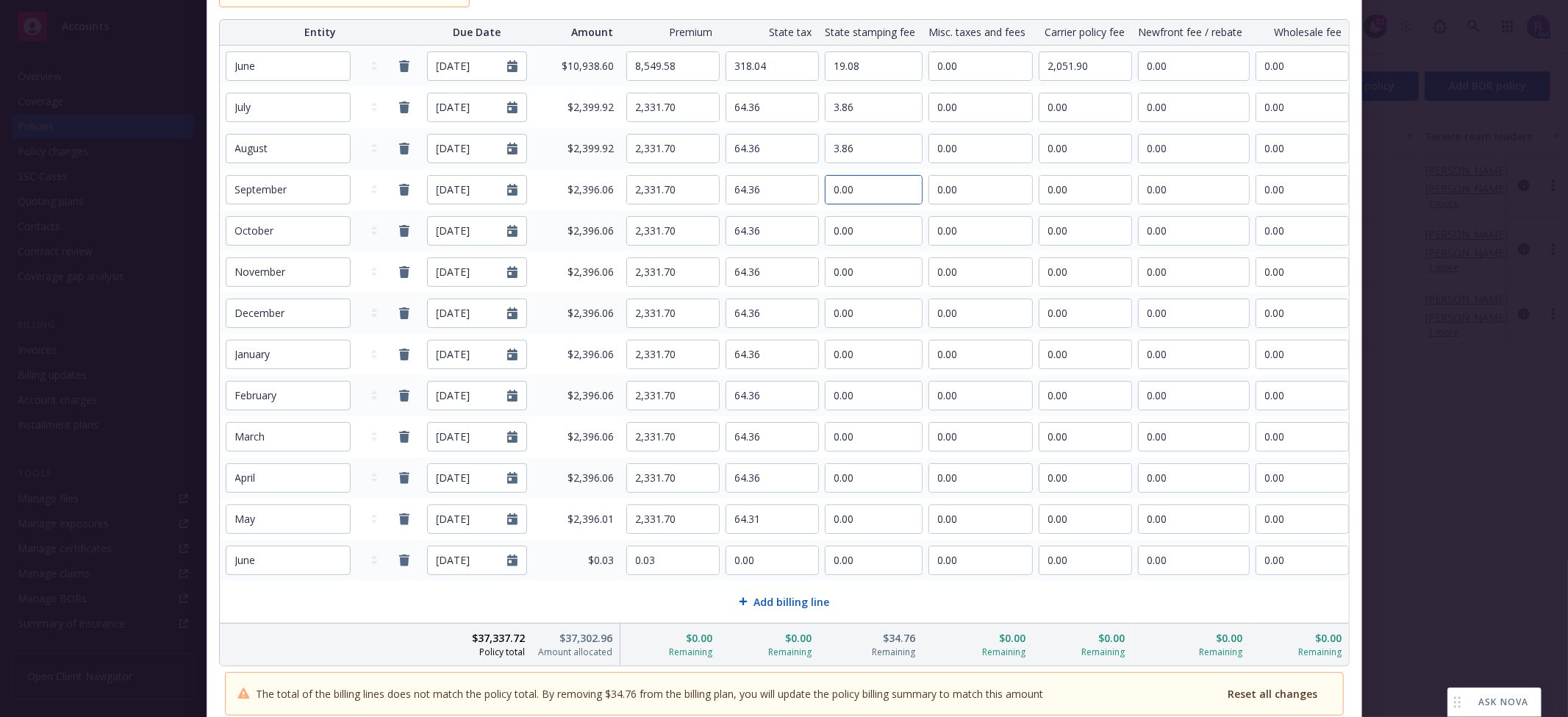 paste on "3.86" 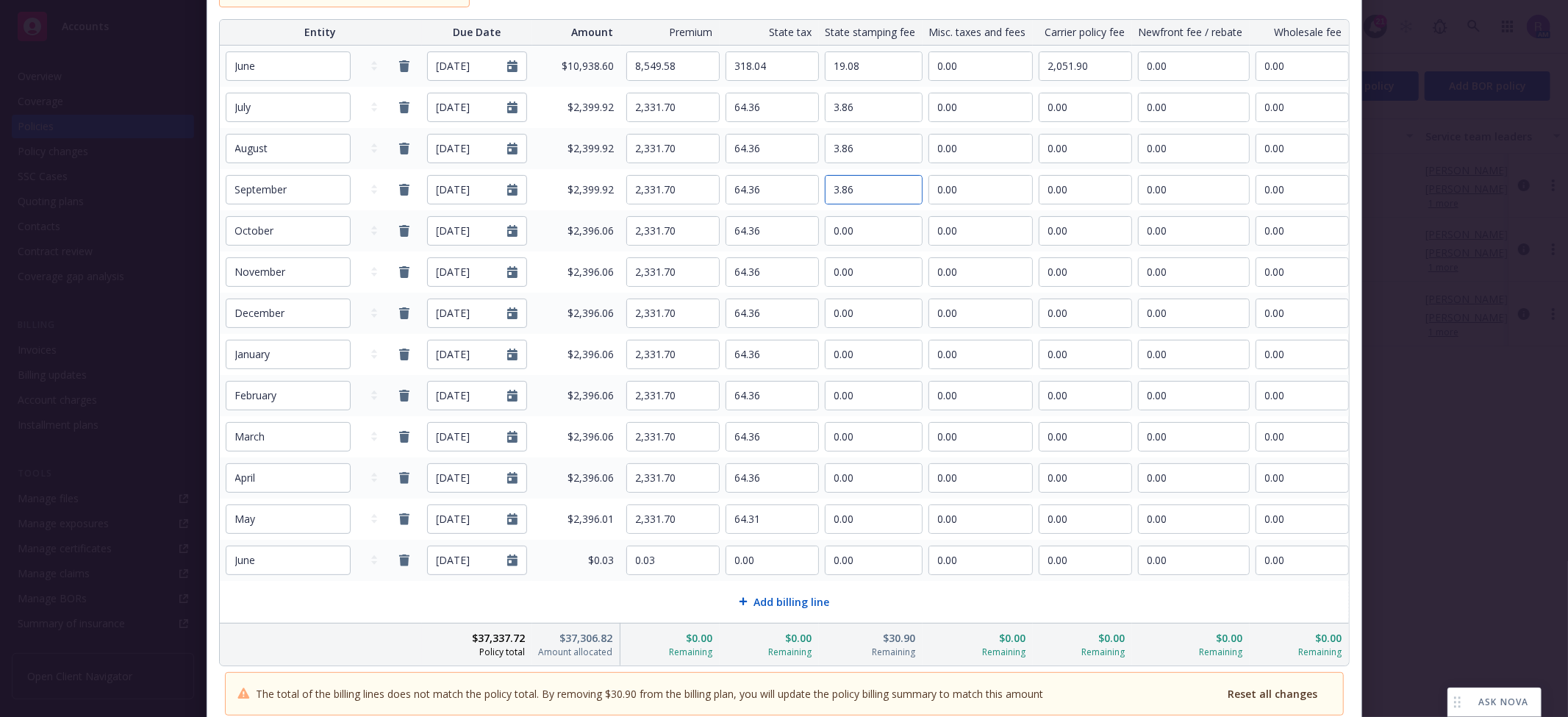 type on "3.86" 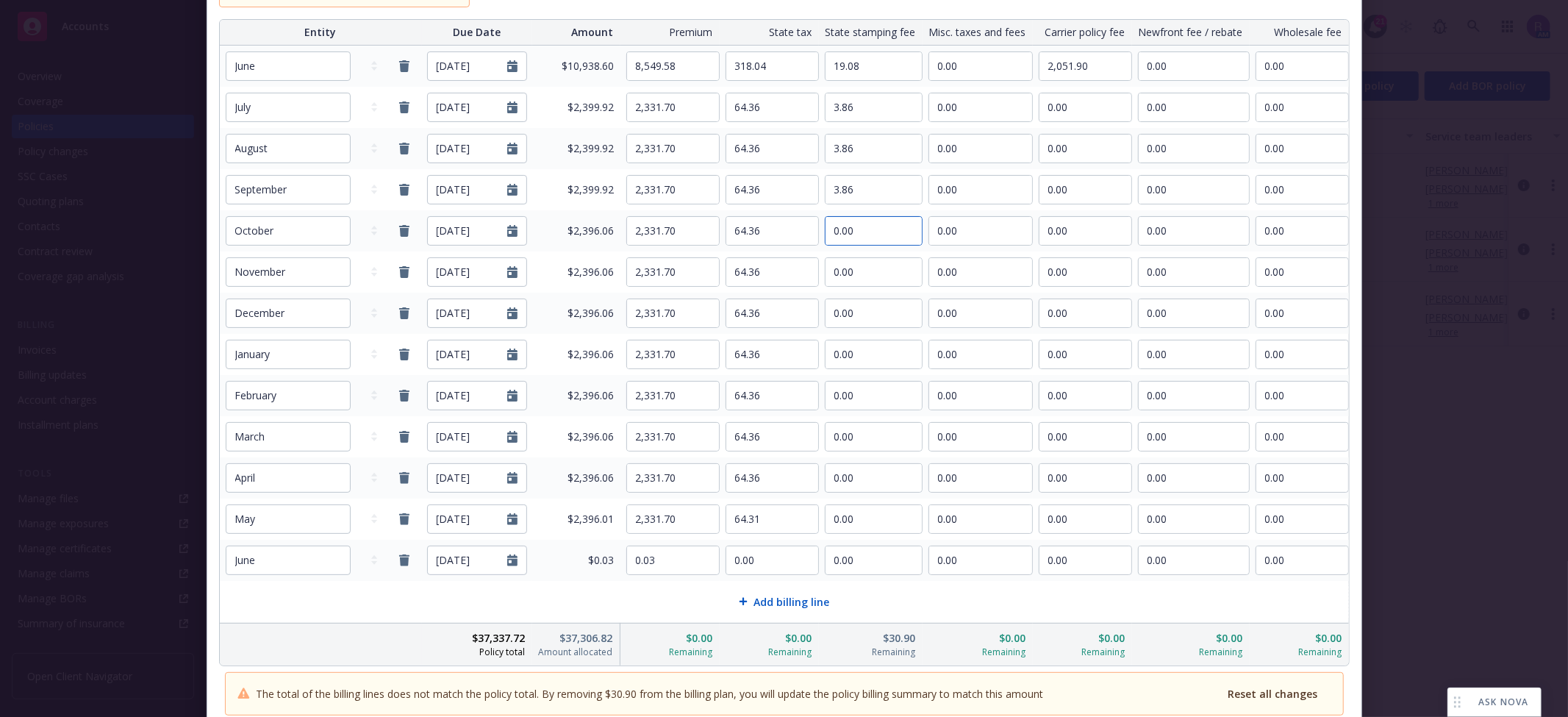 click on "0.00" at bounding box center [873, 231] 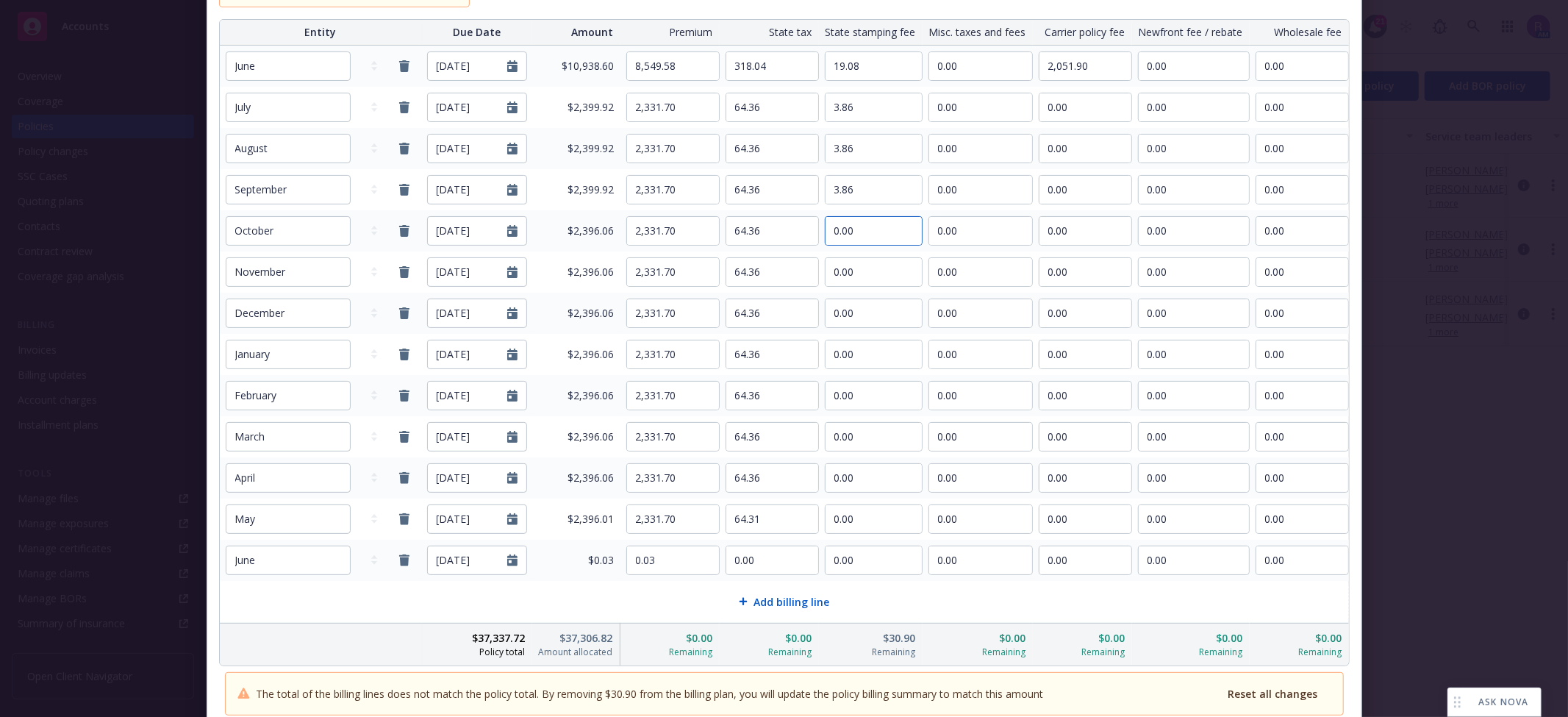 click on "0.00" at bounding box center [873, 231] 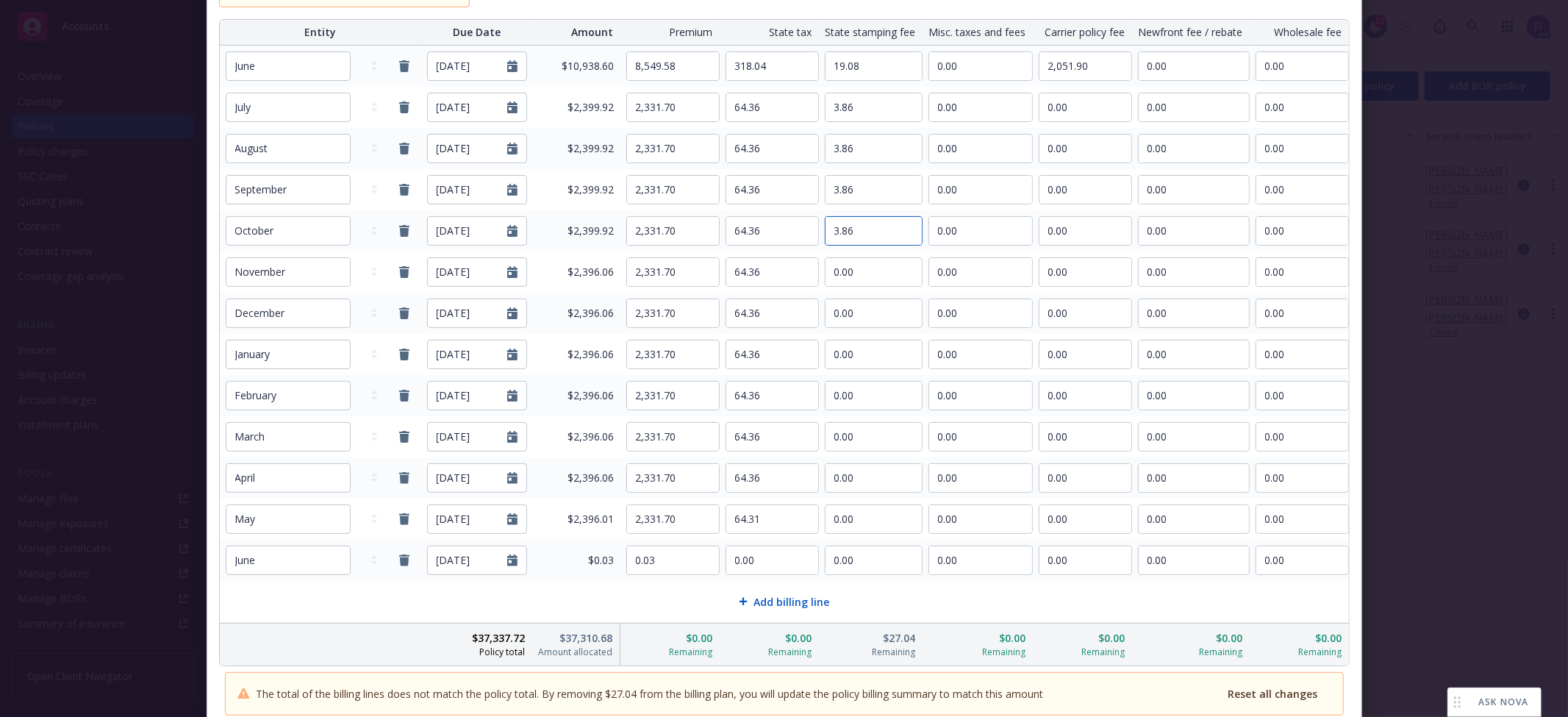 type on "3.86" 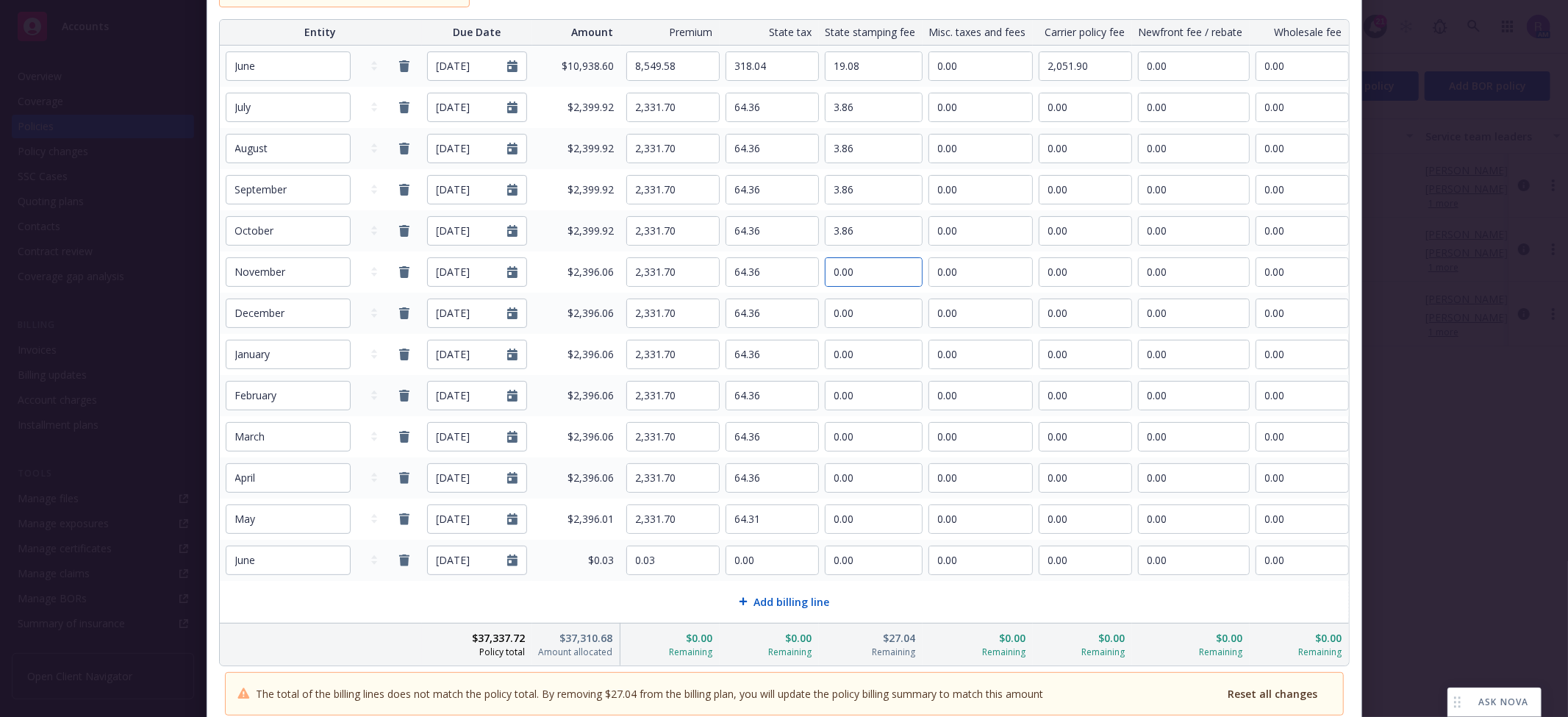 click on "0.00" at bounding box center (873, 272) 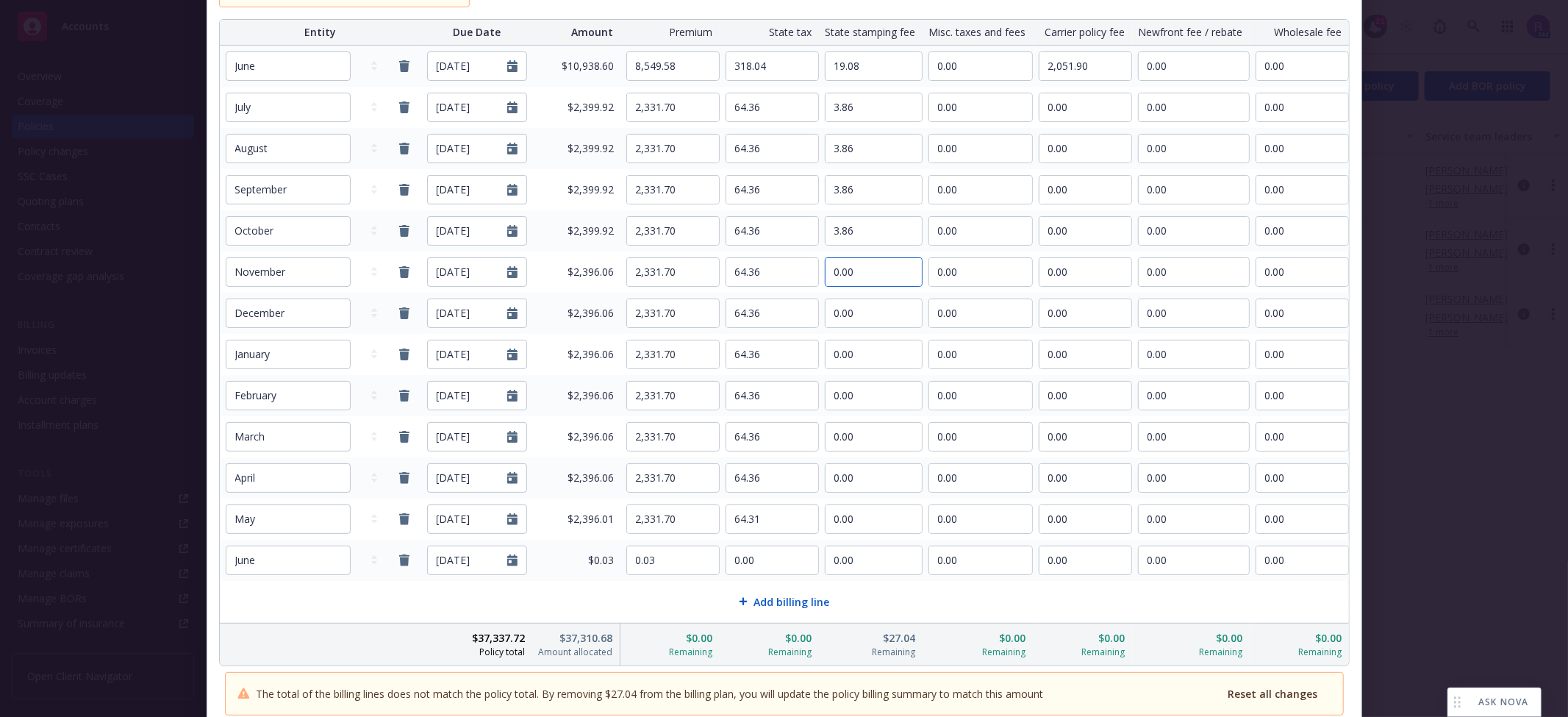 click on "0.00" at bounding box center [873, 272] 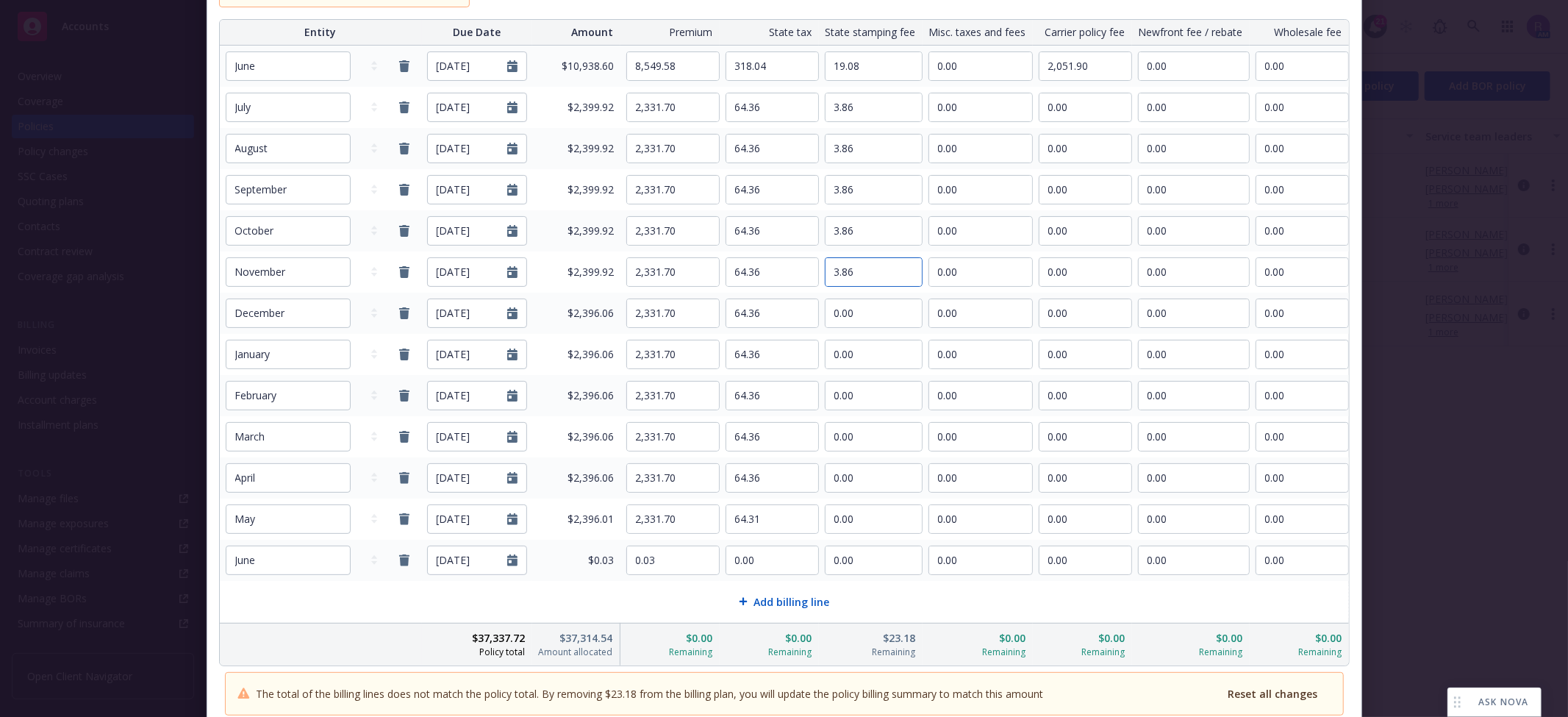 type on "3.86" 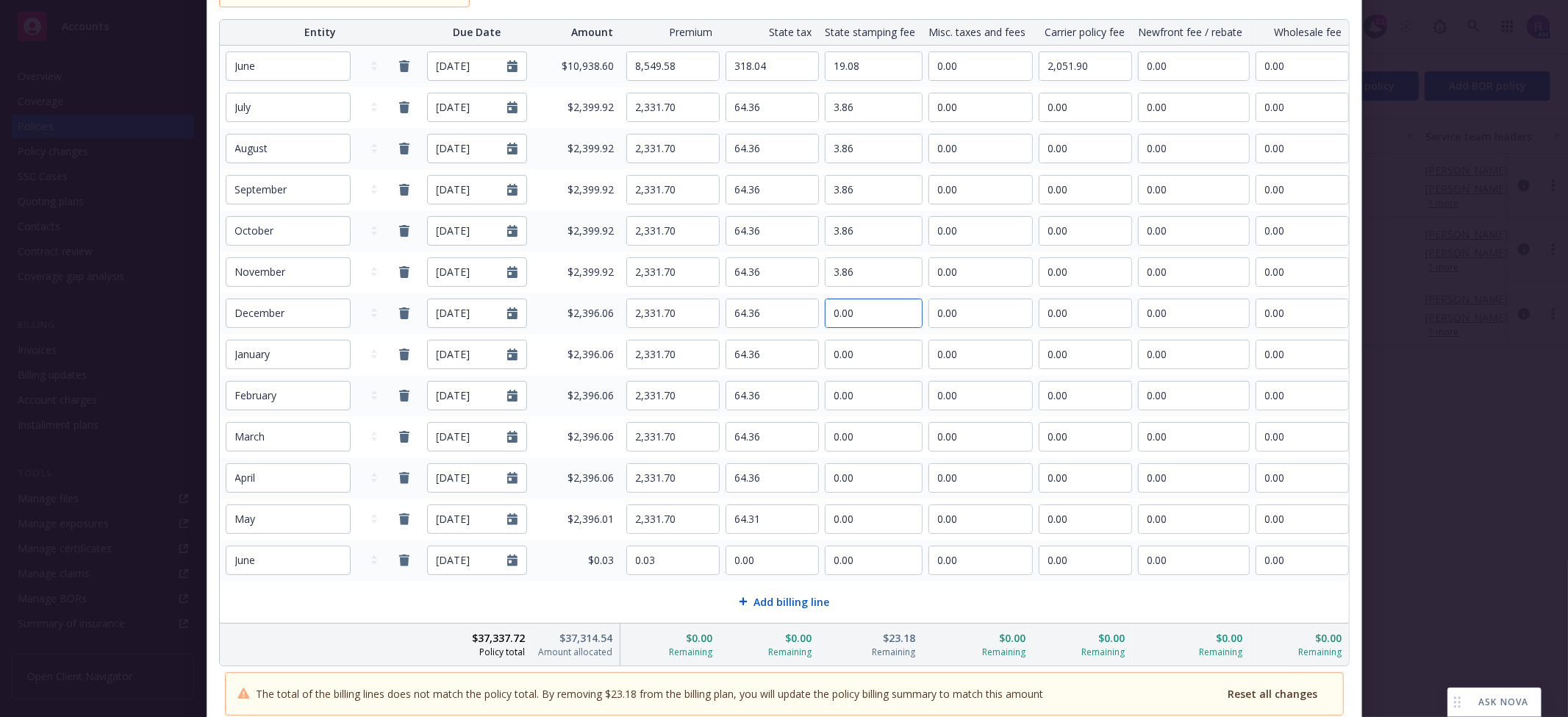 click on "0.00" at bounding box center (873, 313) 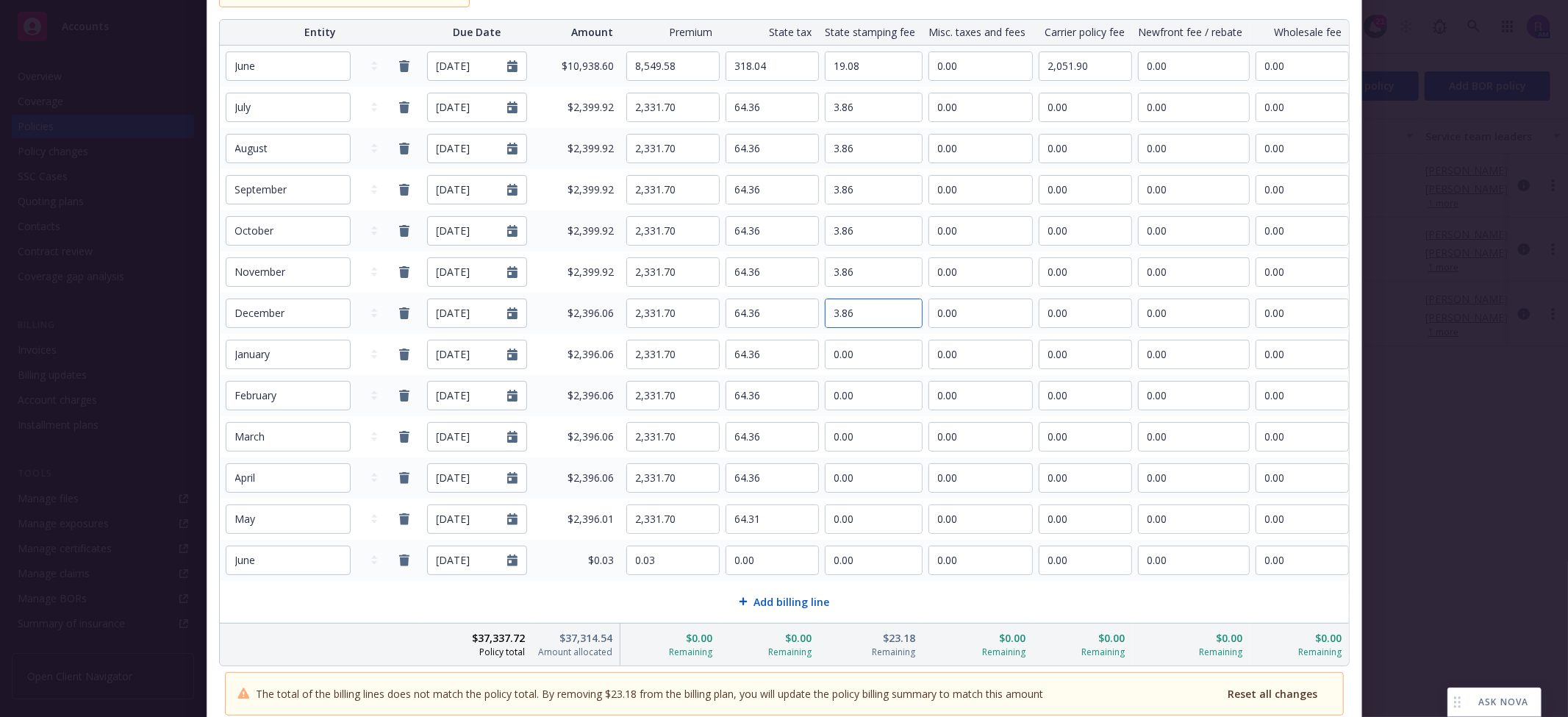type on "3.86" 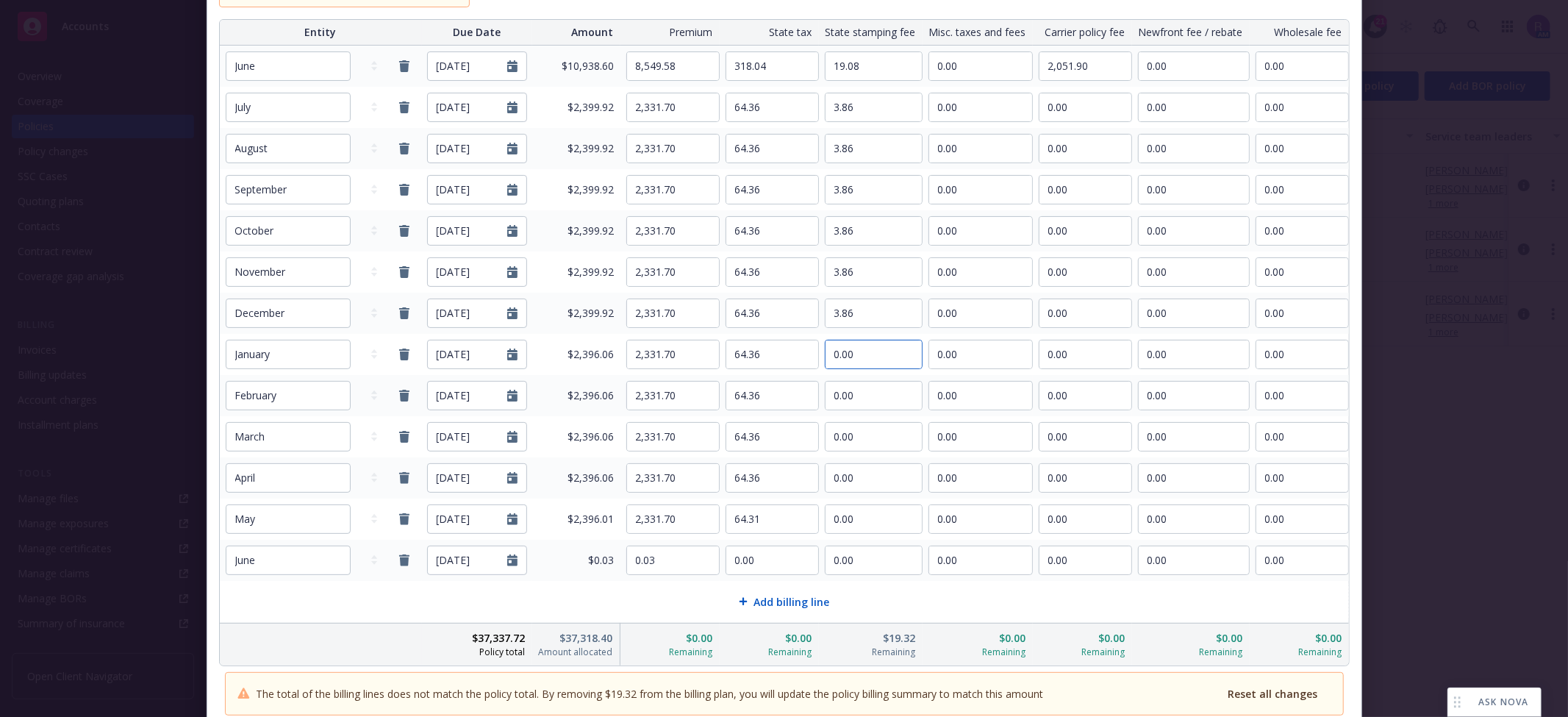 click on "0.00" at bounding box center (873, 354) 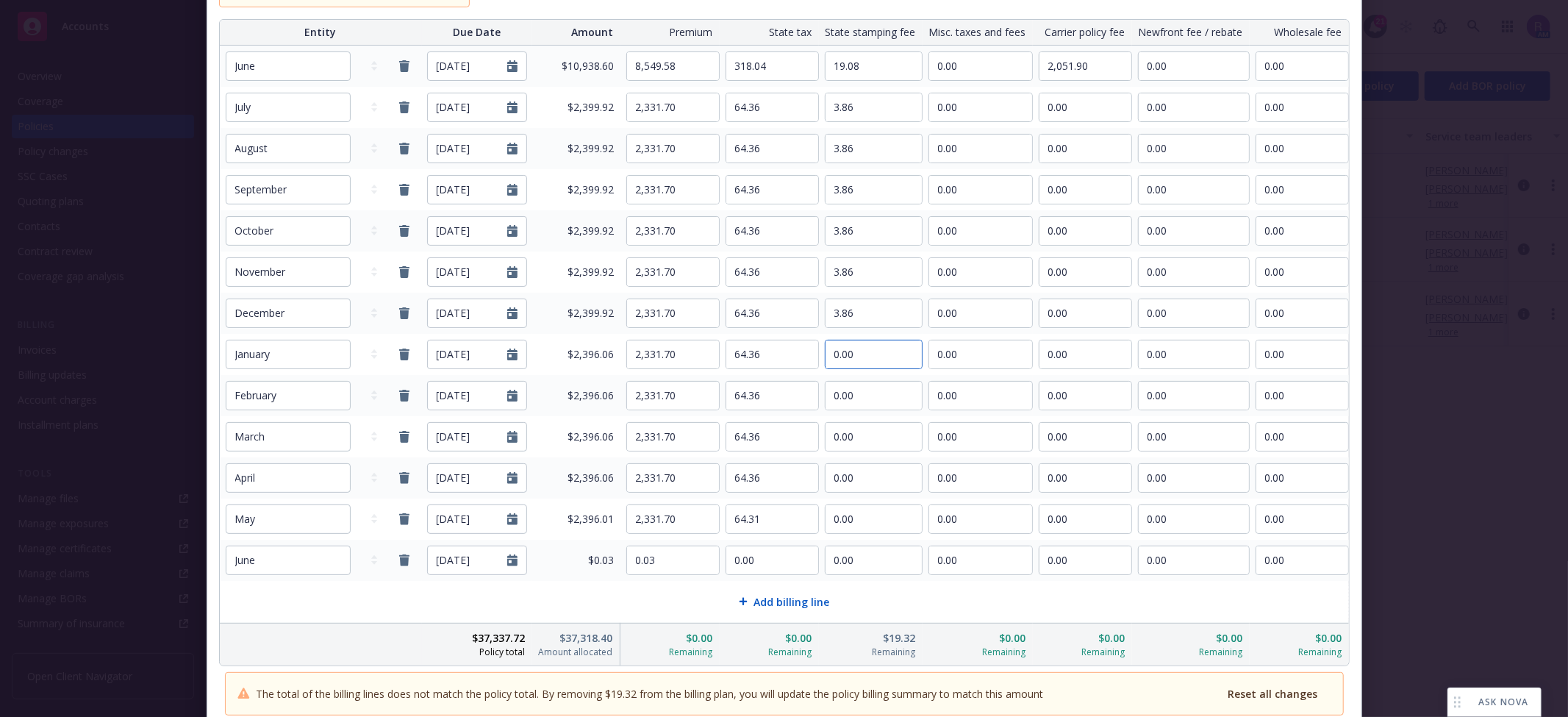 click on "0.00" at bounding box center [873, 354] 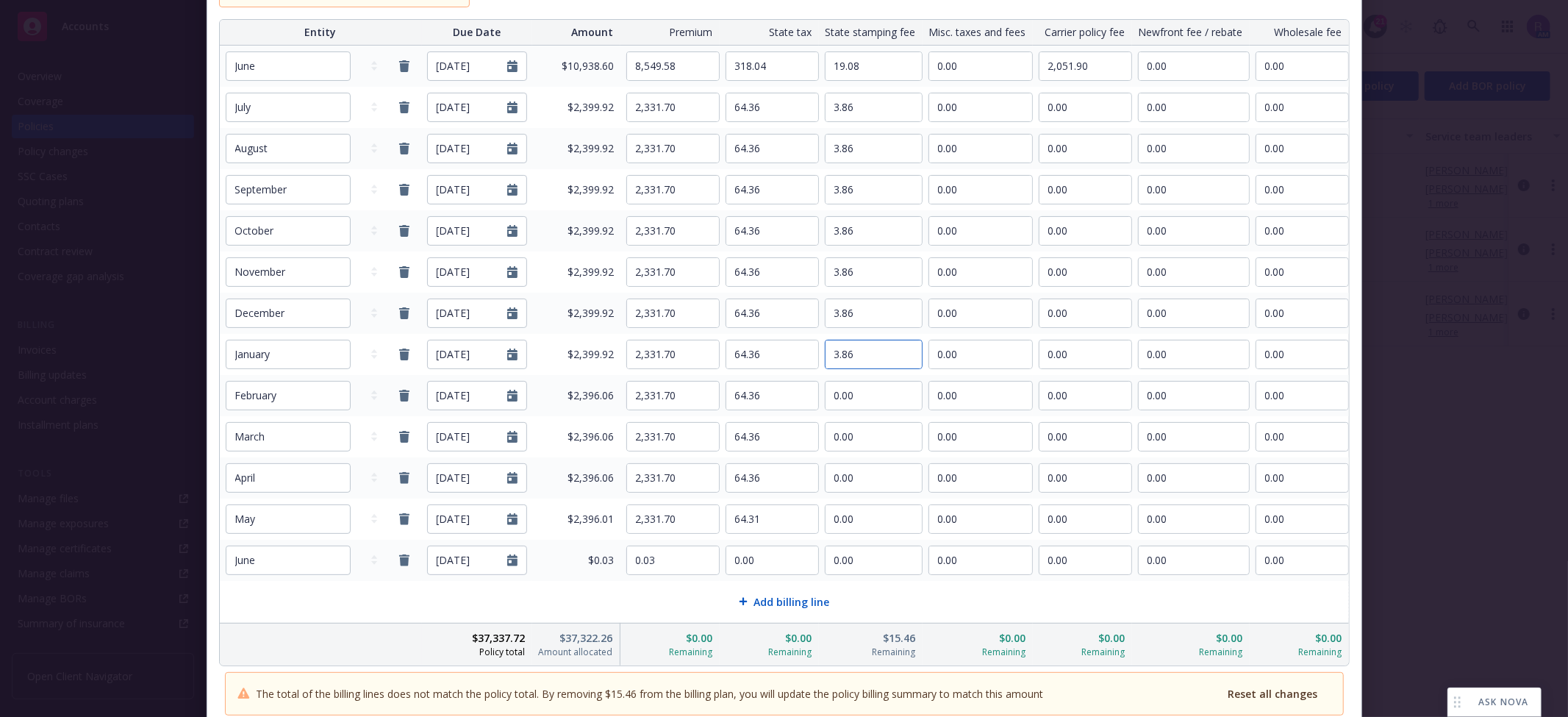 type on "3.86" 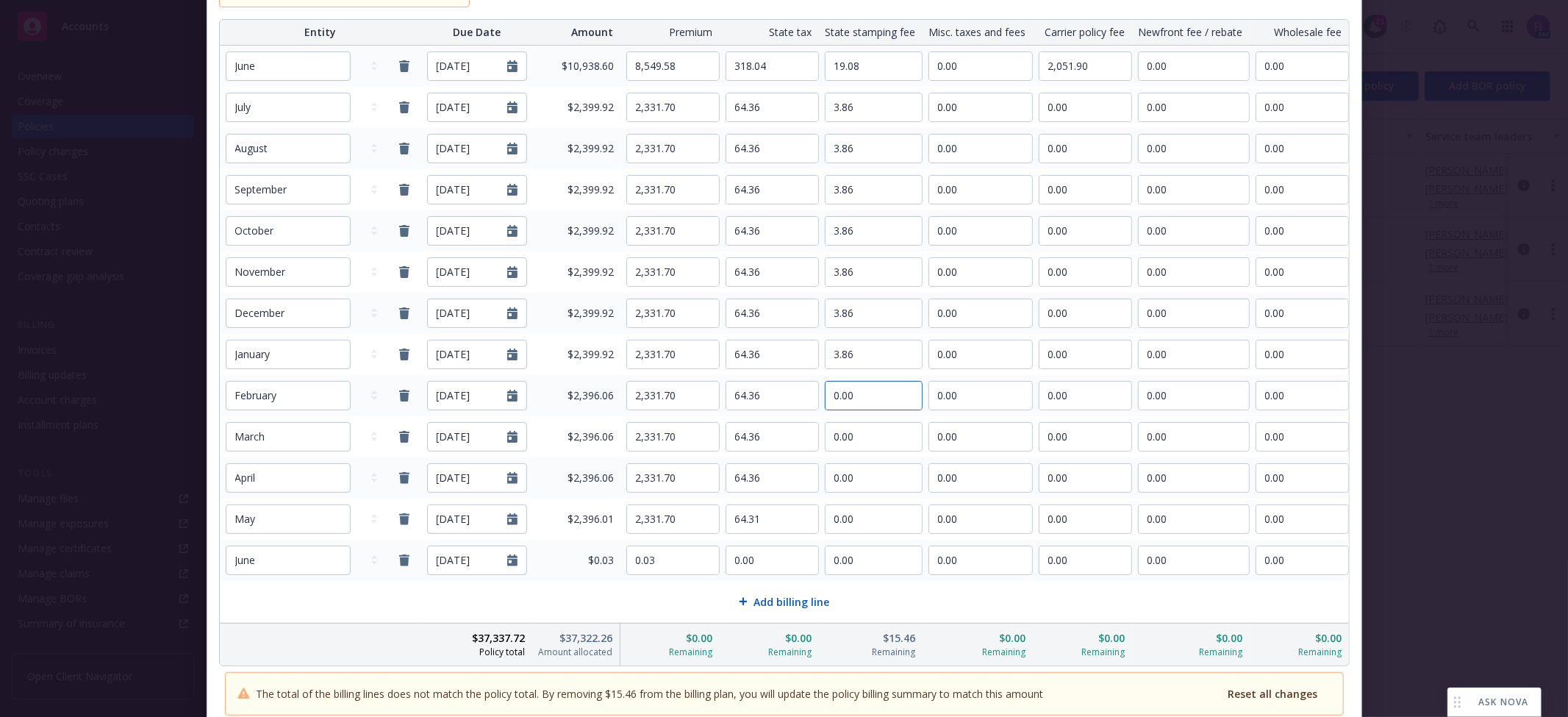 click on "0.00" at bounding box center [873, 396] 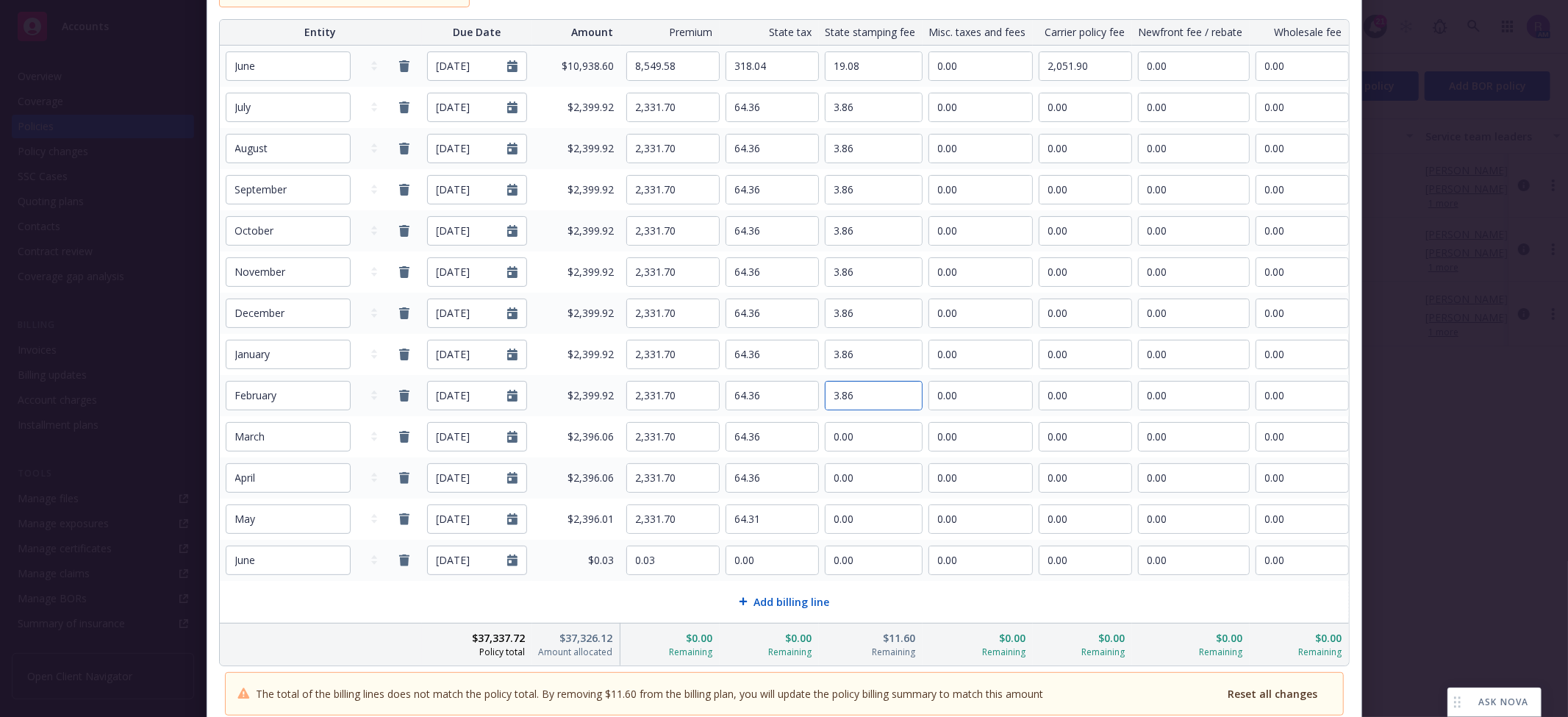 type on "3.86" 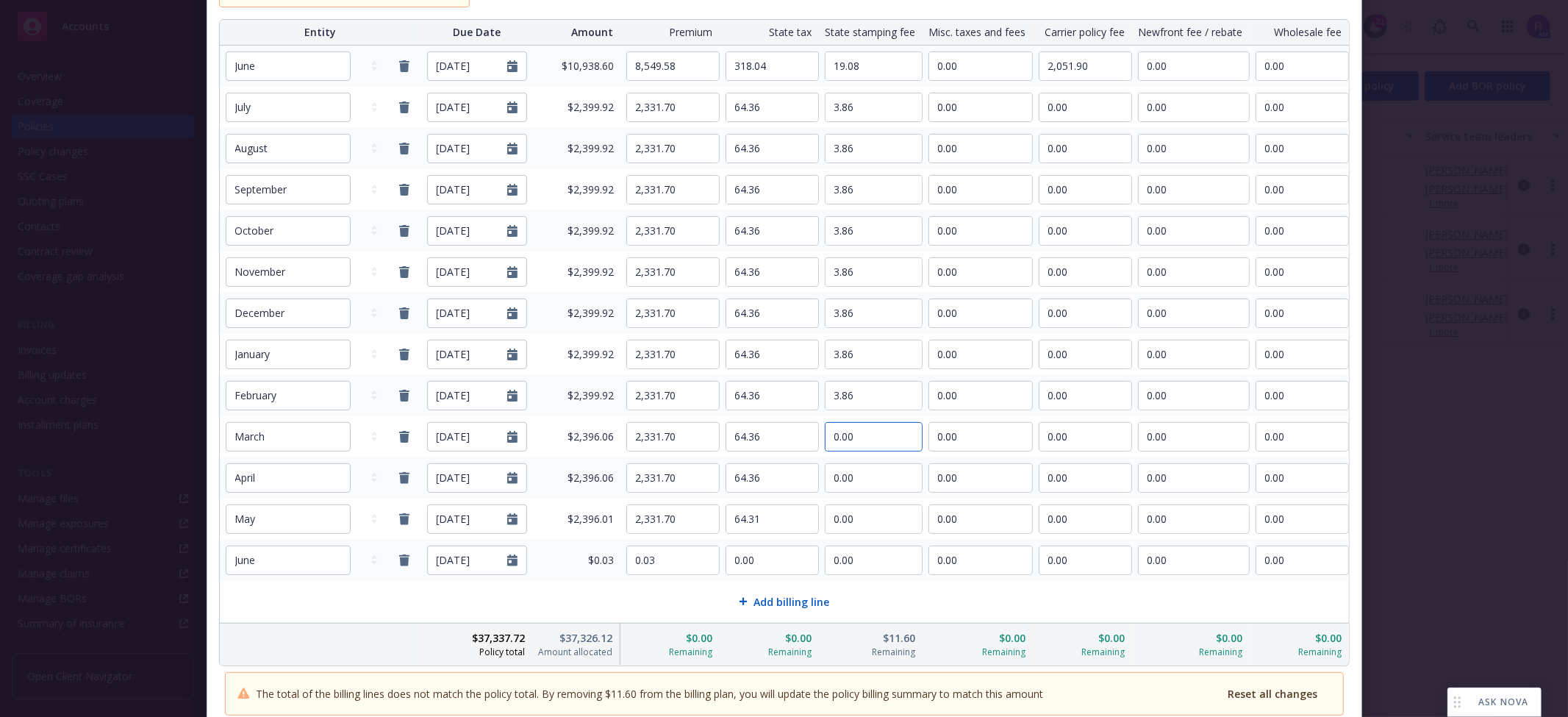 click on "0.00" at bounding box center (873, 437) 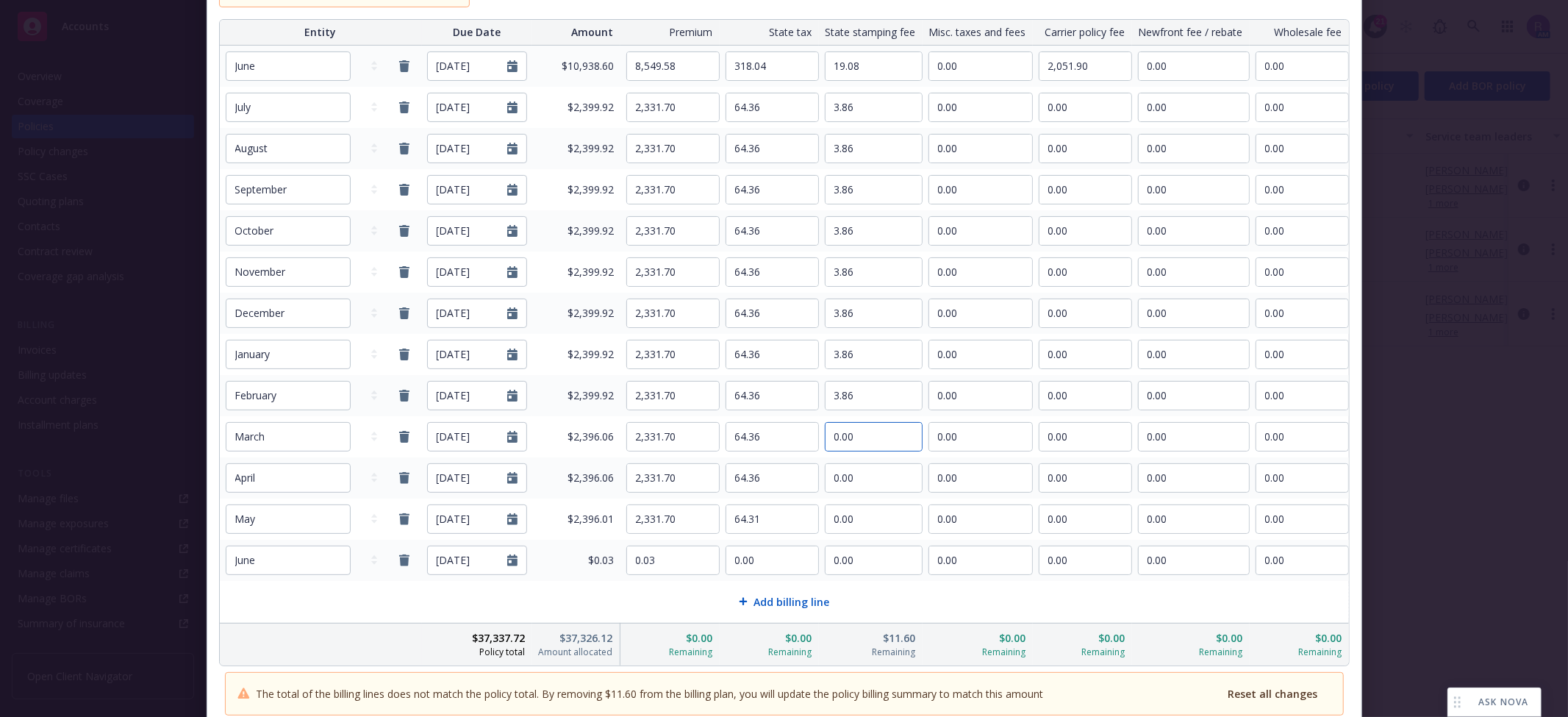 paste on "3.86" 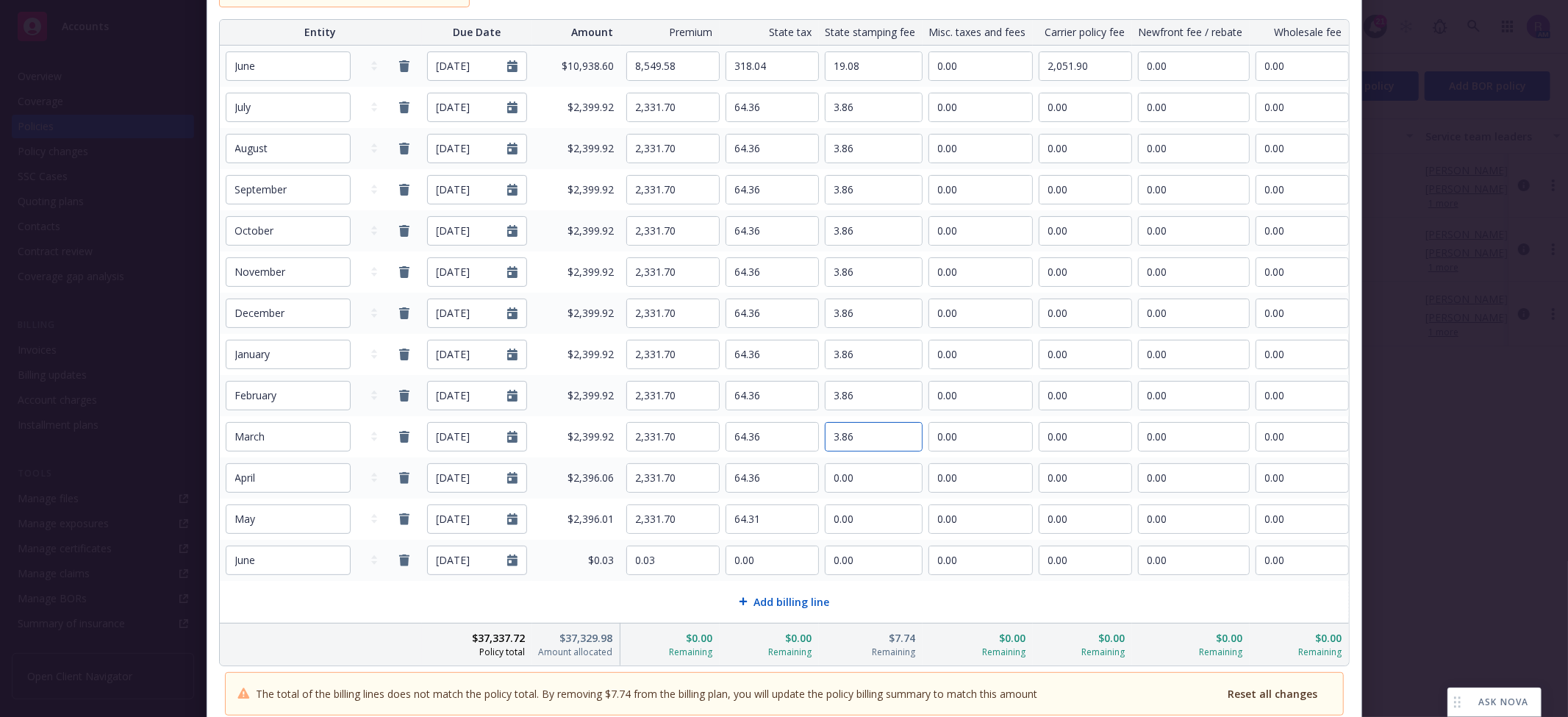 type on "3.86" 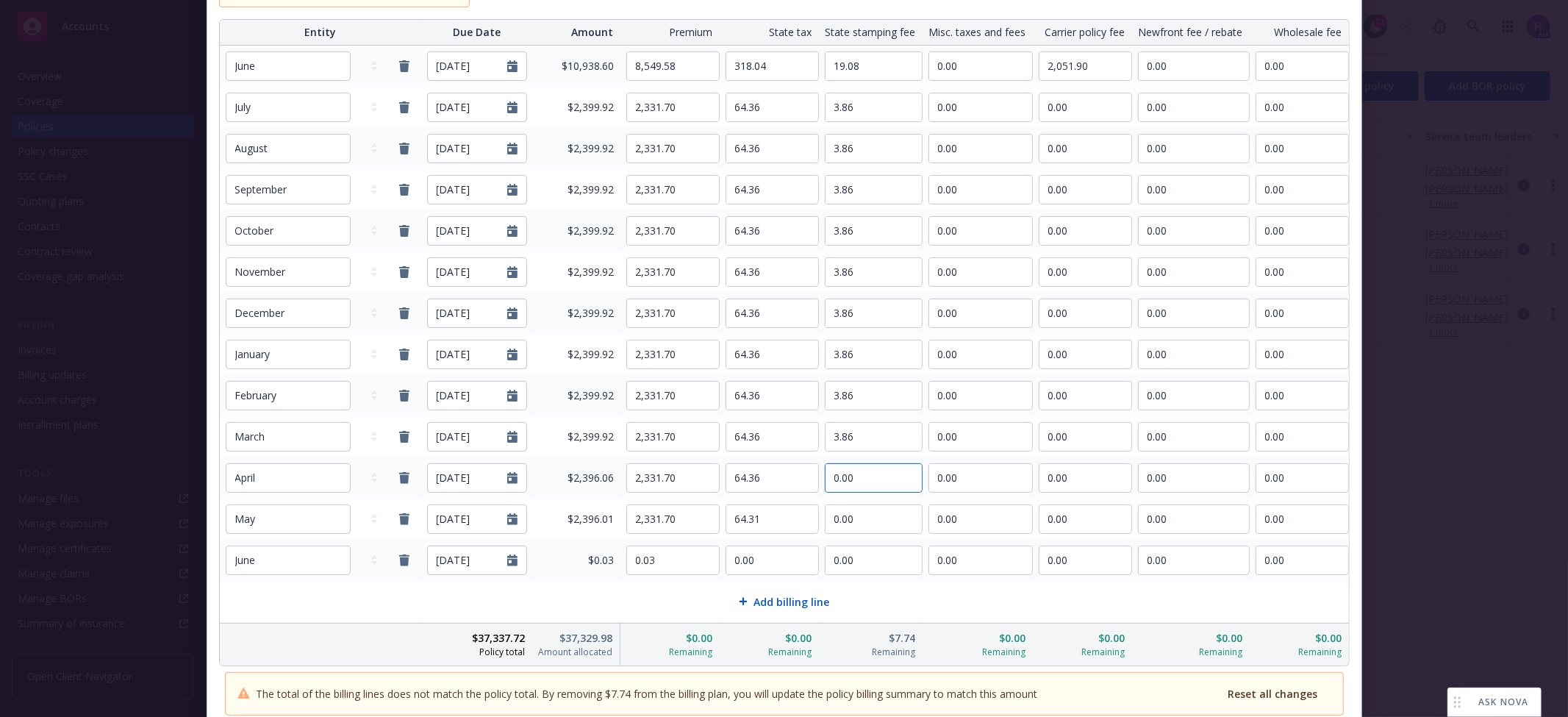 click on "0.00" at bounding box center (873, 478) 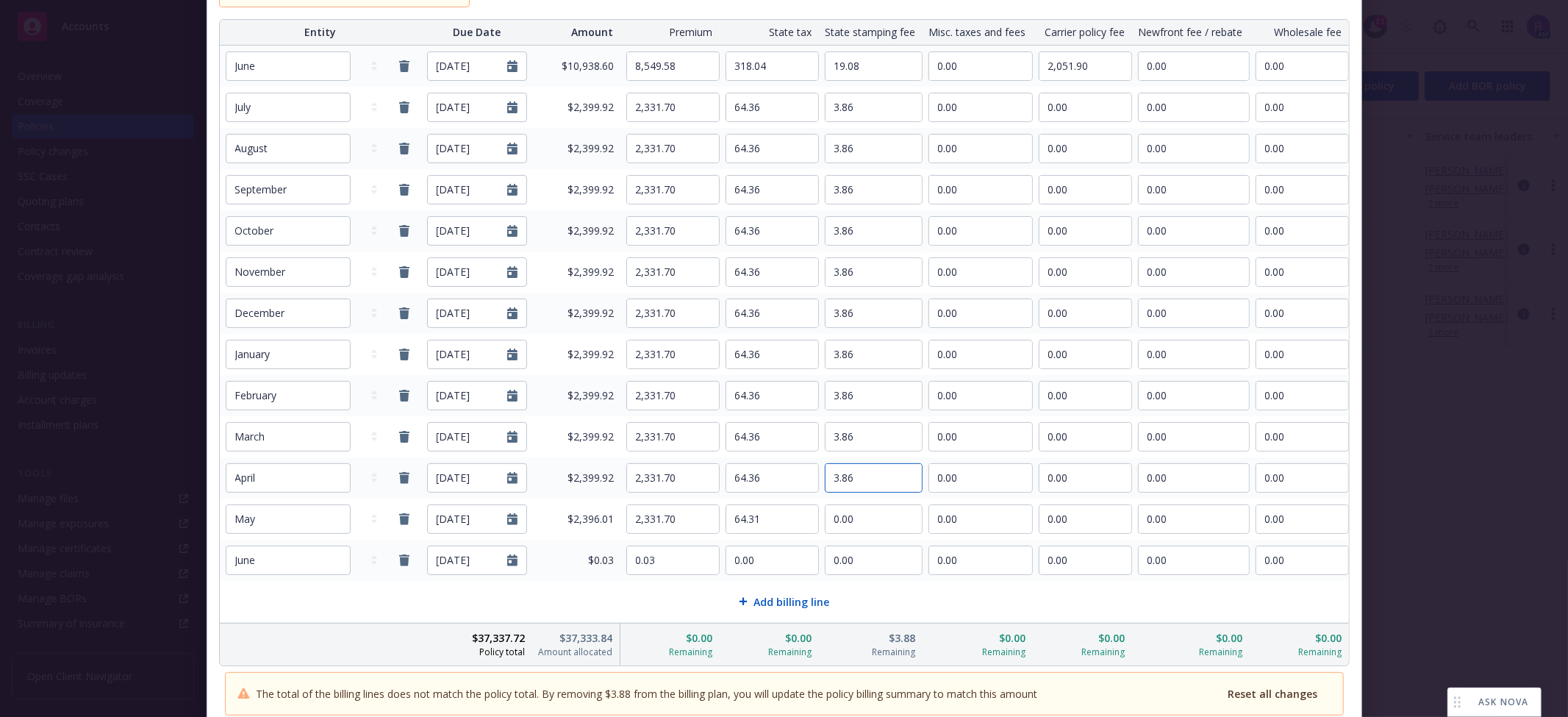 type on "3.86" 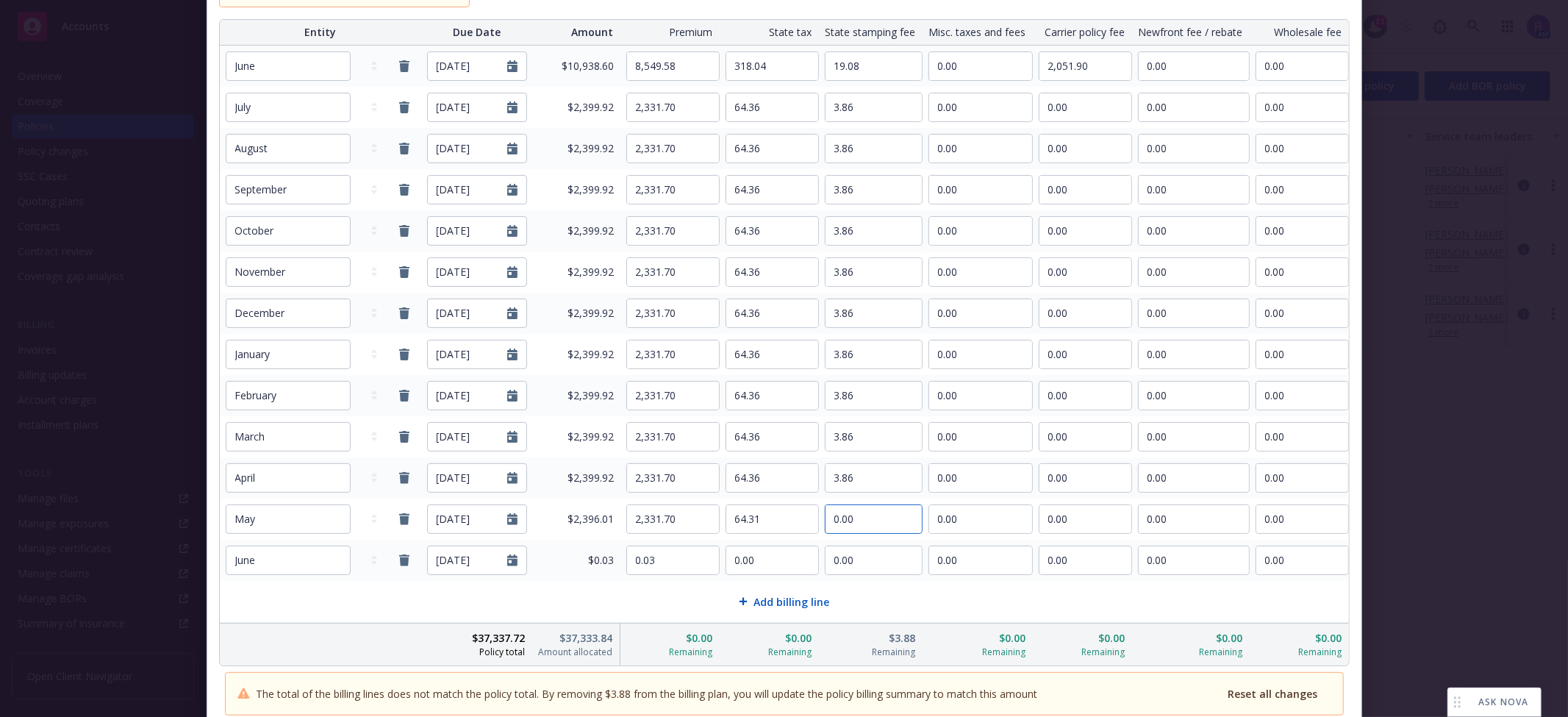 click on "0.00" at bounding box center [873, 519] 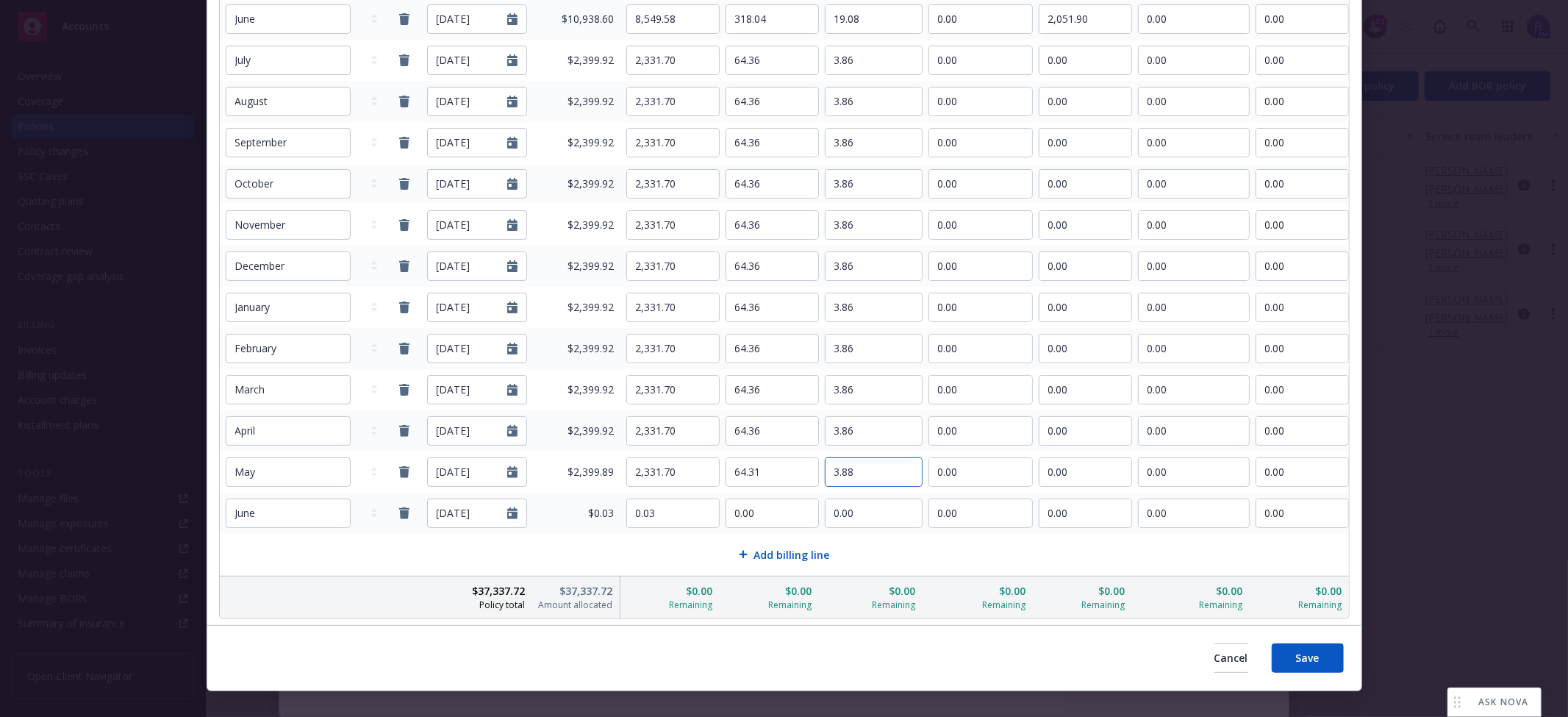 scroll, scrollTop: 210, scrollLeft: 0, axis: vertical 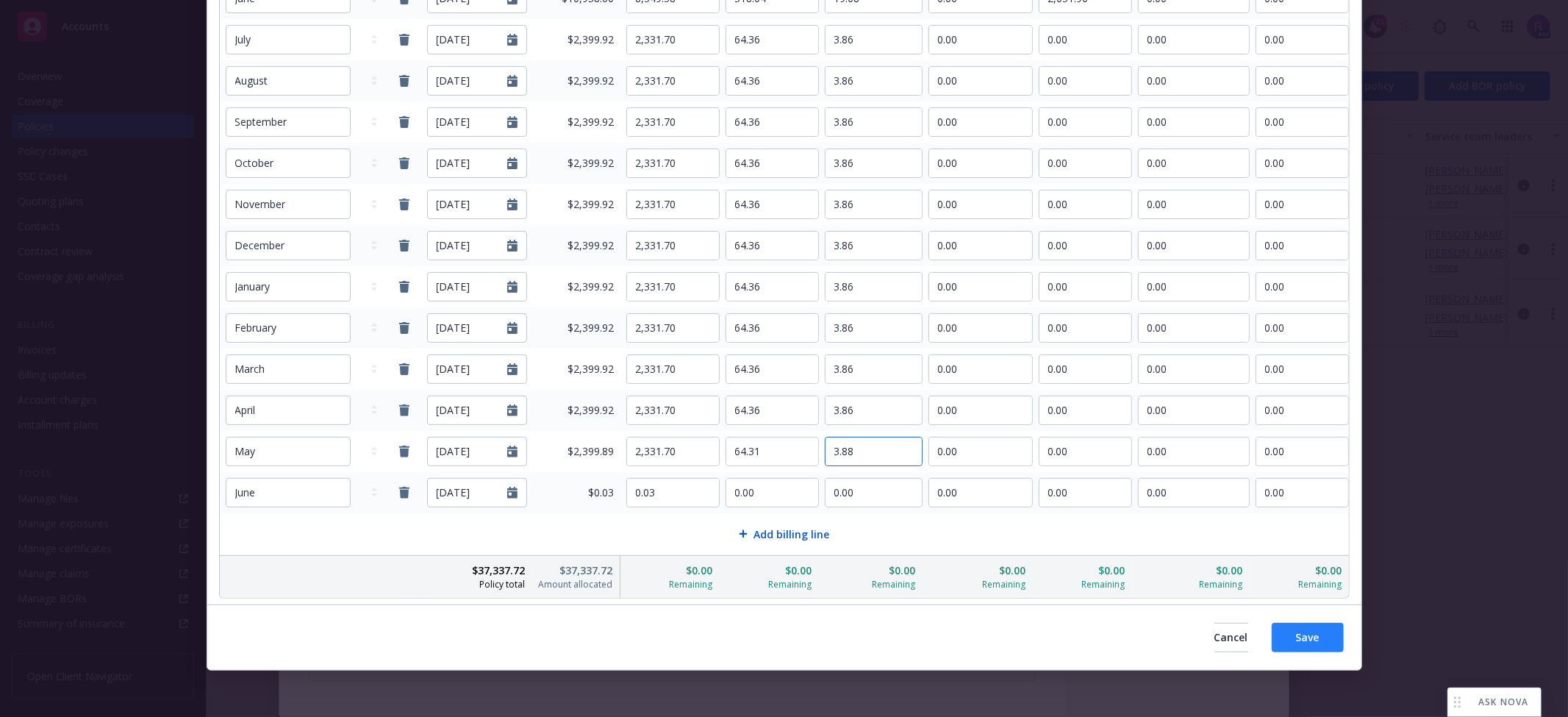 type on "3.88" 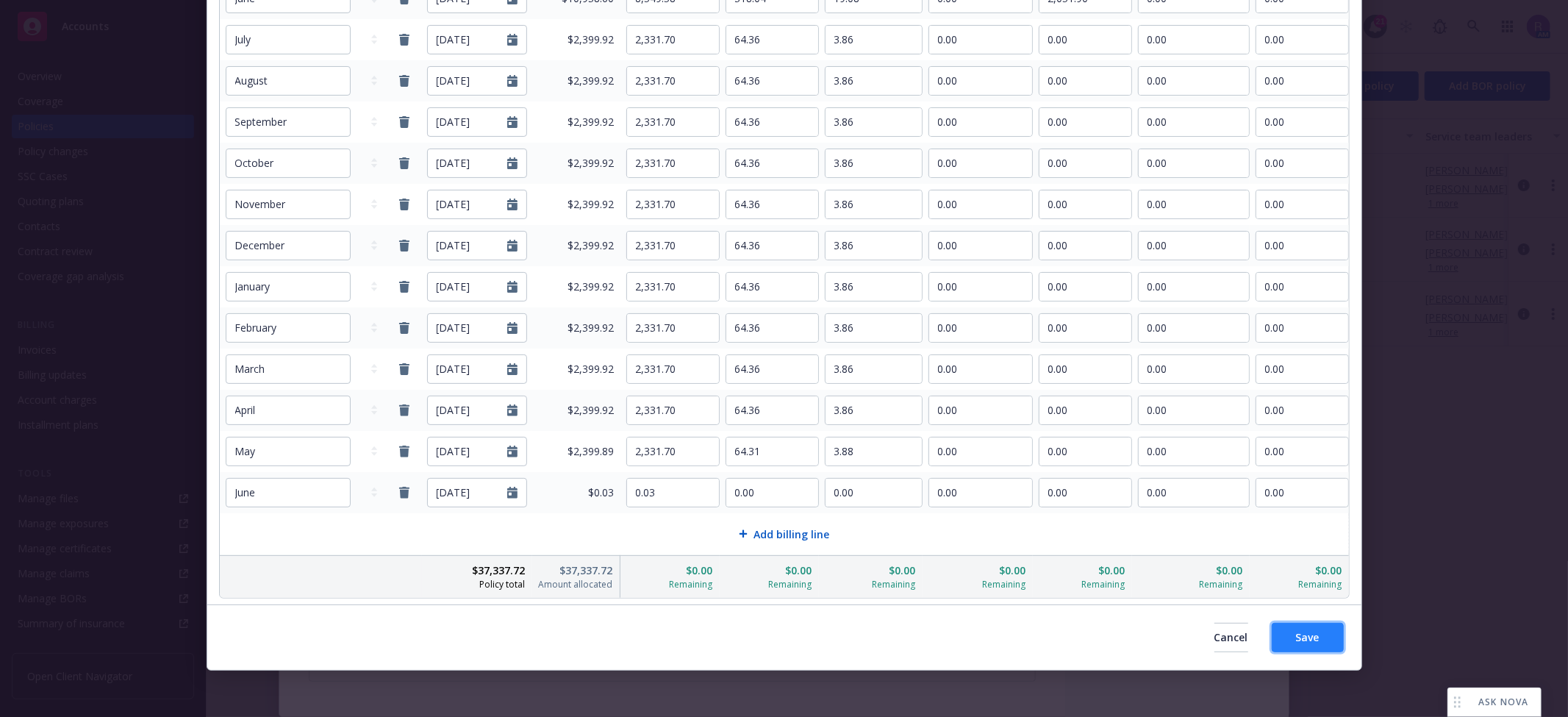 click on "Save" at bounding box center (1308, 637) 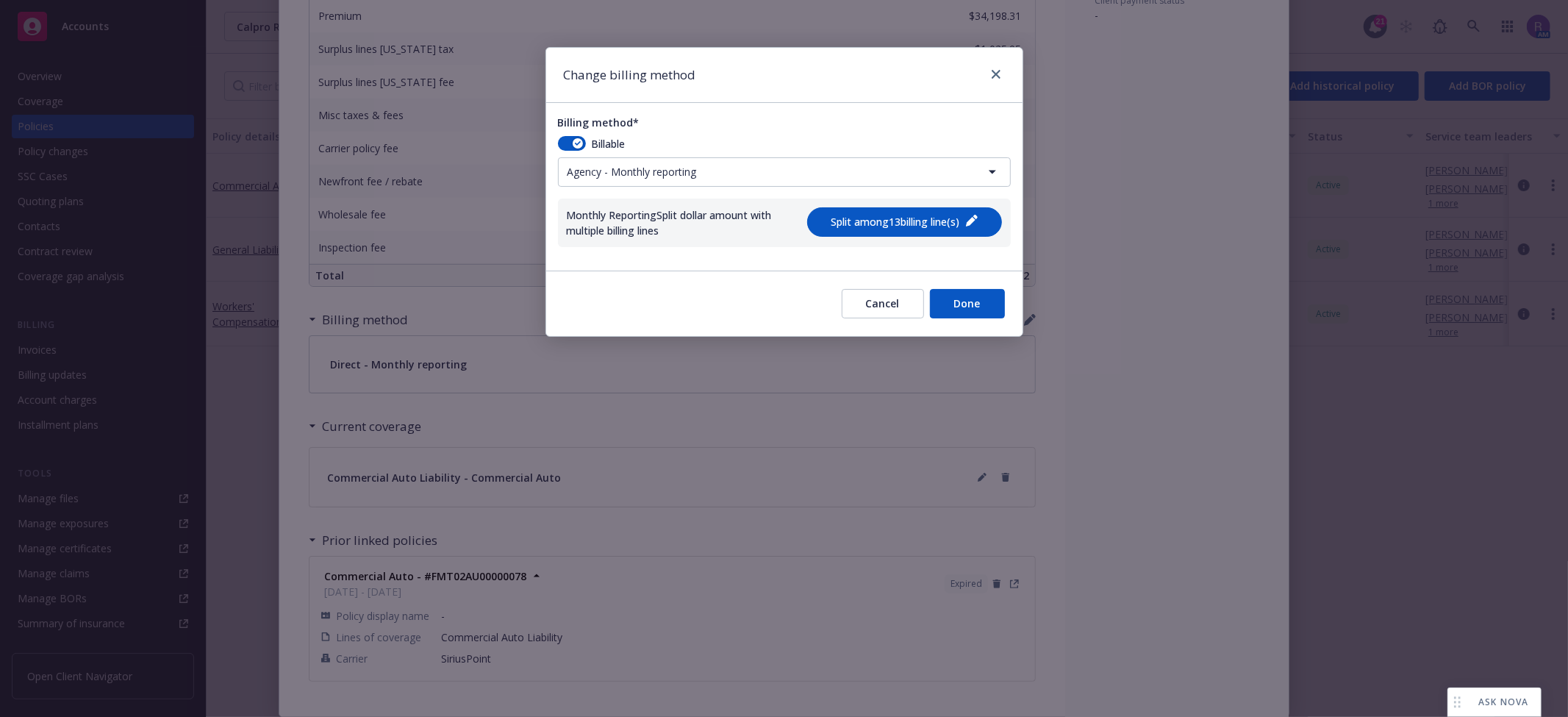 click on "Accounts Overview Coverage Policies Policy changes SSC Cases Quoting plans Contacts Contract review Coverage gap analysis Billing Invoices Billing updates Account charges Installment plans Tools Manage files Manage exposures Manage certificates Manage claims Manage BORs Summary of insurance Analytics hub Loss summary generator Account settings Service team Sales relationships Related accounts Client navigator features Client access Open Client Navigator Calpro Roofing, Inc Calpro Roofing, Inc 21 AM Show inactive Export to CSV Add historical policy Add BOR policy Policy details Lines of coverage Policy number Market details Effective date Expiration date Premium Billing method Stage Status Service team leaders Commercial Auto Commercial Auto Liability - Commercial Auto FMT03AU00000078 SiriusPoint Specialty Insurance Corporation, SiriusPoint, Fairmatic Insurance Show all 06/12/2025 06/12/2026 $34,198.31 Direct - Monthly reporting Renewal Active Rachel Bledsoe AC Riley Pok AM 1 more General Liability Show all AC" at bounding box center [784, 358] 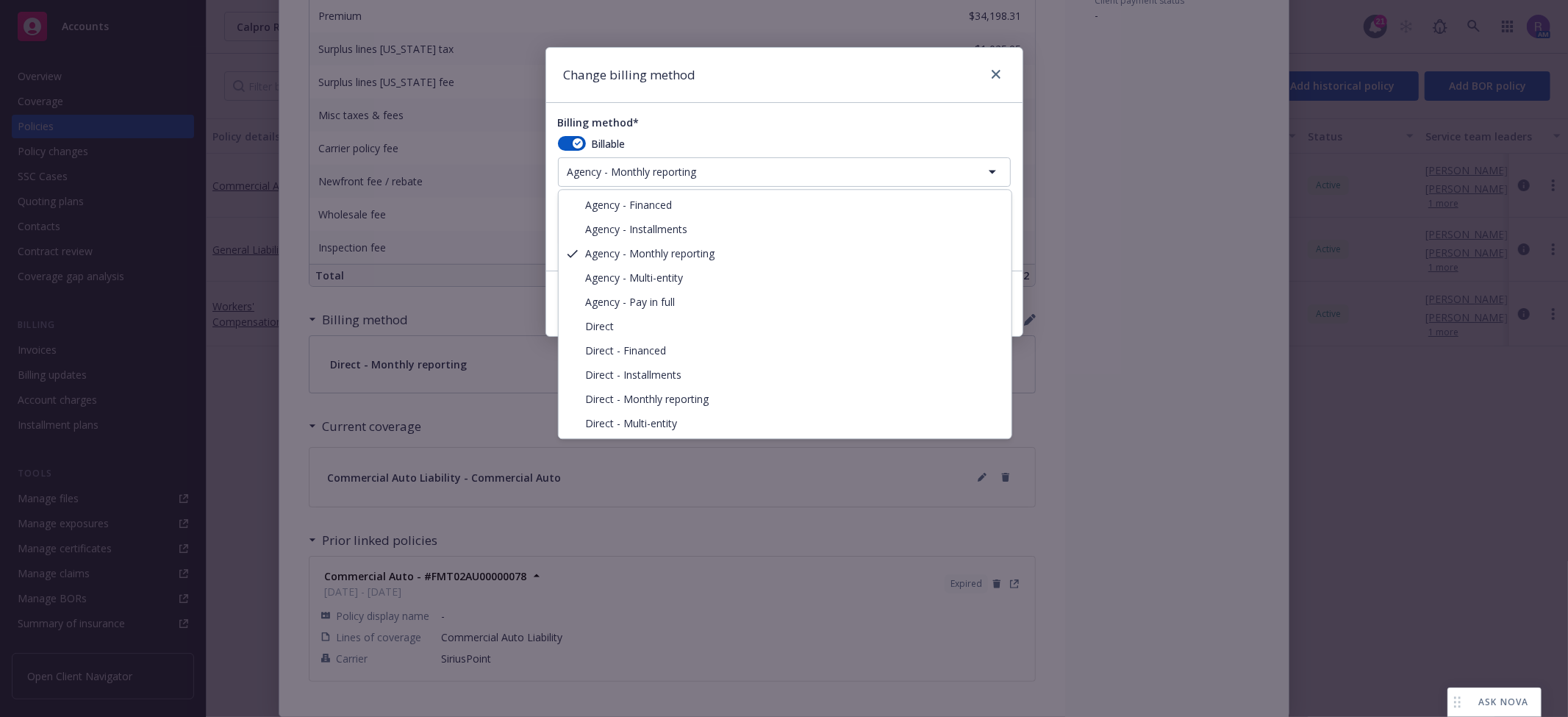click on "Accounts Overview Coverage Policies Policy changes SSC Cases Quoting plans Contacts Contract review Coverage gap analysis Billing Invoices Billing updates Account charges Installment plans Tools Manage files Manage exposures Manage certificates Manage claims Manage BORs Summary of insurance Analytics hub Loss summary generator Account settings Service team Sales relationships Related accounts Client navigator features Client access Open Client Navigator Calpro Roofing, Inc Calpro Roofing, Inc 21 AM Show inactive Export to CSV Add historical policy Add BOR policy Policy details Lines of coverage Policy number Market details Effective date Expiration date Premium Billing method Stage Status Service team leaders Commercial Auto Commercial Auto Liability - Commercial Auto FMT03AU00000078 SiriusPoint Specialty Insurance Corporation, SiriusPoint, Fairmatic Insurance Show all 06/12/2025 06/12/2026 $34,198.31 Direct - Monthly reporting Renewal Active Rachel Bledsoe AC Riley Pok AM 1 more General Liability Show all AC" at bounding box center (784, 358) 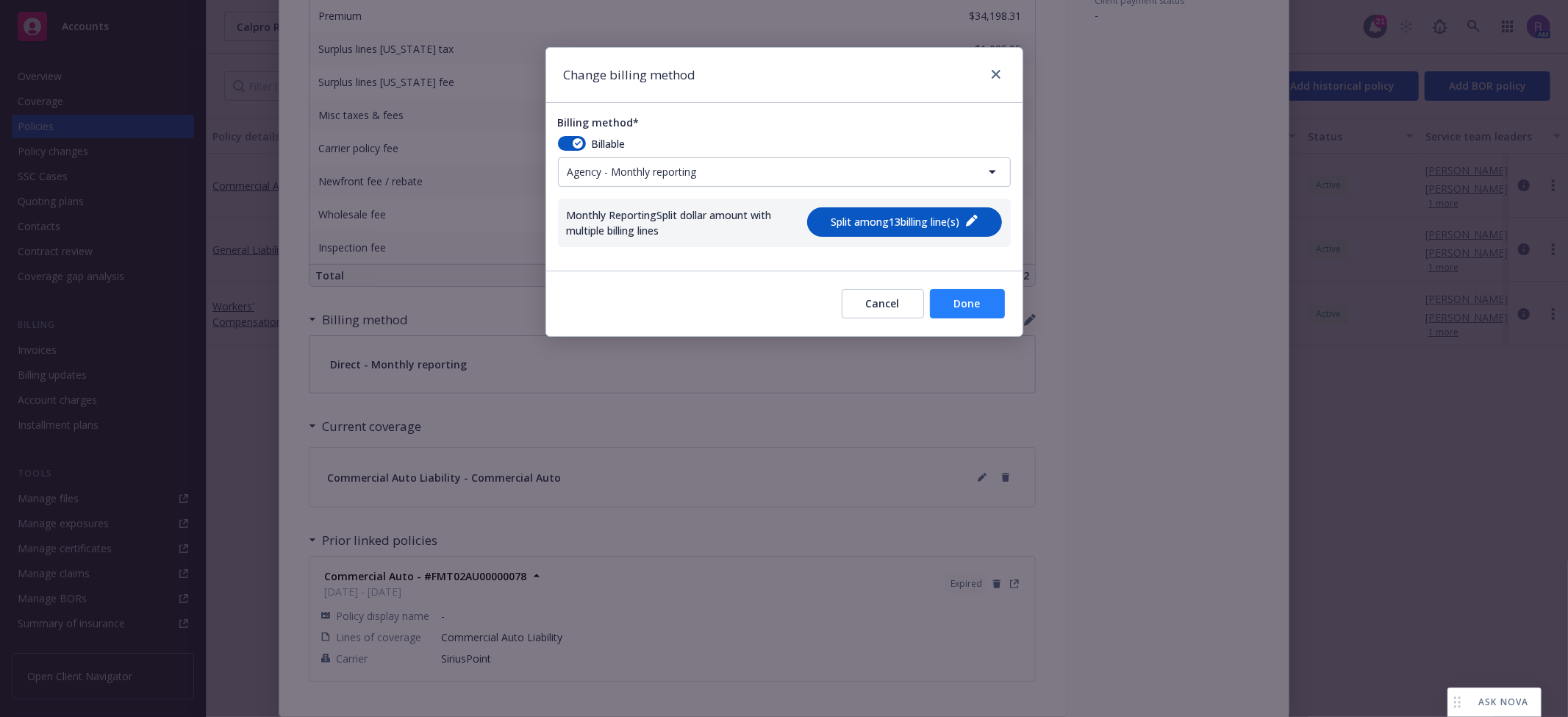 click on "Done" at bounding box center [967, 304] 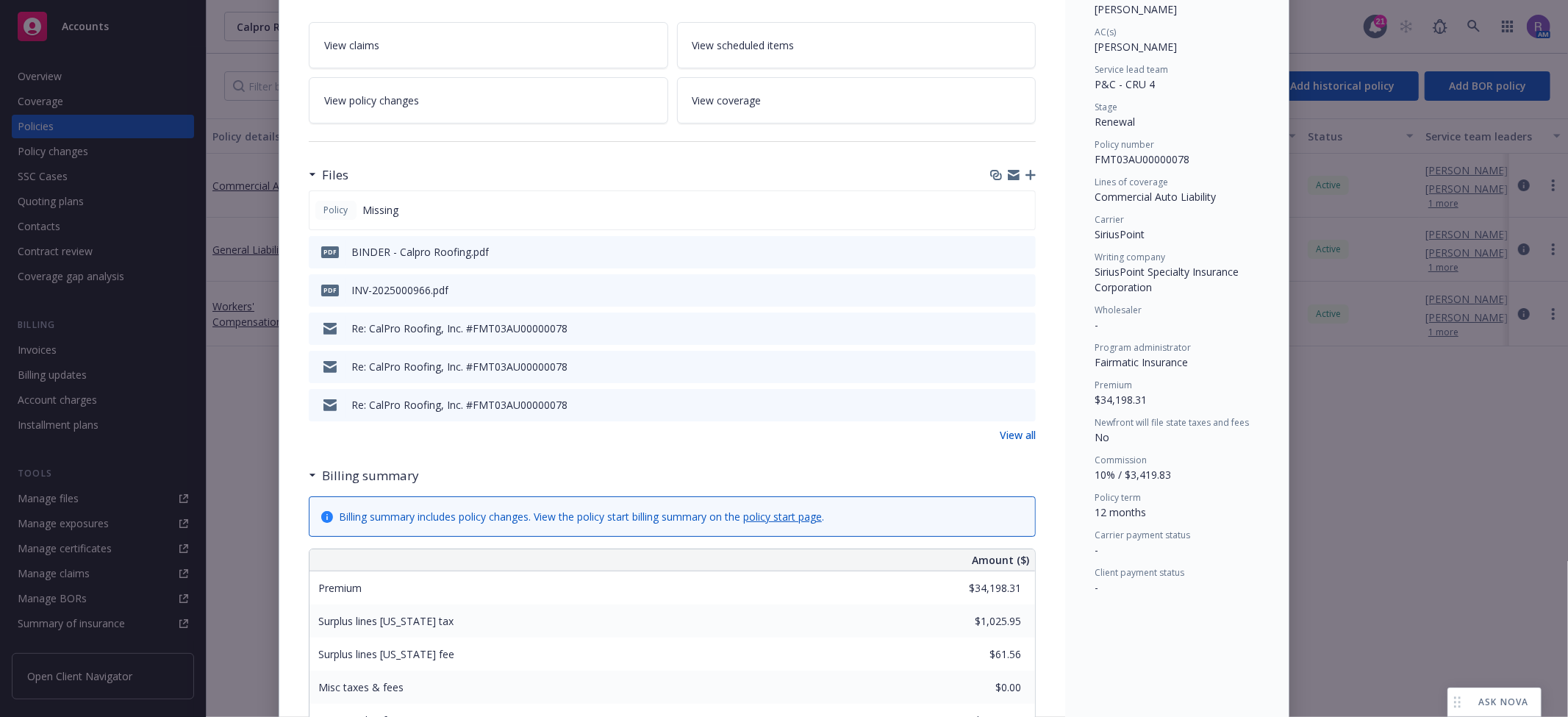 scroll, scrollTop: 0, scrollLeft: 0, axis: both 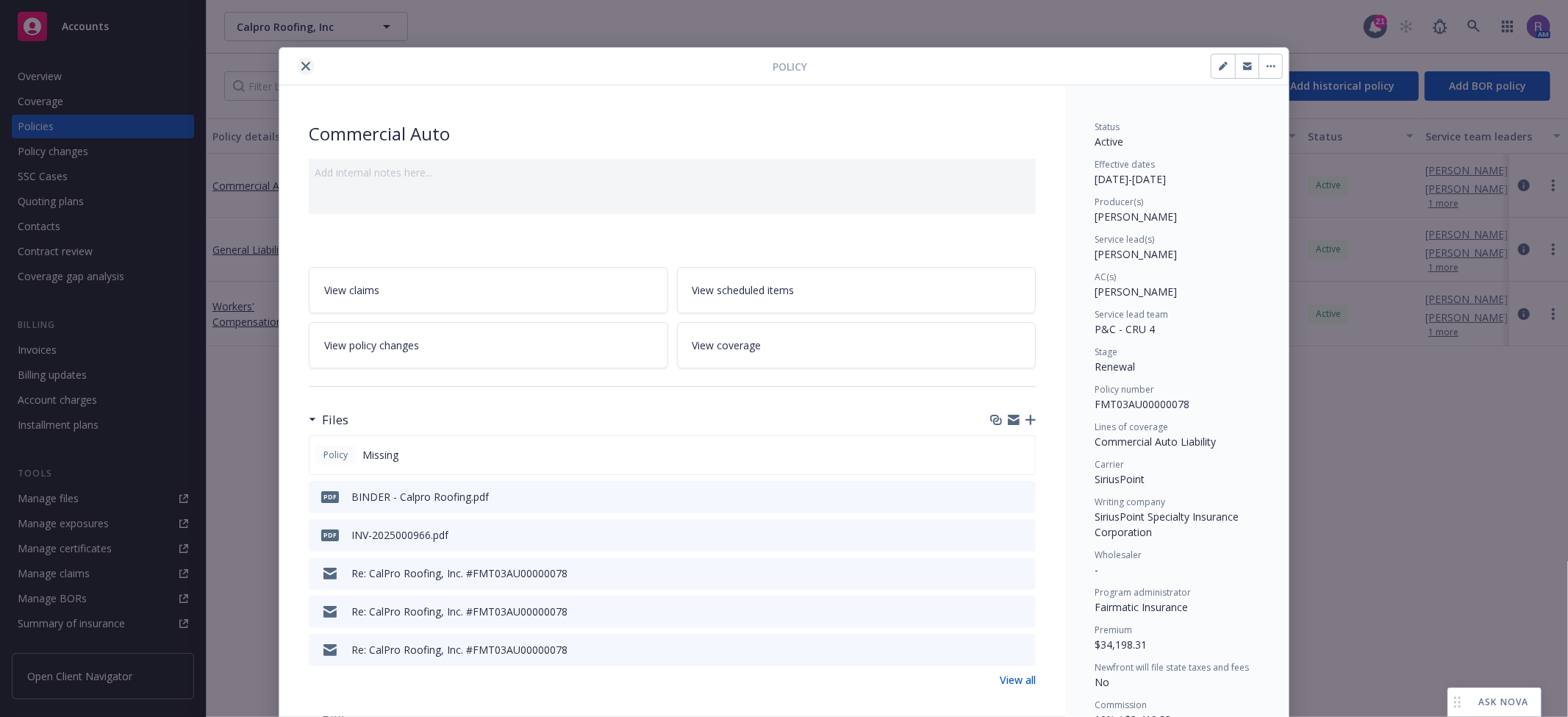 click 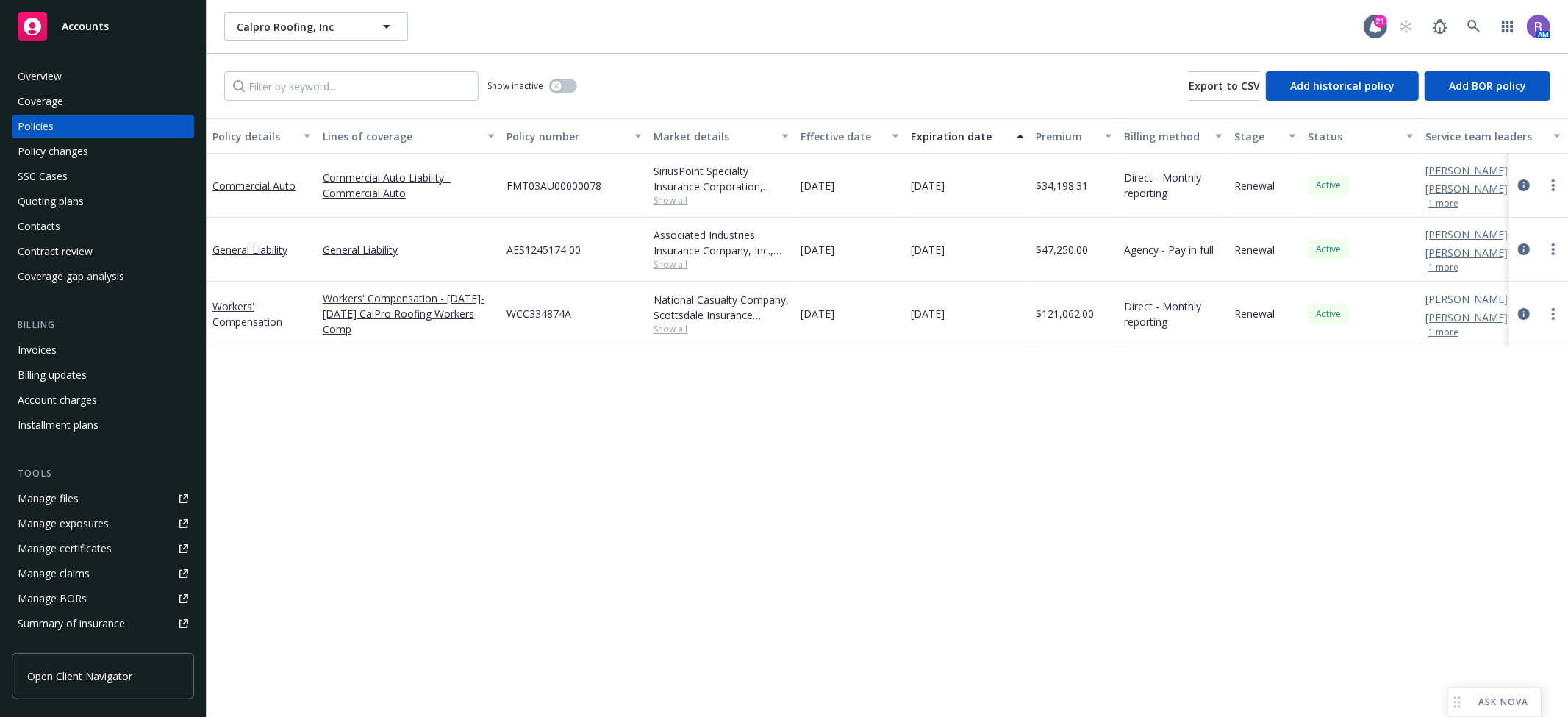 click on "Invoices" at bounding box center (103, 350) 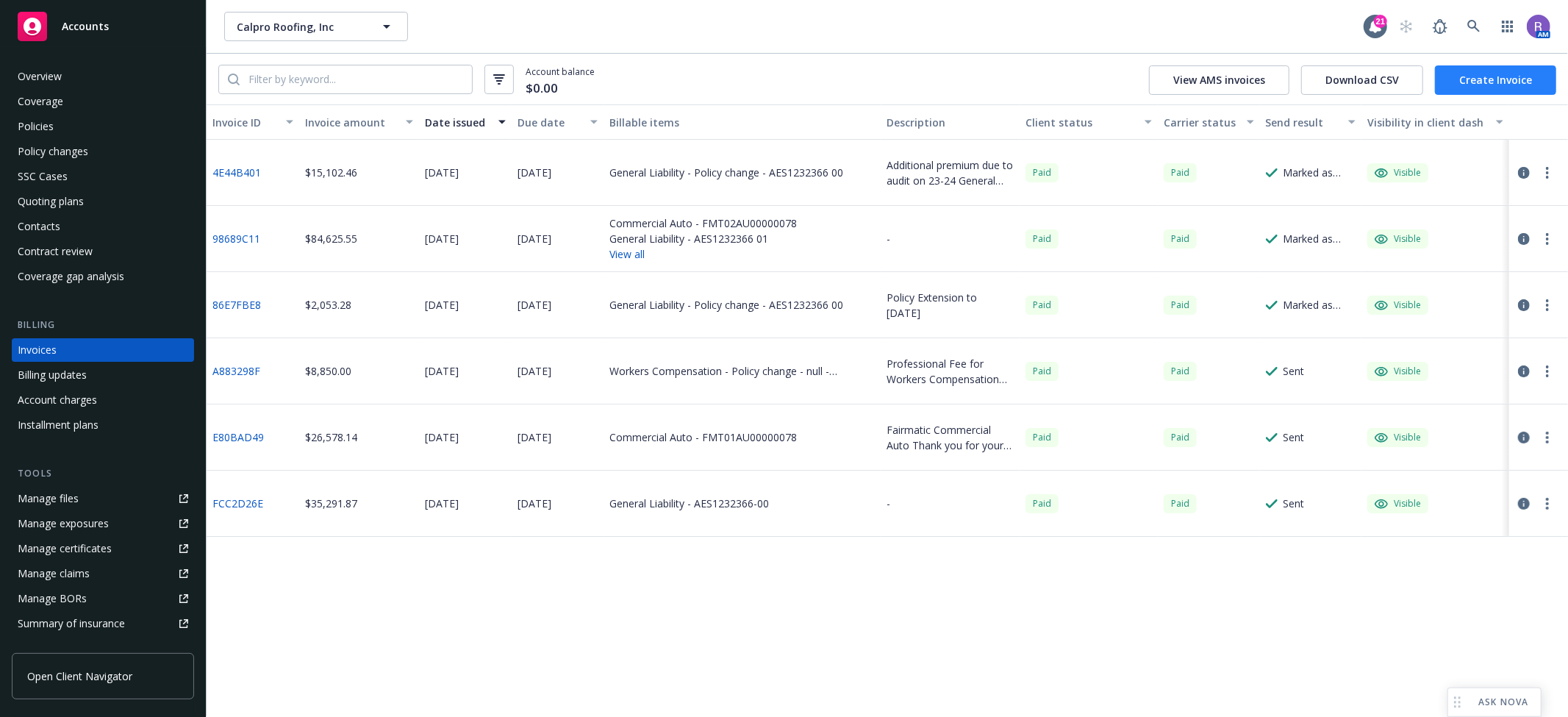 click on "Create Invoice" at bounding box center [1495, 80] 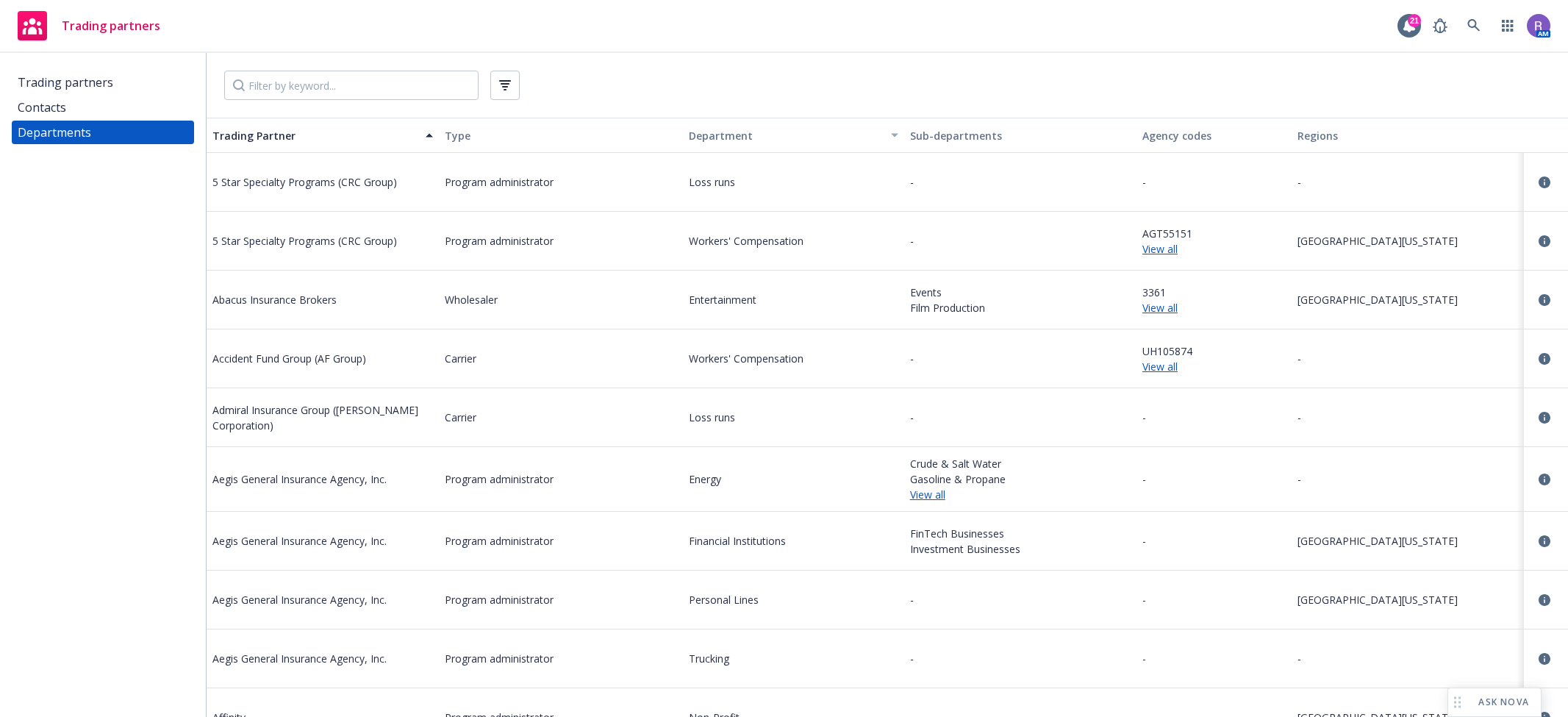 scroll, scrollTop: 0, scrollLeft: 0, axis: both 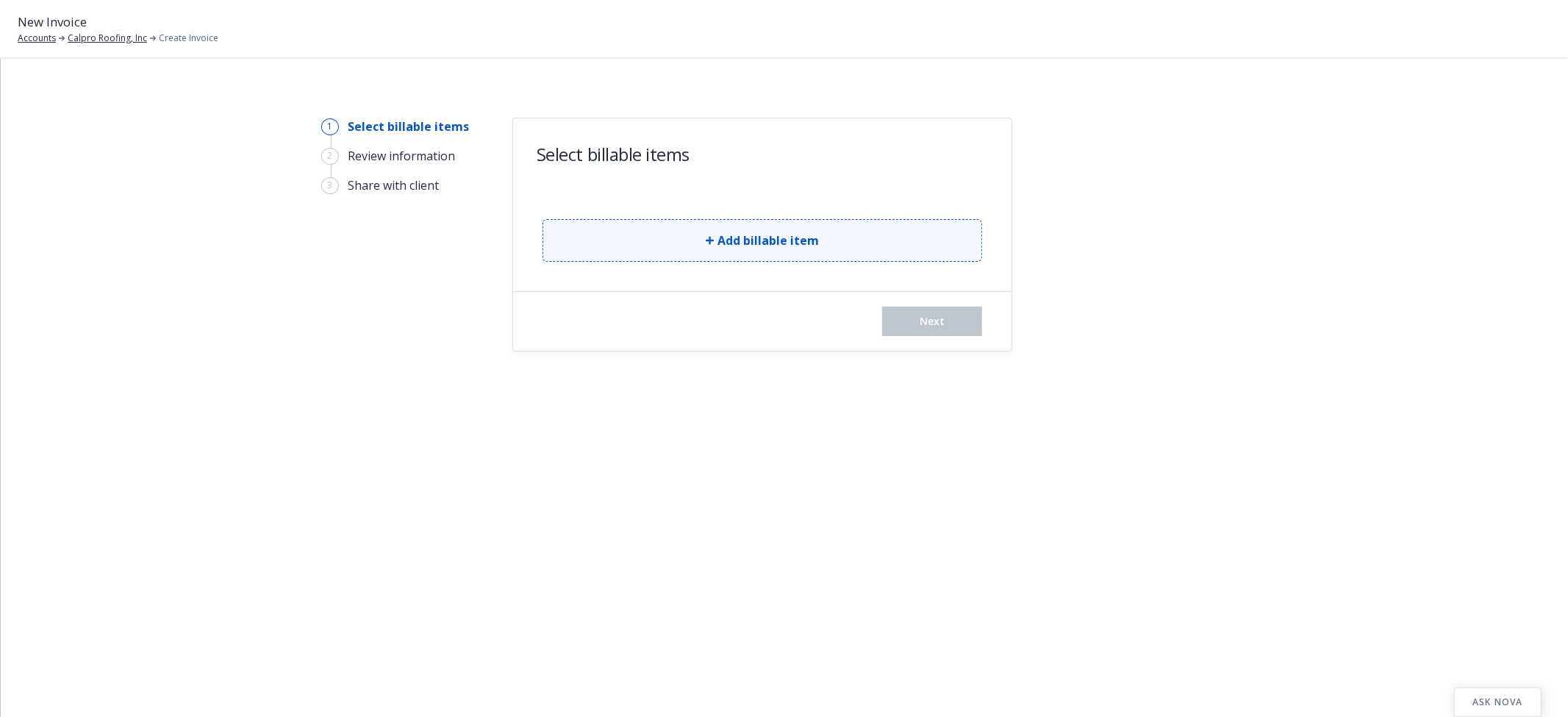 click on "Add billable item" at bounding box center (769, 240) 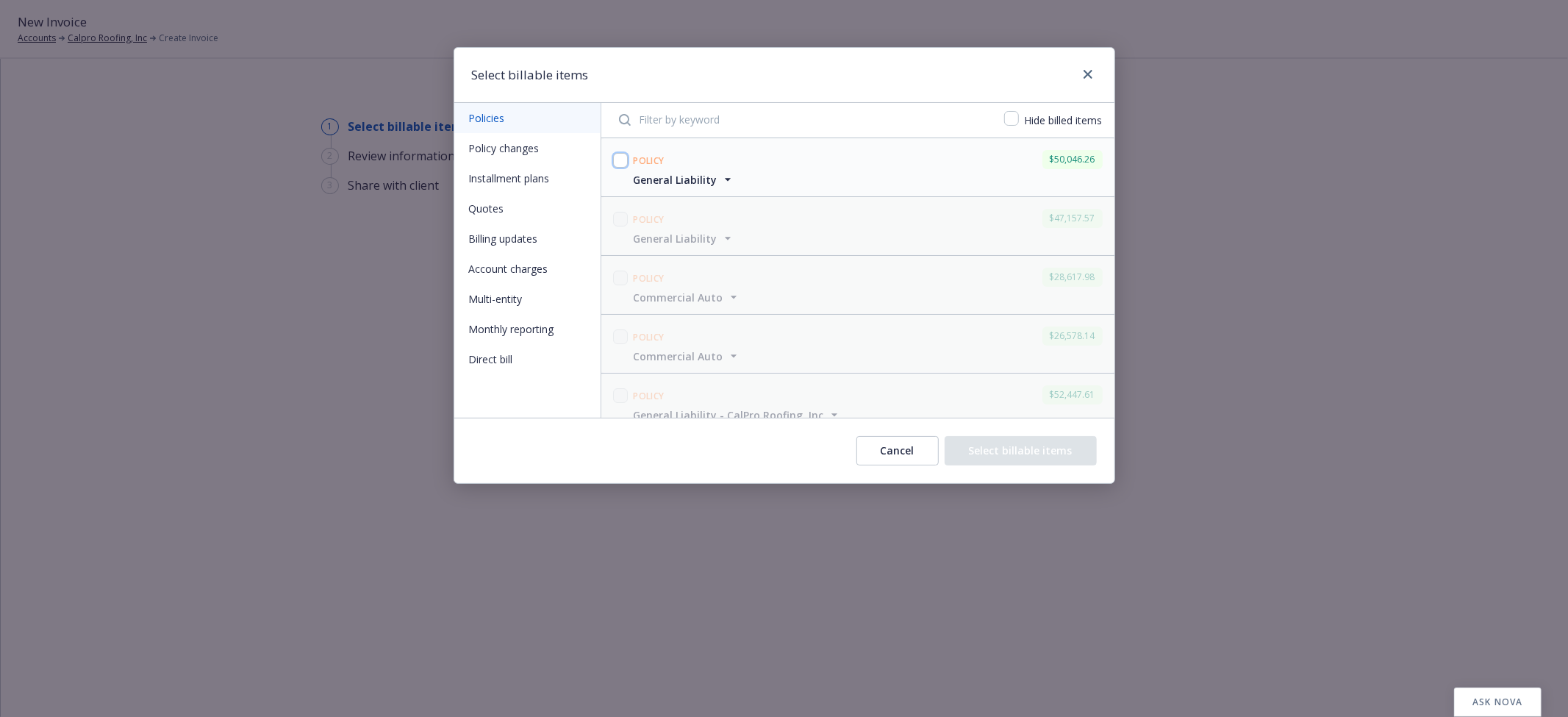 click at bounding box center [620, 160] 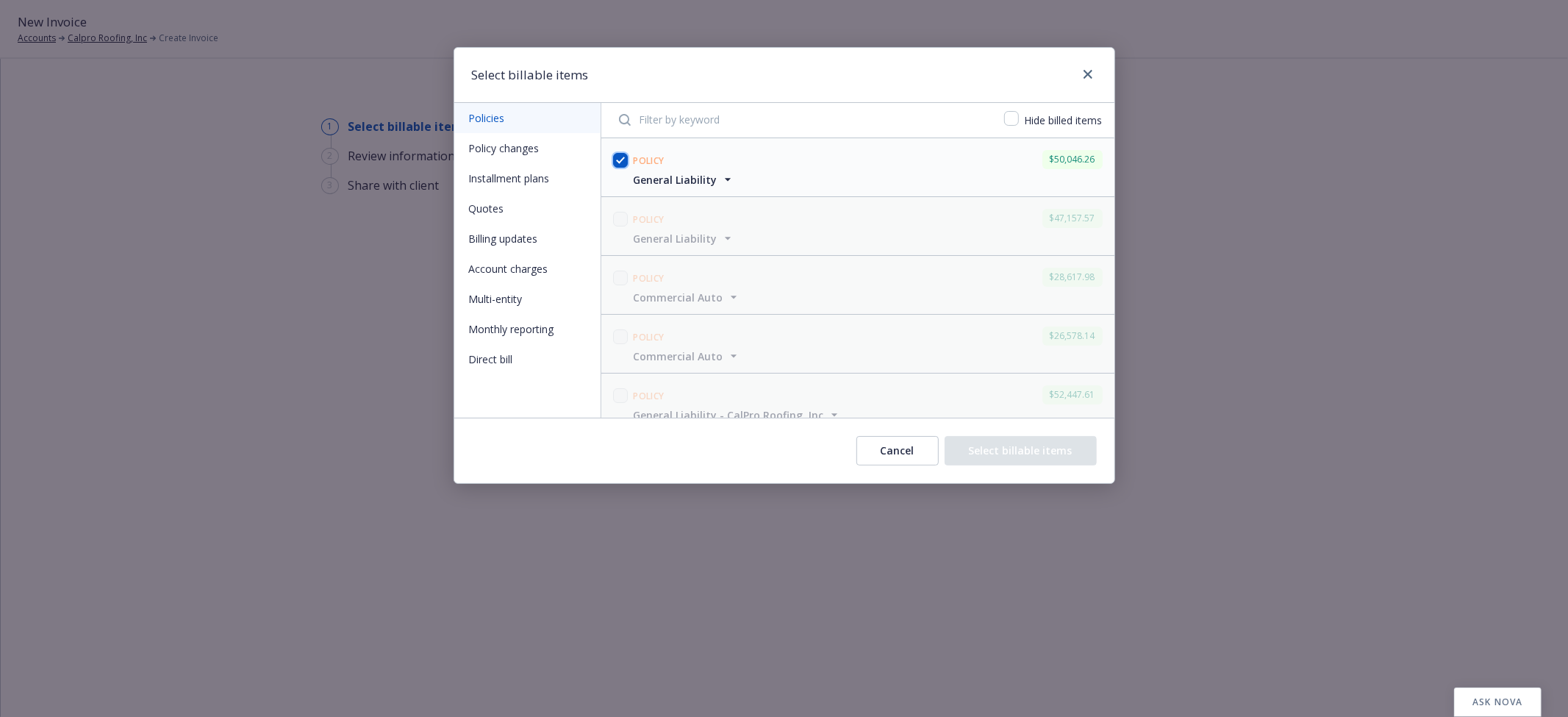 checkbox on "true" 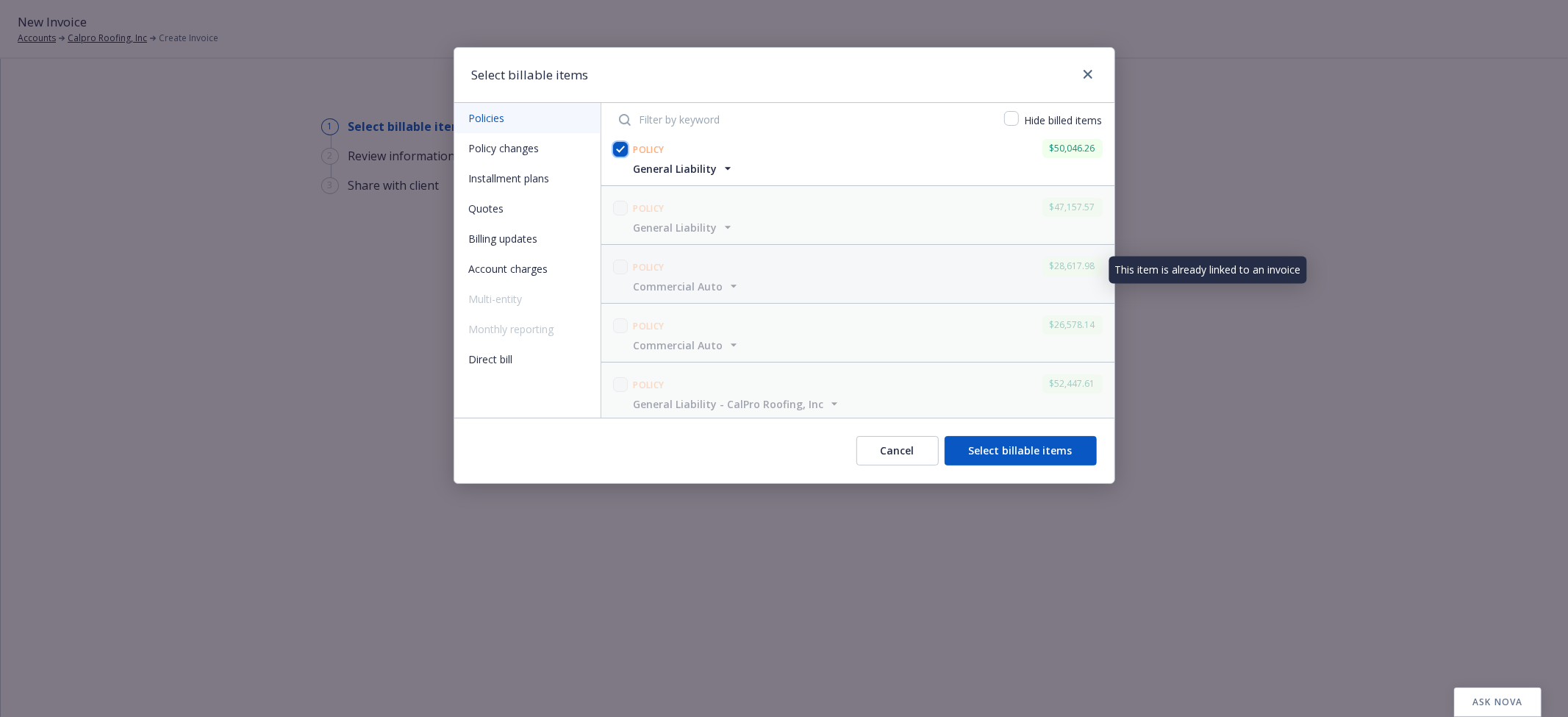 scroll, scrollTop: 15, scrollLeft: 0, axis: vertical 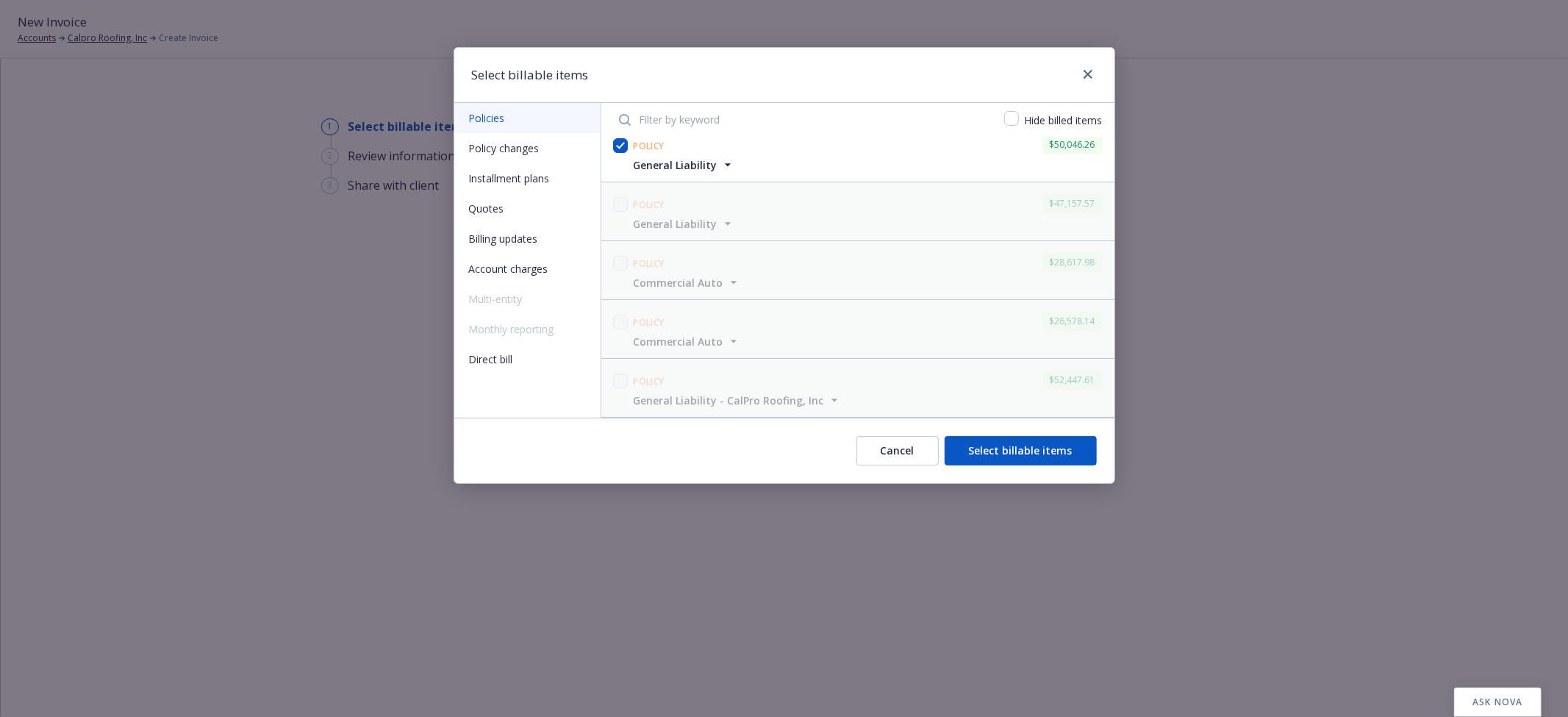 click on "Installment plans" at bounding box center (527, 178) 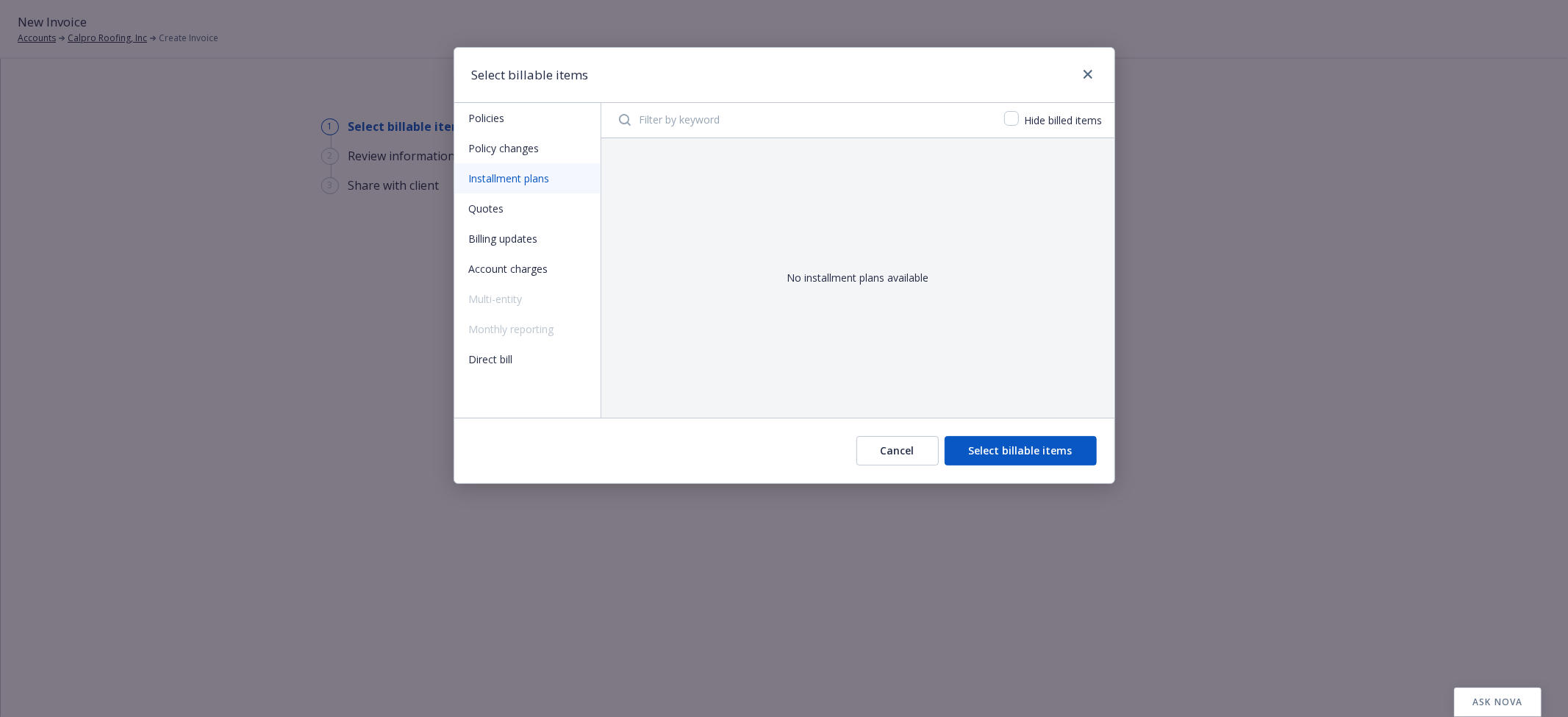 click on "Quotes" at bounding box center [527, 208] 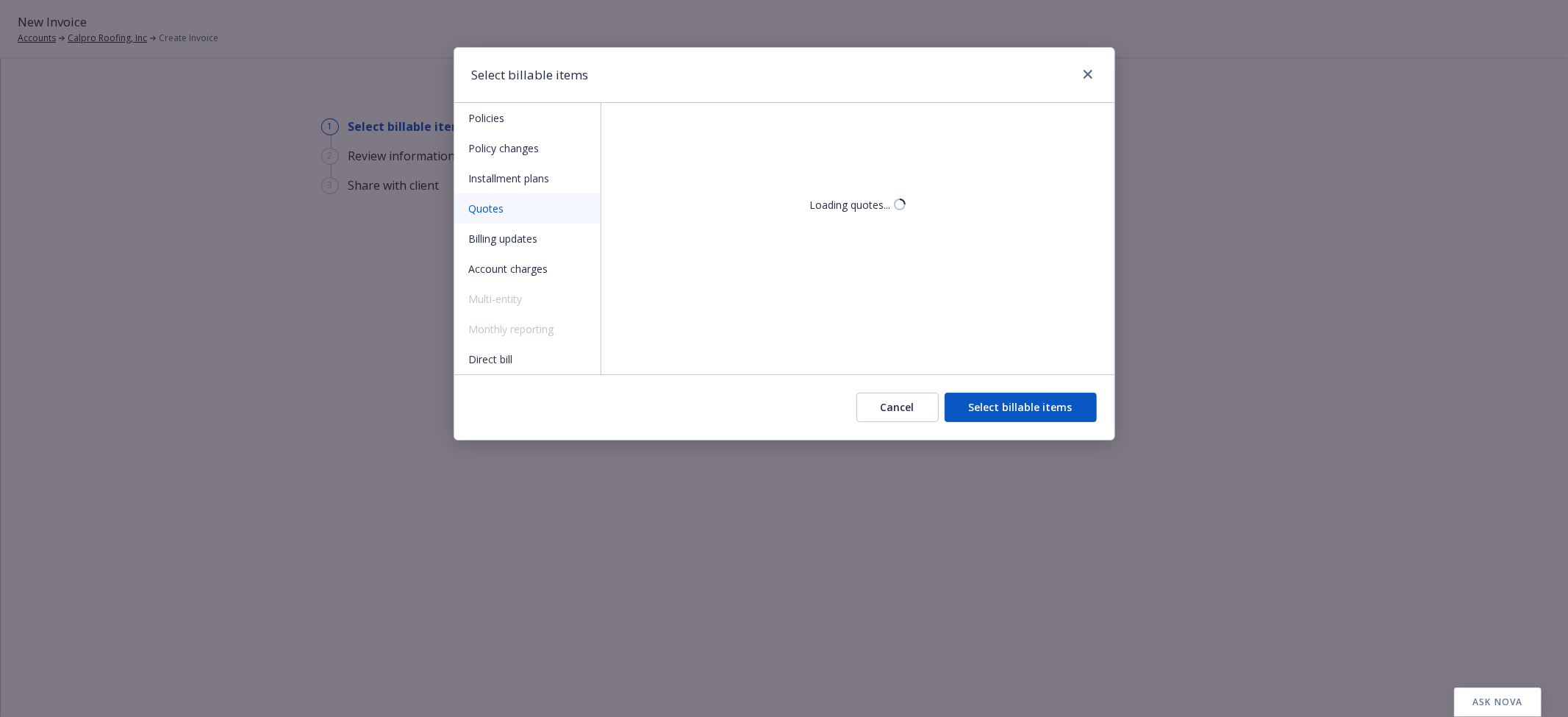 click on "Billing updates" at bounding box center [527, 238] 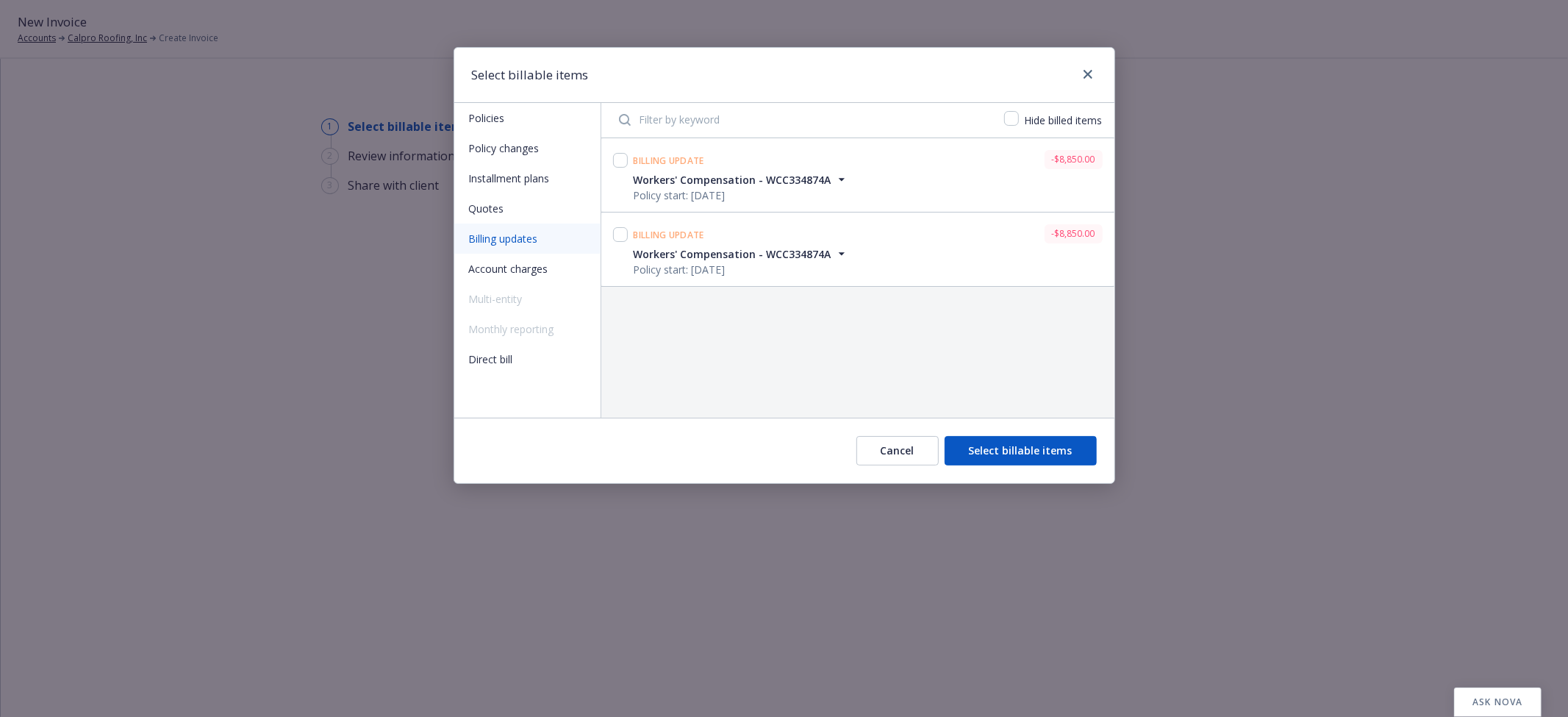click on "Account charges" at bounding box center (527, 268) 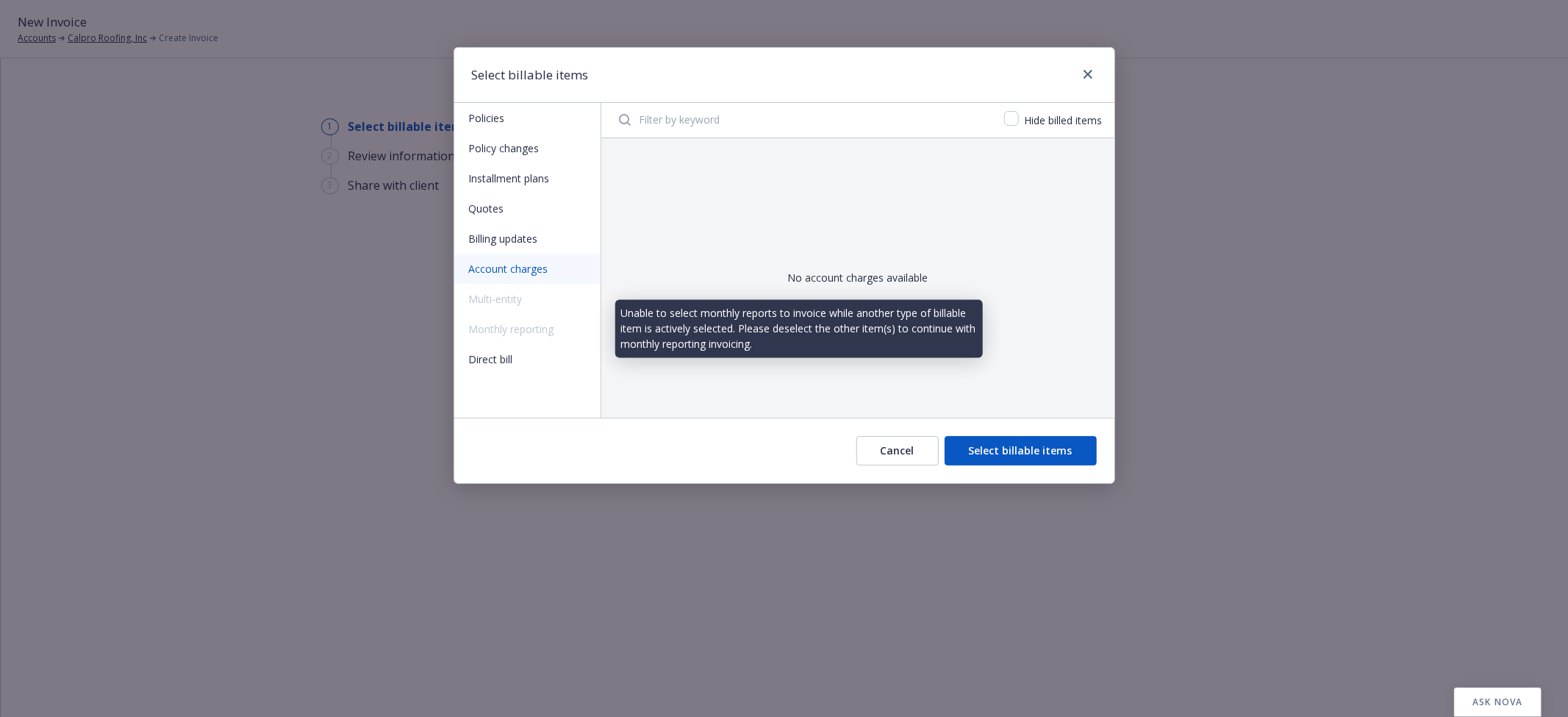 click on "Direct bill" at bounding box center (527, 359) 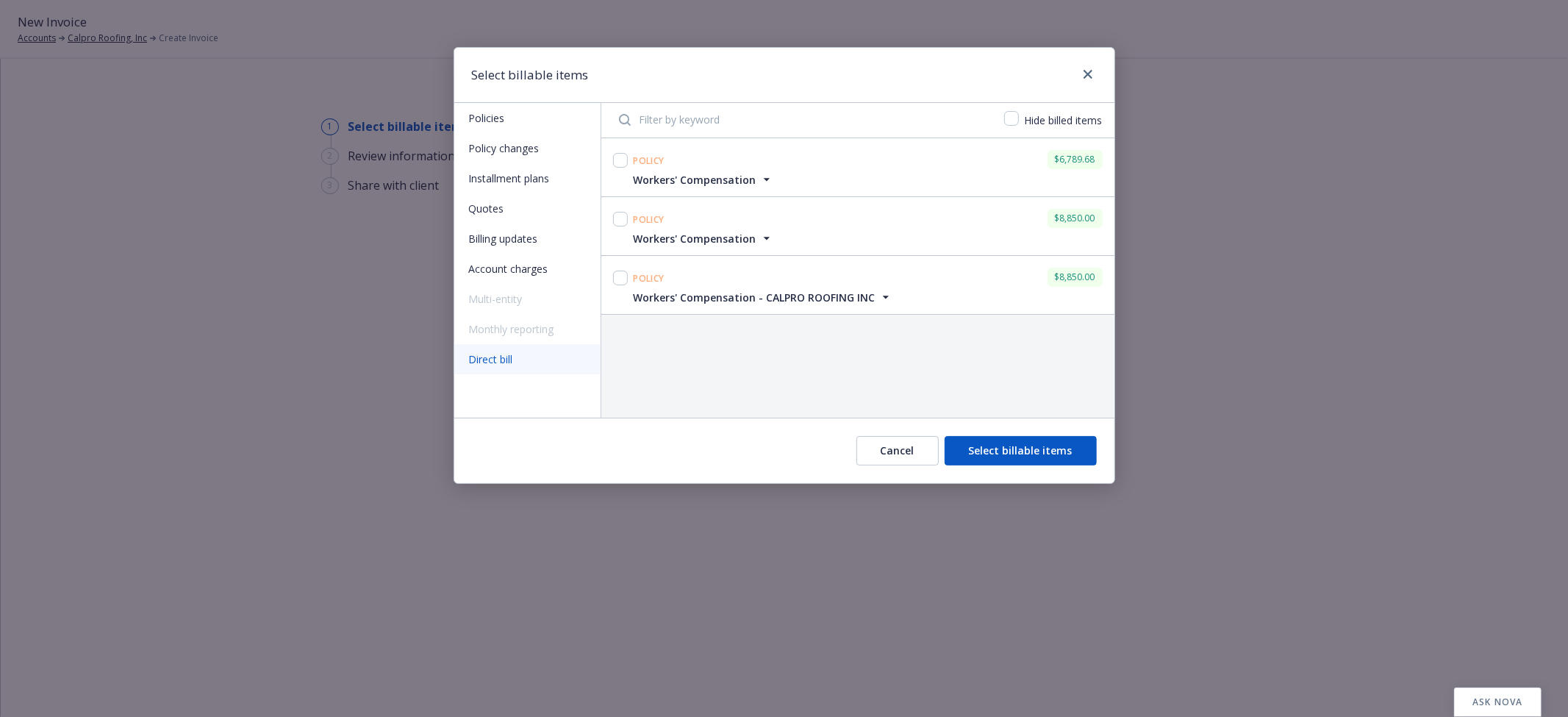 click on "Policies" at bounding box center (527, 118) 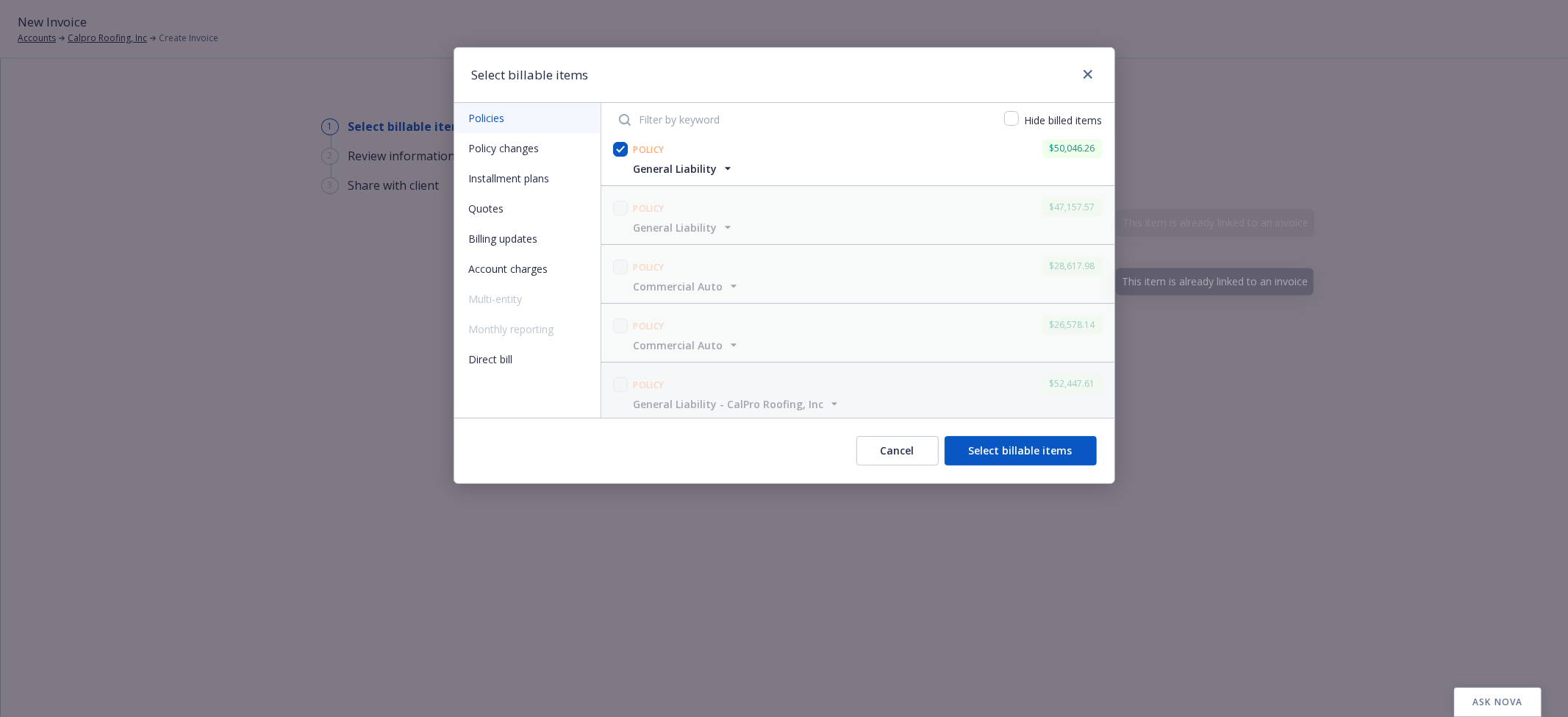 scroll, scrollTop: 15, scrollLeft: 0, axis: vertical 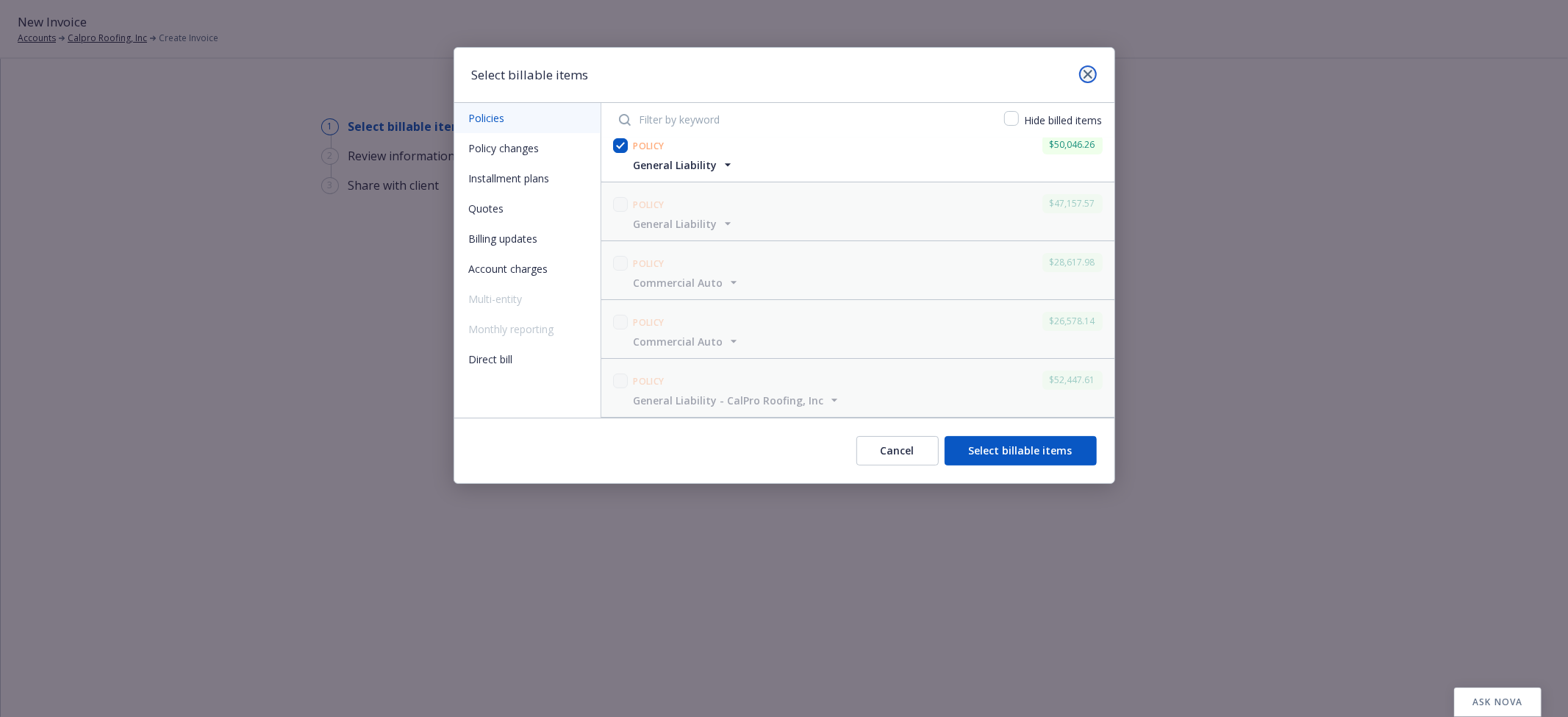 click 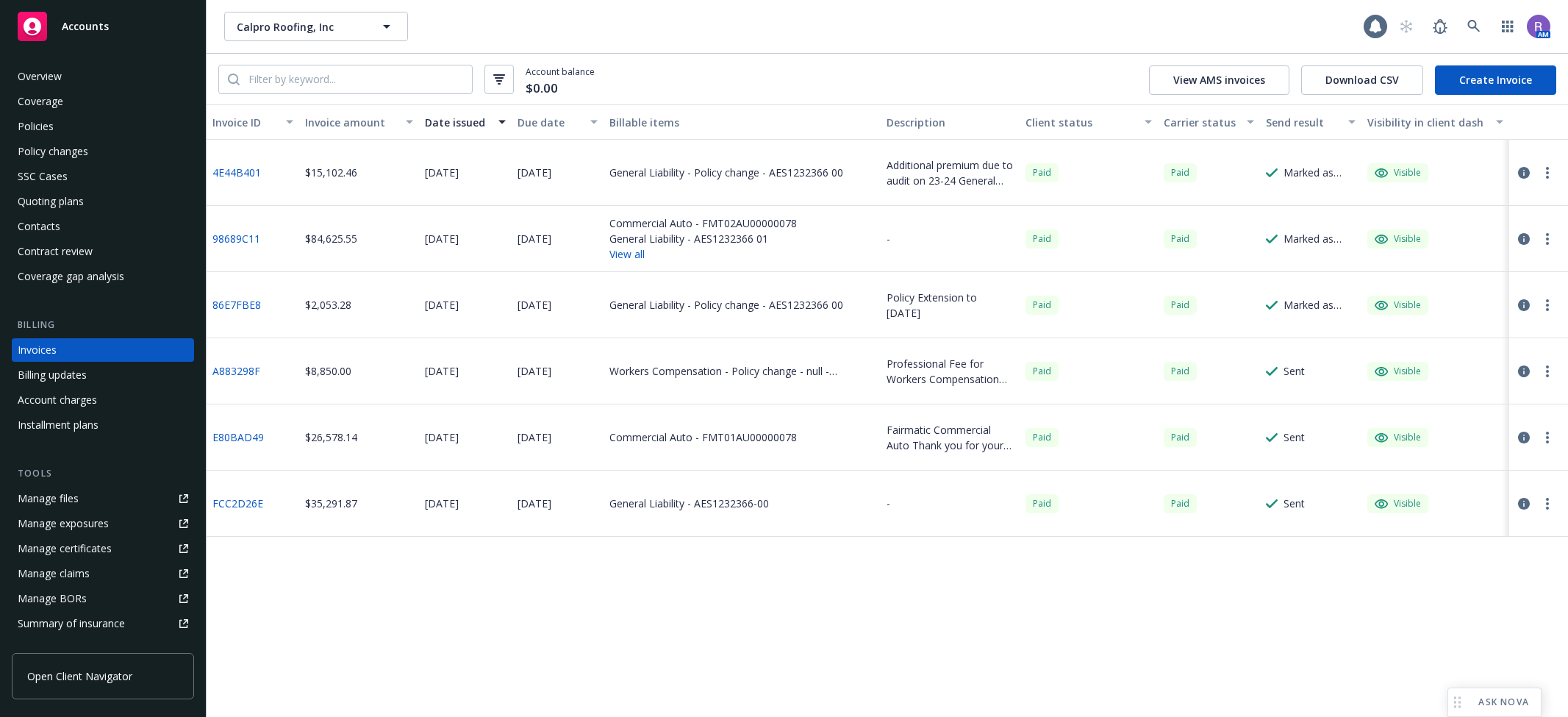 scroll, scrollTop: 0, scrollLeft: 0, axis: both 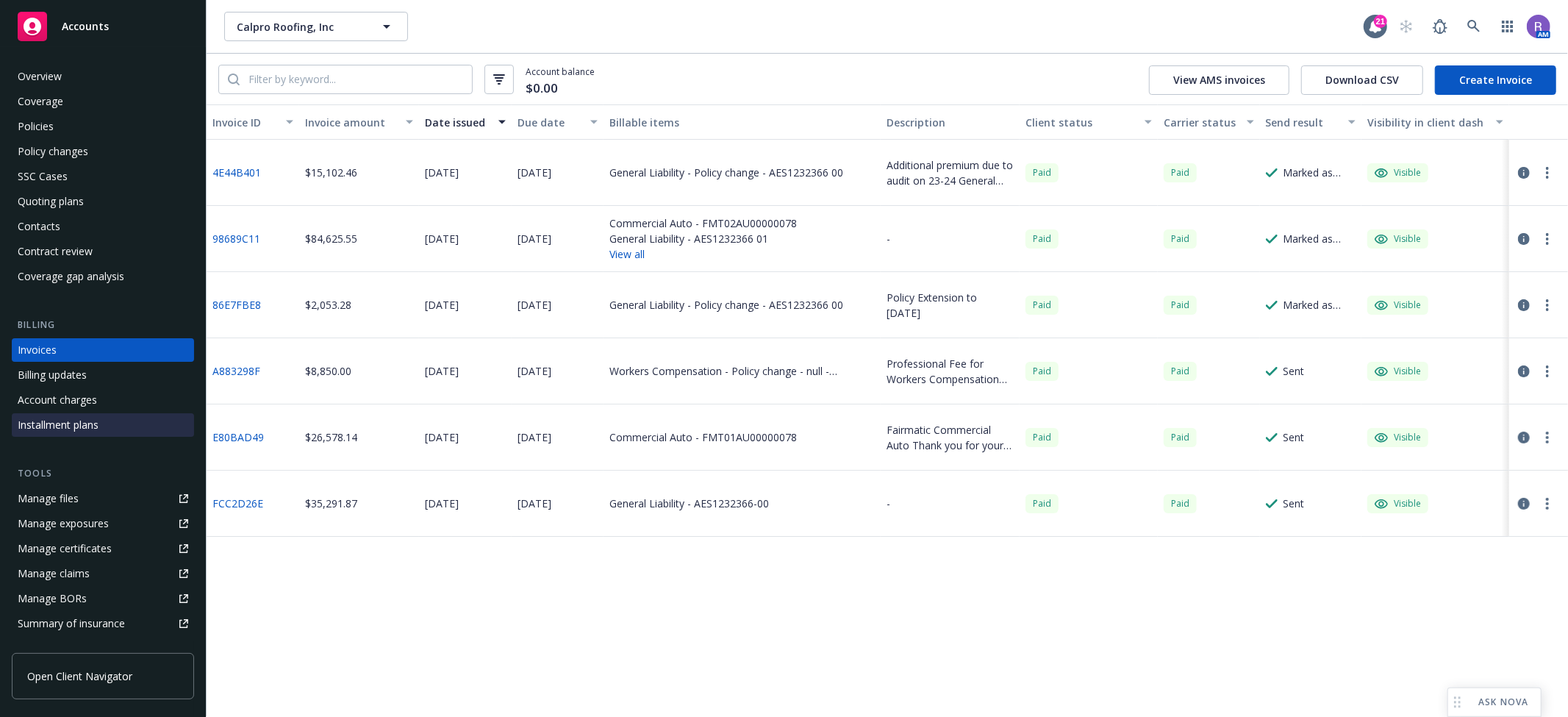 click on "Installment plans" at bounding box center [58, 425] 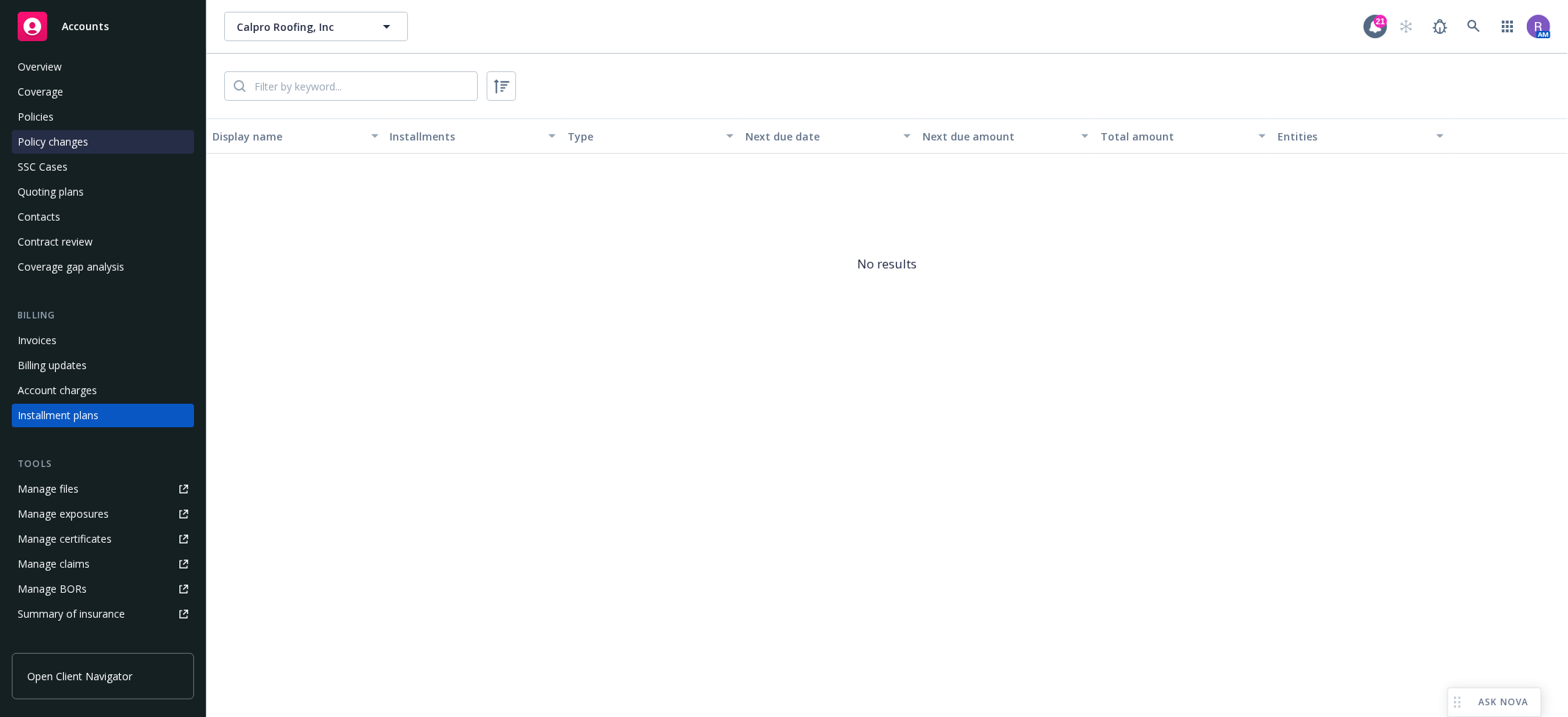scroll, scrollTop: 0, scrollLeft: 0, axis: both 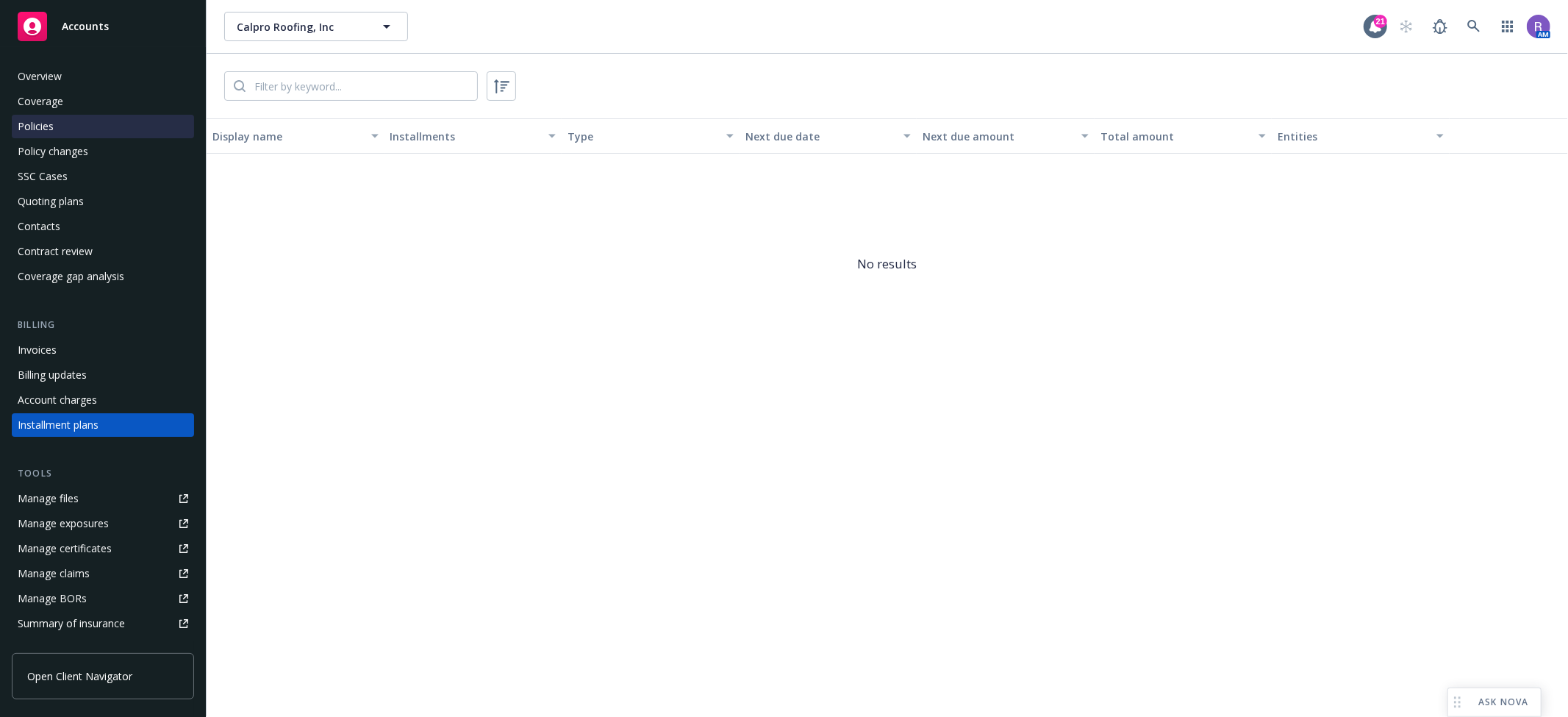 click on "Policies" at bounding box center (103, 126) 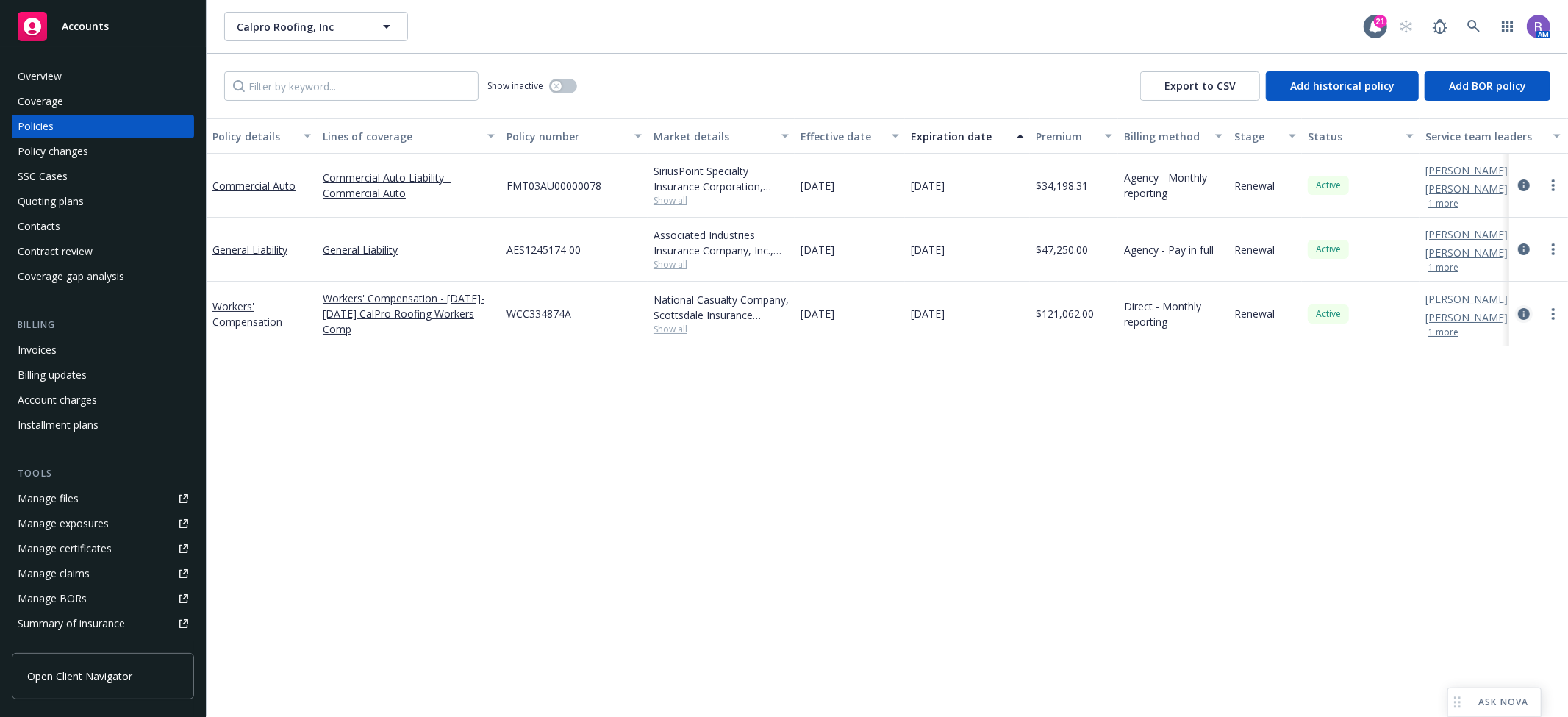click 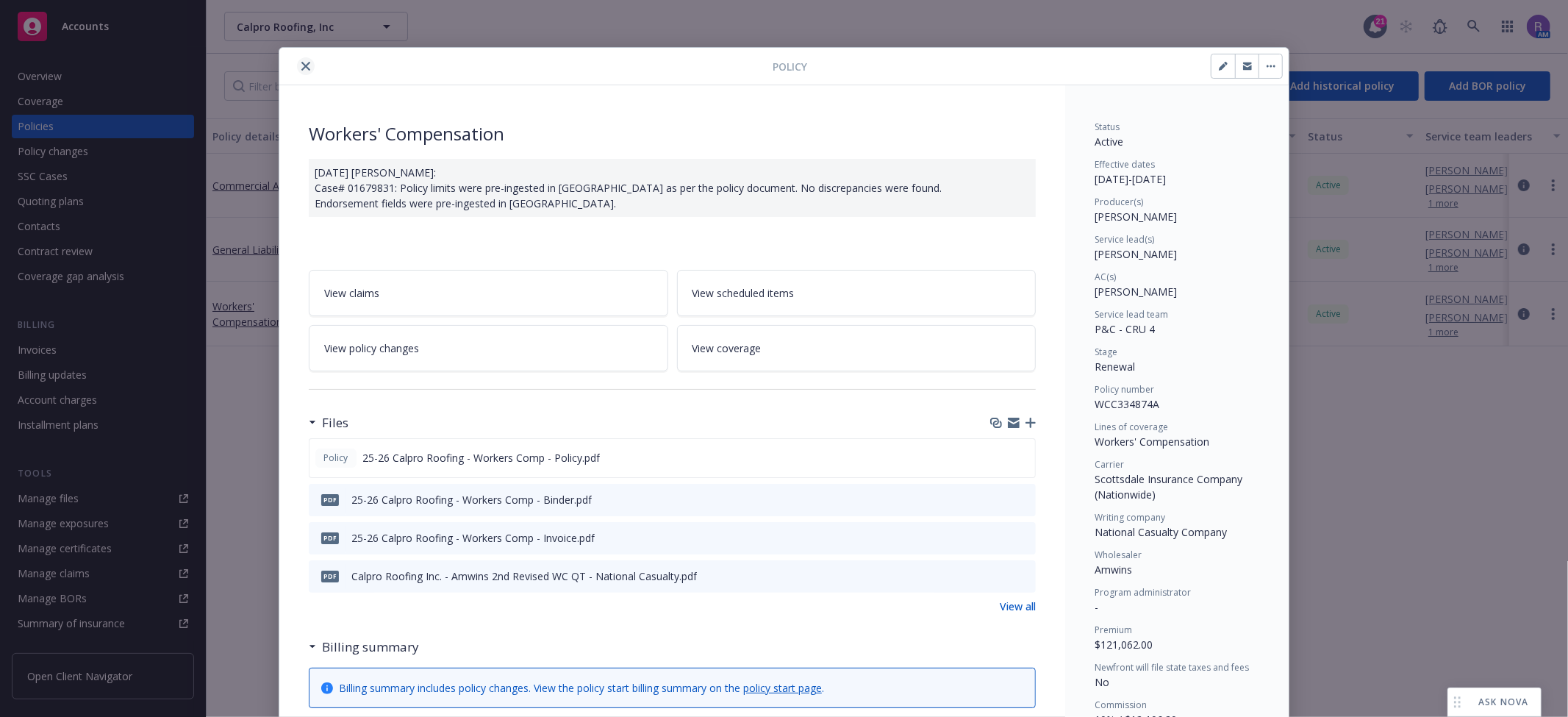 click at bounding box center (306, 66) 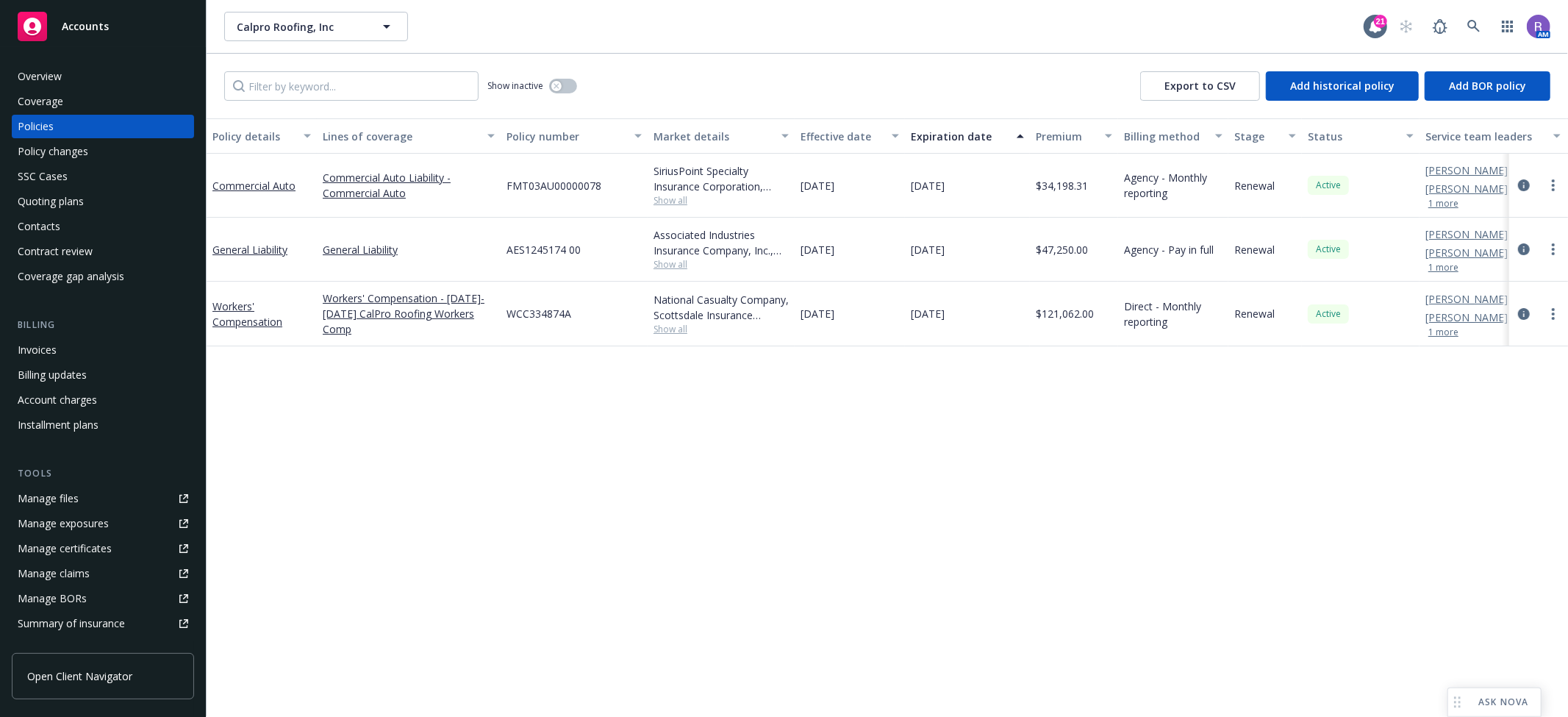 click at bounding box center (1539, 185) 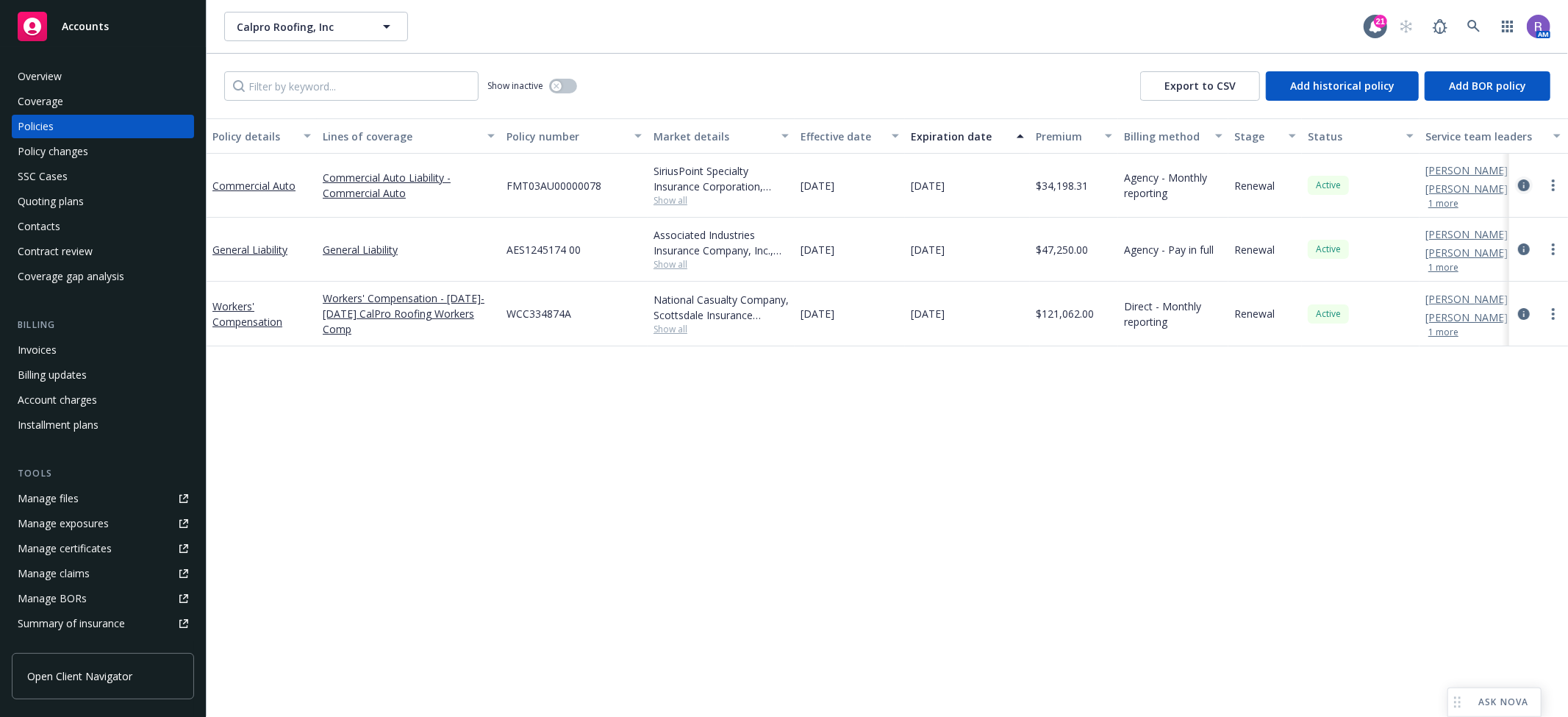 click at bounding box center [1524, 185] 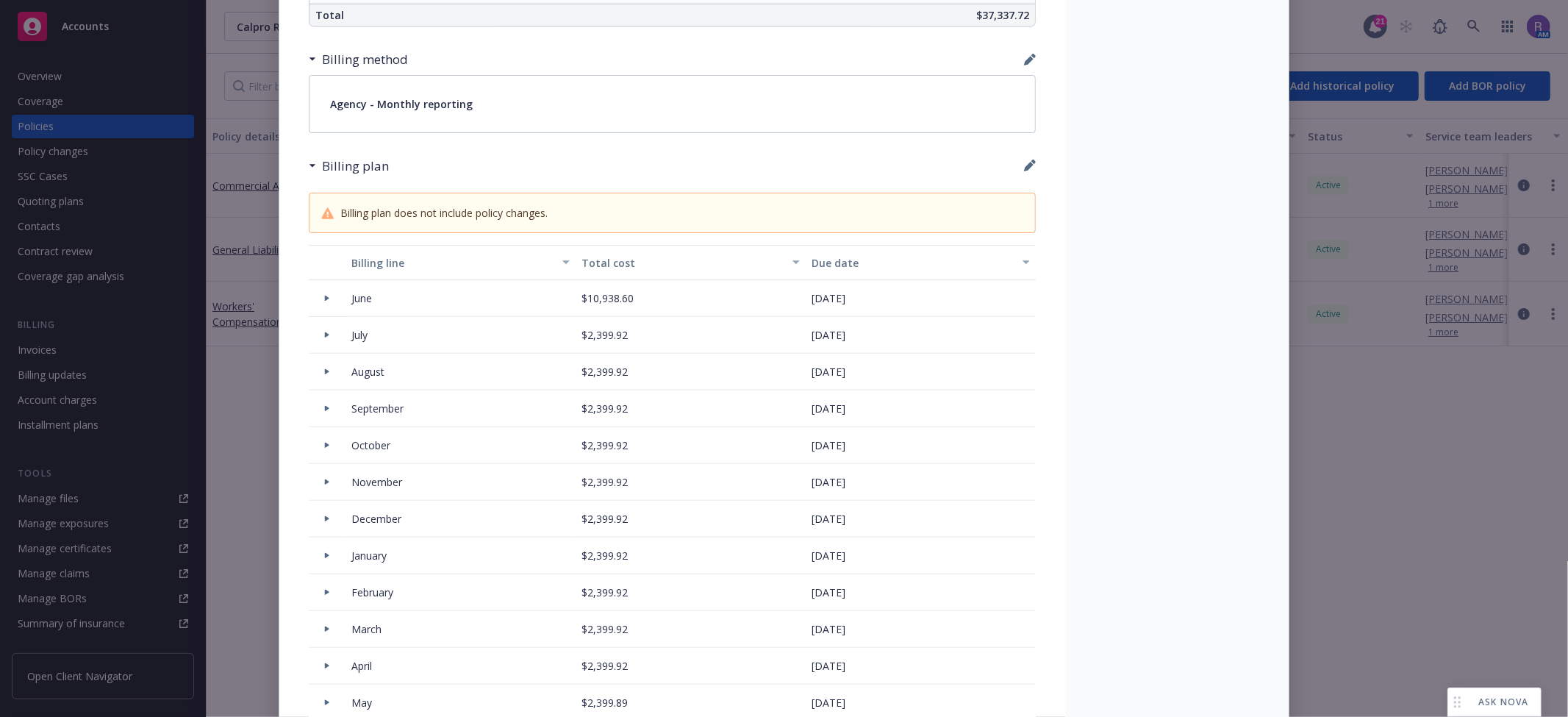 scroll, scrollTop: 1062, scrollLeft: 0, axis: vertical 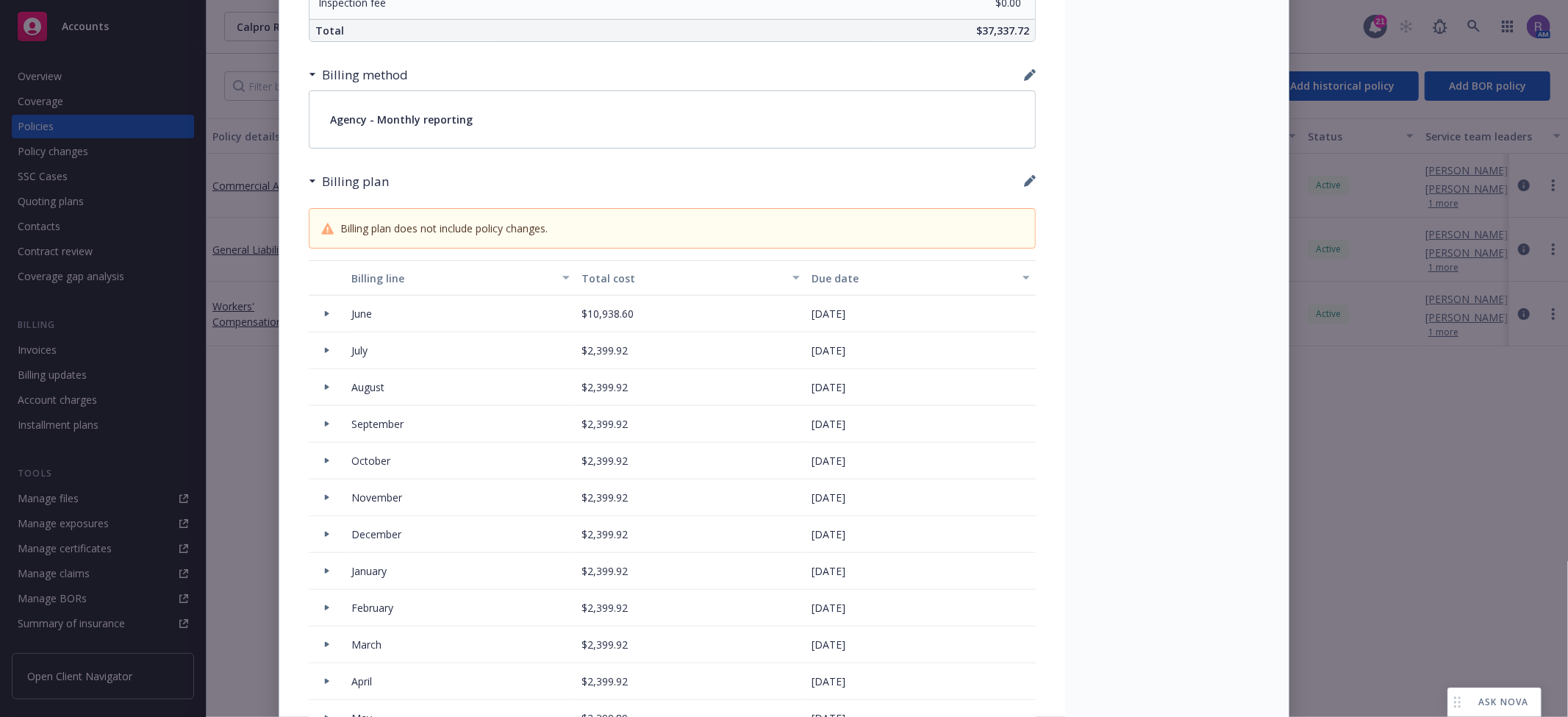 click at bounding box center (327, 314) 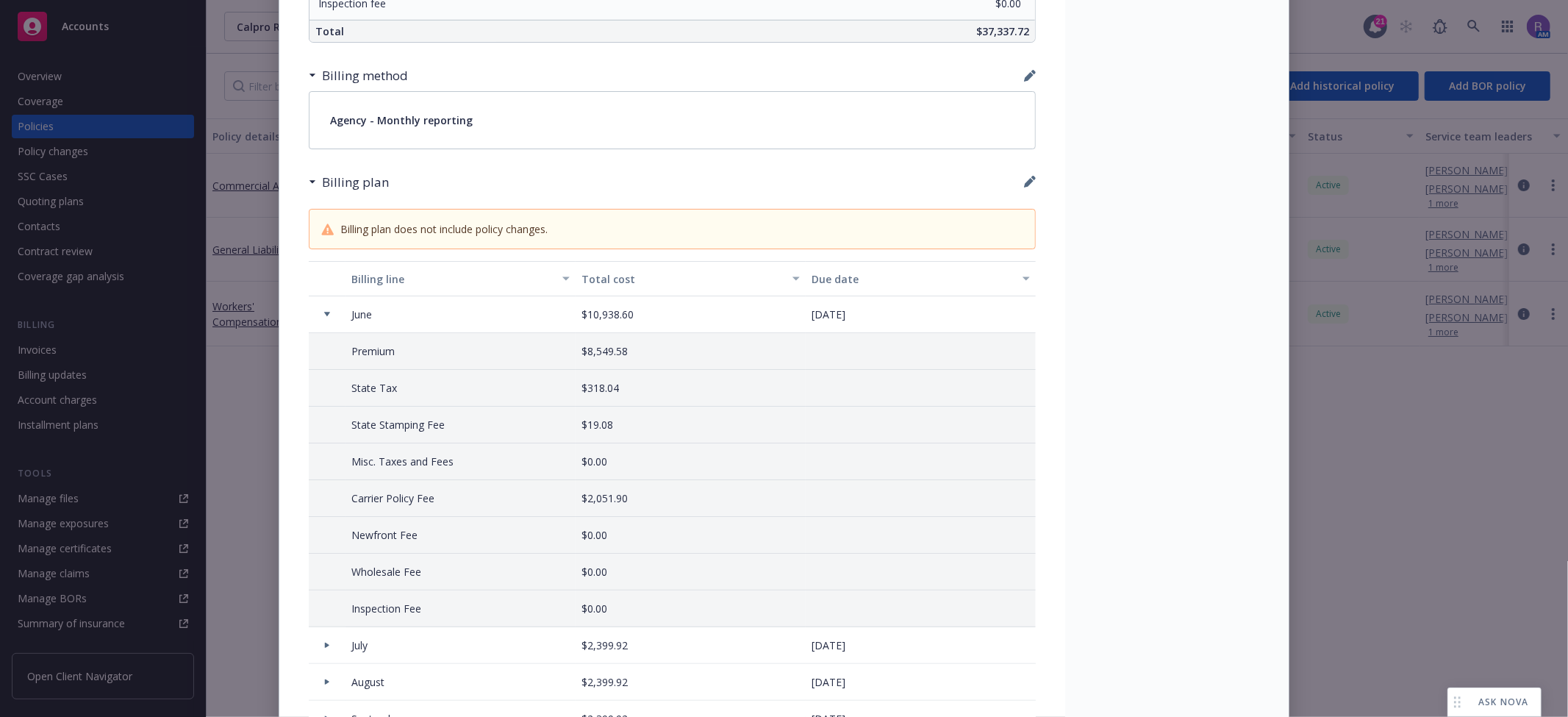 scroll, scrollTop: 1062, scrollLeft: 0, axis: vertical 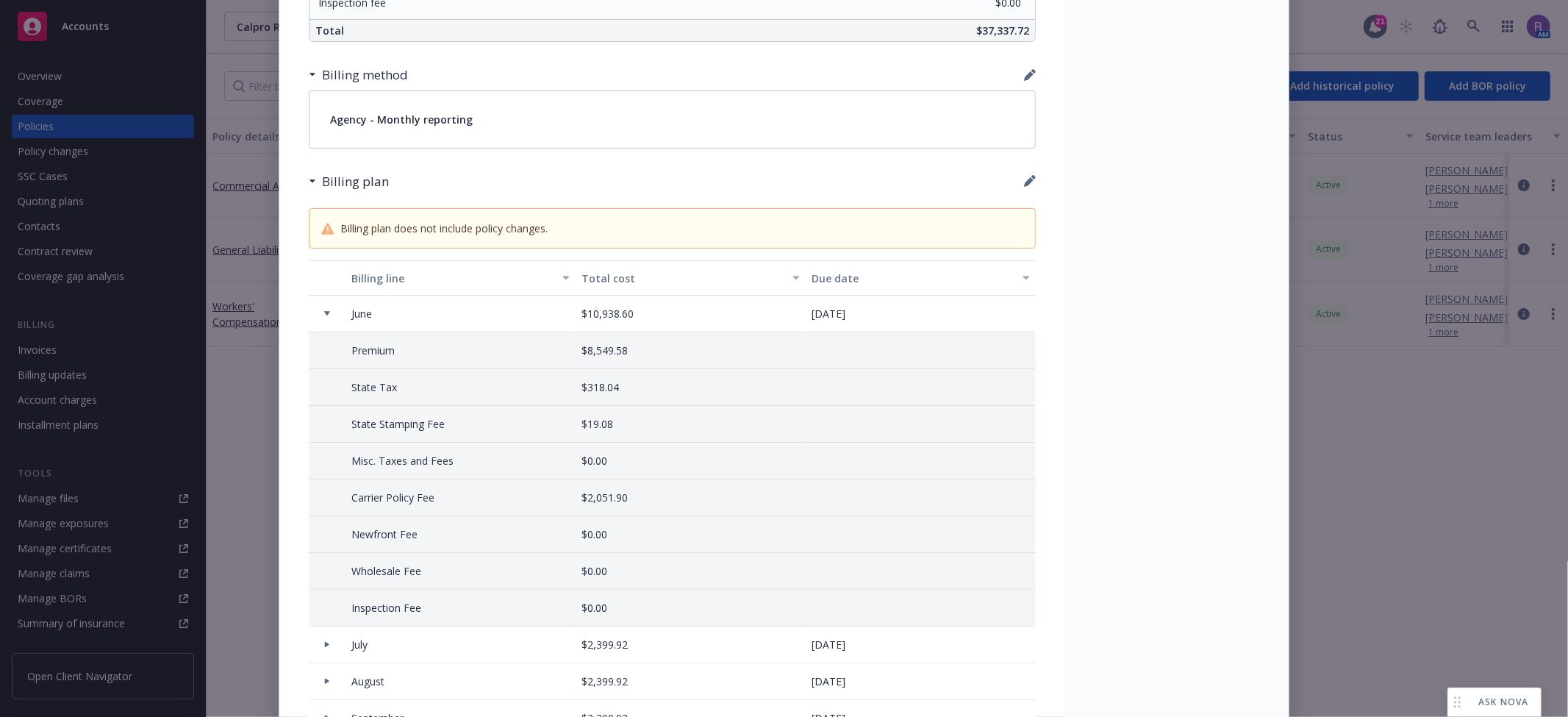 click on "Due date" at bounding box center [920, 278] 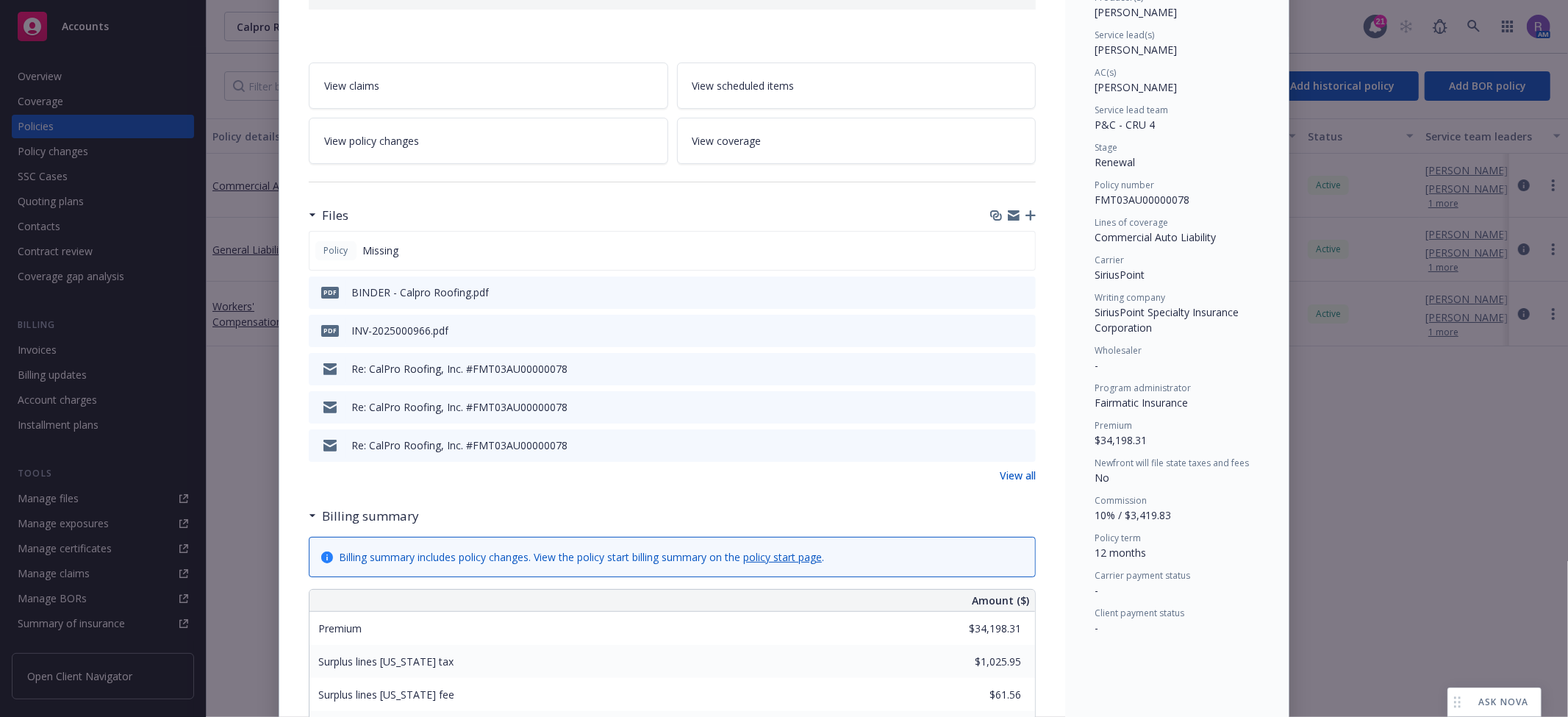 scroll, scrollTop: 163, scrollLeft: 0, axis: vertical 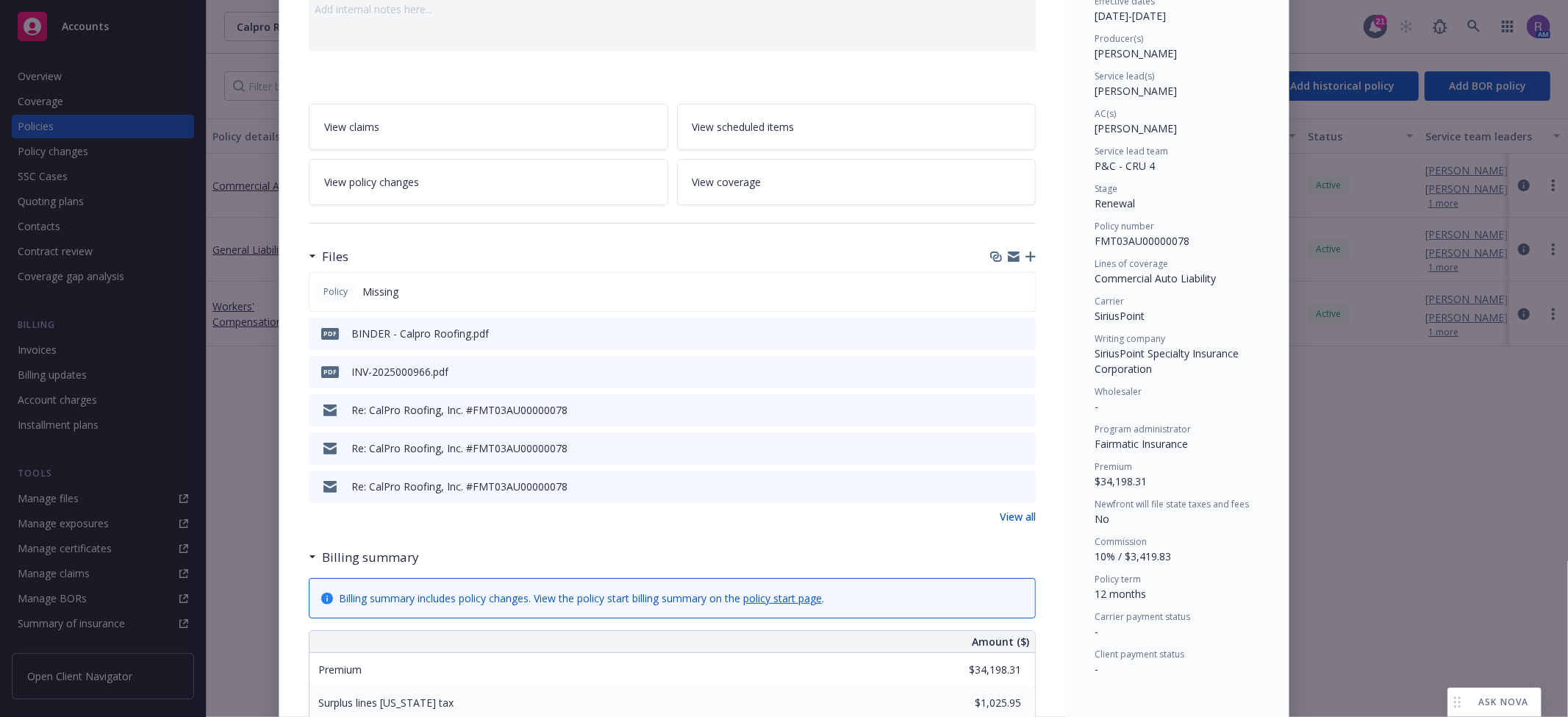click on "Policy Commercial Auto   Add internal notes here... View claims View scheduled items View policy changes View coverage Files Policy Missing pdf BINDER - Calpro Roofing.pdf pdf INV-2025000966.pdf Re: CalPro Roofing, Inc. #FMT03AU00000078 Re: CalPro Roofing, Inc. #FMT03AU00000078 Re: CalPro Roofing, Inc. #FMT03AU00000078 View all Billing summary Billing summary includes policy changes. View the policy start billing summary on the   policy start page . Amount ($) Premium $34,198.31 Surplus lines California tax $1,025.95 Surplus lines California fee $61.56 Misc taxes & fees $0.00 Carrier policy fee $2,051.90 Newfront fee / rebate $0.00 Wholesale fee $0.00 Inspection fee $0.00 Total $37,337.72 Billing method Agency - Monthly reporting Billing plan Billing plan does not include policy changes.   Billing line Total cost Due date June $10,938.60 06/12/2025 Premium $8,549.58 State Tax $318.04 State Stamping Fee $19.08 Misc. Taxes and Fees $0.00 Carrier Policy Fee $2,051.90 Newfront Fee $0.00 Wholesale Fee $0.00 $0.00" at bounding box center [784, 358] 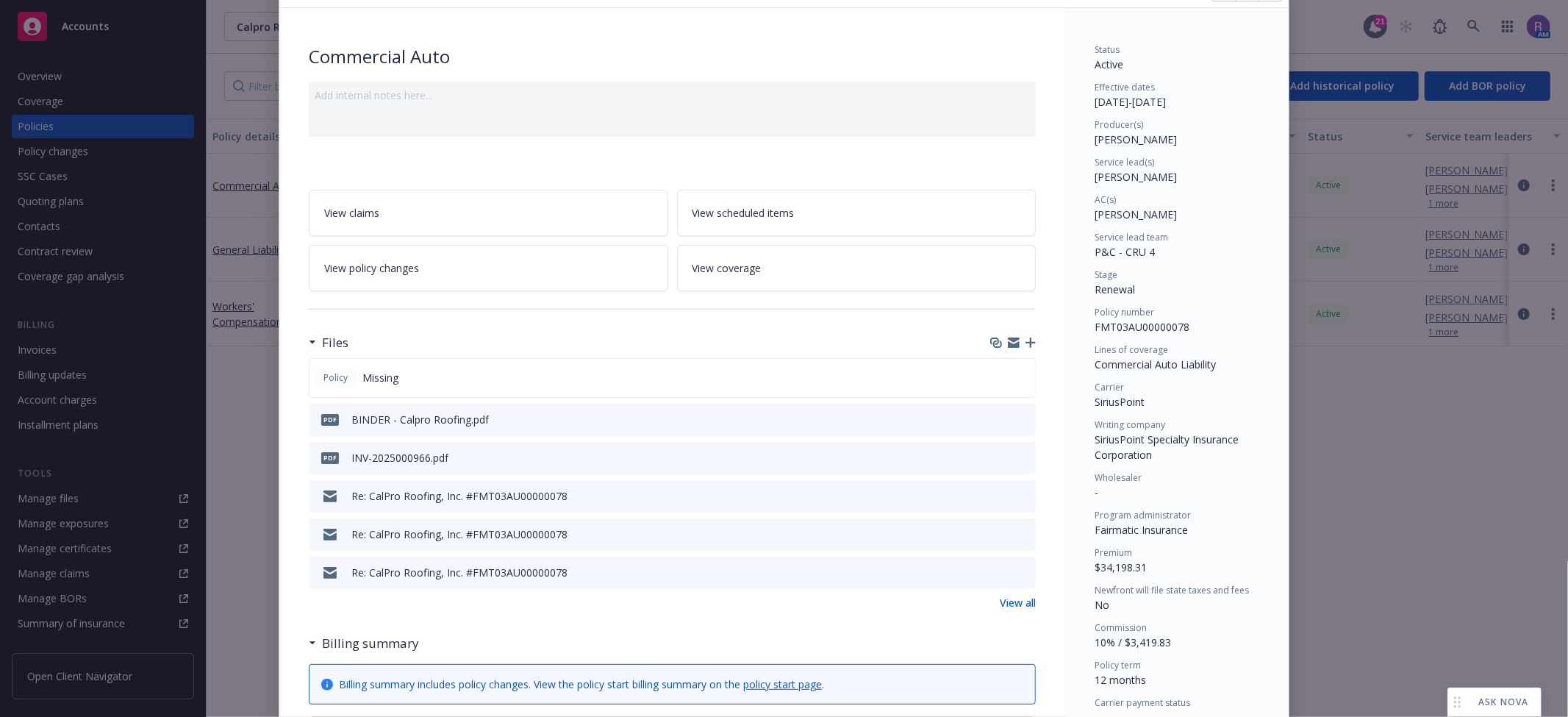 scroll, scrollTop: 0, scrollLeft: 0, axis: both 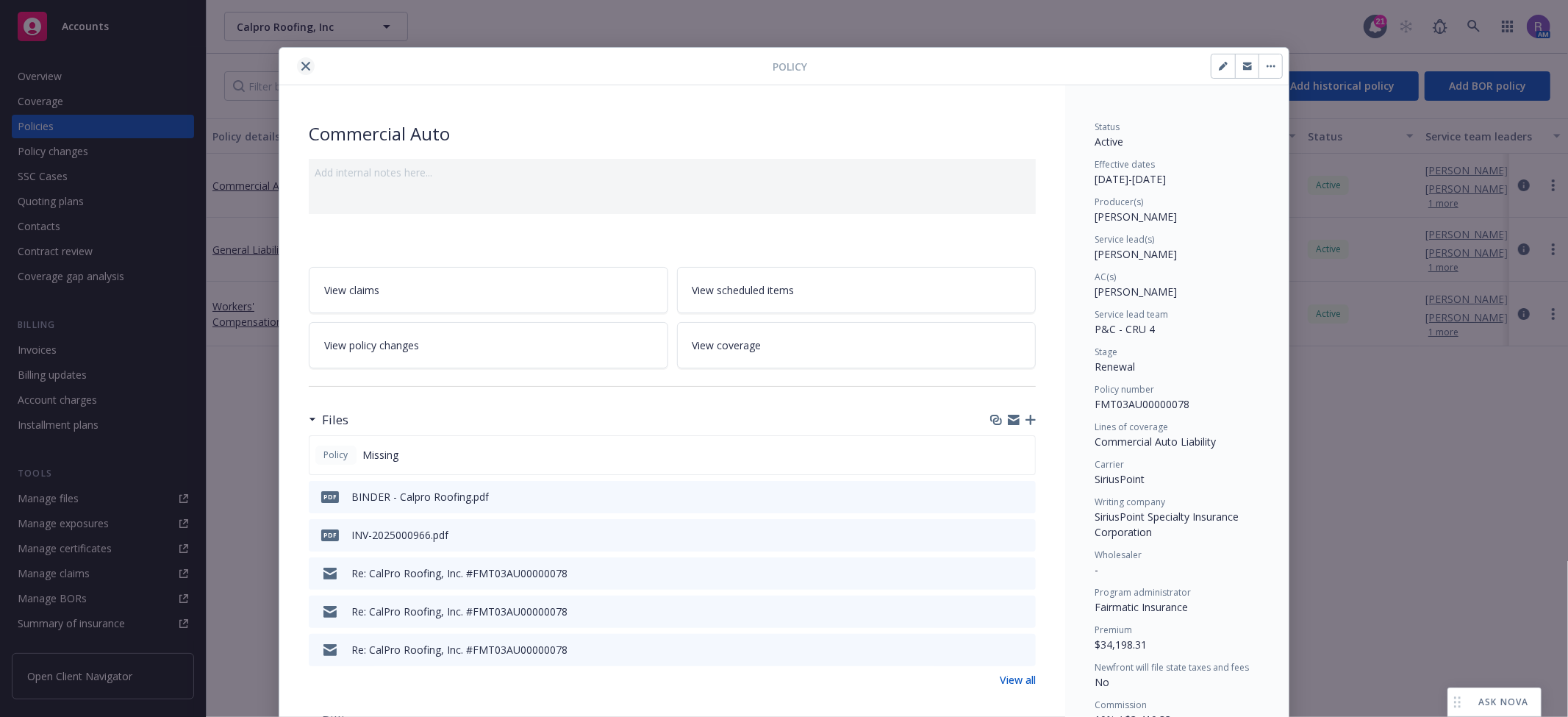click at bounding box center [306, 66] 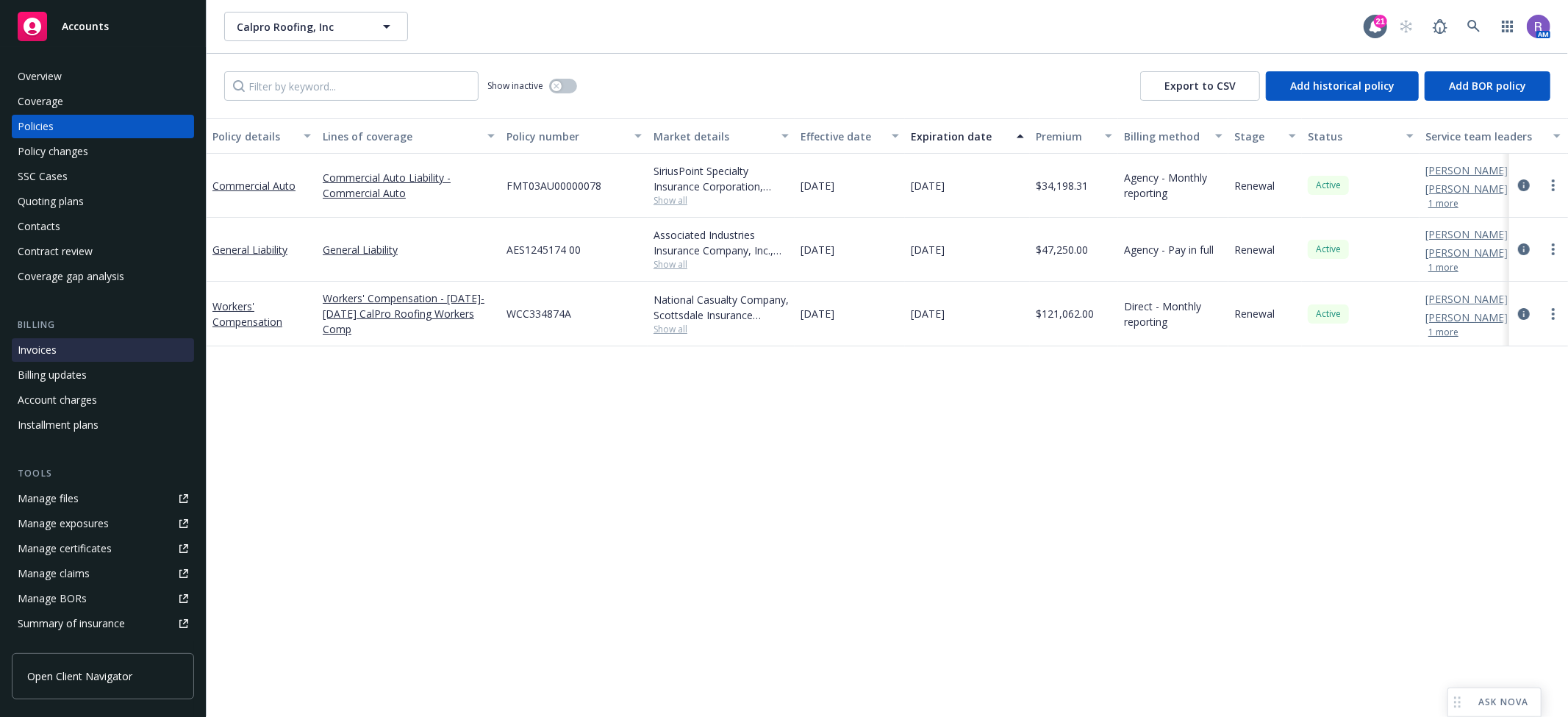 click on "Invoices" at bounding box center (103, 350) 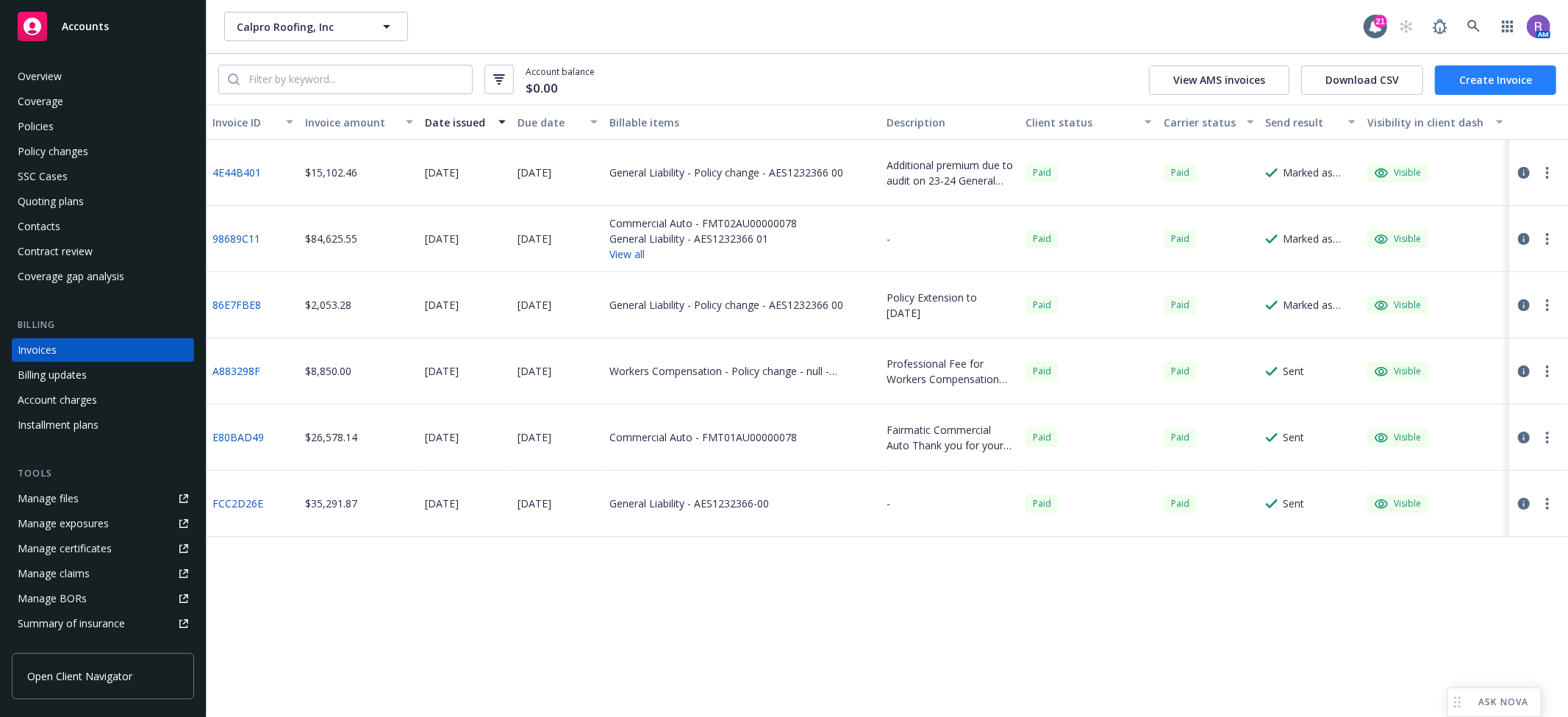 click on "Create Invoice" at bounding box center (1495, 80) 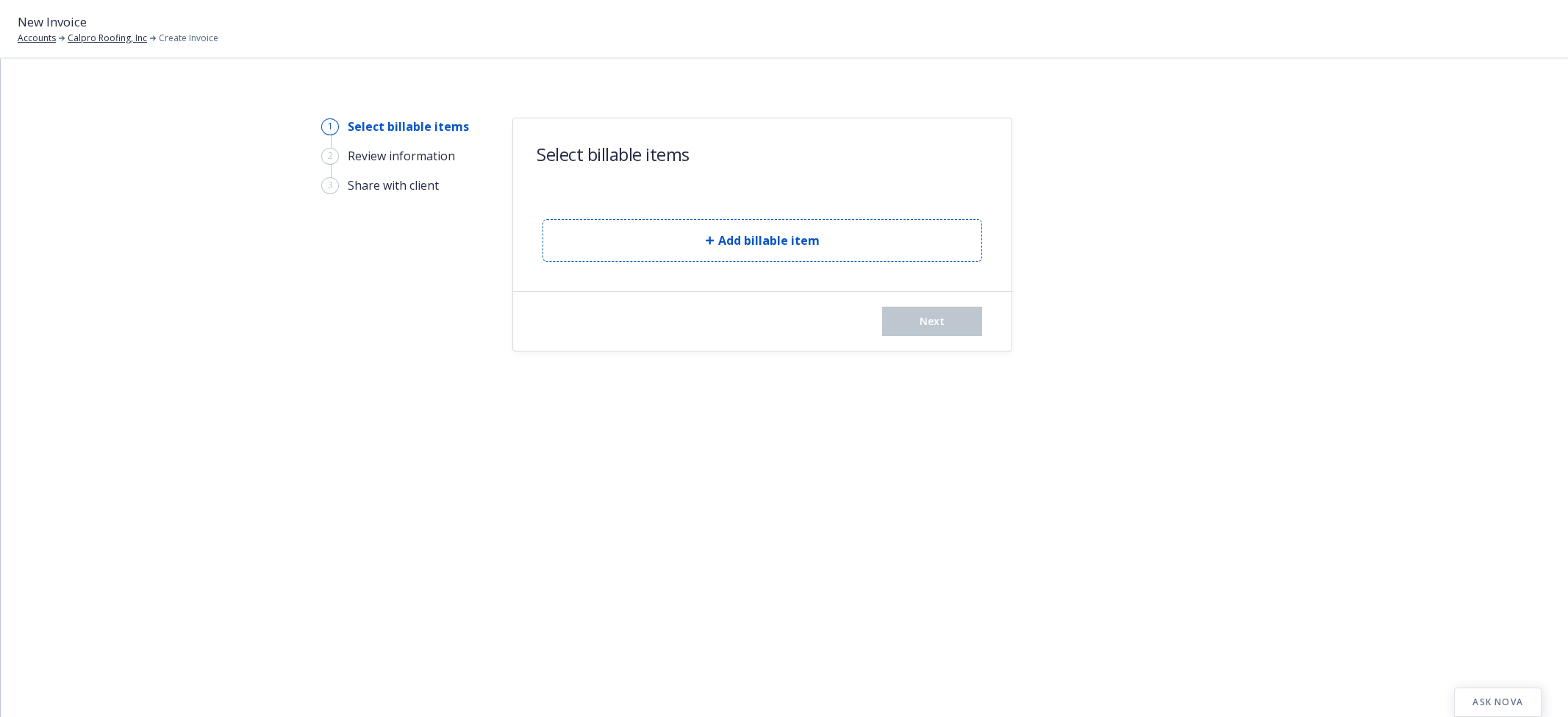 scroll, scrollTop: 0, scrollLeft: 0, axis: both 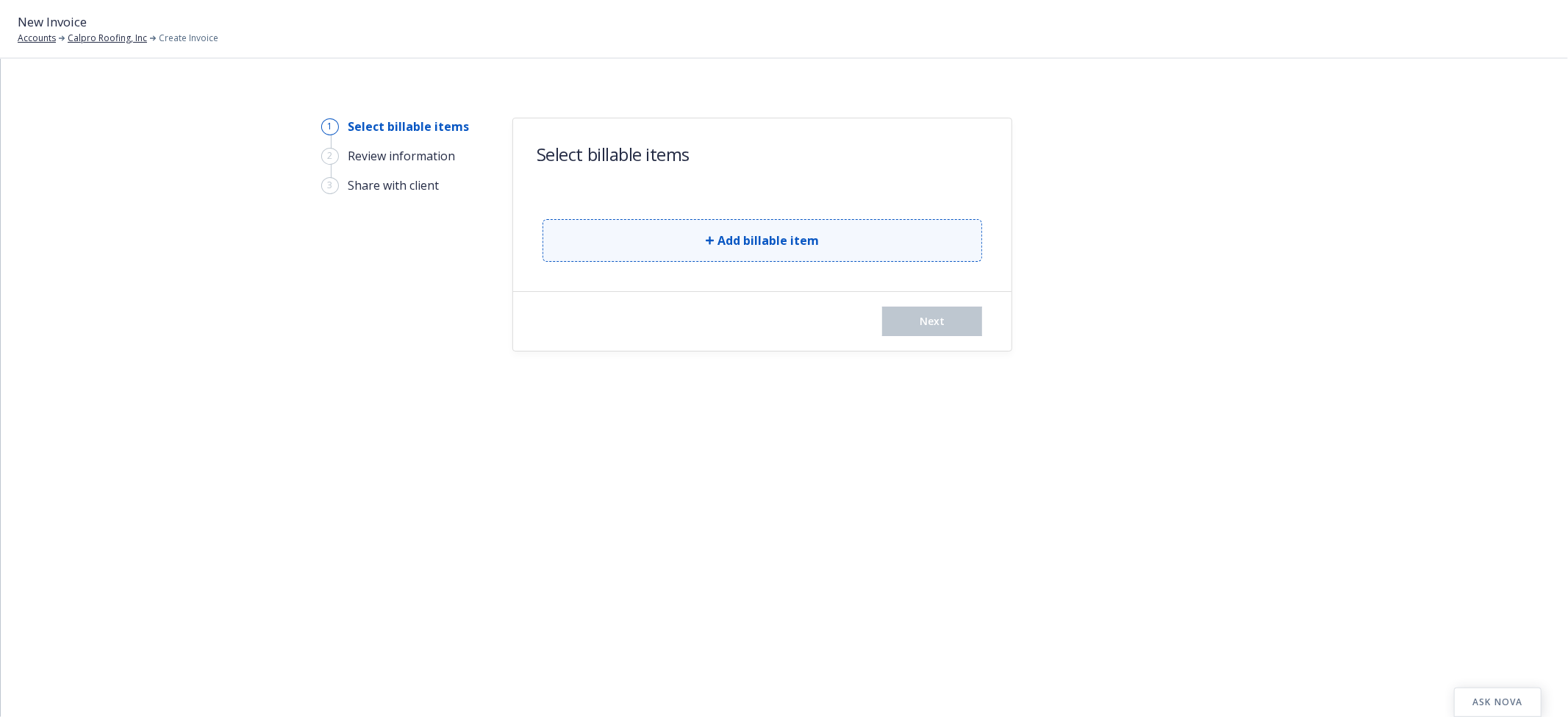 click on "Add billable item" at bounding box center (762, 240) 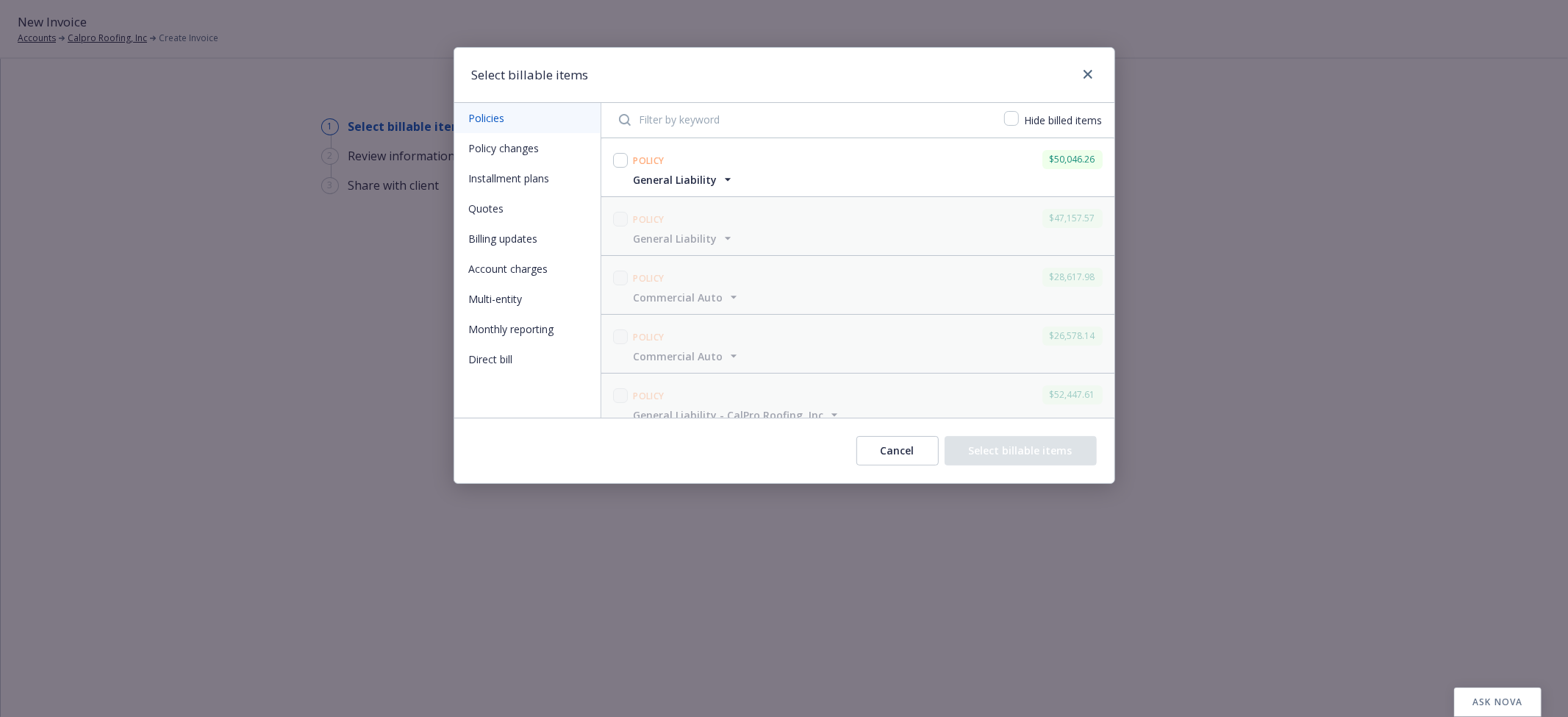 click on "Installment plans" at bounding box center (527, 178) 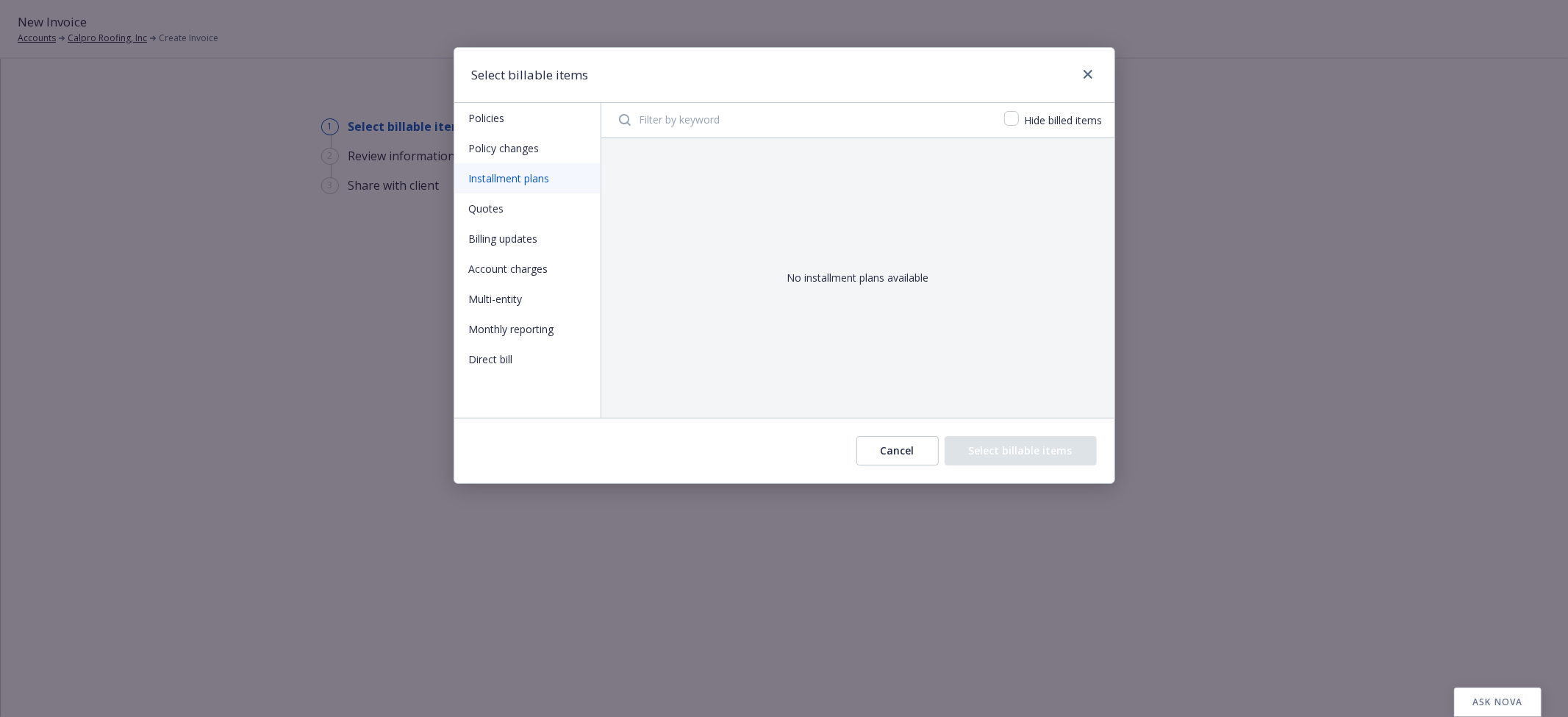 click on "Policy changes" at bounding box center (527, 148) 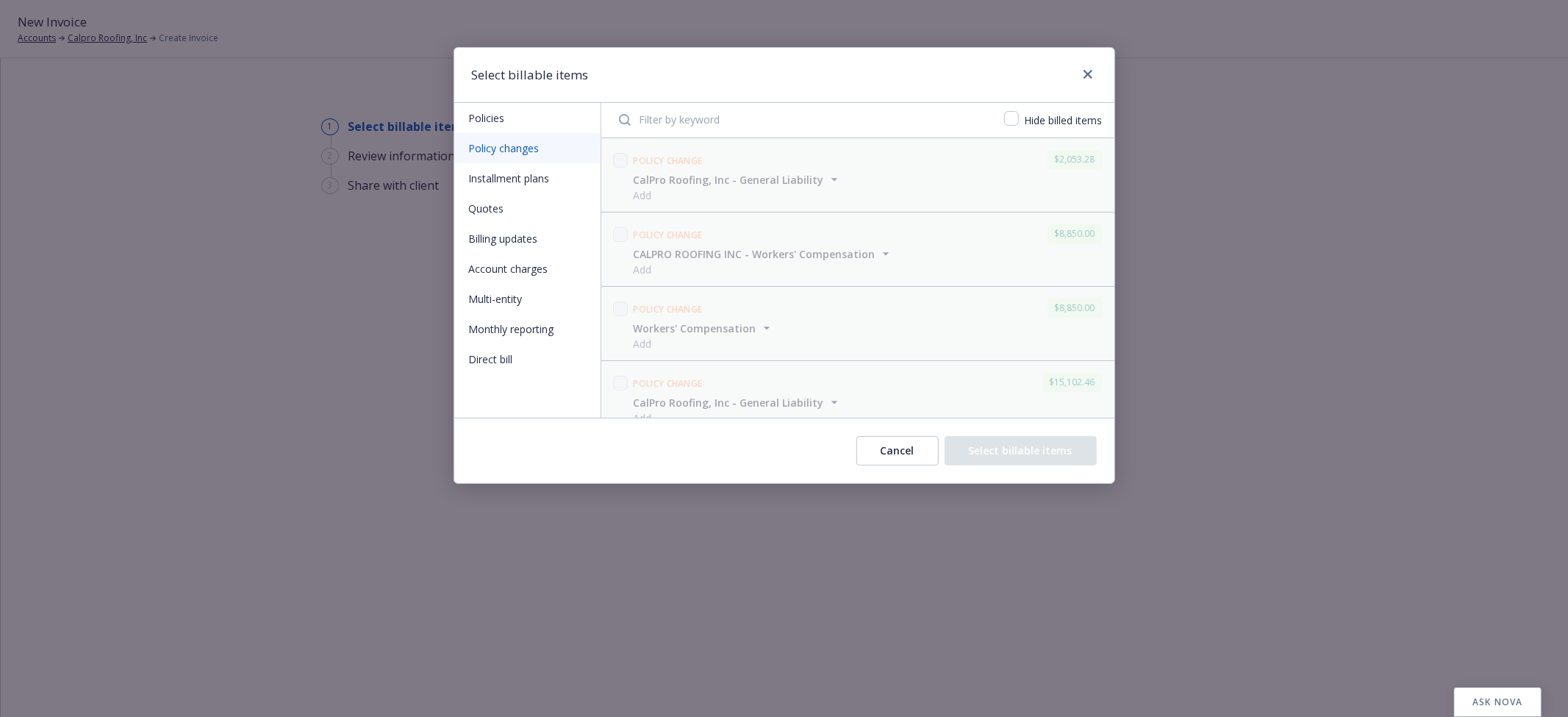 click on "Quotes" at bounding box center [527, 208] 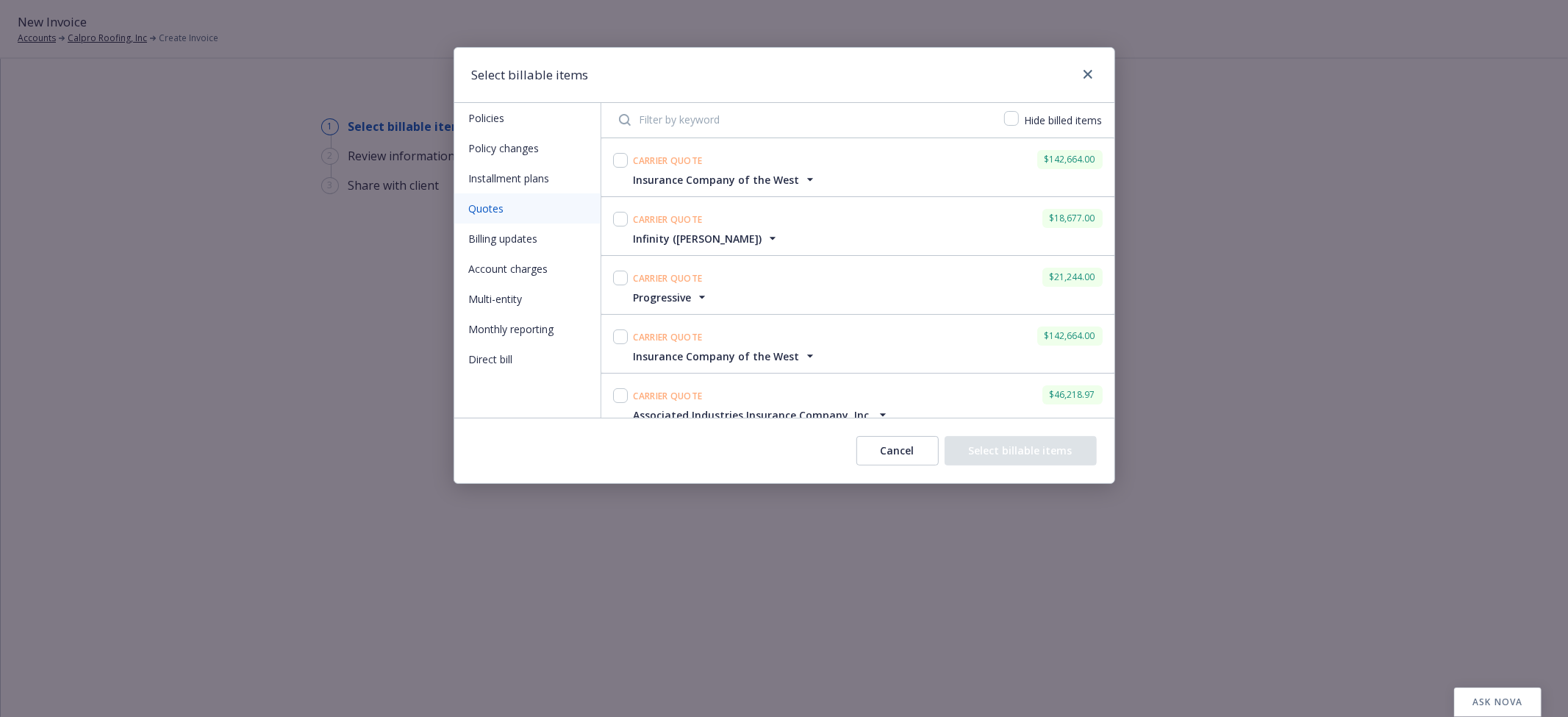 click on "Billing updates" at bounding box center (527, 238) 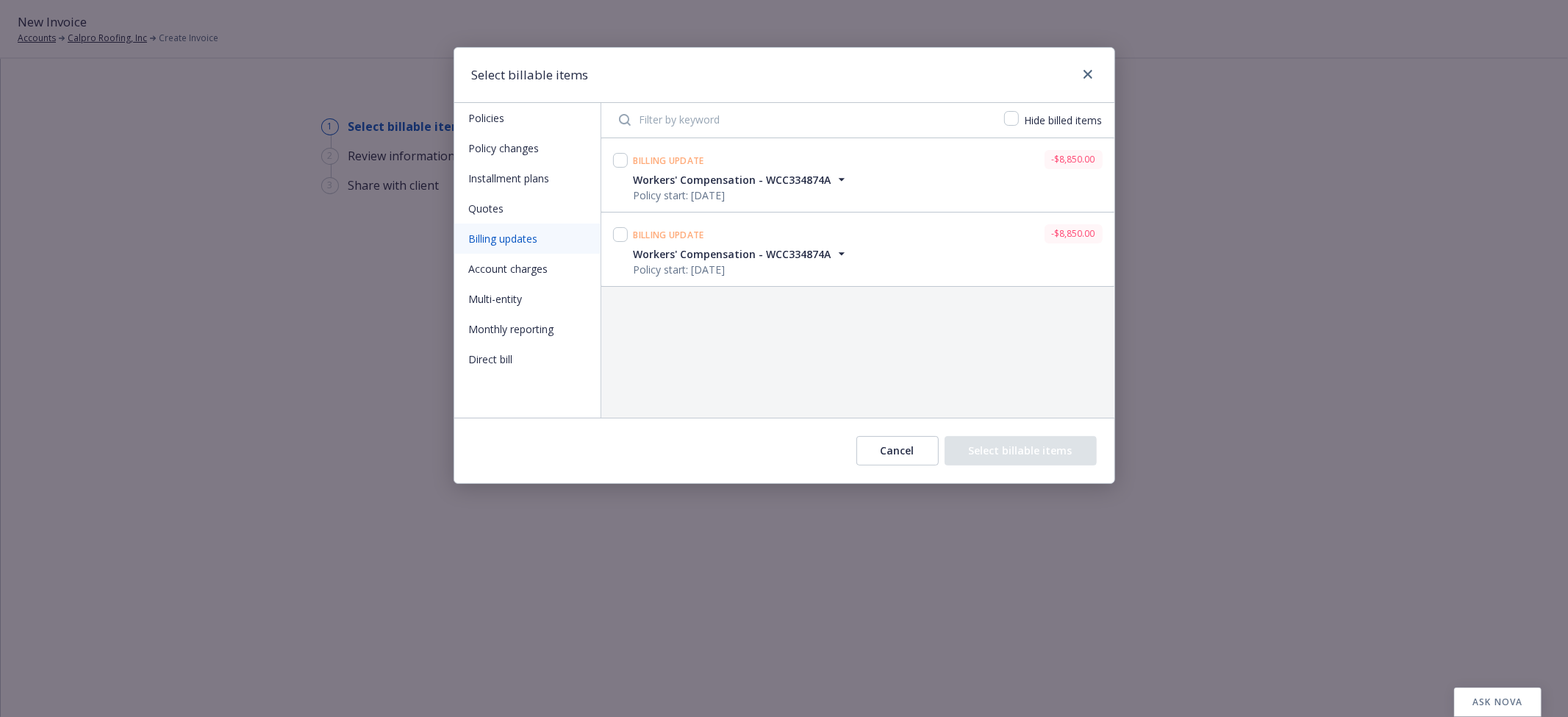 click on "Account charges" at bounding box center [527, 268] 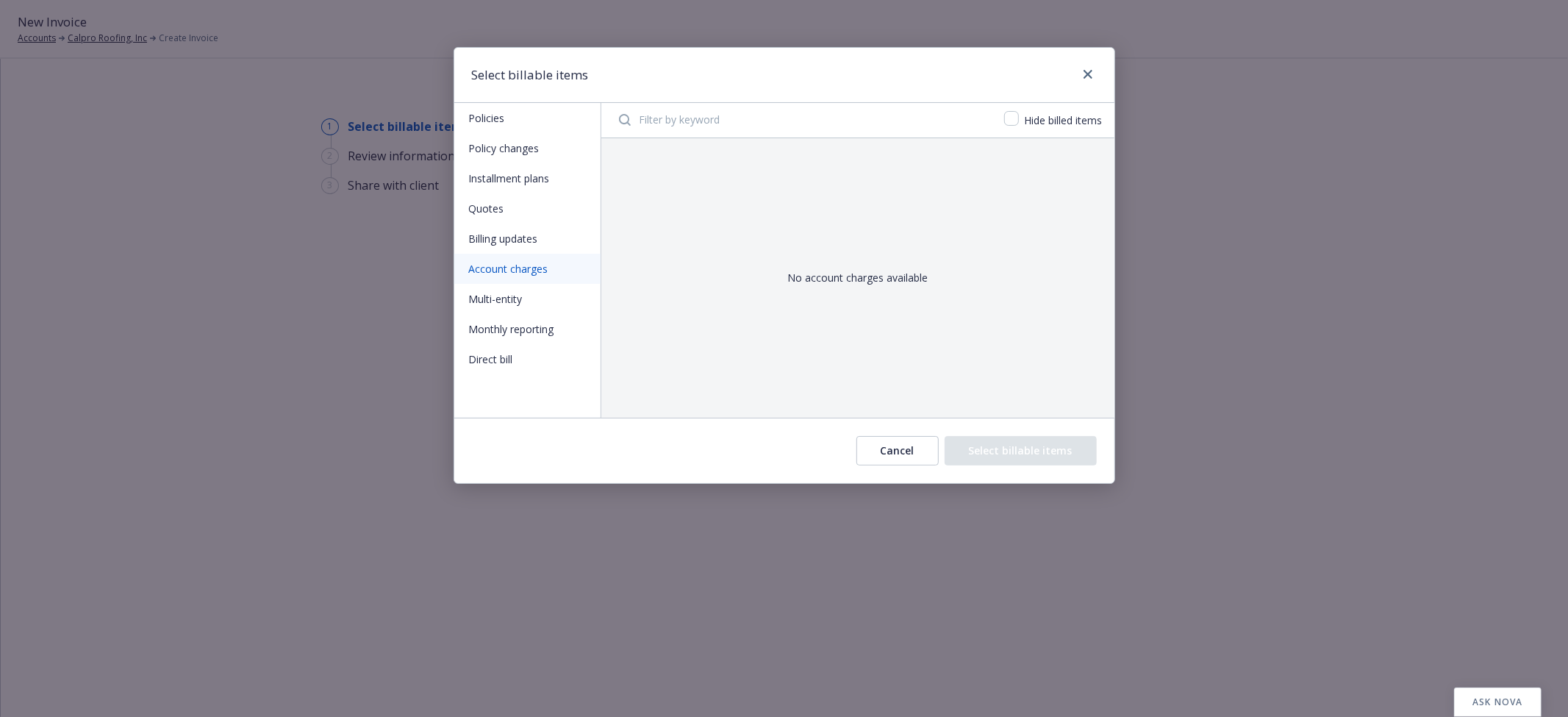 click on "Billing updates" at bounding box center [527, 238] 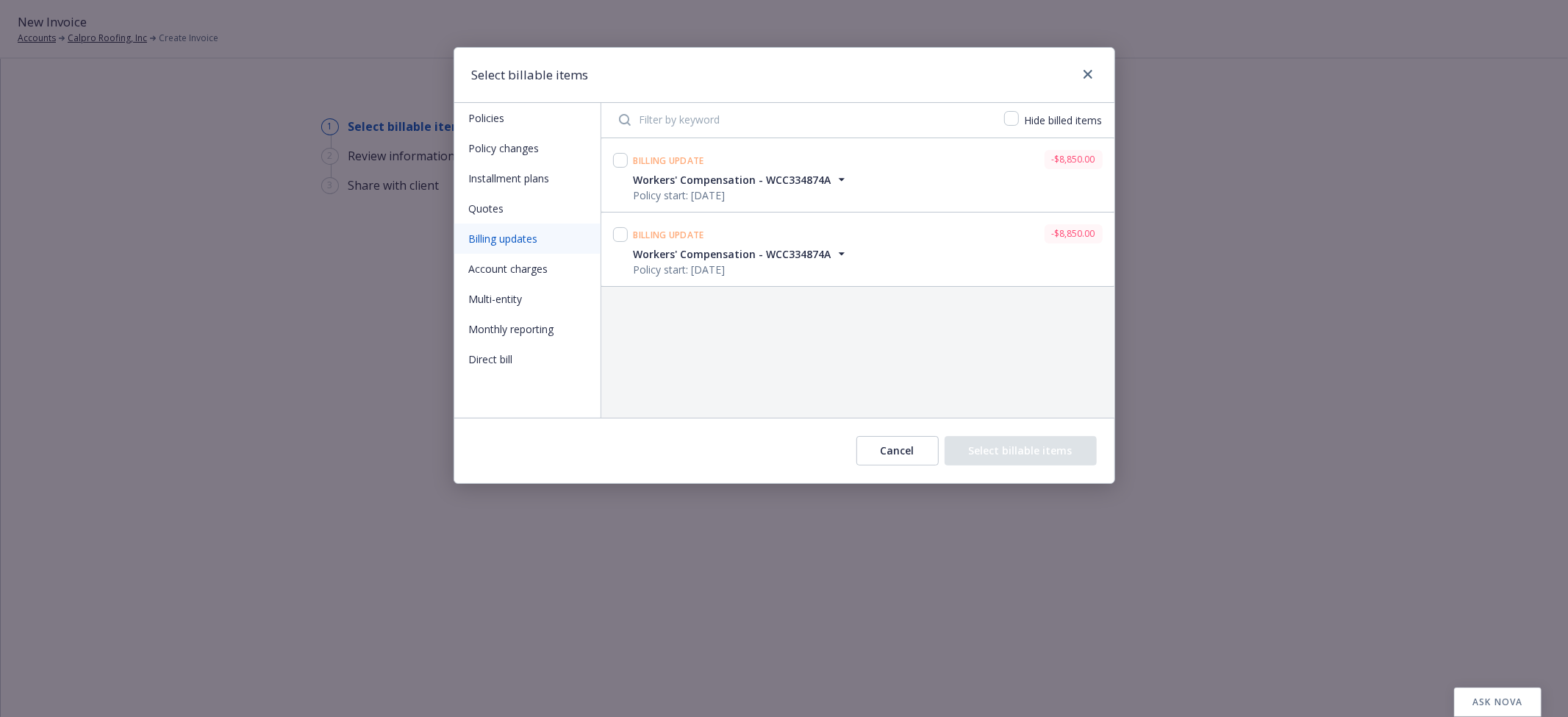 click on "Account charges" at bounding box center (527, 268) 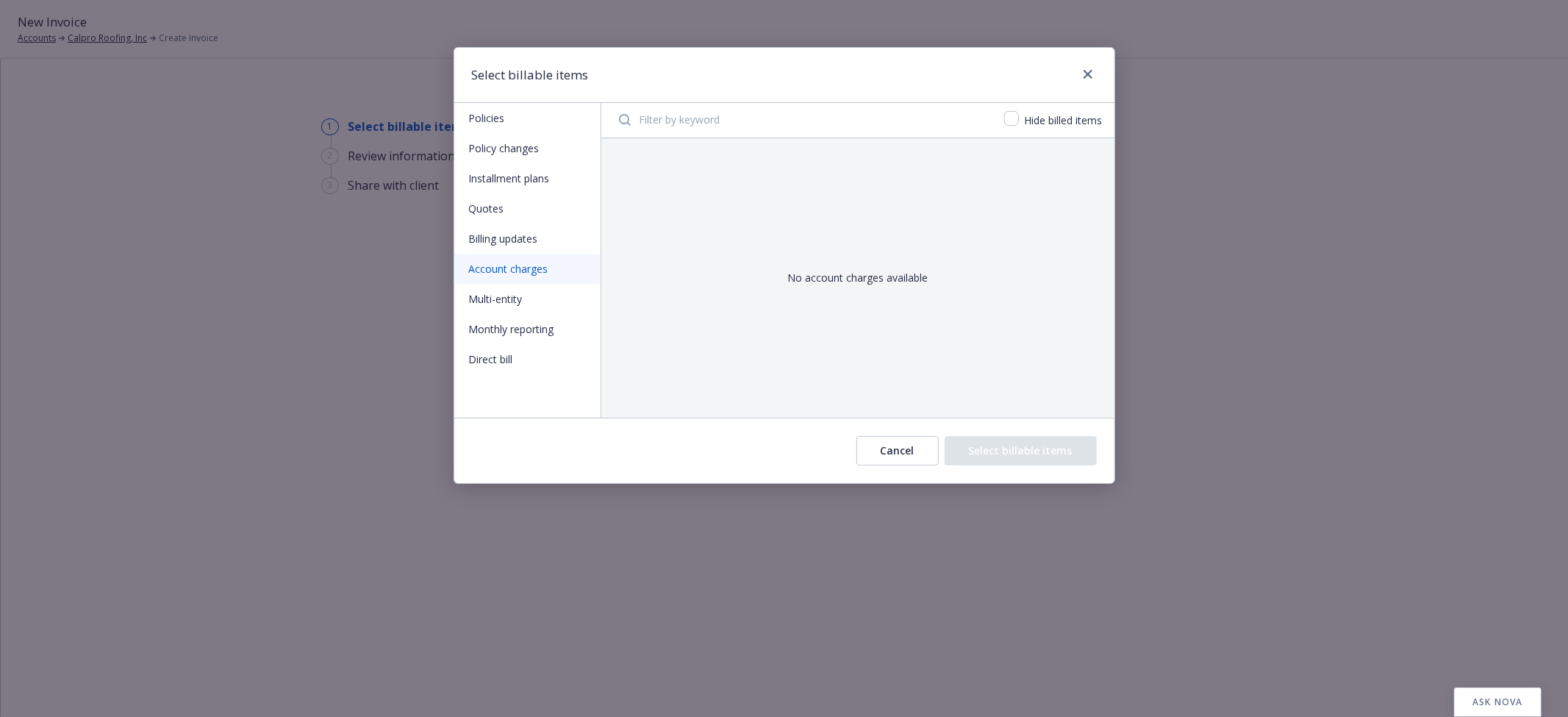 click on "Multi-entity" at bounding box center [527, 299] 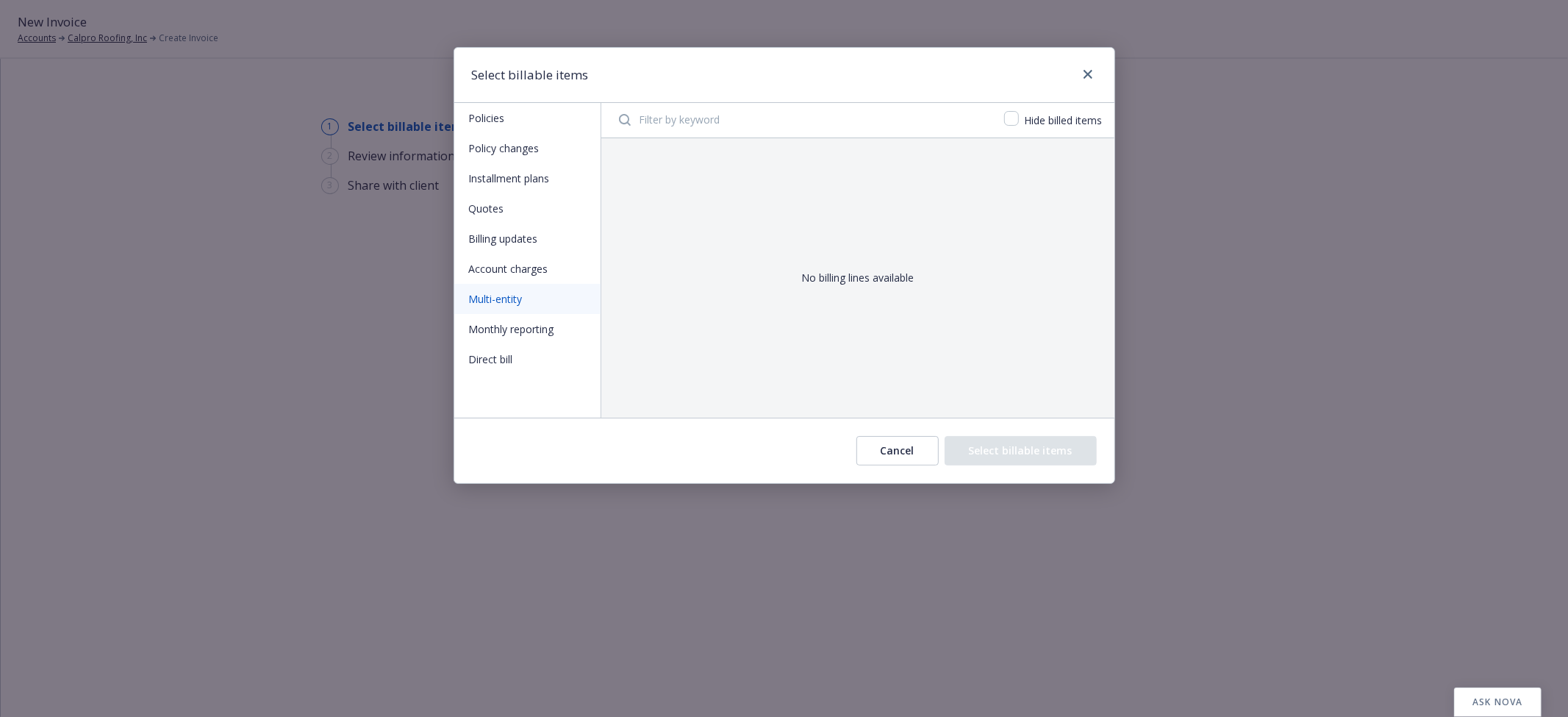 click on "Monthly reporting" at bounding box center (527, 329) 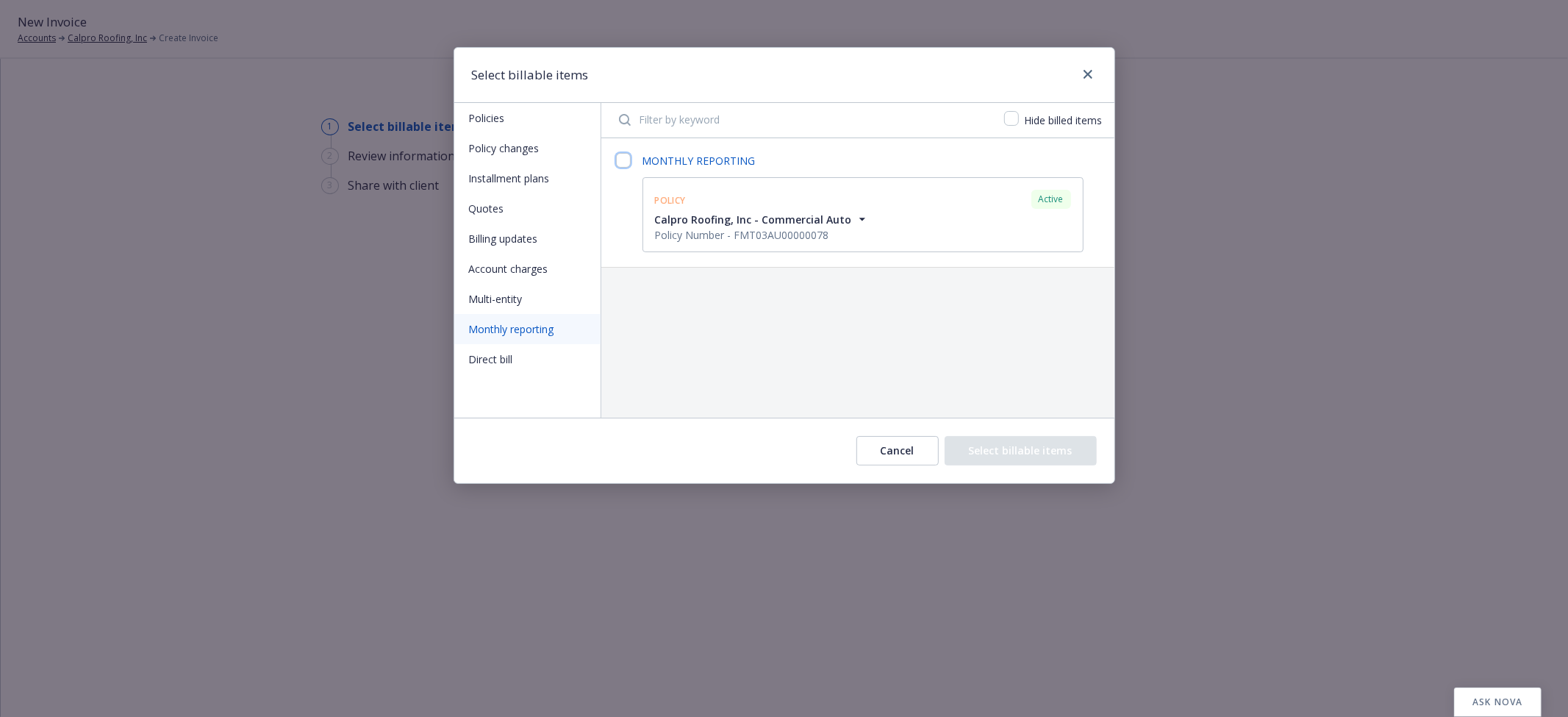click at bounding box center [623, 160] 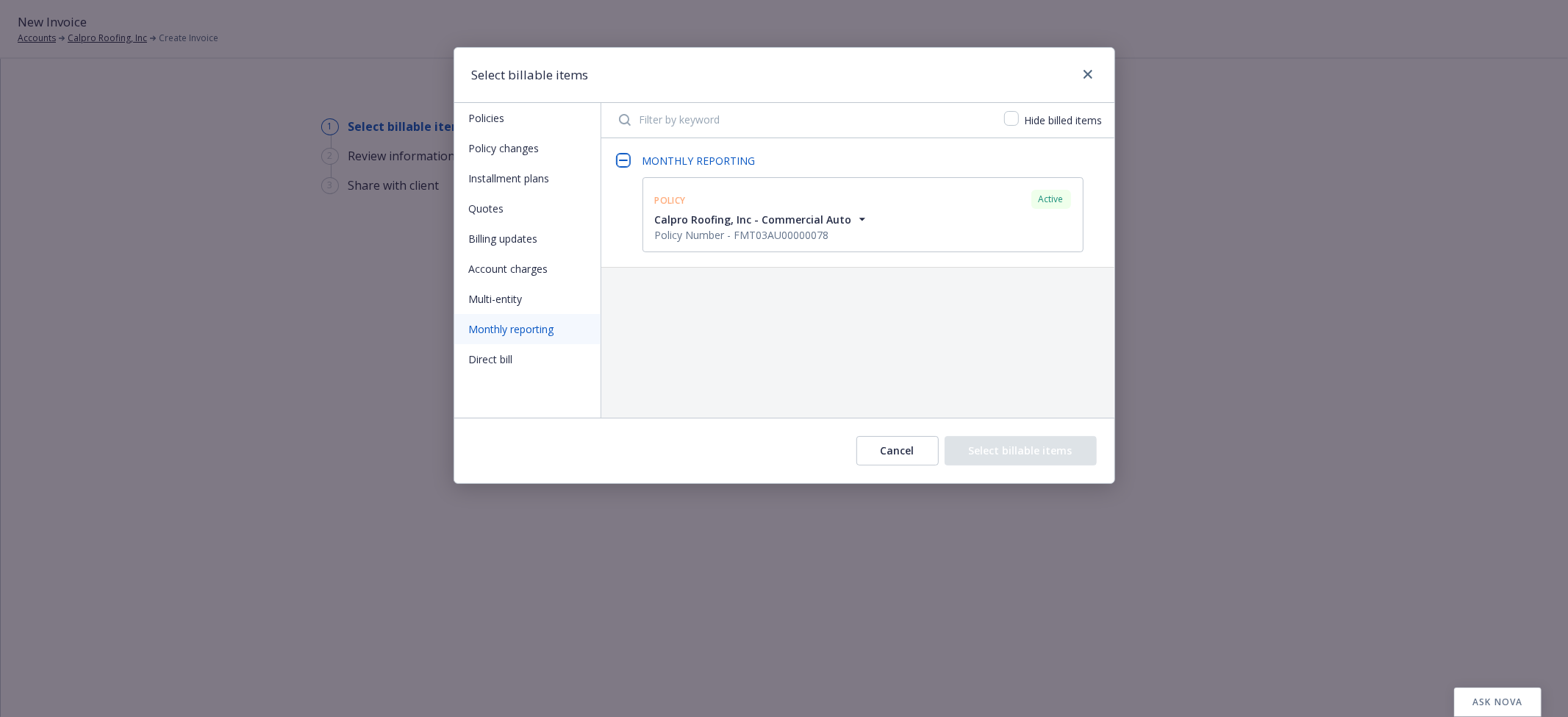checkbox on "false" 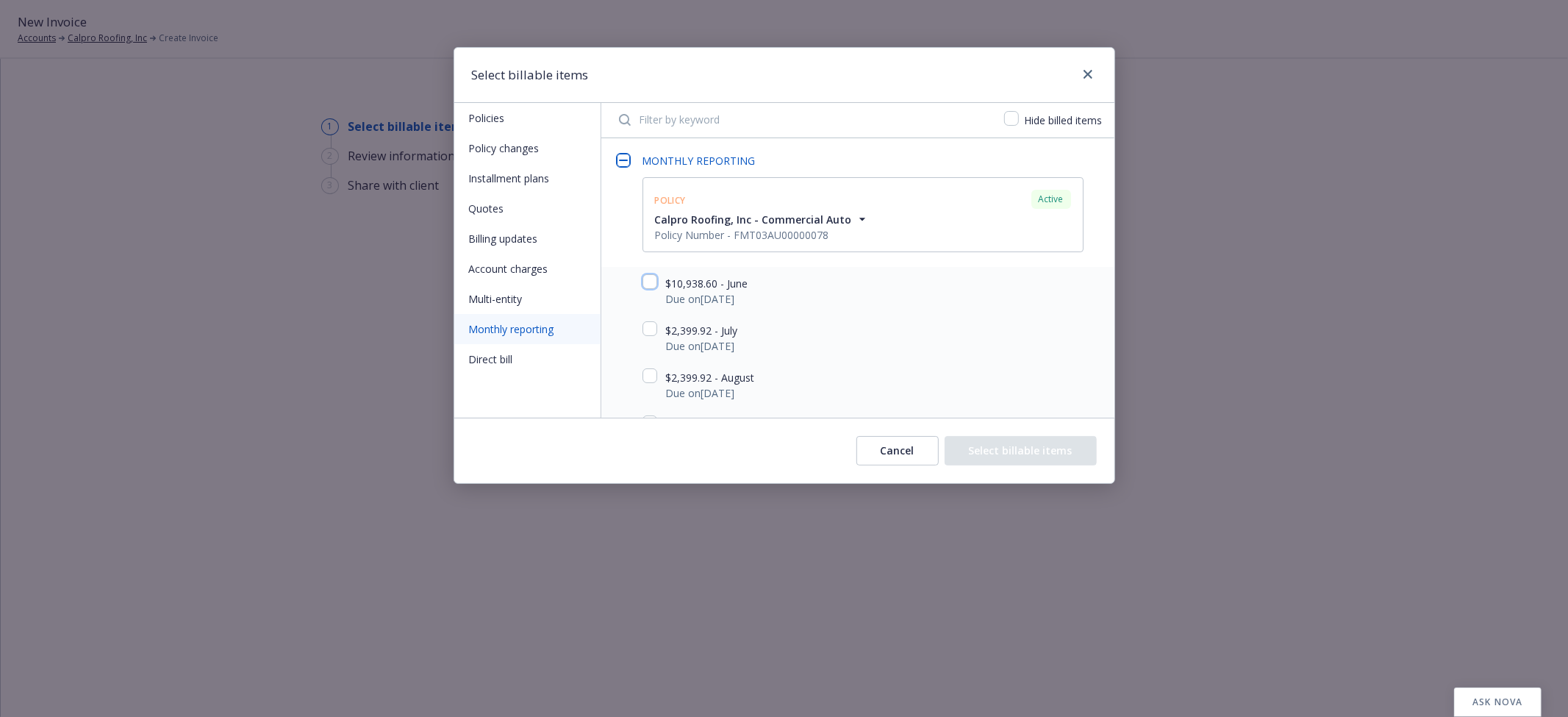 click at bounding box center (650, 282) 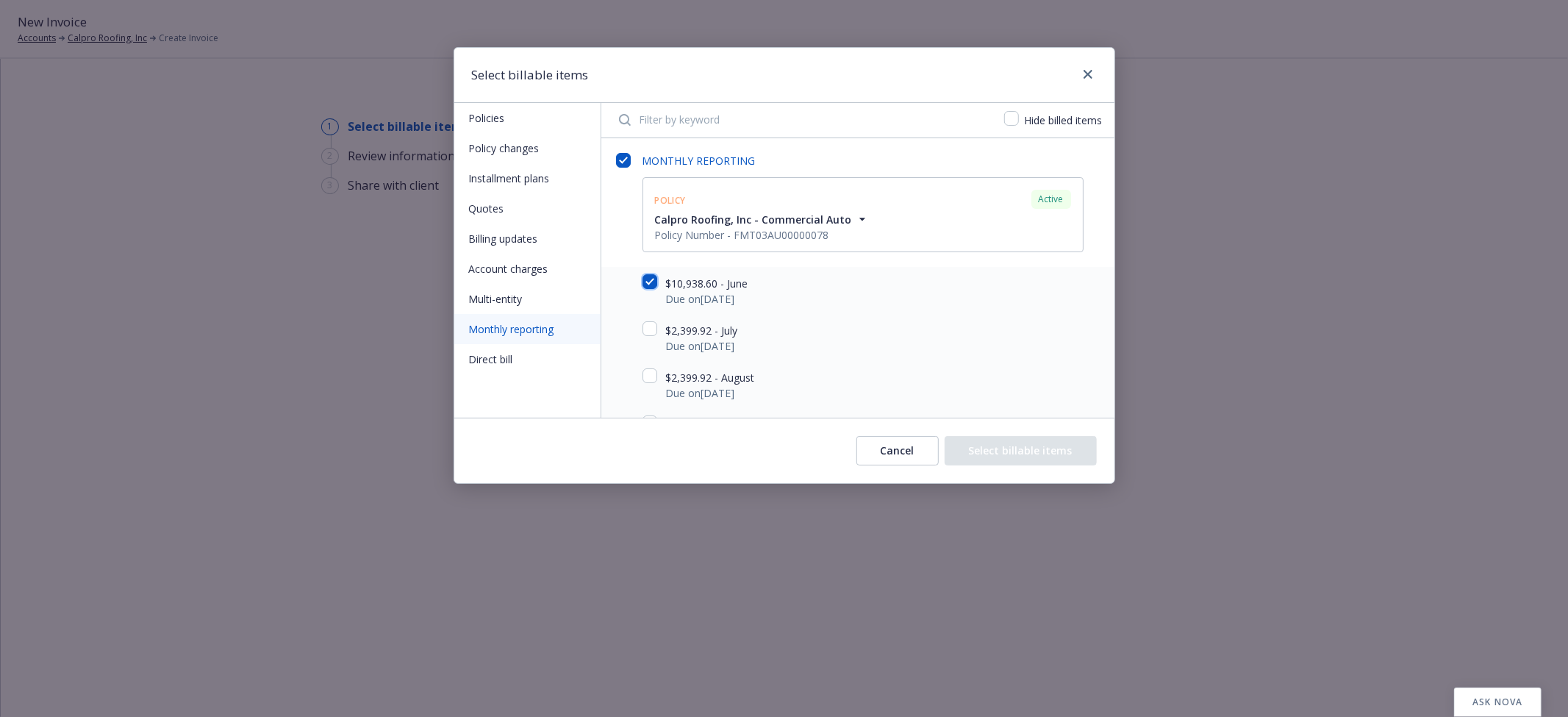 checkbox on "true" 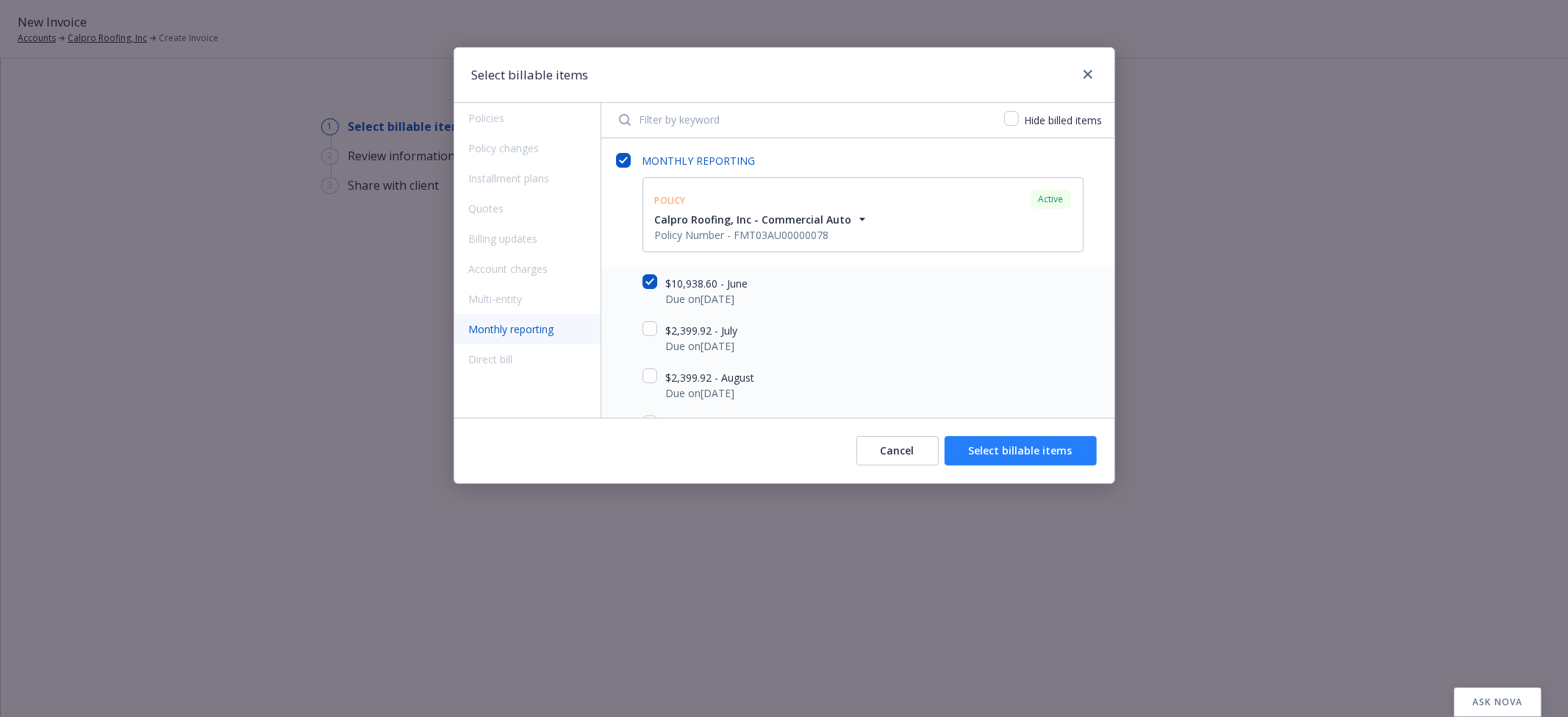 click on "Select billable items" at bounding box center [1020, 451] 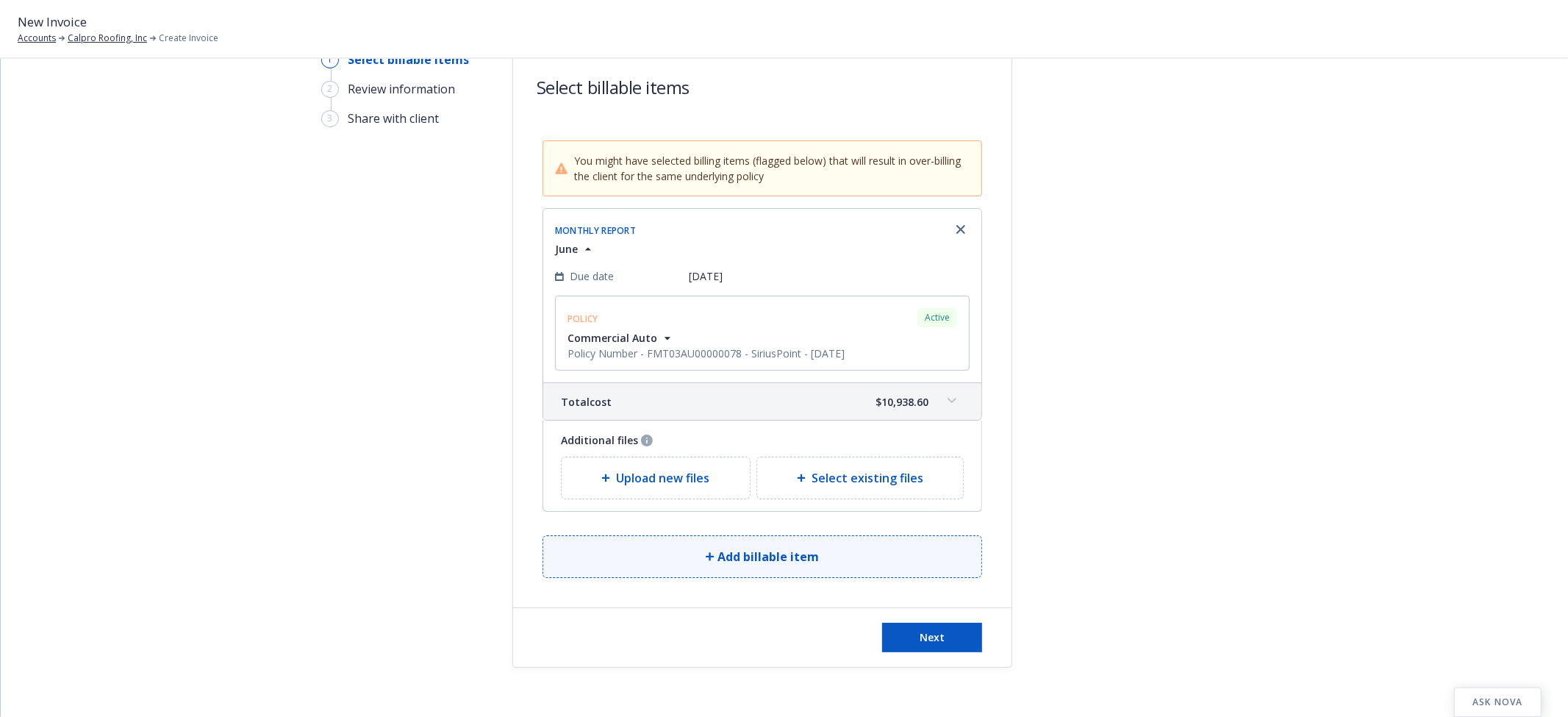 scroll, scrollTop: 76, scrollLeft: 0, axis: vertical 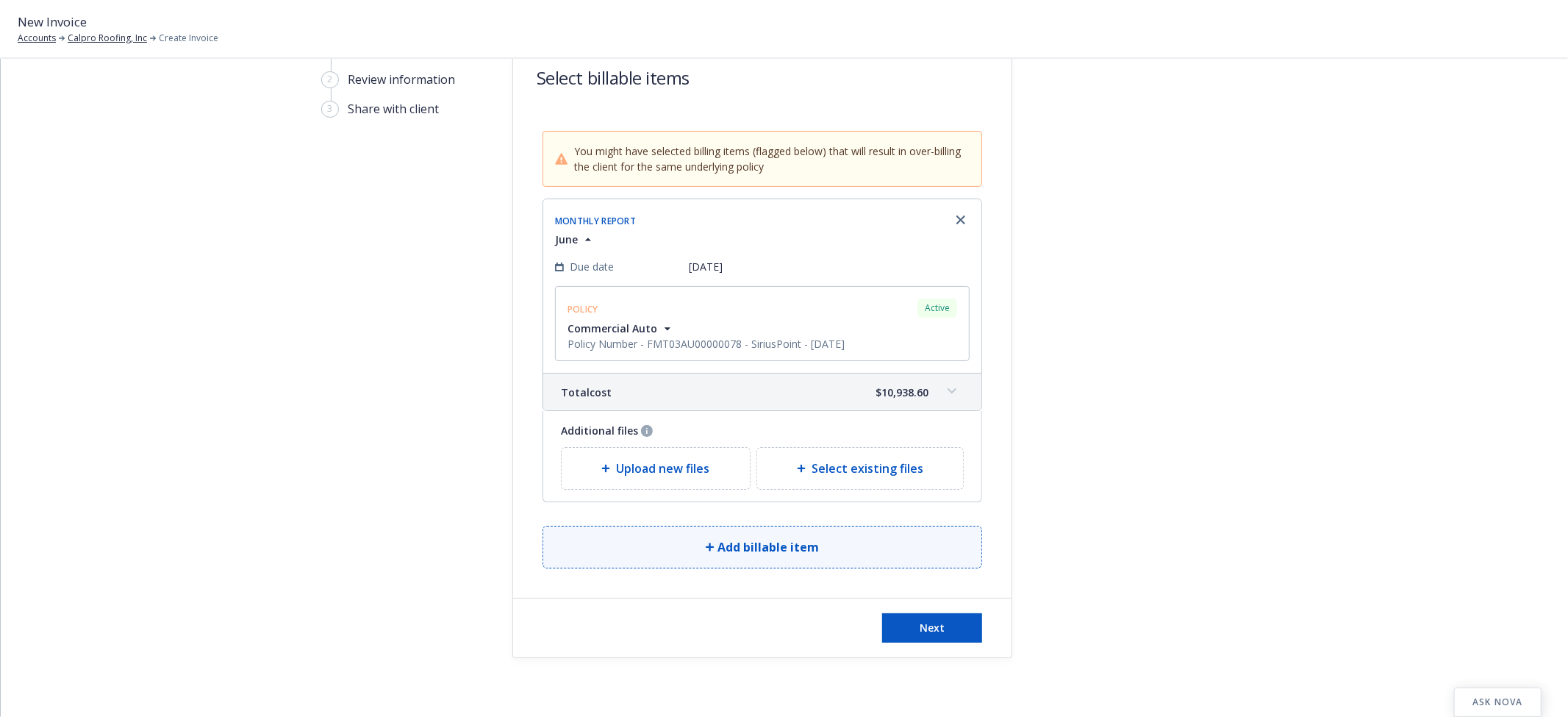 click on "Add billable item" at bounding box center [762, 547] 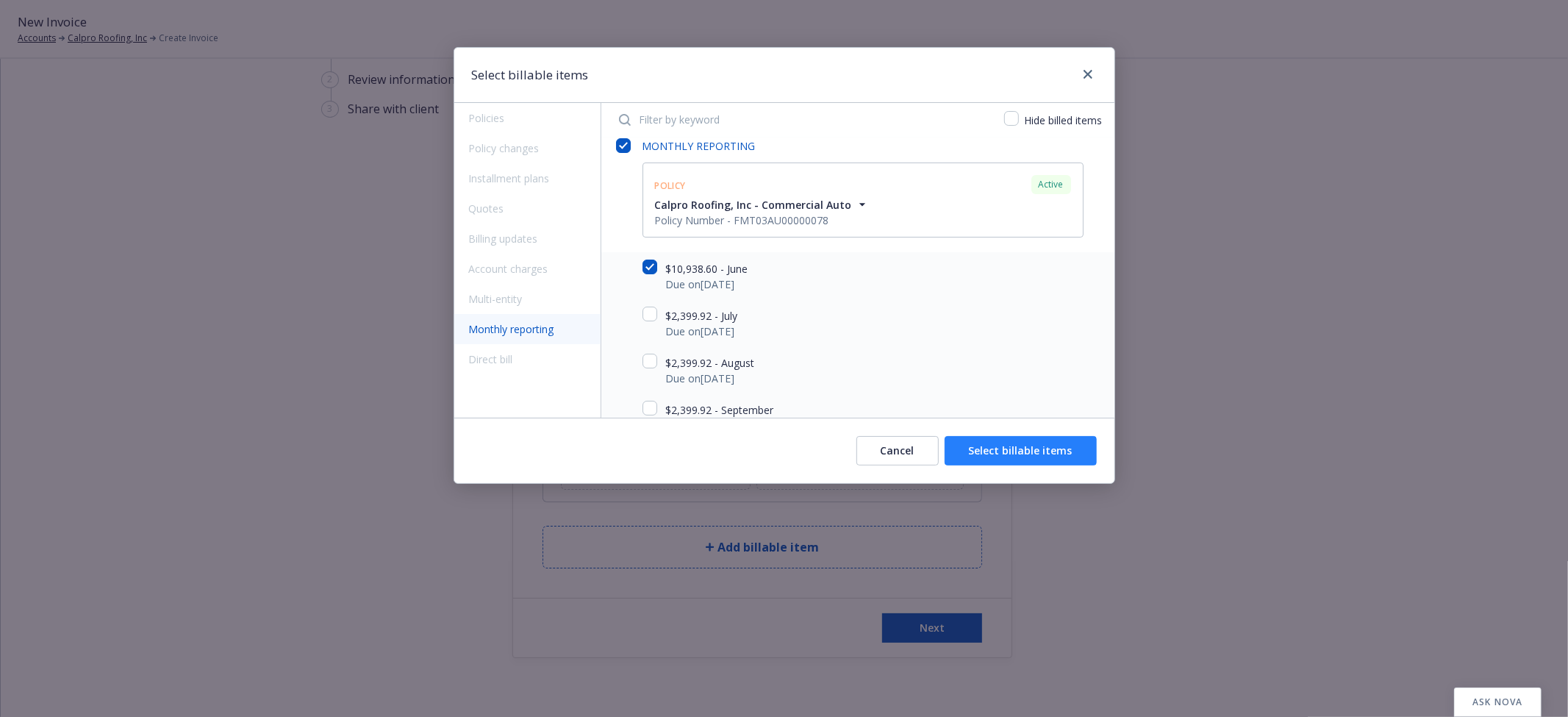scroll, scrollTop: 0, scrollLeft: 0, axis: both 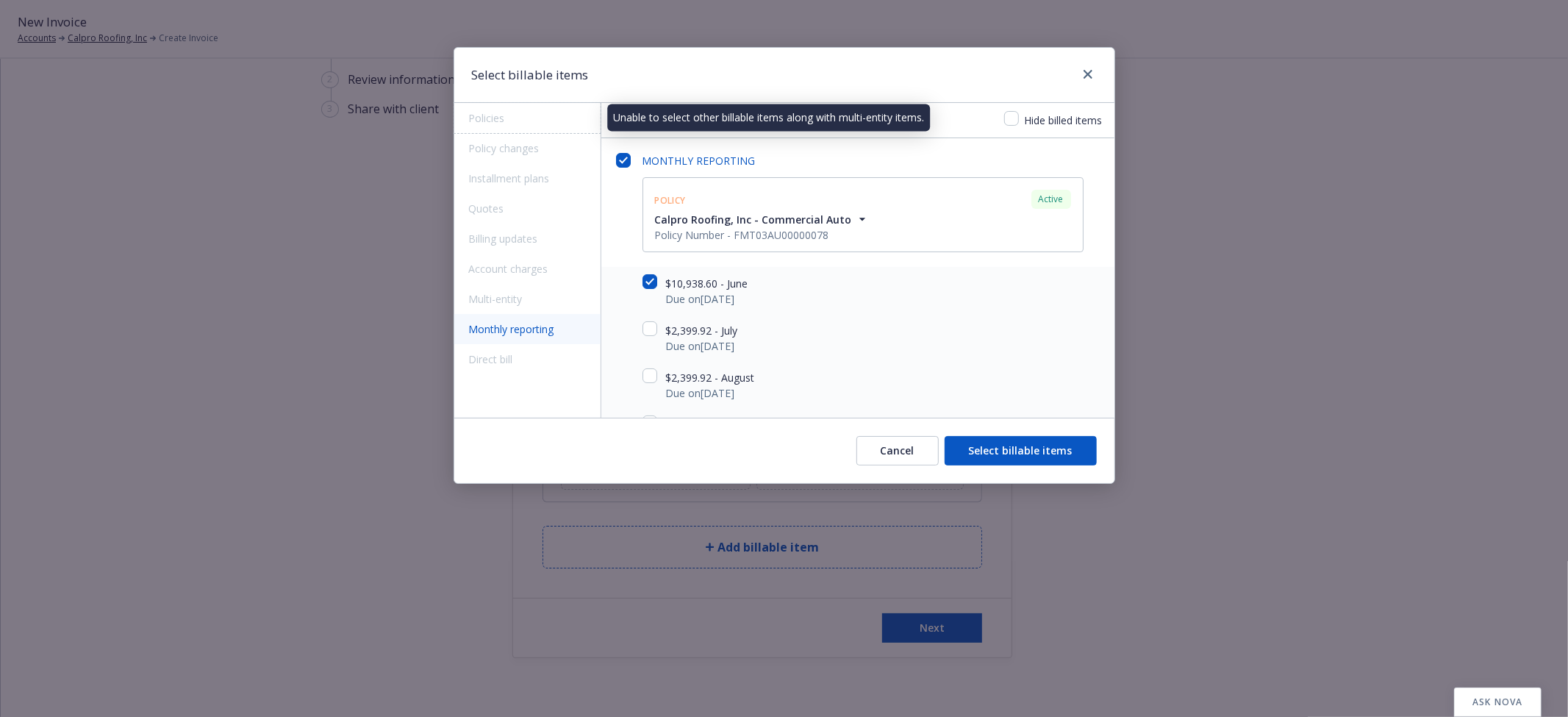 click on "Policies" at bounding box center (527, 118) 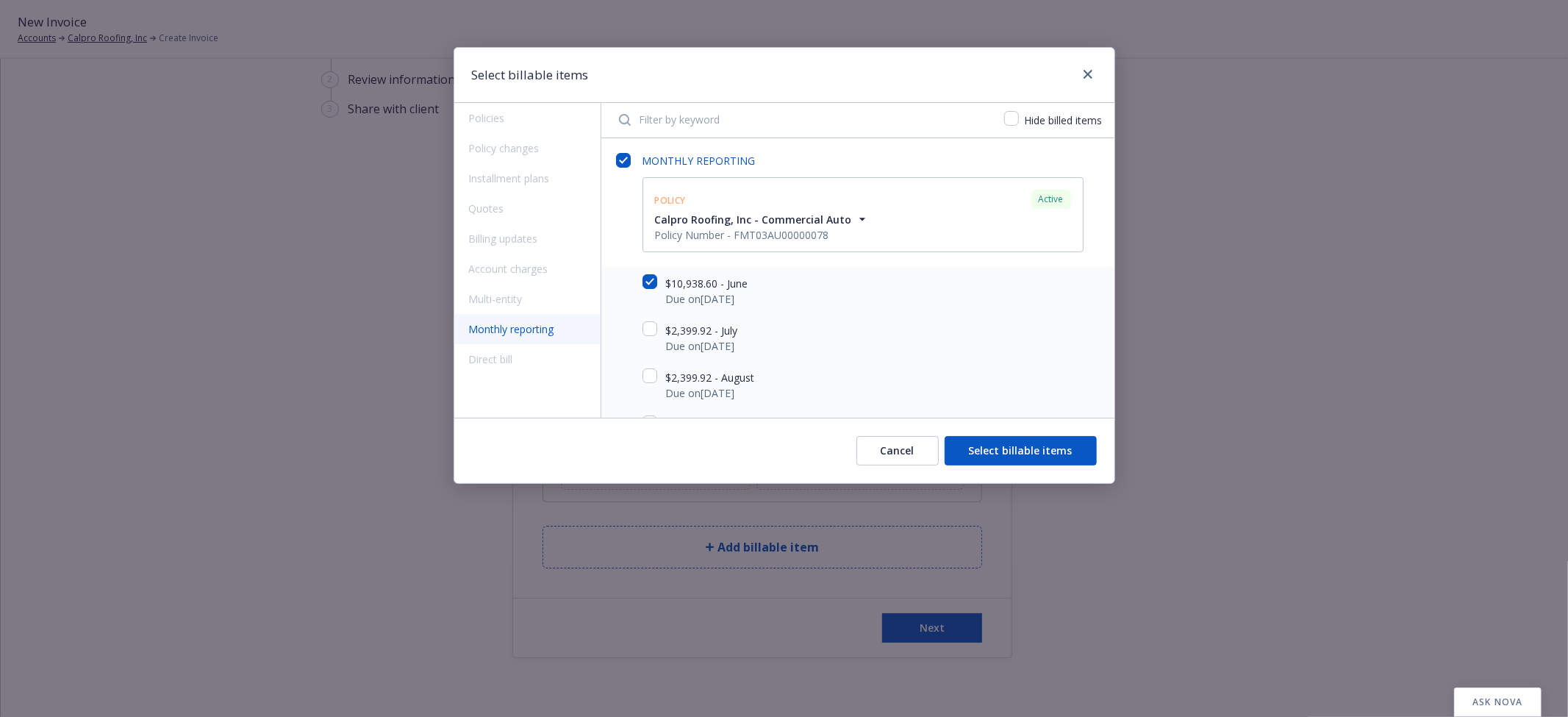 click at bounding box center [1085, 75] 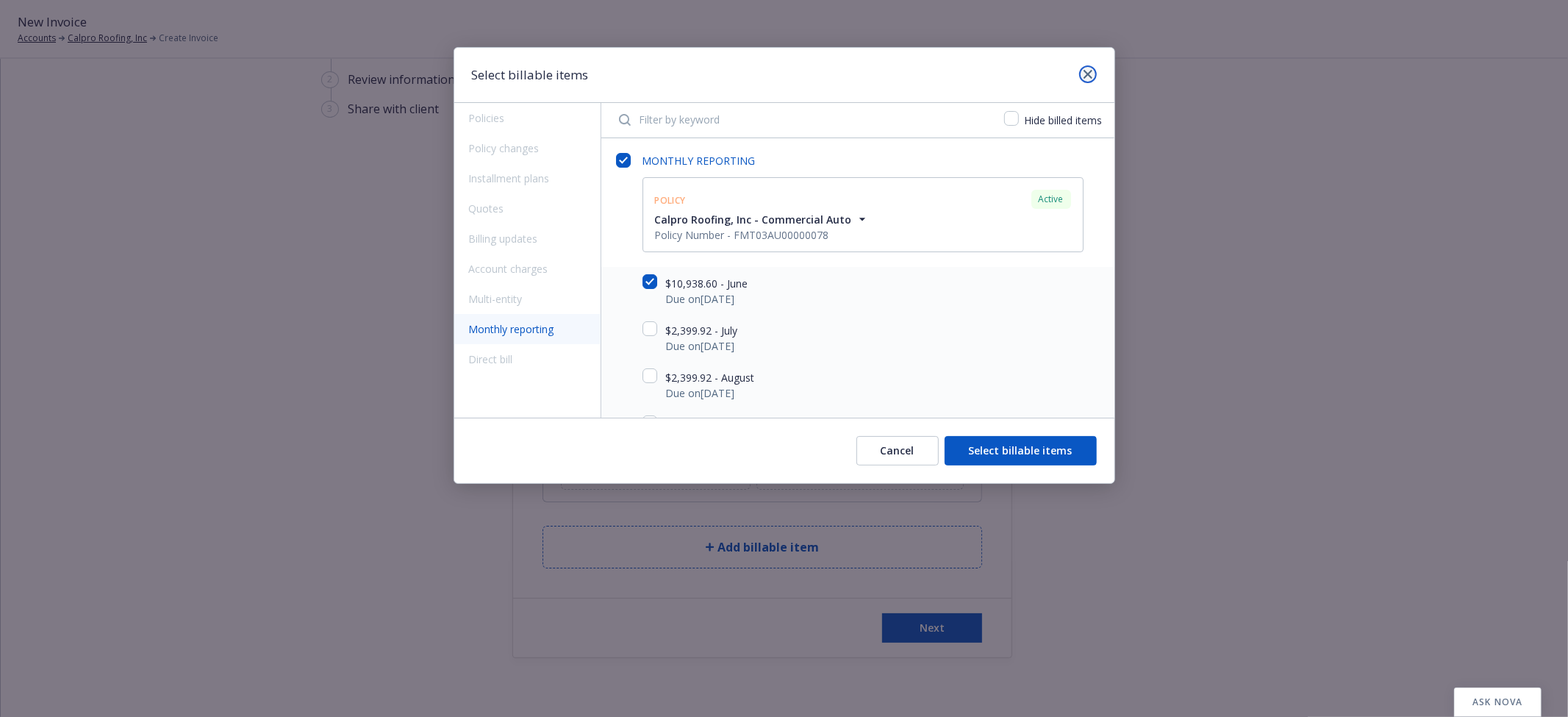 click 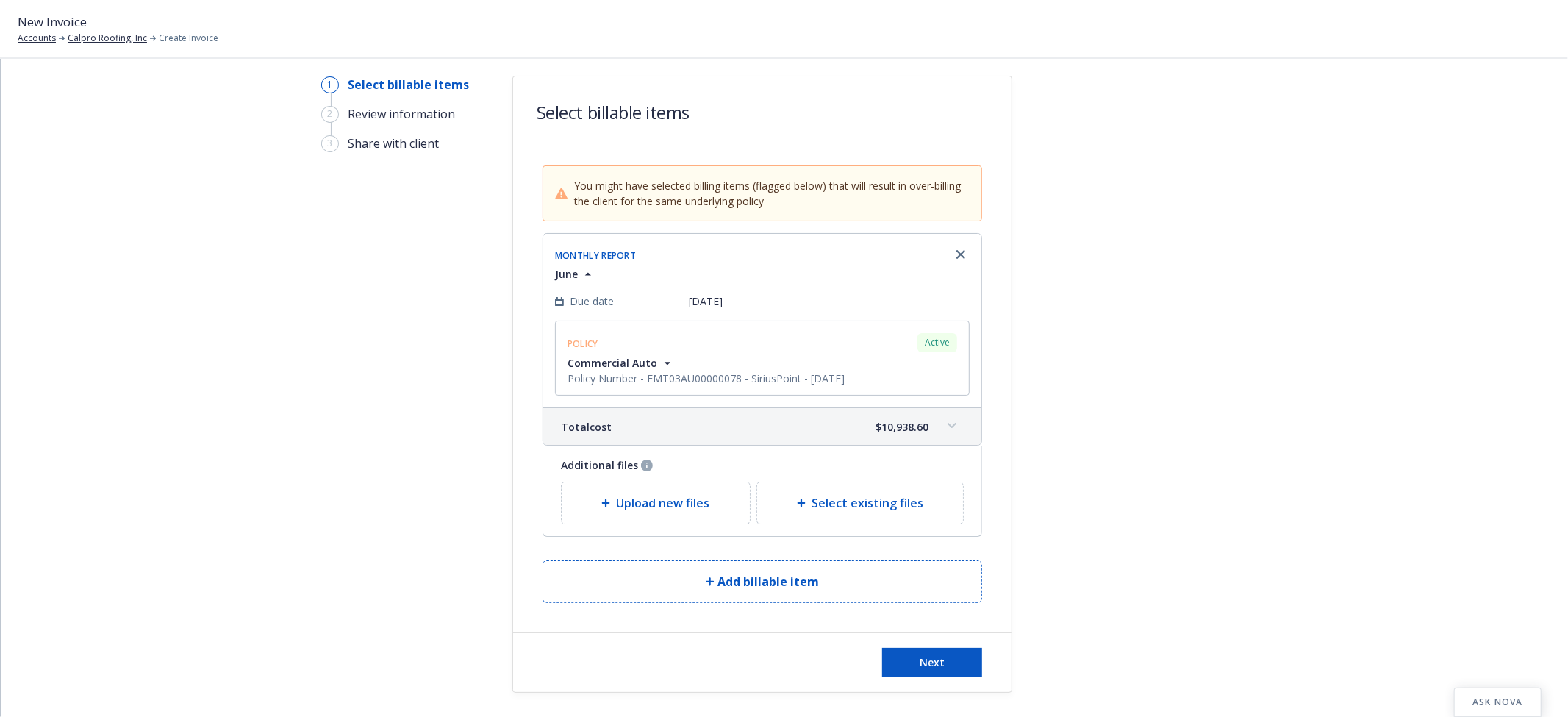 scroll, scrollTop: 76, scrollLeft: 0, axis: vertical 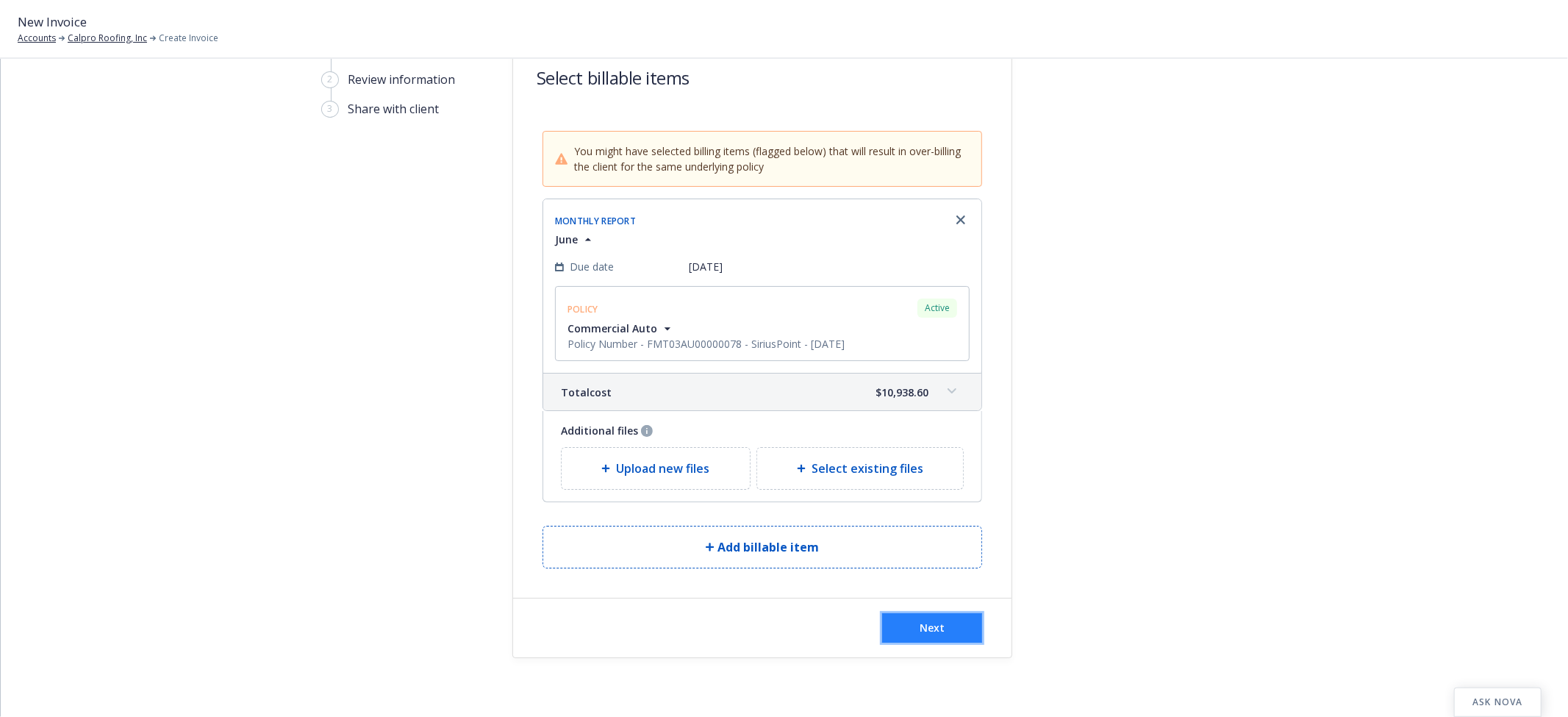 click on "Next" at bounding box center [932, 628] 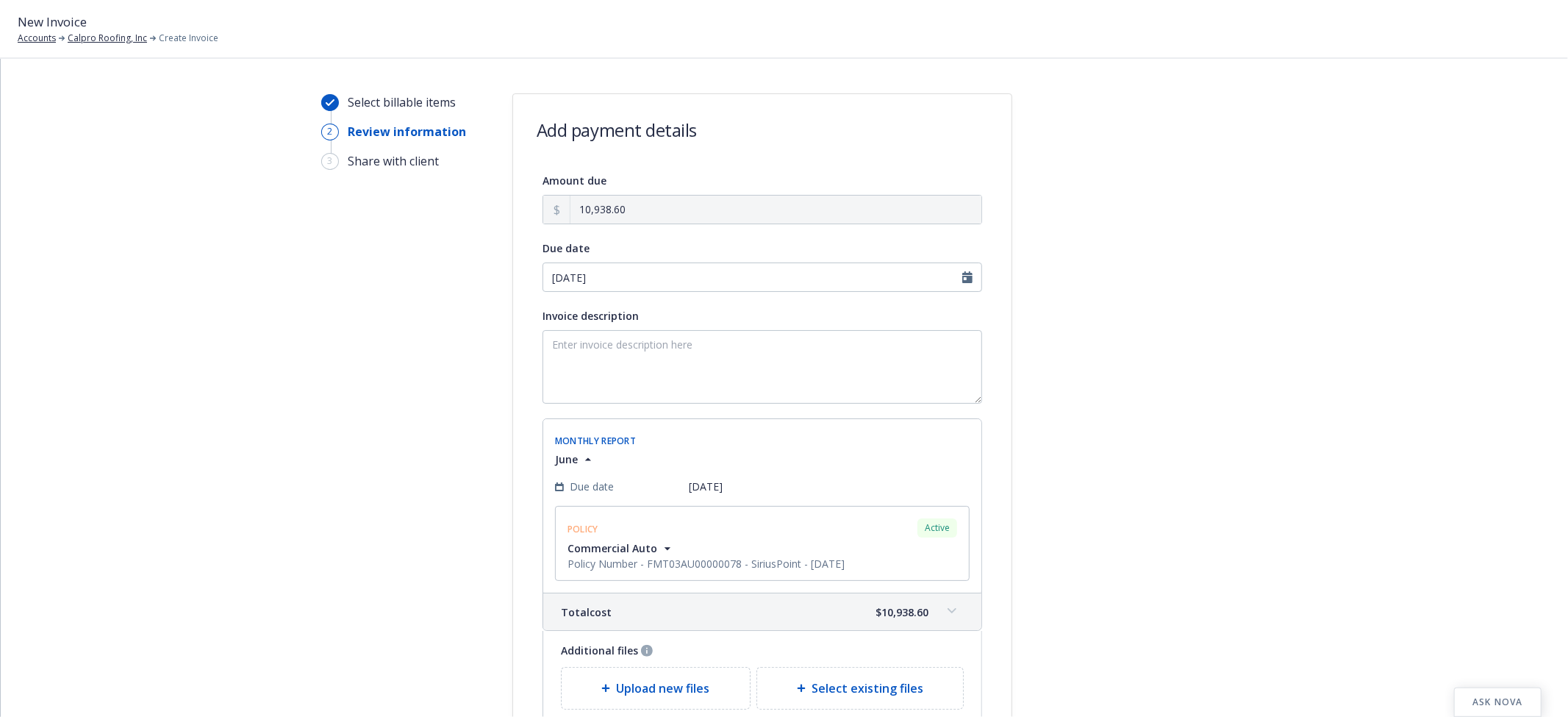 scroll, scrollTop: 0, scrollLeft: 0, axis: both 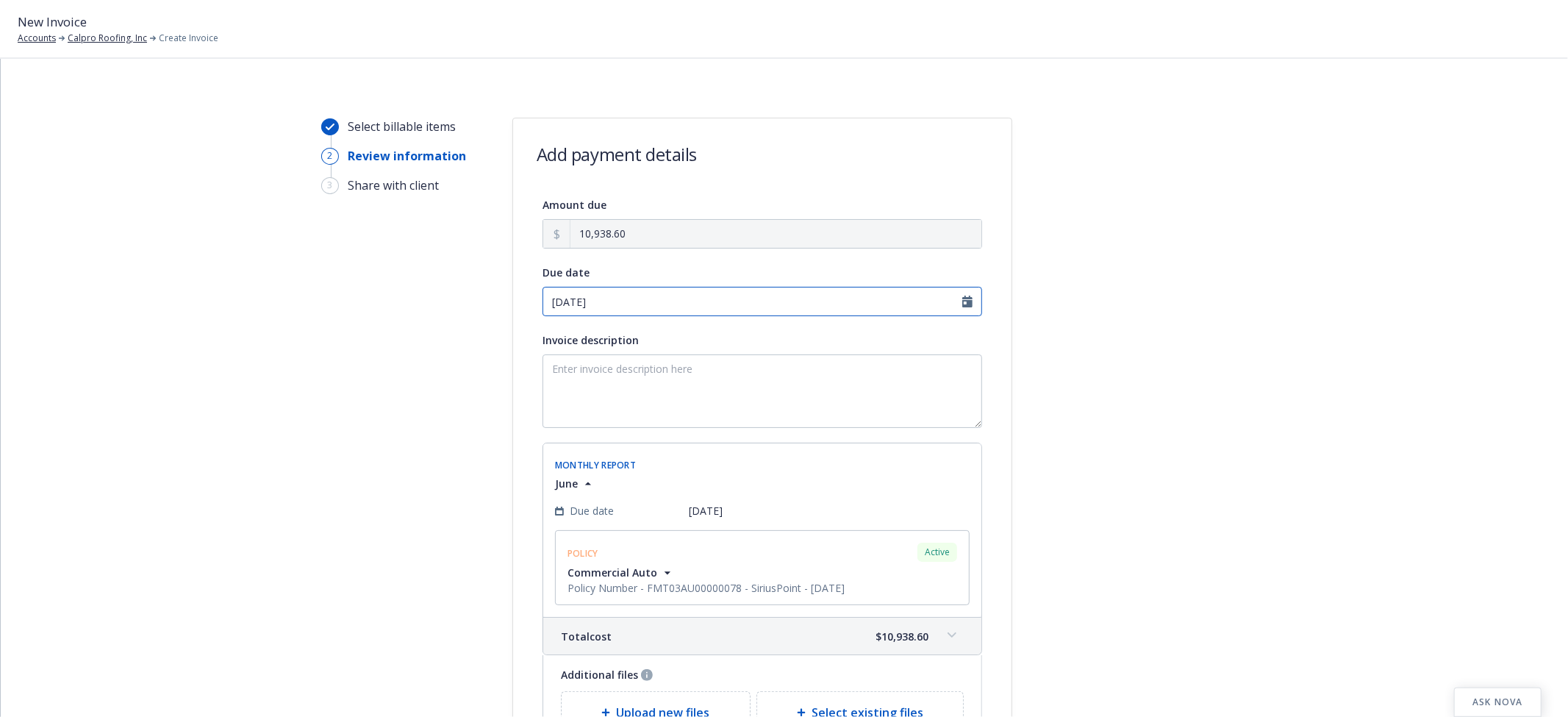 click on "07/29/2025" at bounding box center [762, 302] 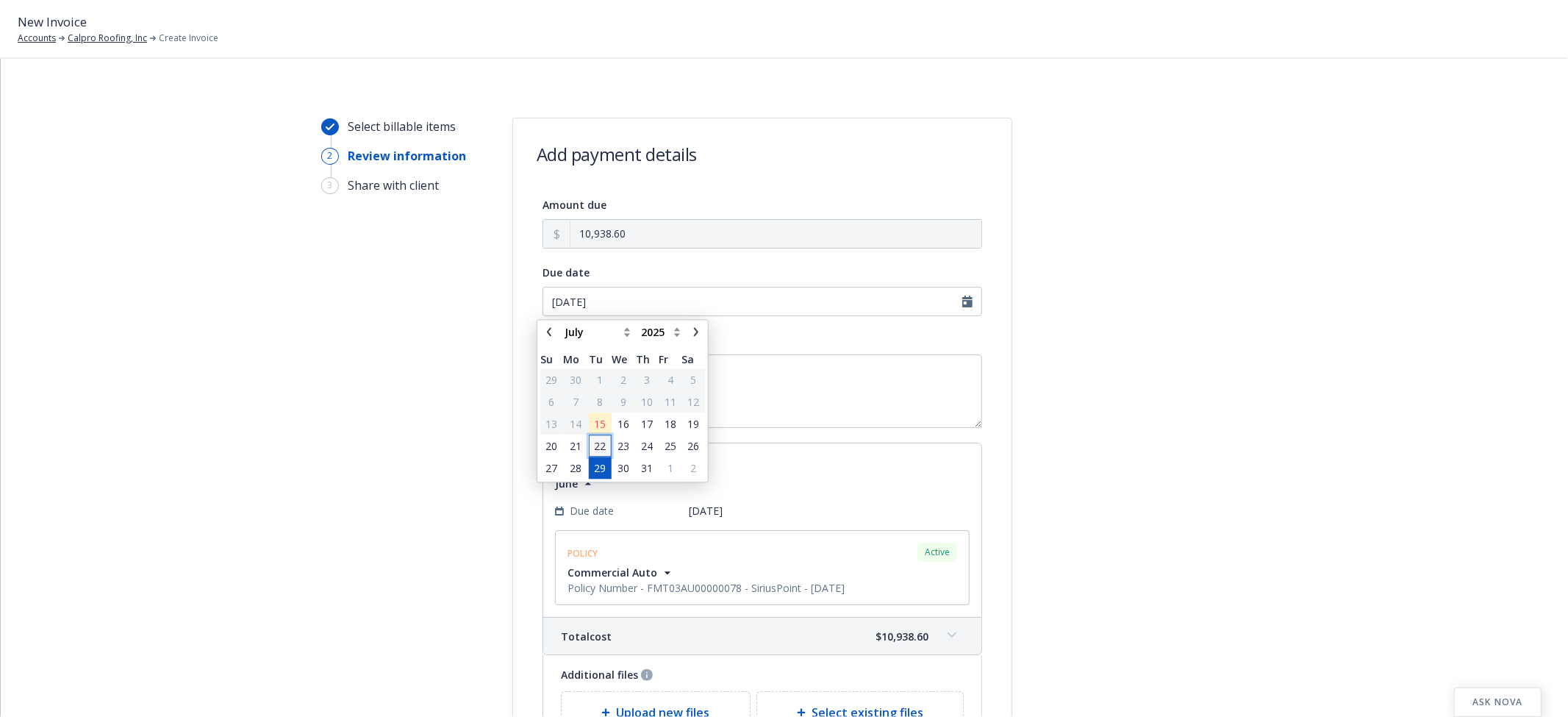 click on "22" at bounding box center [600, 446] 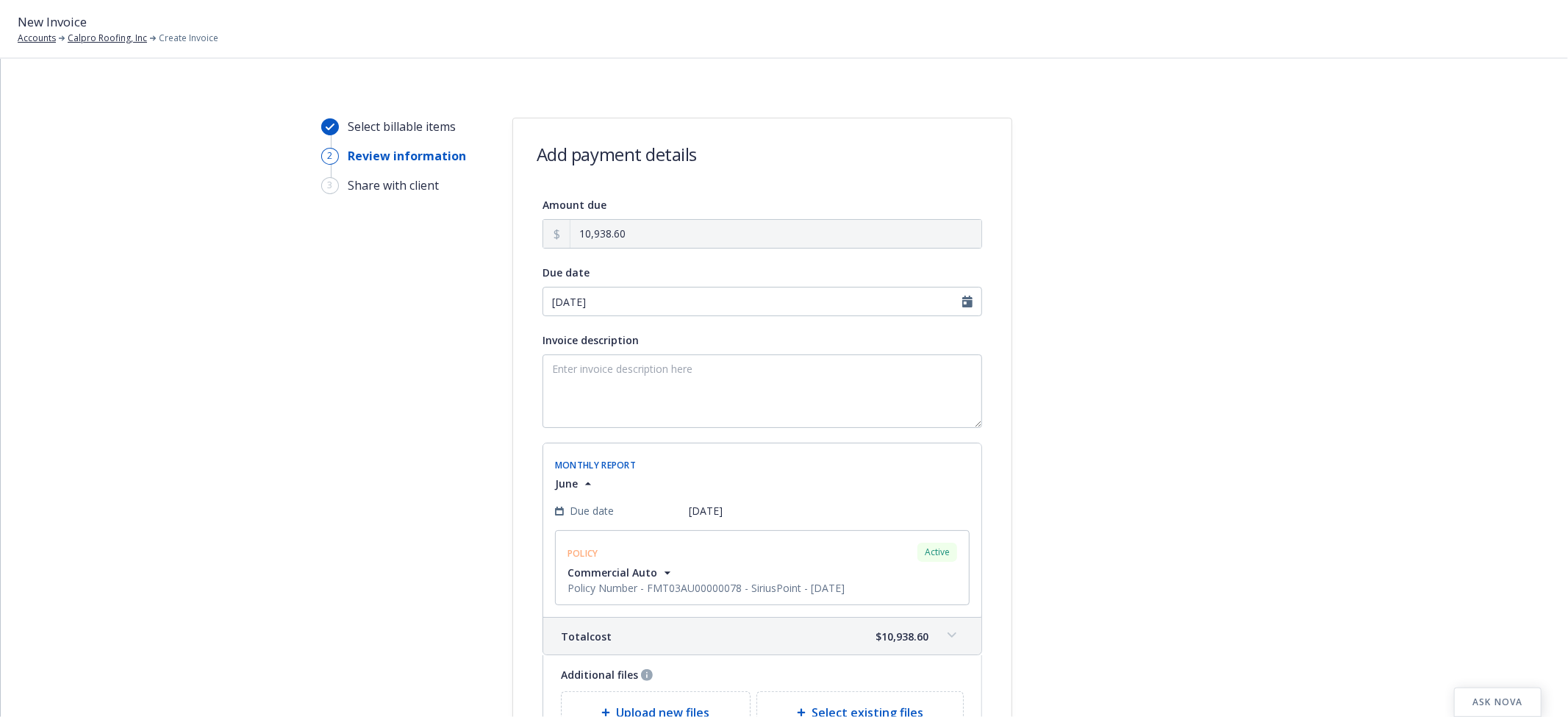 type on "07/22/2025" 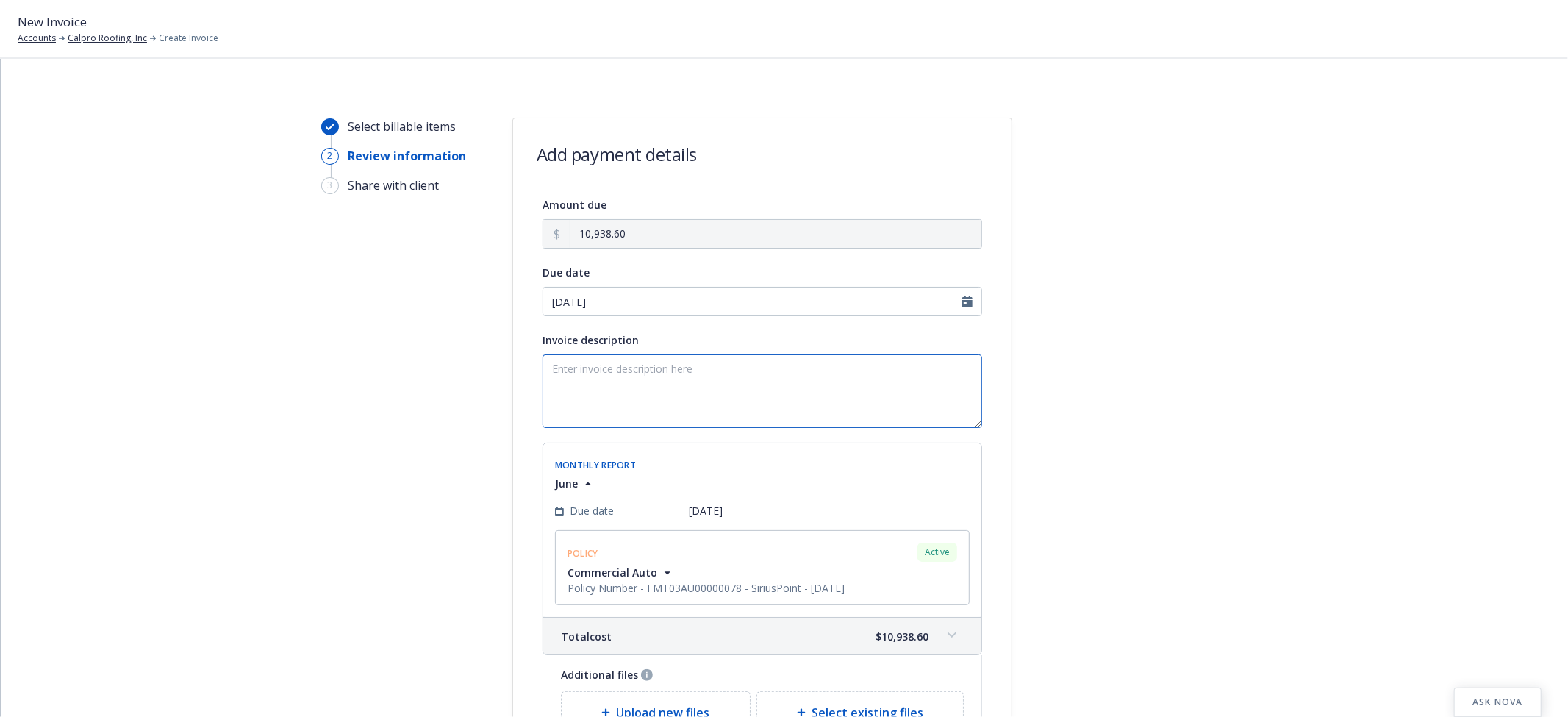 drag, startPoint x: 606, startPoint y: 385, endPoint x: 617, endPoint y: 385, distance: 11 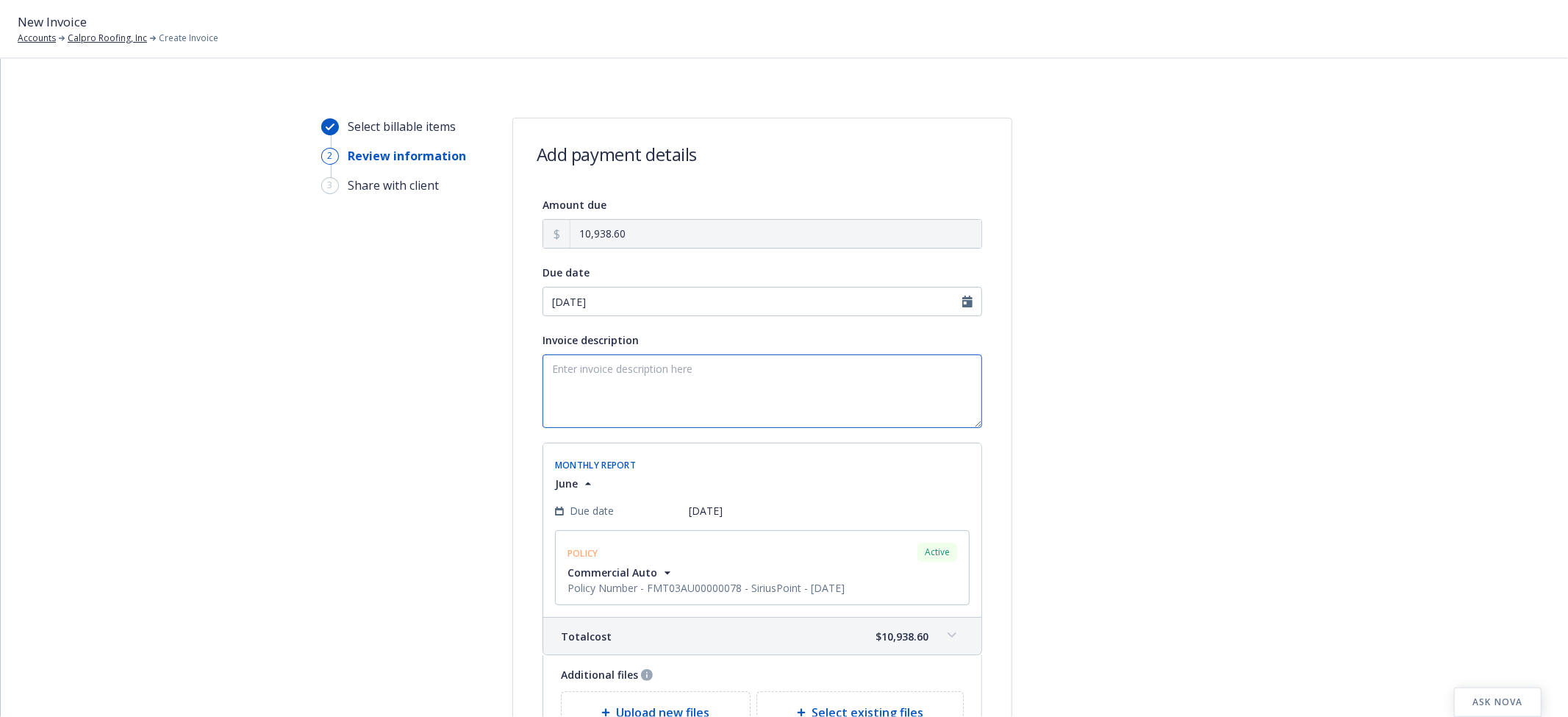 click on "Invoice description" at bounding box center [762, 391] 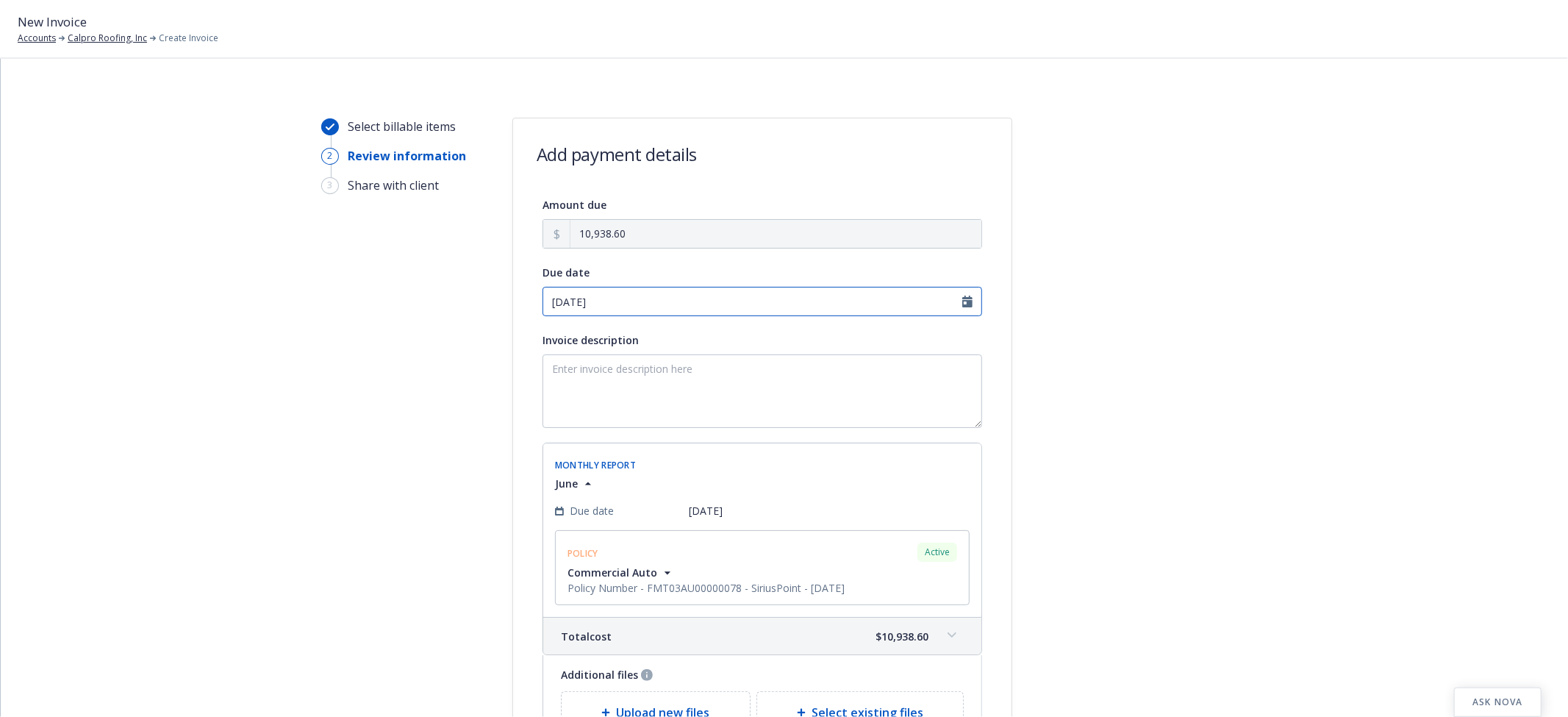 click on "07/22/2025" at bounding box center [762, 302] 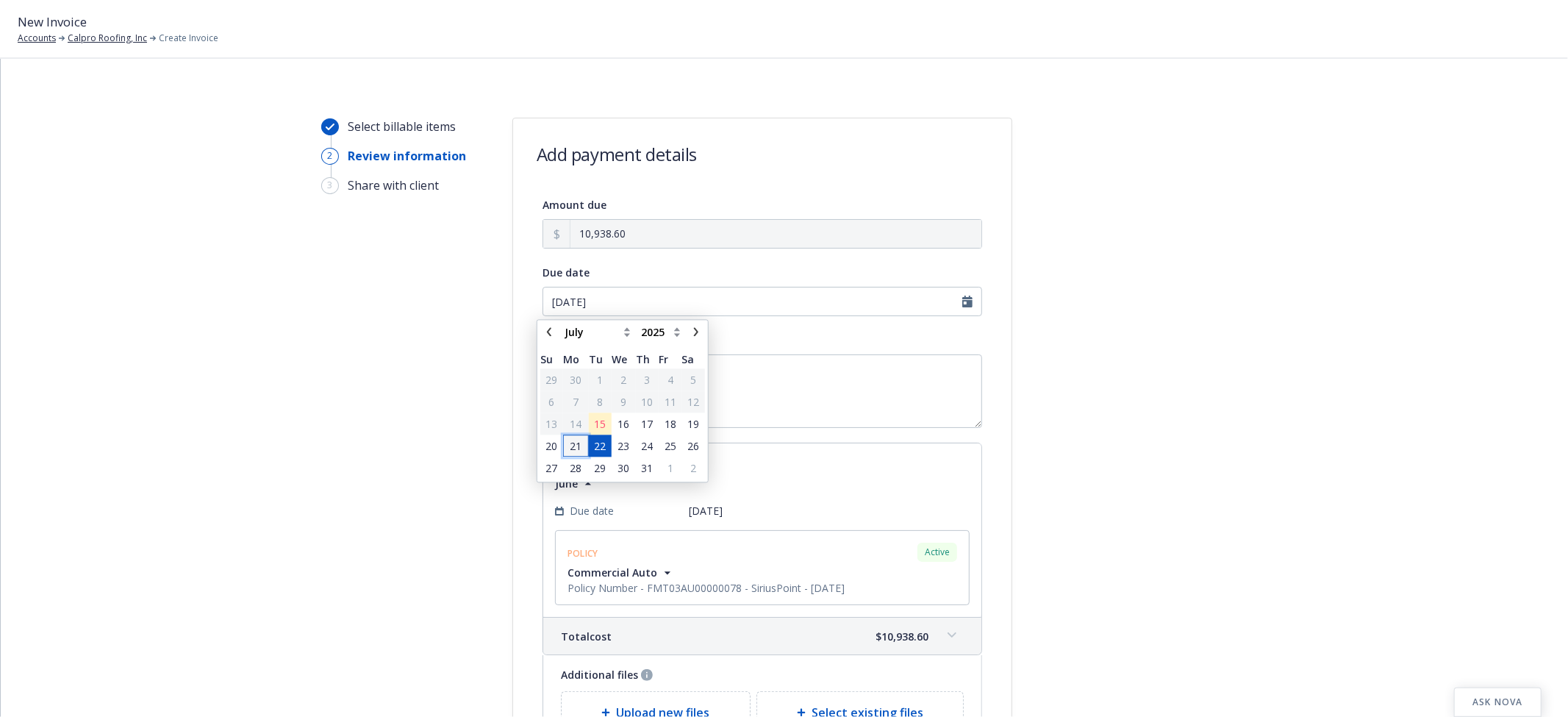 click on "21" at bounding box center (576, 446) 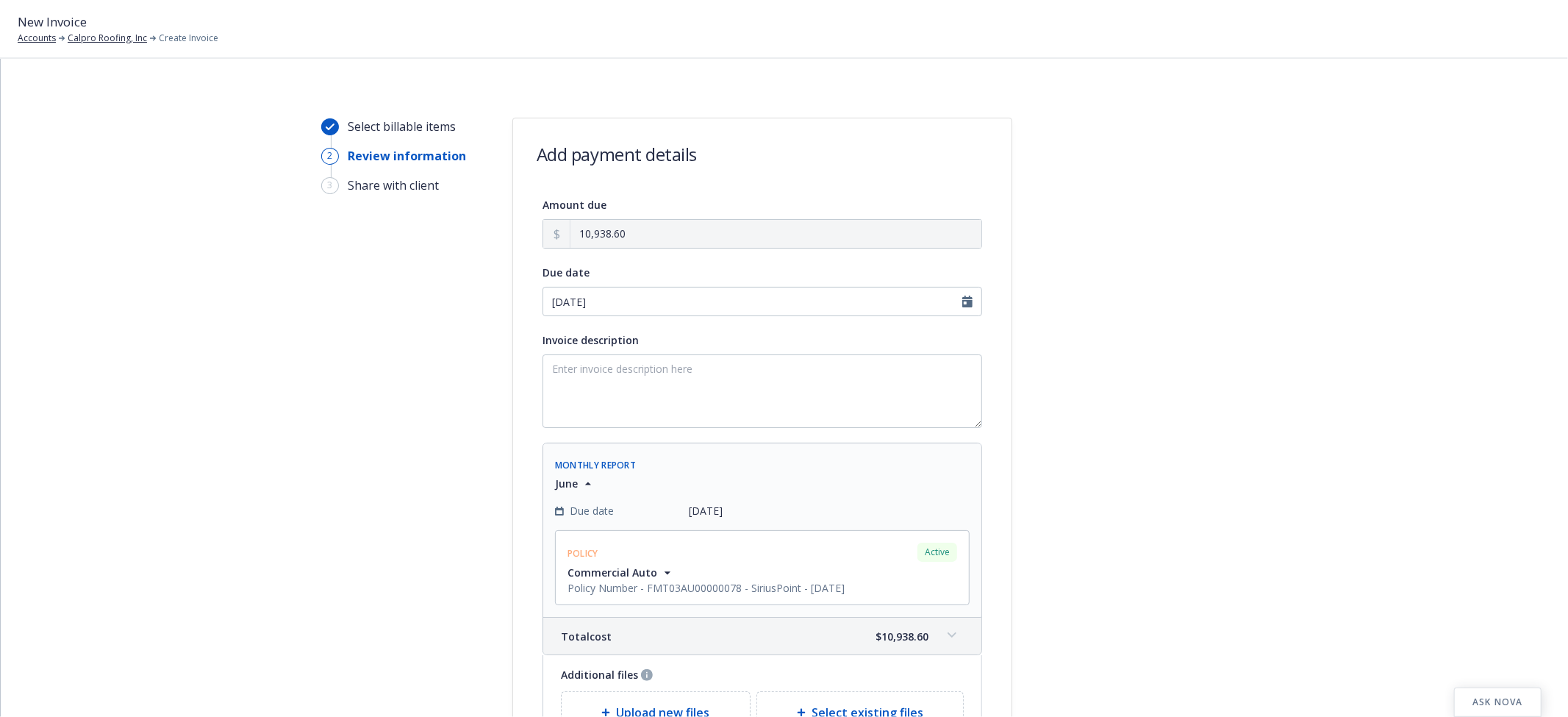 type on "07/21/2025" 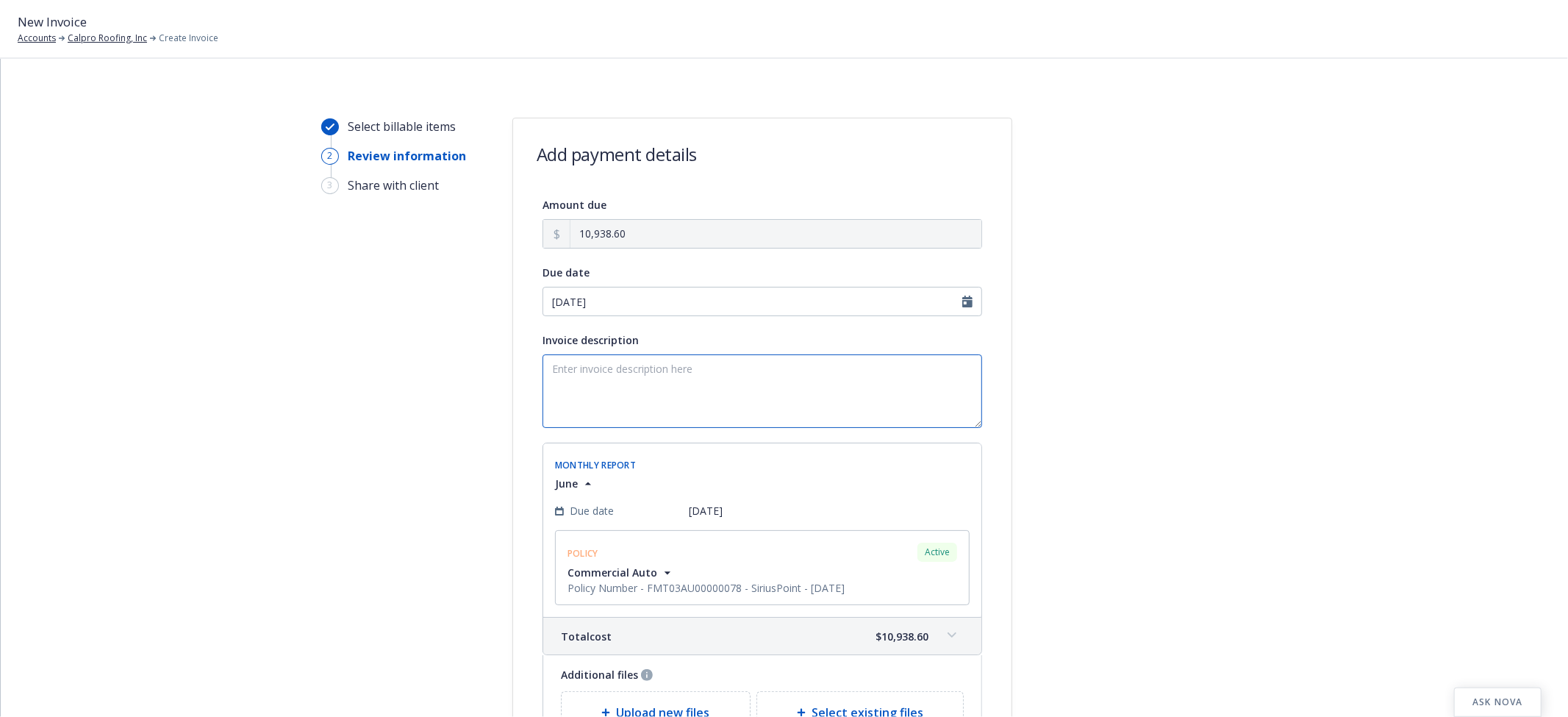 click on "Invoice description" at bounding box center [762, 391] 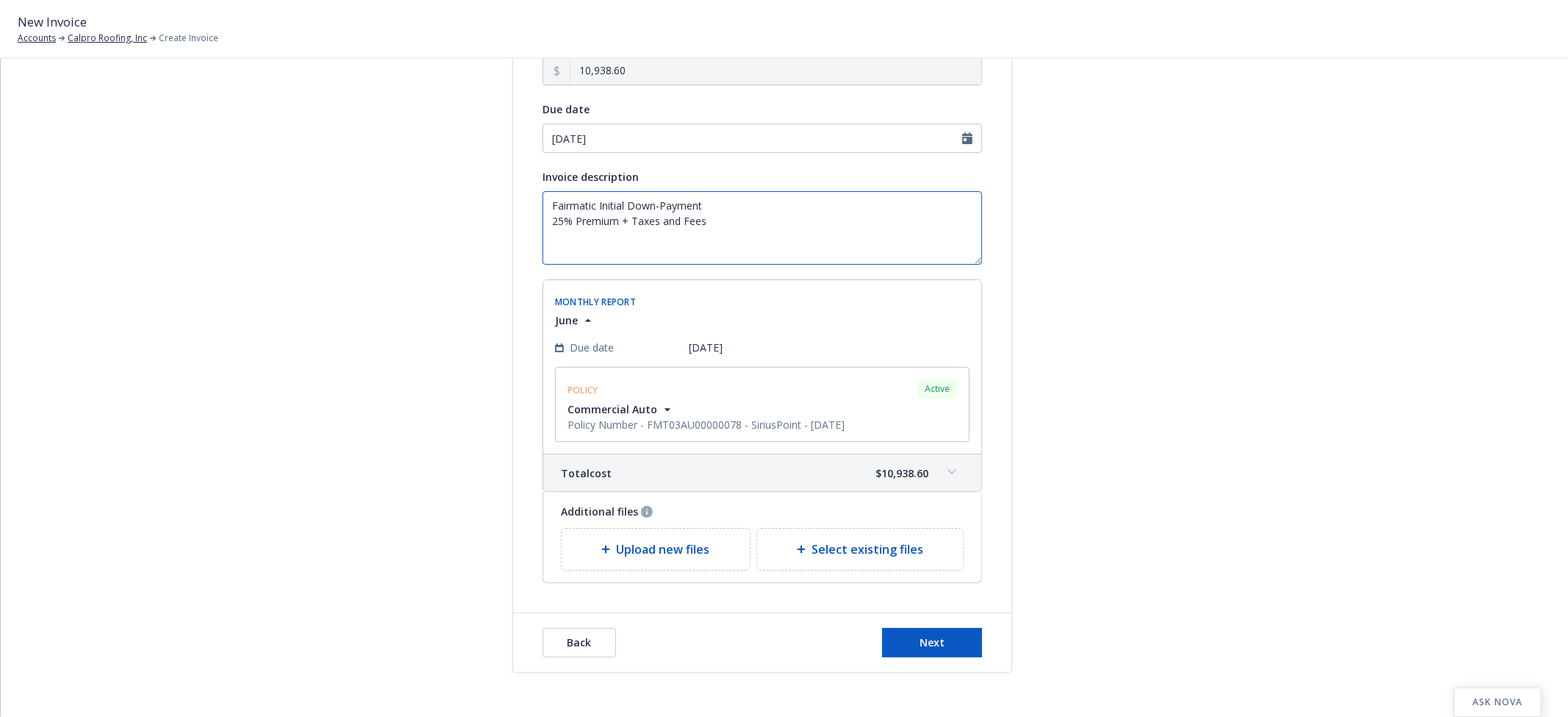 scroll, scrollTop: 0, scrollLeft: 0, axis: both 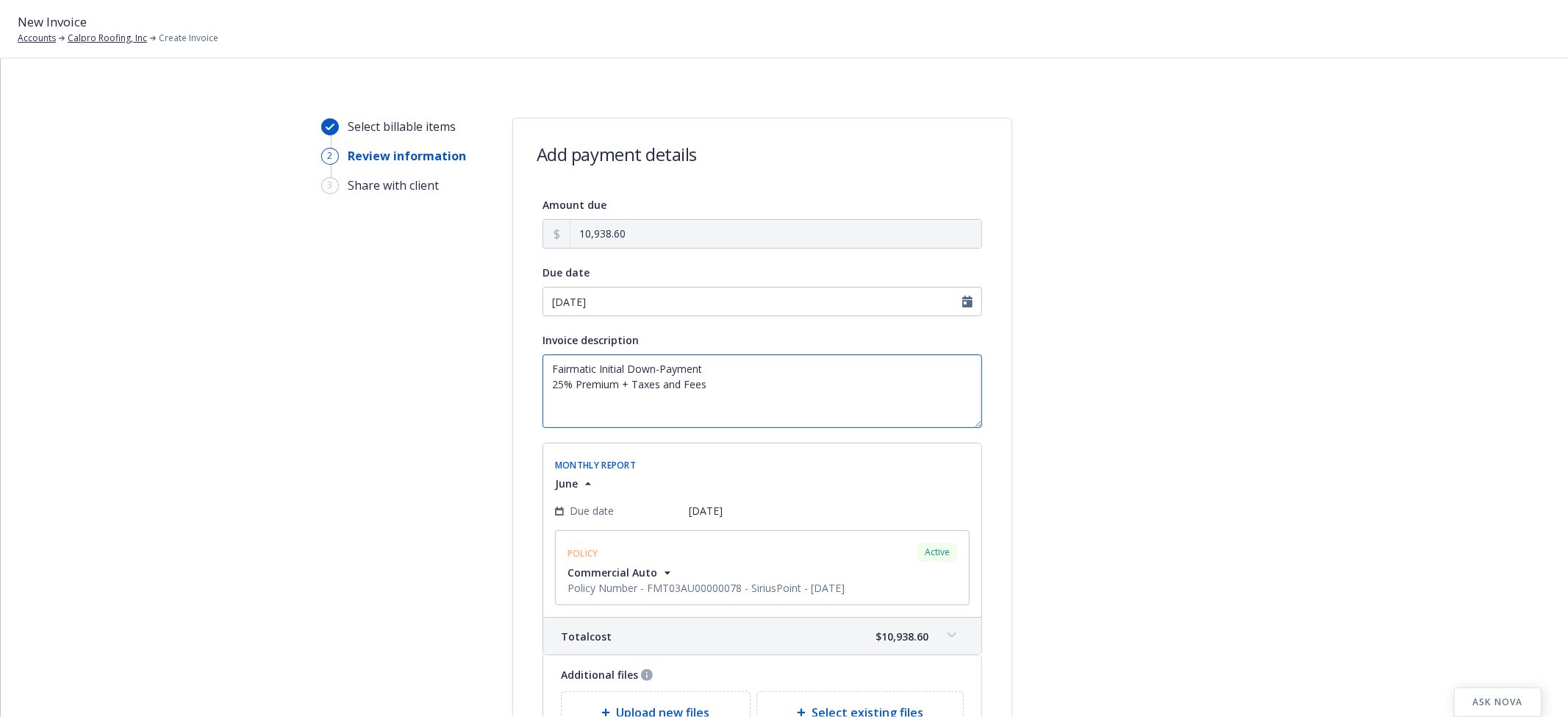 type on "Fairmatic Initial Down-Payment
25% Premium + Taxes and Fees" 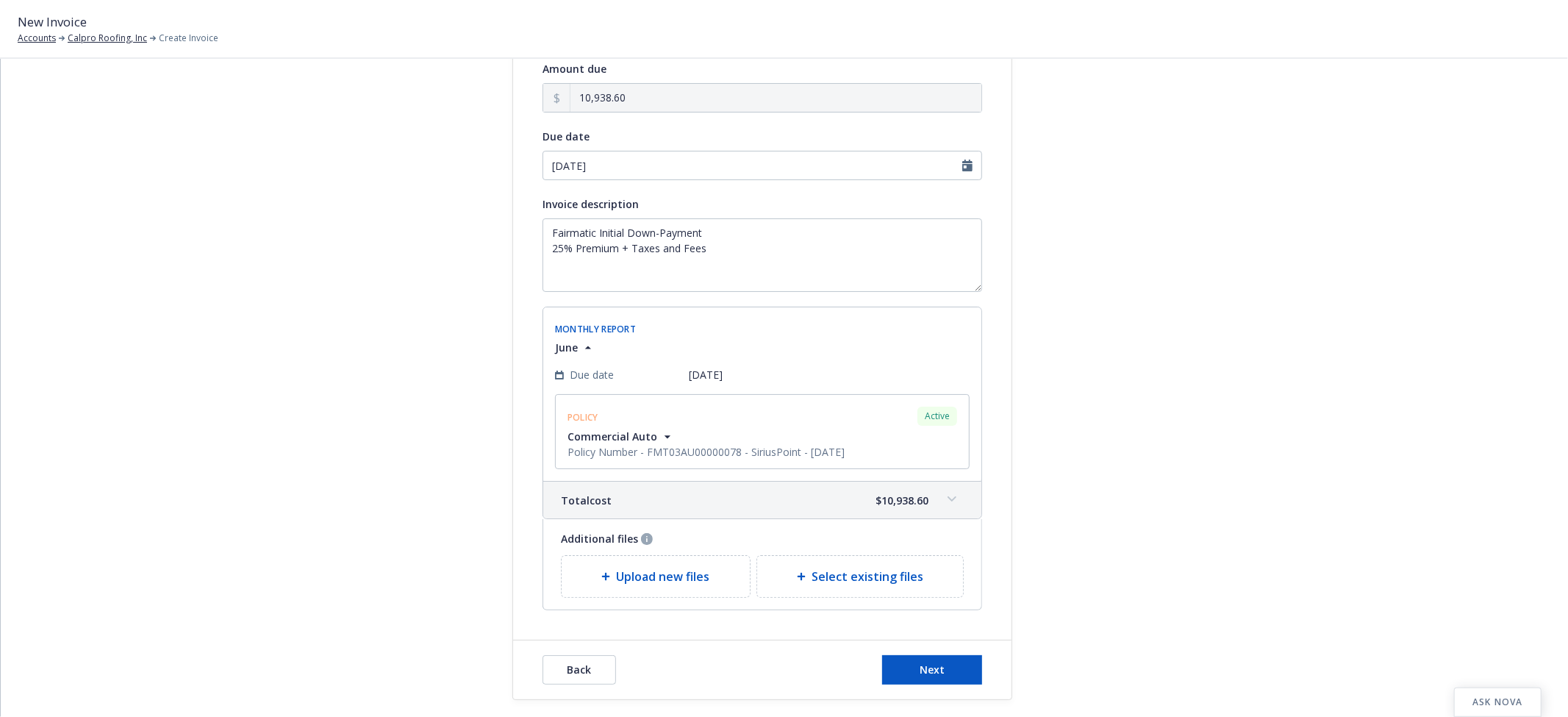 scroll, scrollTop: 163, scrollLeft: 0, axis: vertical 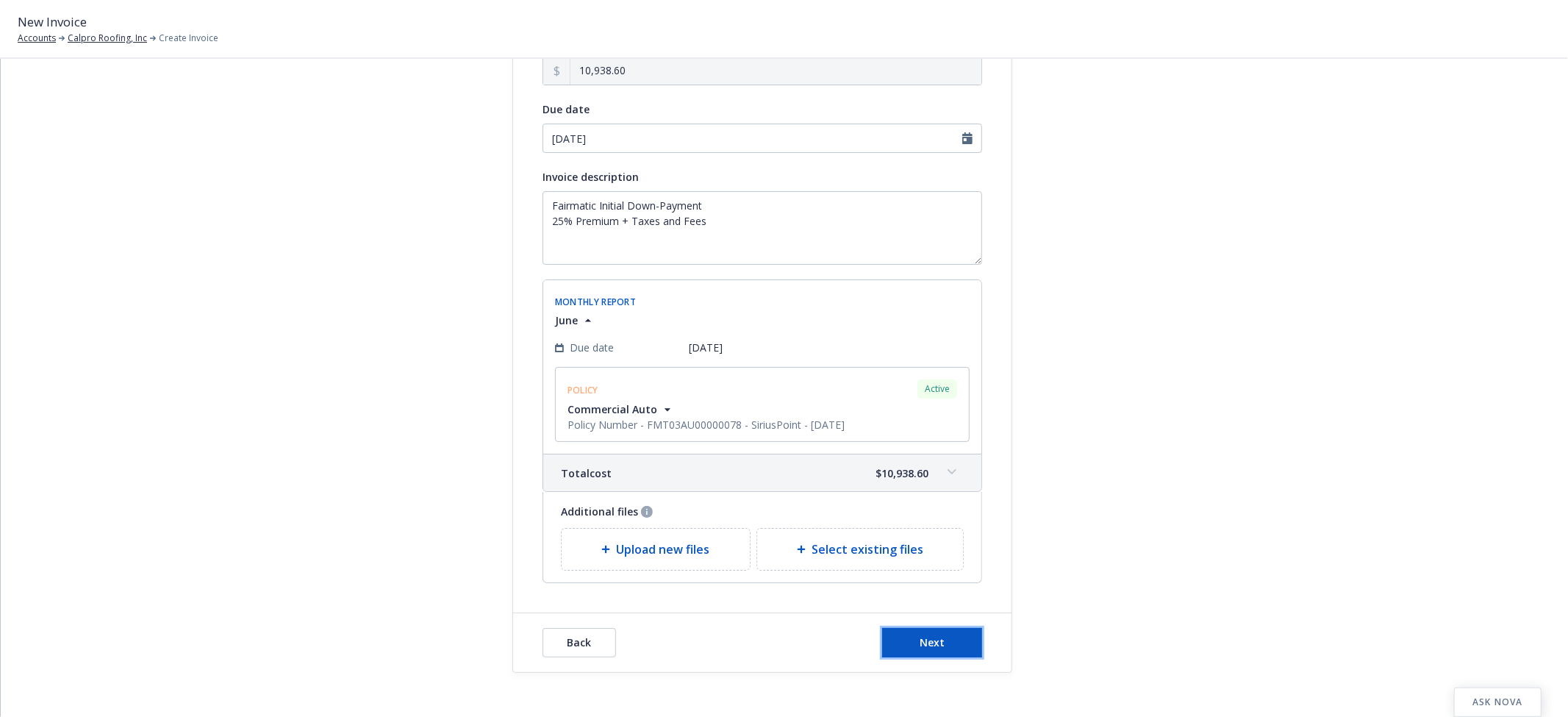 click on "Next" at bounding box center [932, 642] 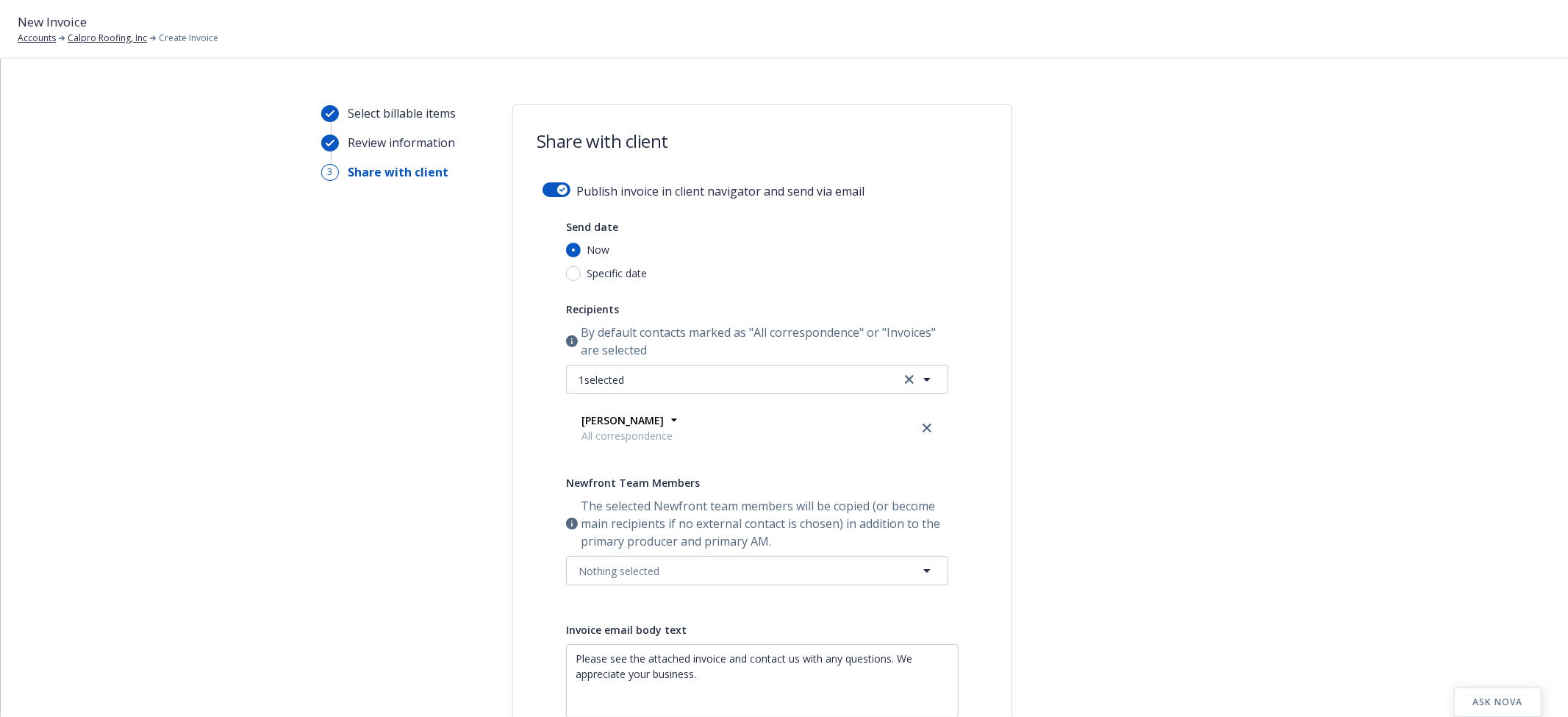 scroll, scrollTop: 0, scrollLeft: 0, axis: both 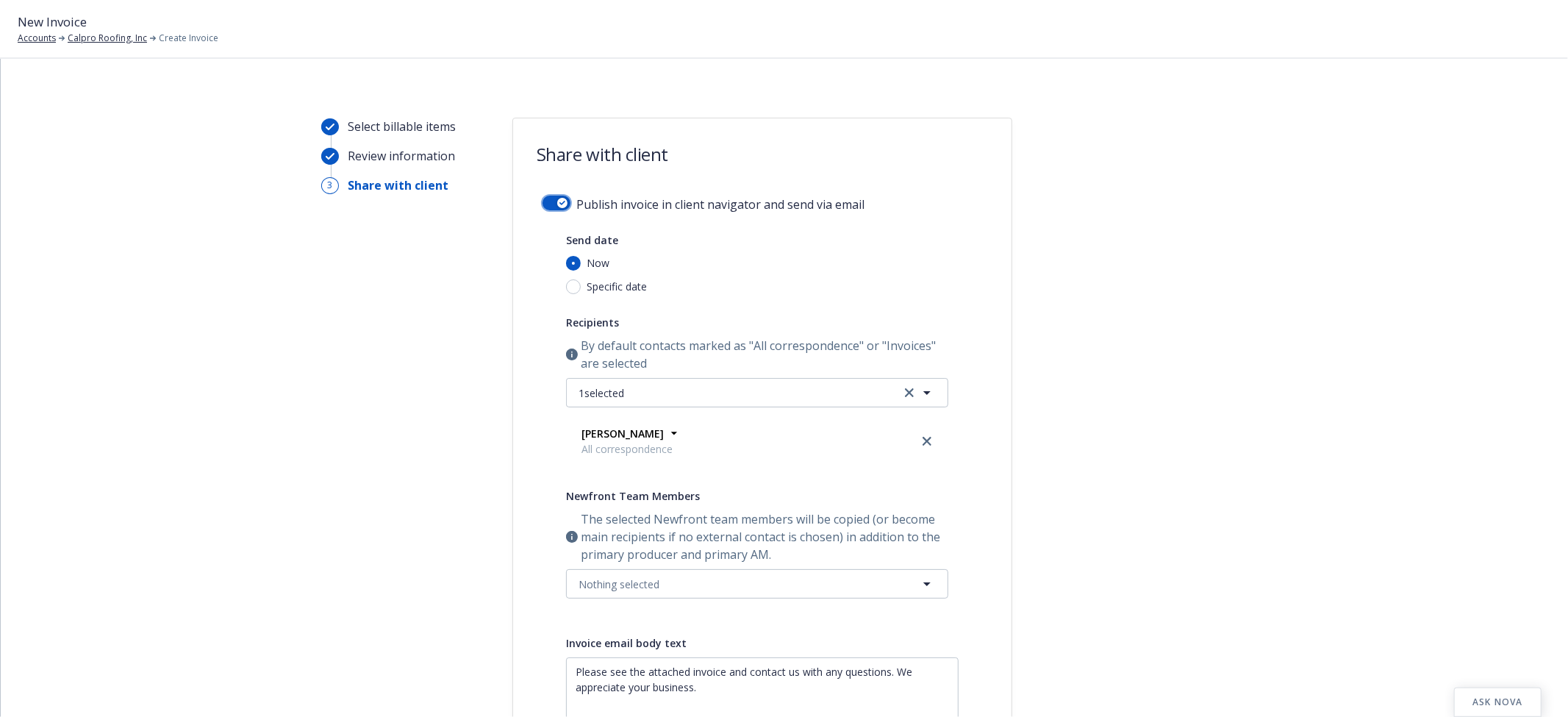 click 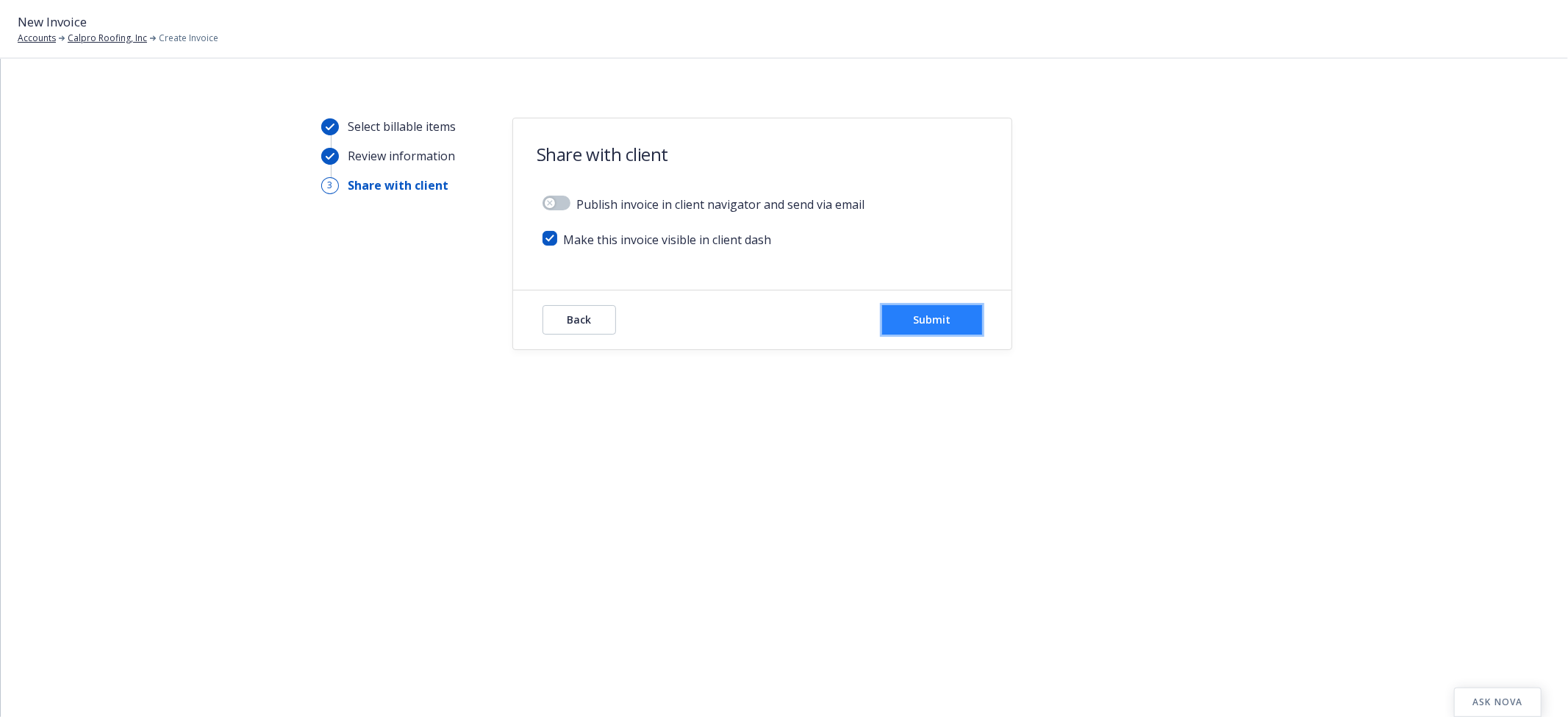 click on "Submit" at bounding box center (932, 320) 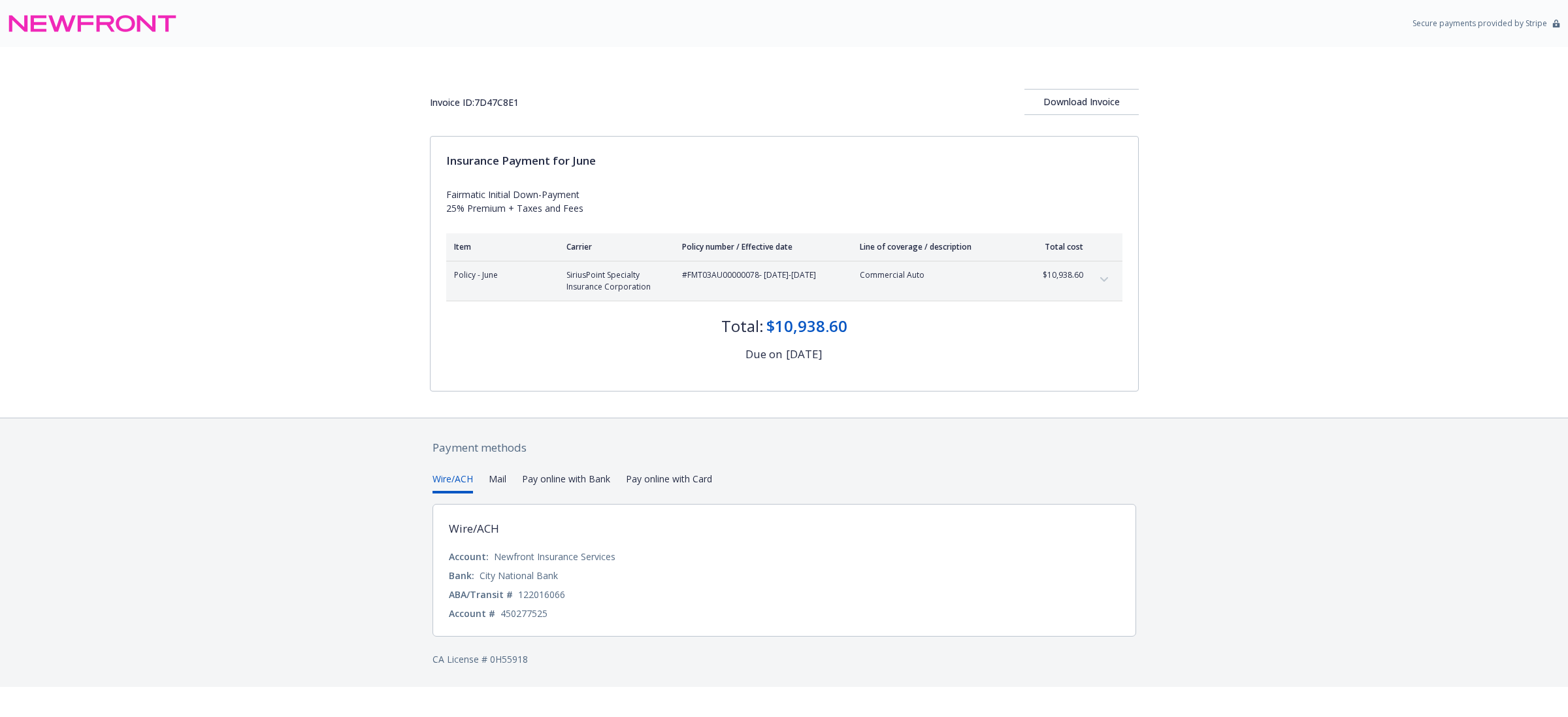 scroll, scrollTop: 0, scrollLeft: 0, axis: both 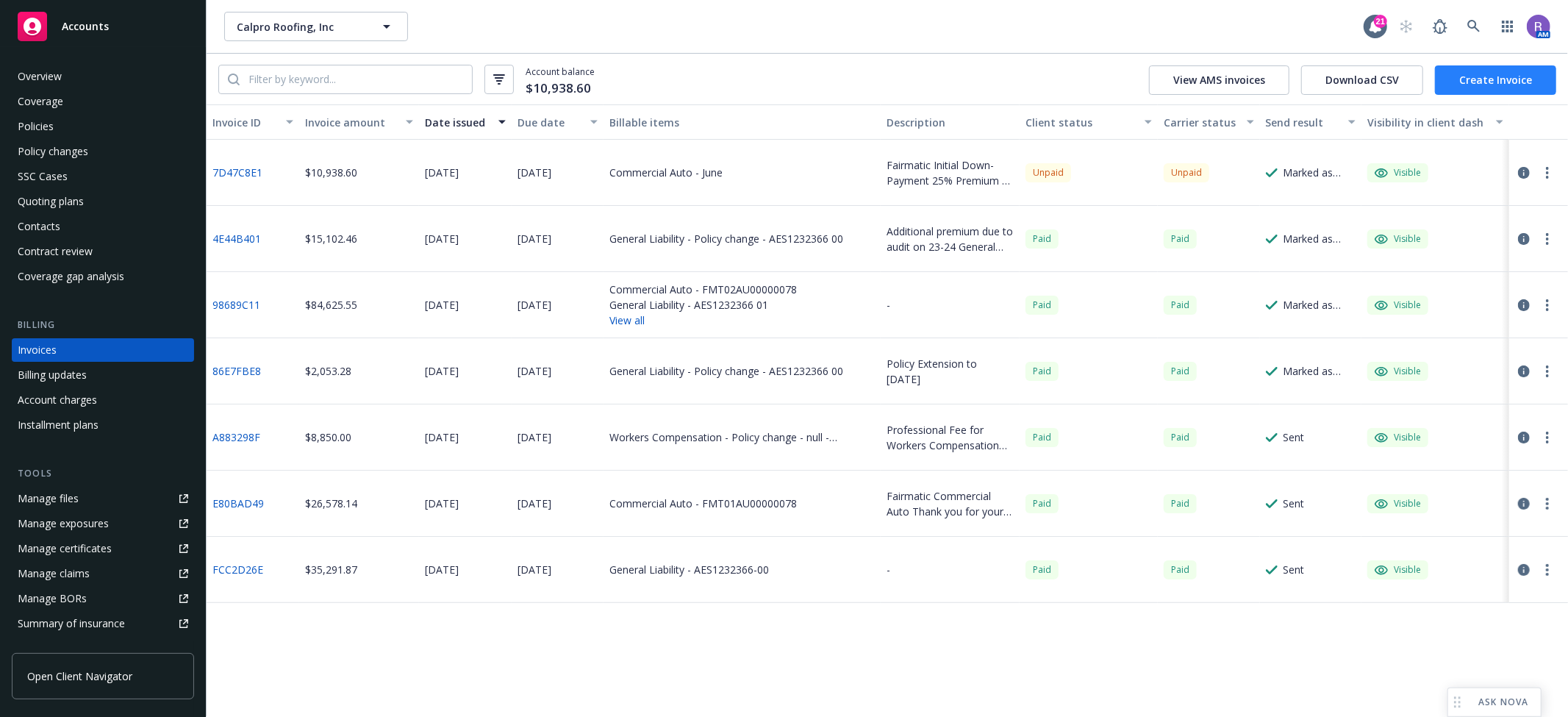 click on "Create Invoice" at bounding box center (1495, 80) 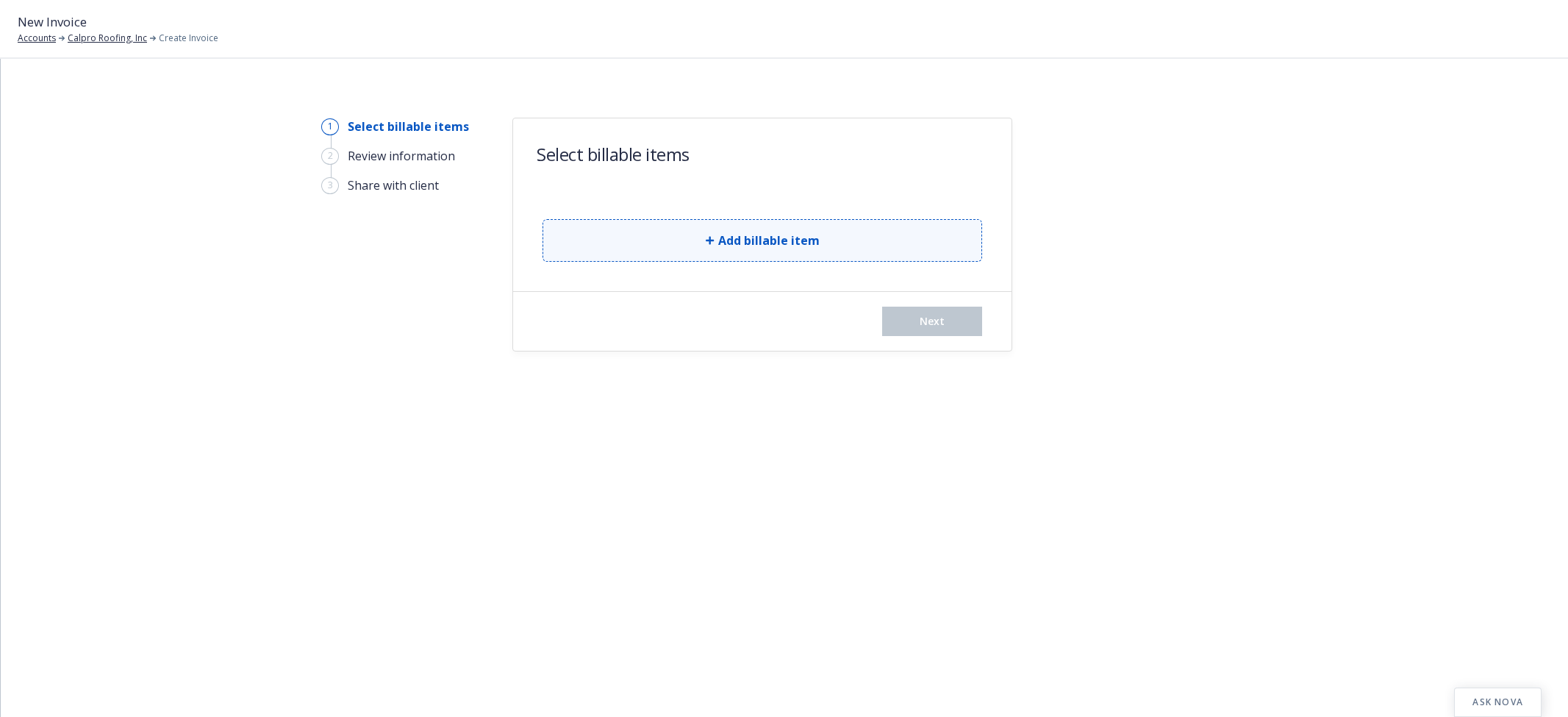 scroll, scrollTop: 0, scrollLeft: 0, axis: both 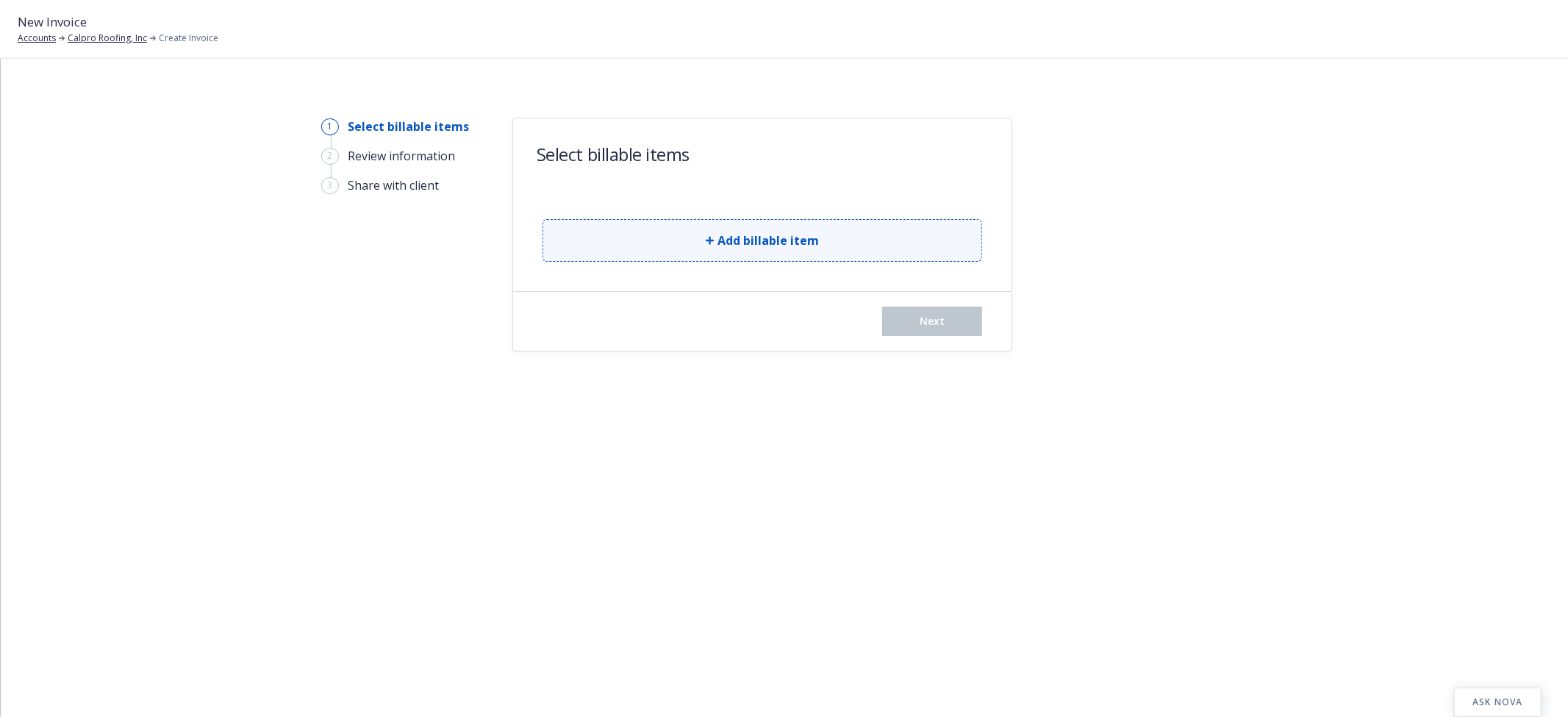 click on "Add billable item" at bounding box center (762, 240) 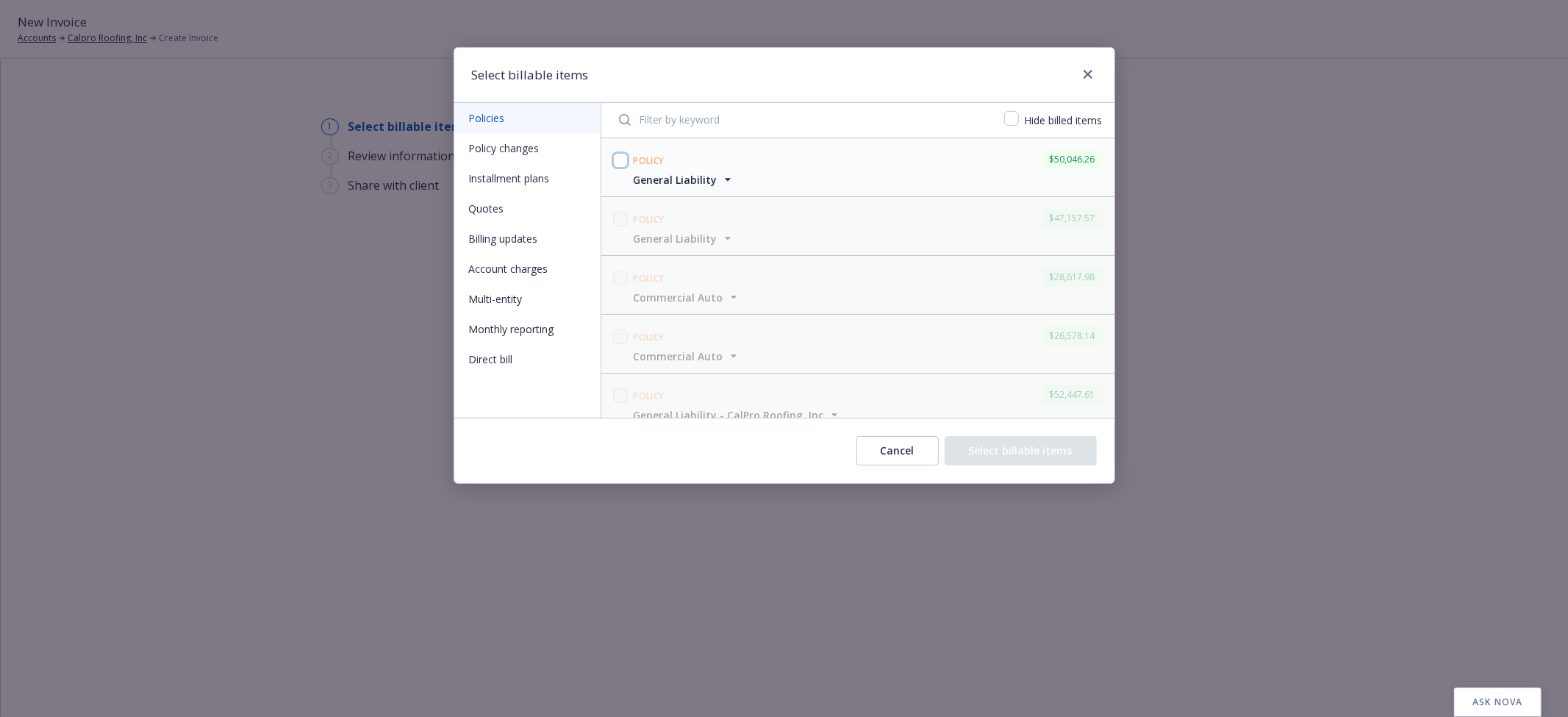 click at bounding box center (620, 160) 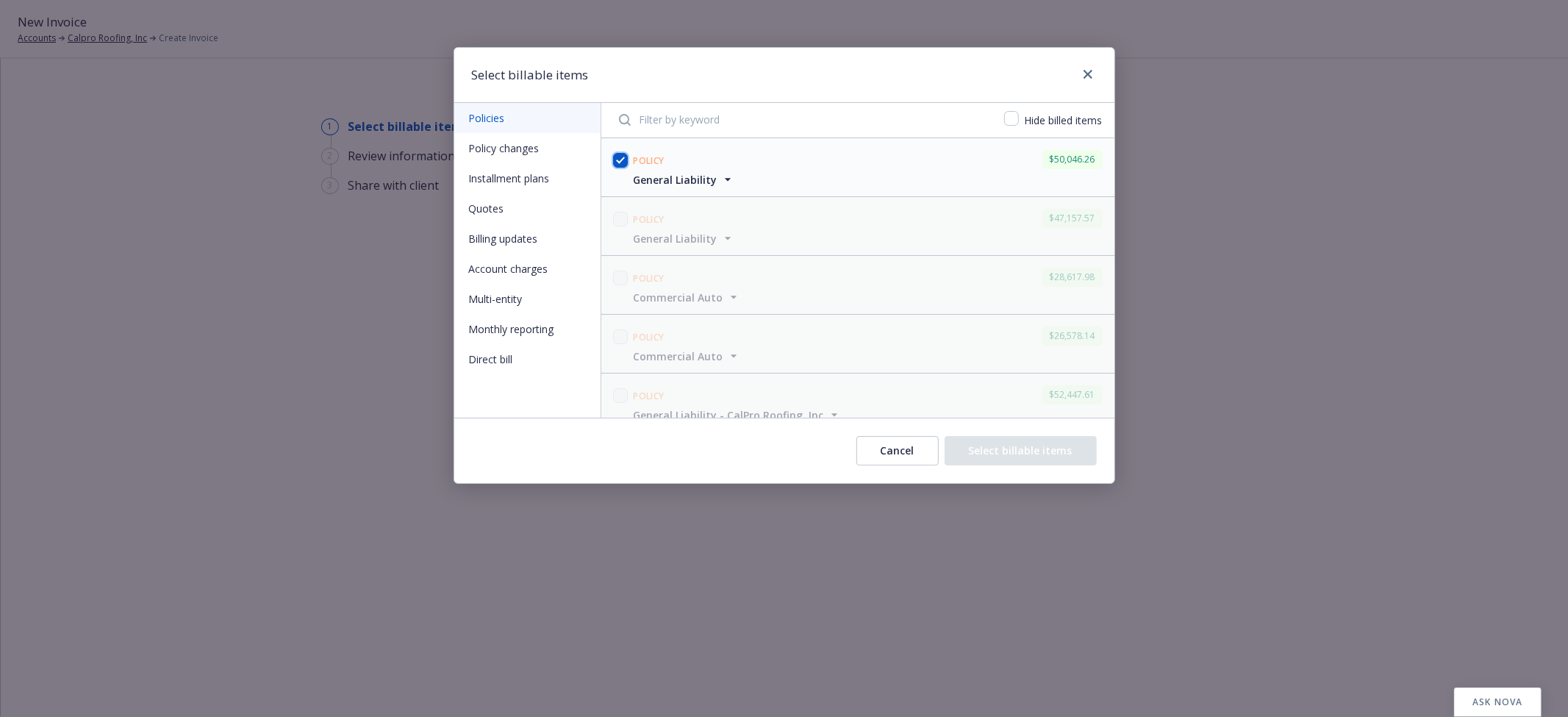 checkbox on "true" 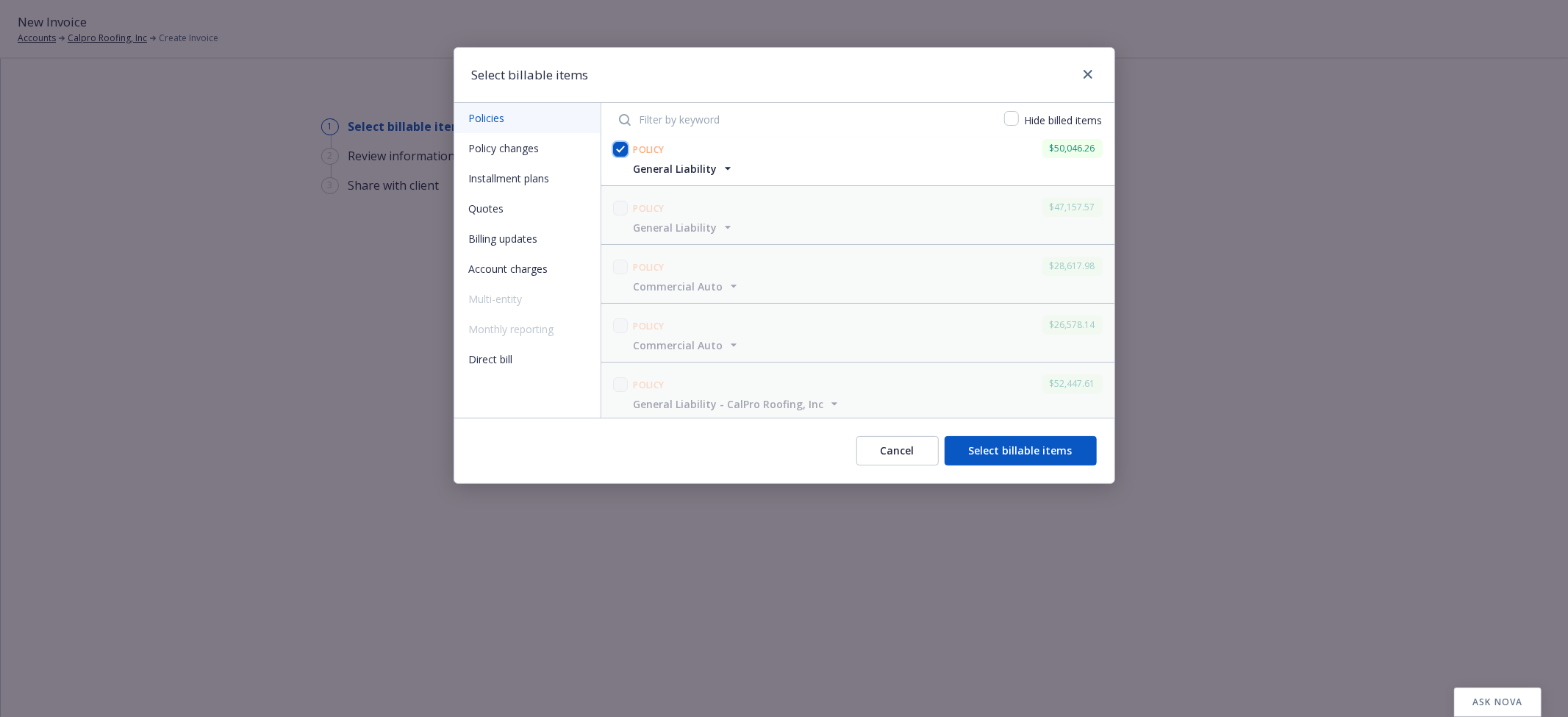 scroll, scrollTop: 15, scrollLeft: 0, axis: vertical 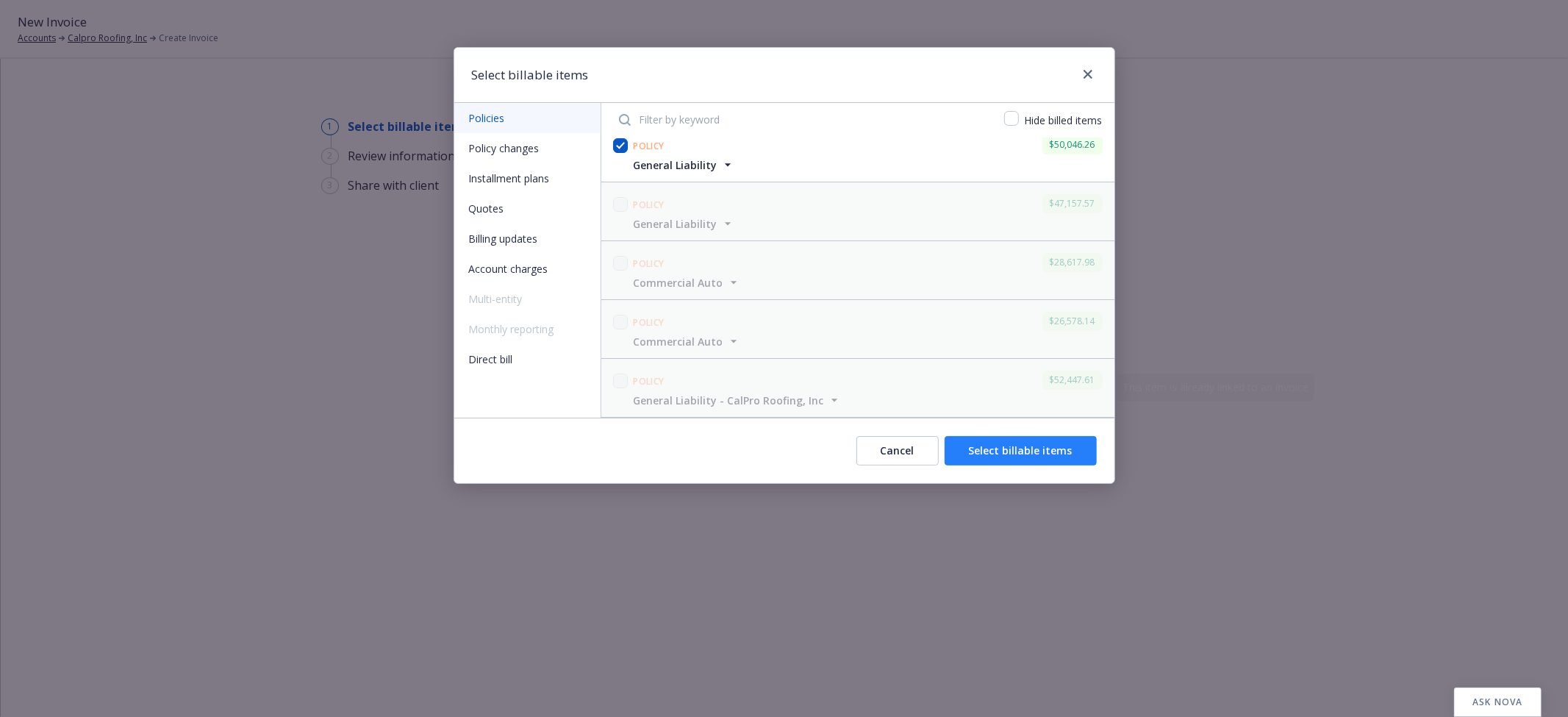 click on "Select billable items" at bounding box center [1020, 451] 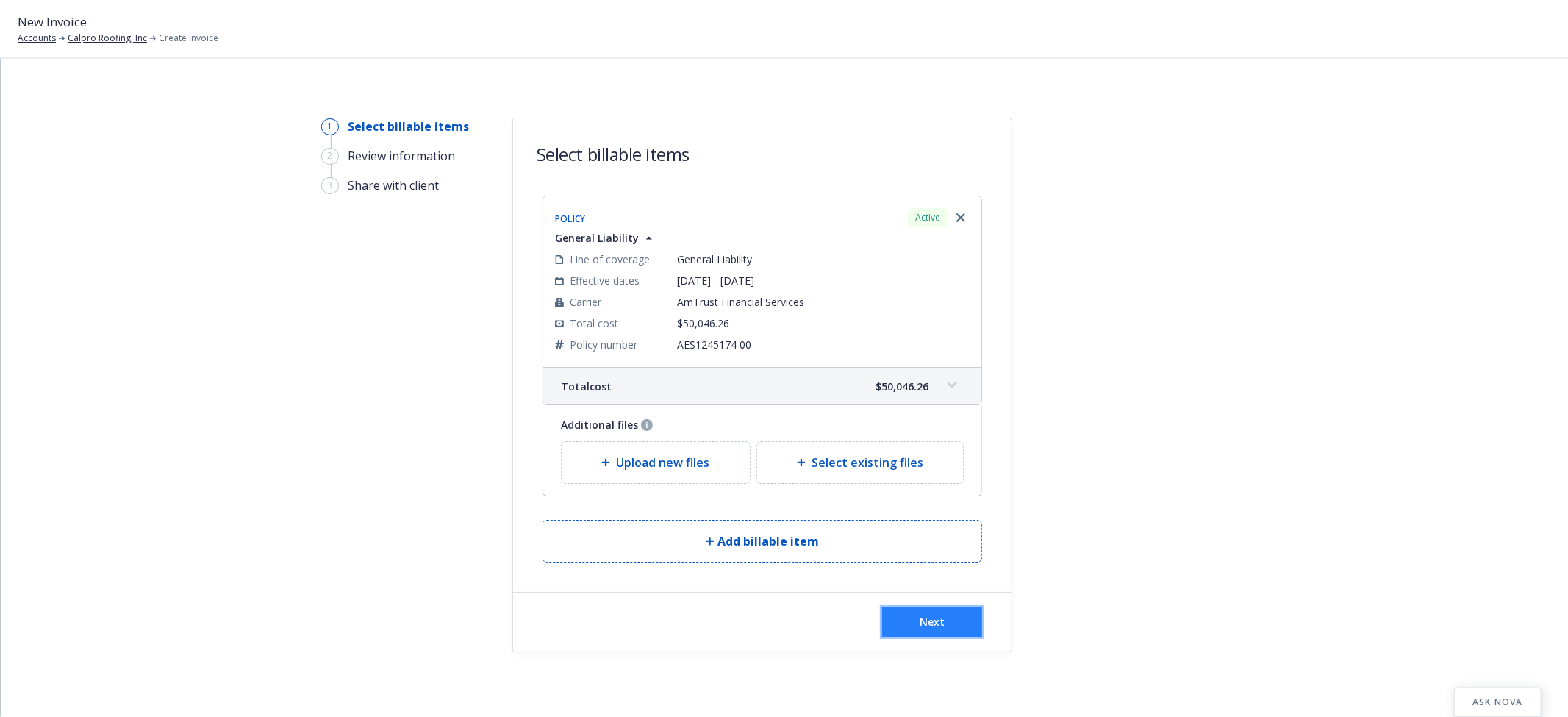 click on "Next" at bounding box center [932, 622] 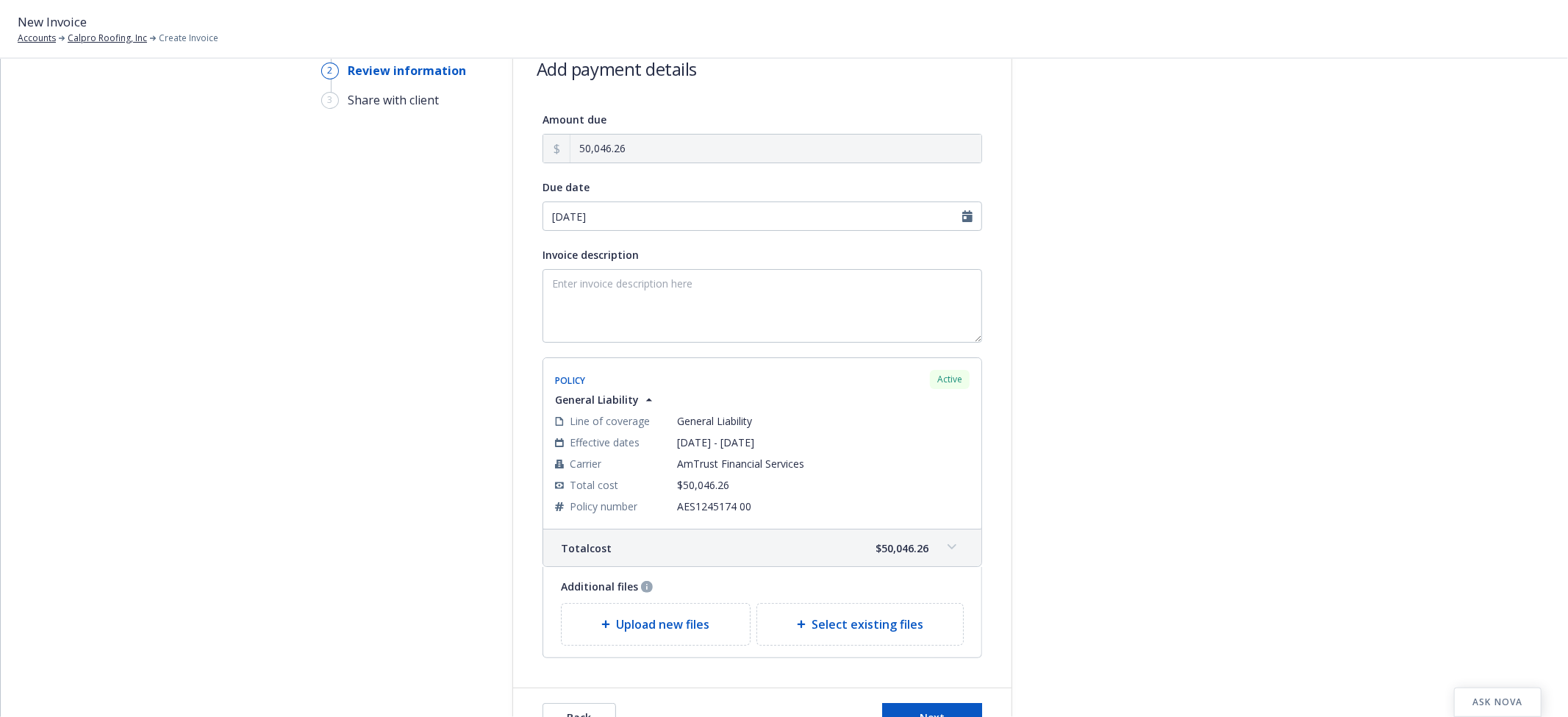 scroll, scrollTop: 175, scrollLeft: 0, axis: vertical 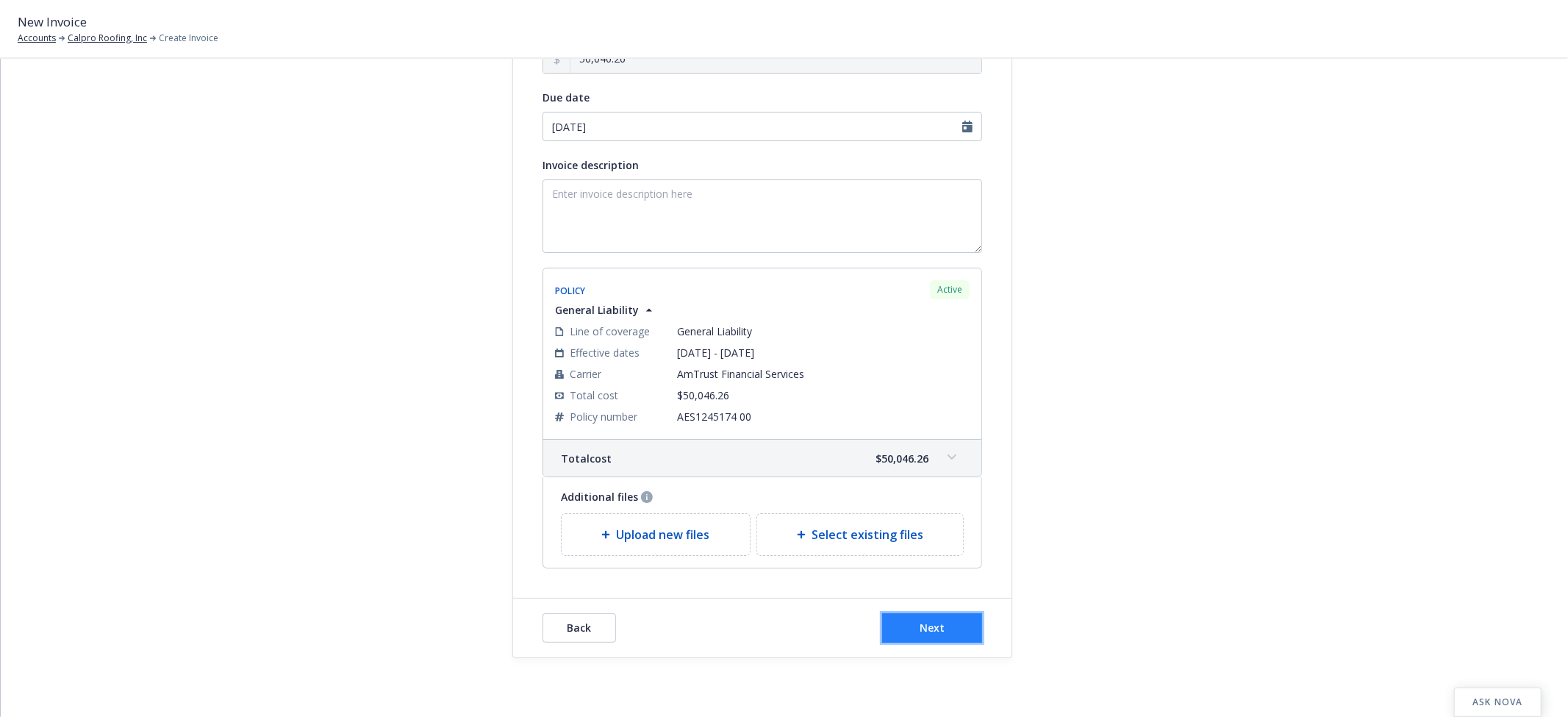 click on "Next" at bounding box center (932, 628) 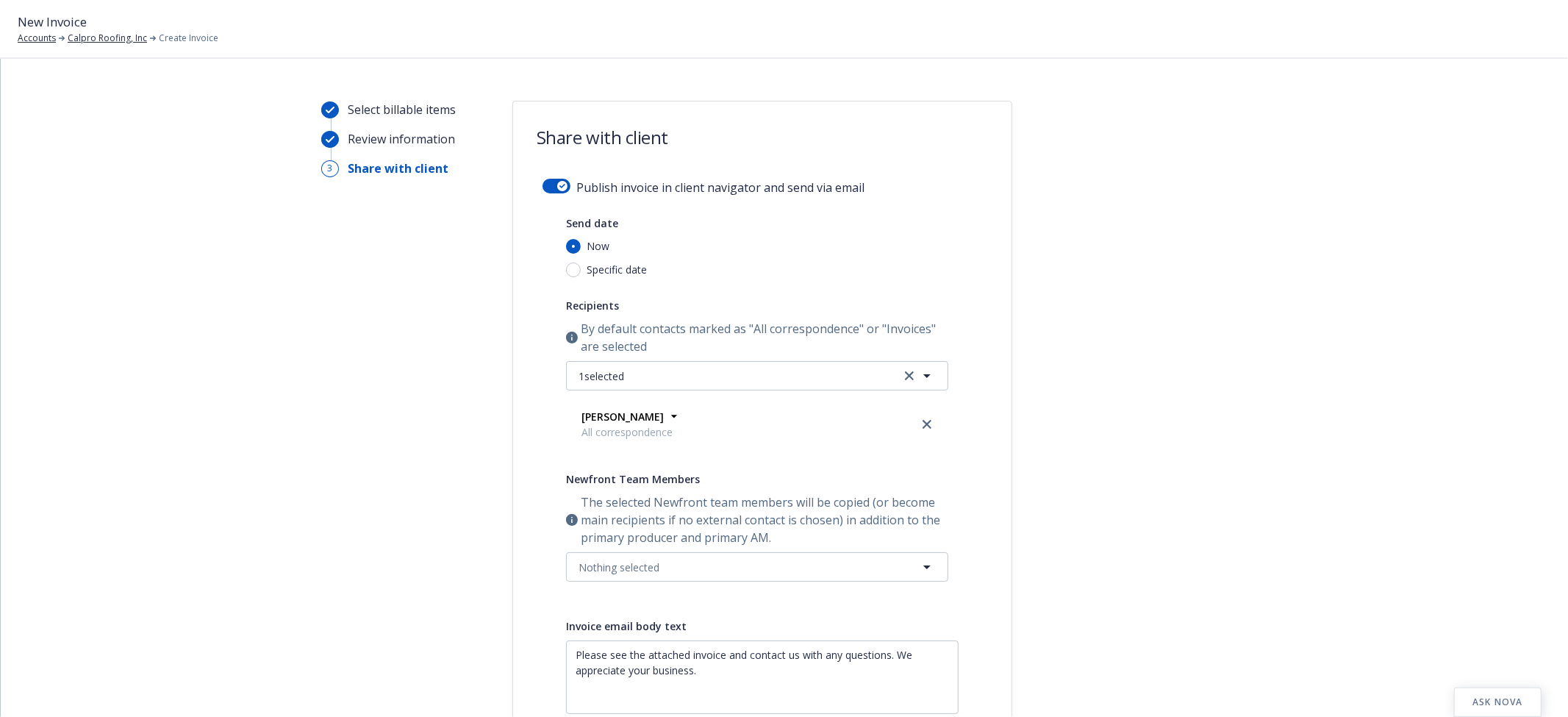 scroll, scrollTop: 0, scrollLeft: 0, axis: both 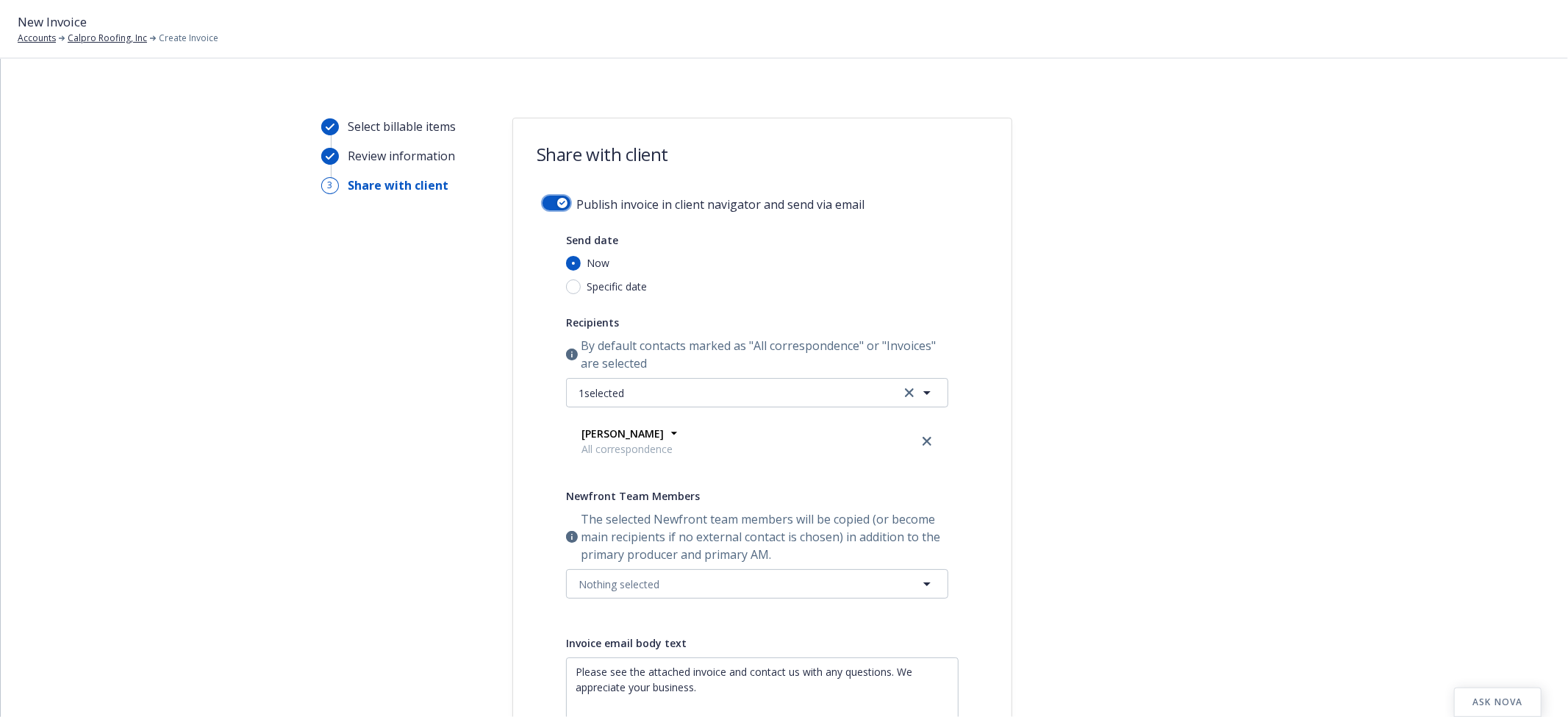 click at bounding box center (556, 203) 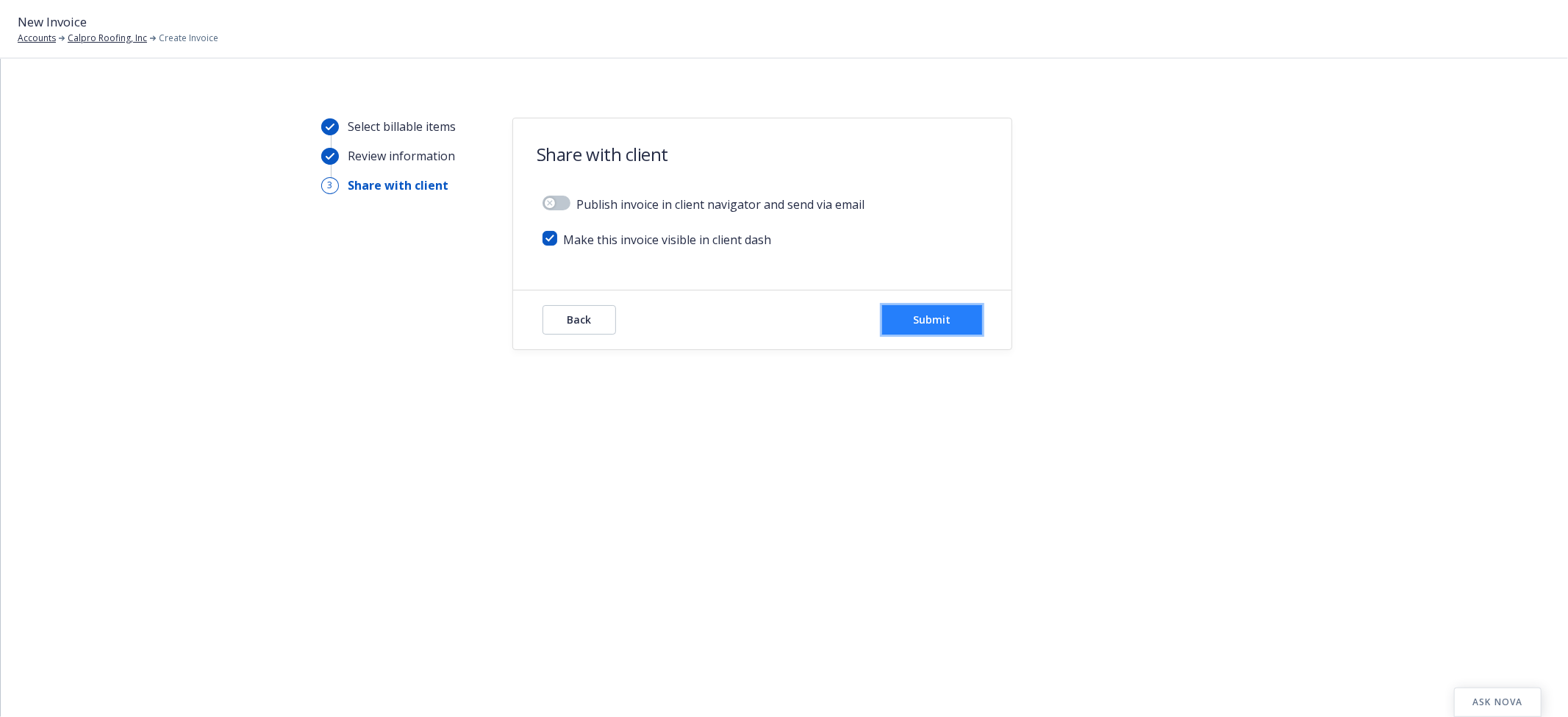 click on "Submit" at bounding box center [932, 319] 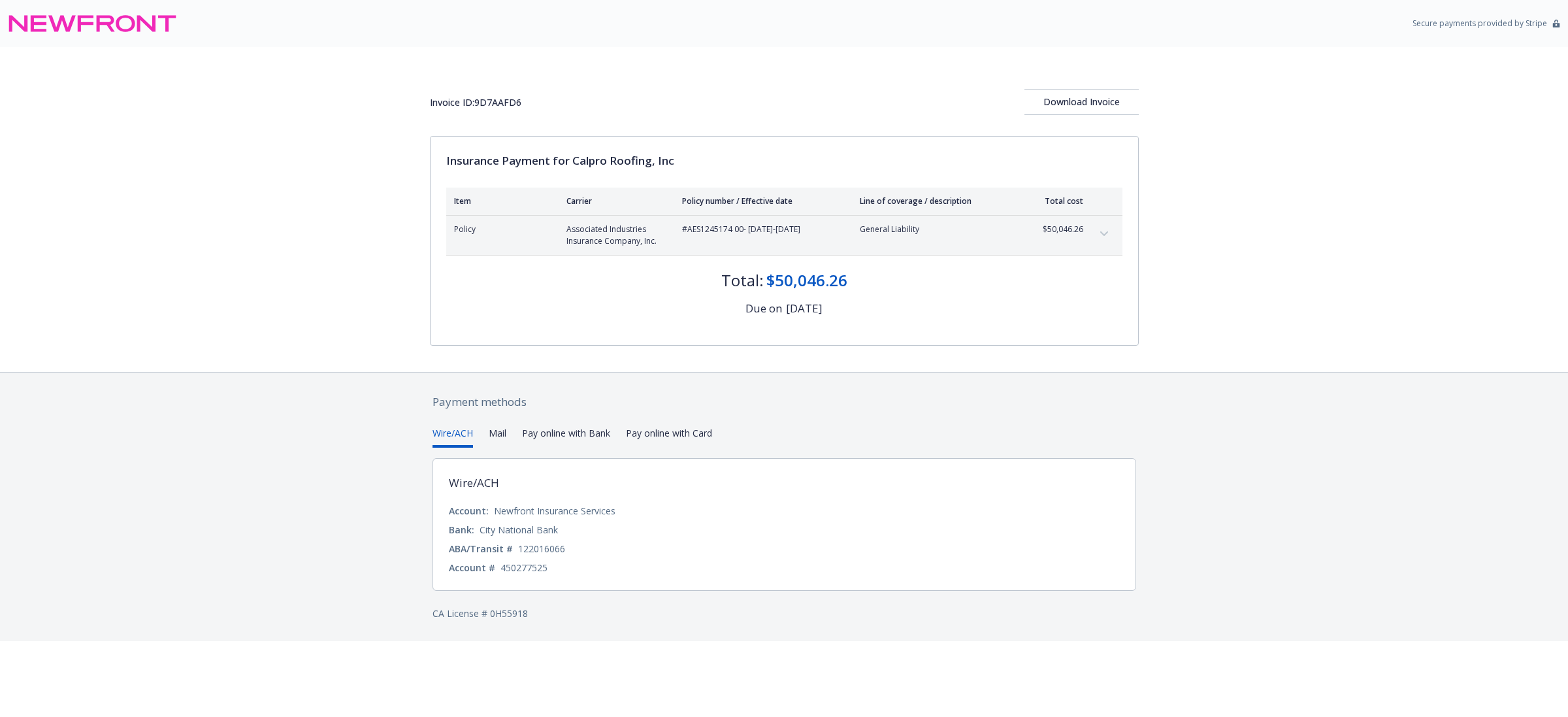 scroll, scrollTop: 0, scrollLeft: 0, axis: both 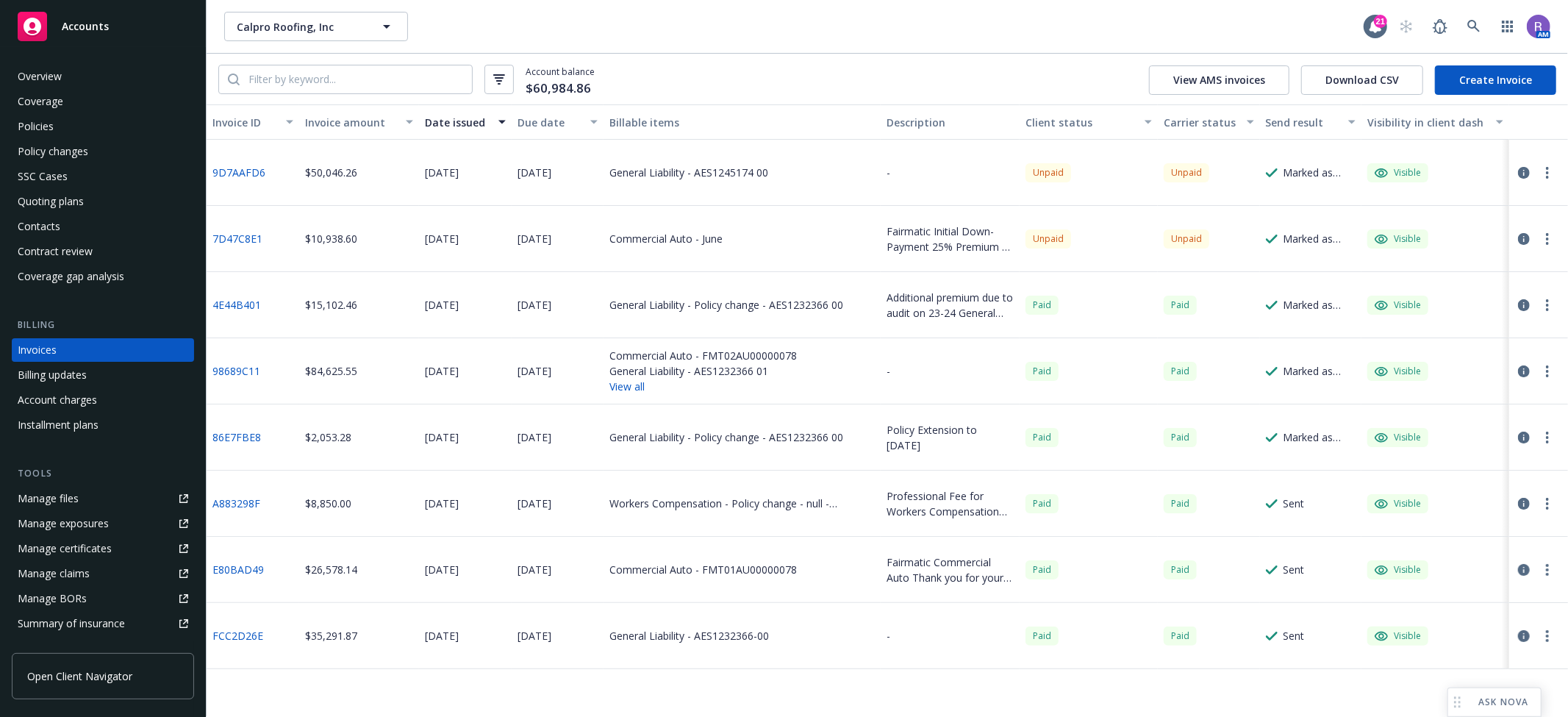 click on "Fairmatic Initial Down-Payment
25% Premium + Taxes and Fees" at bounding box center (950, 239) 